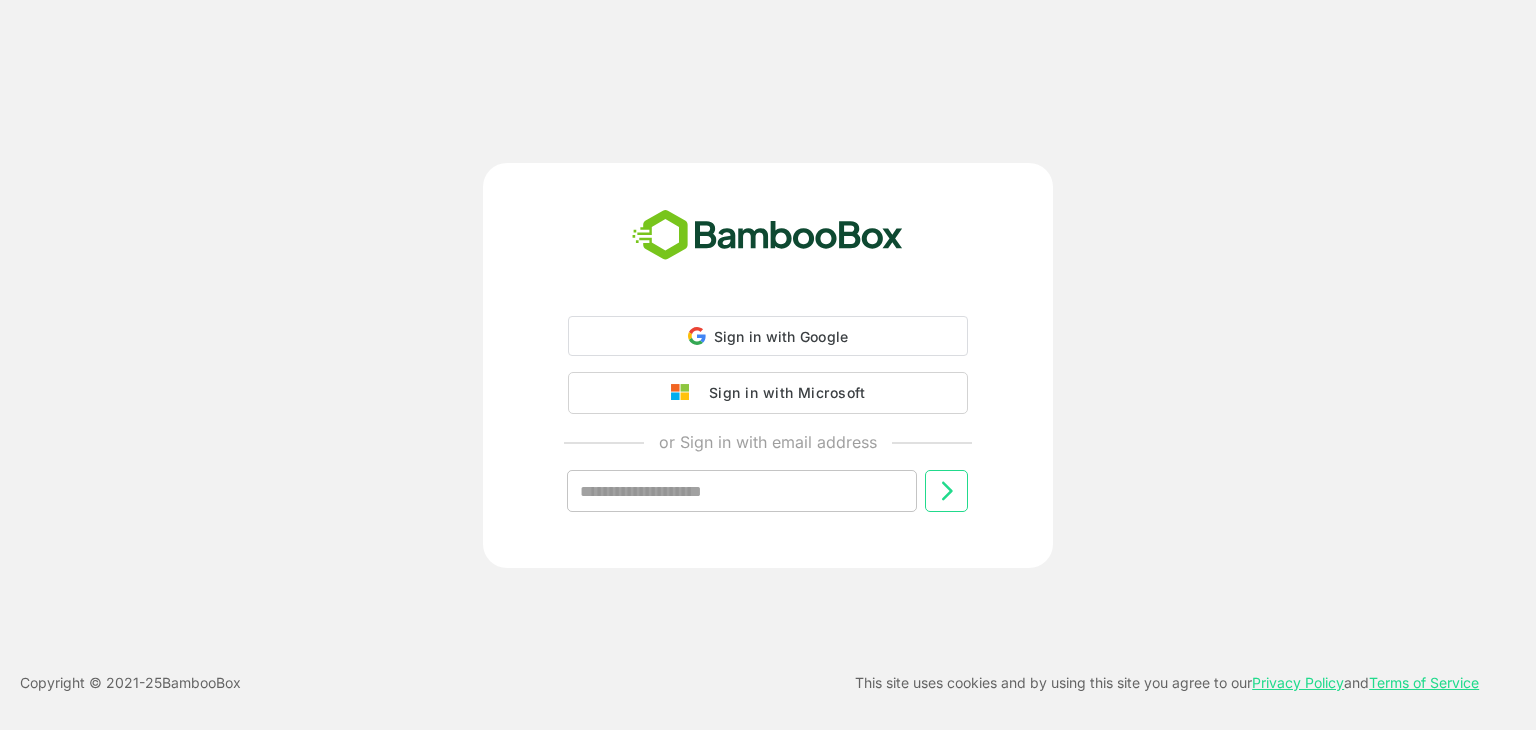 scroll, scrollTop: 0, scrollLeft: 0, axis: both 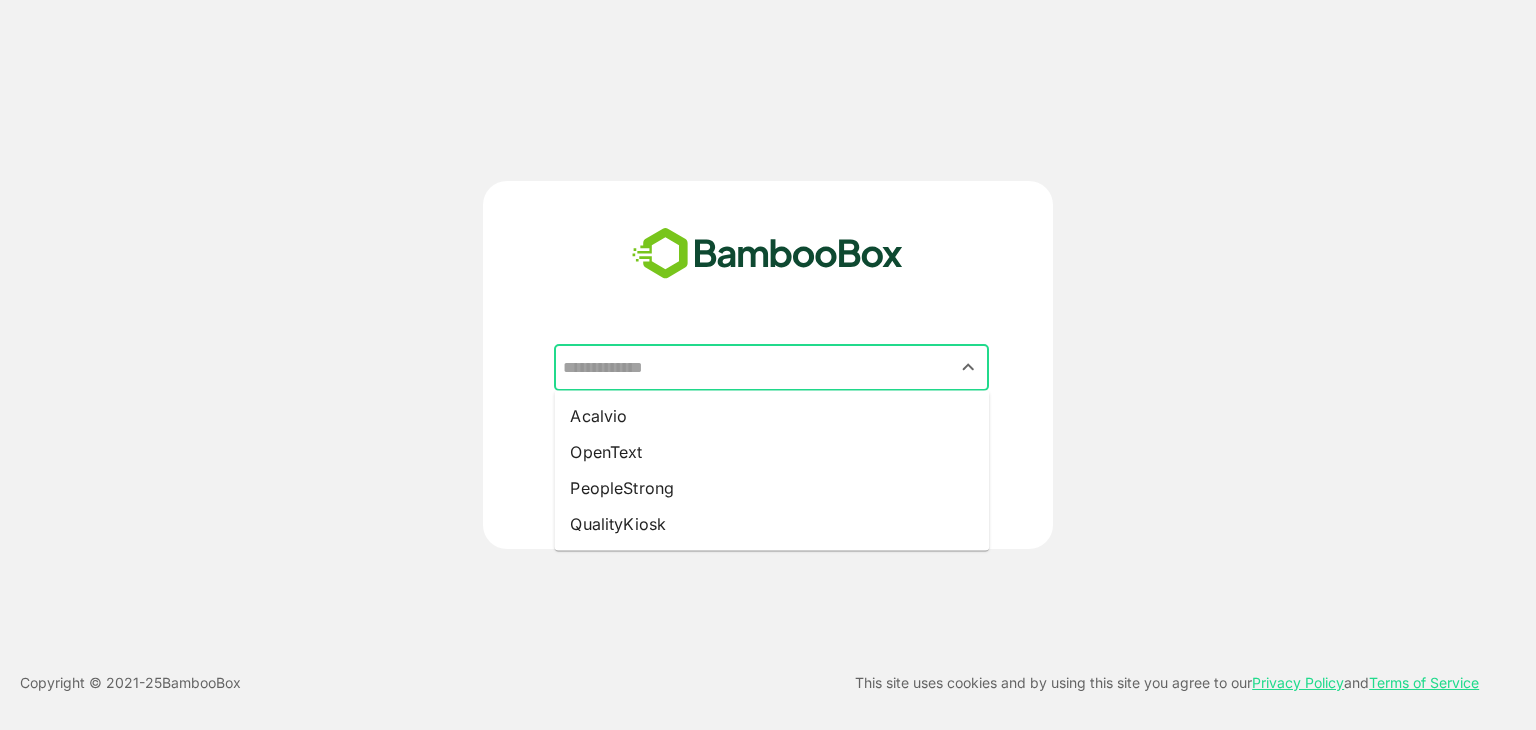 click at bounding box center [771, 368] 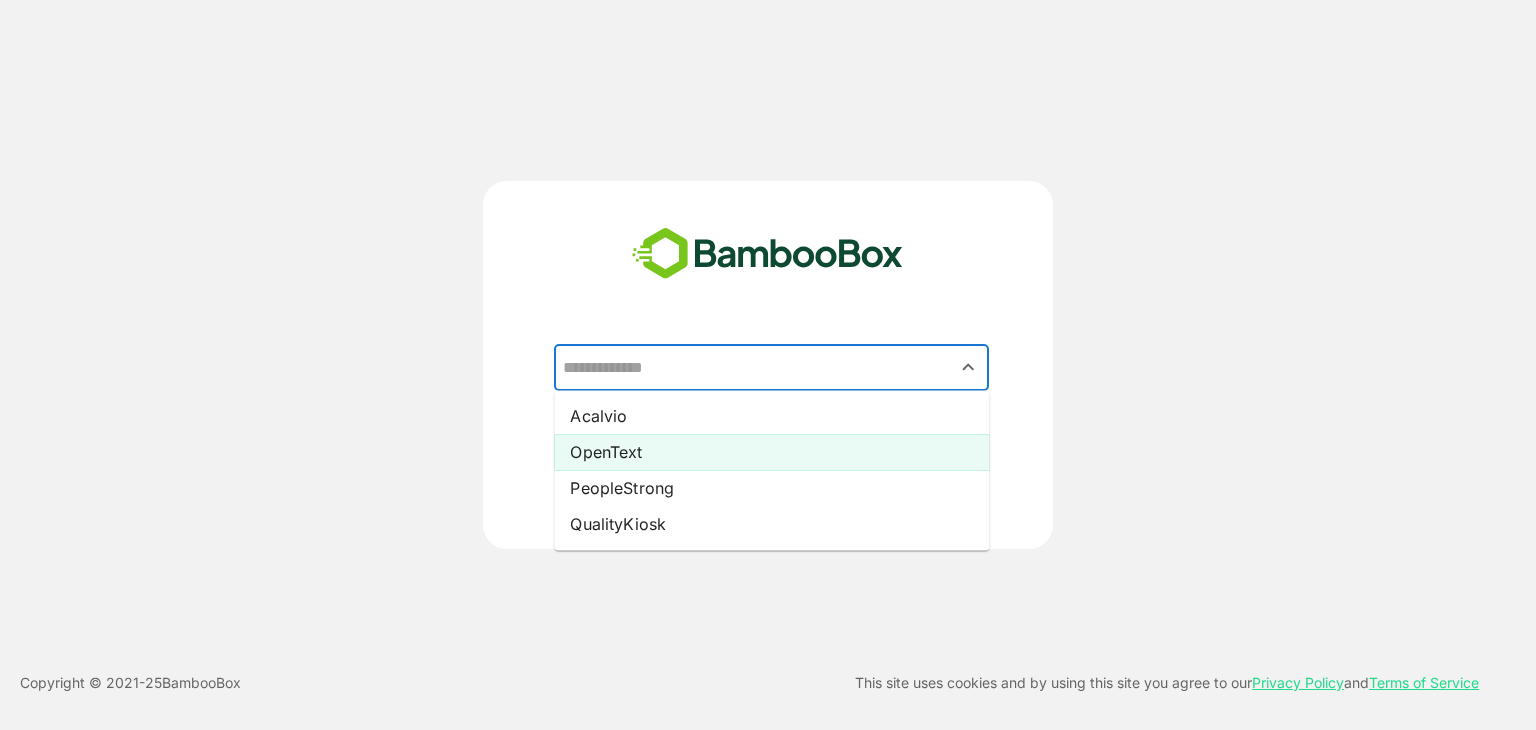 click on "OpenText" at bounding box center (771, 452) 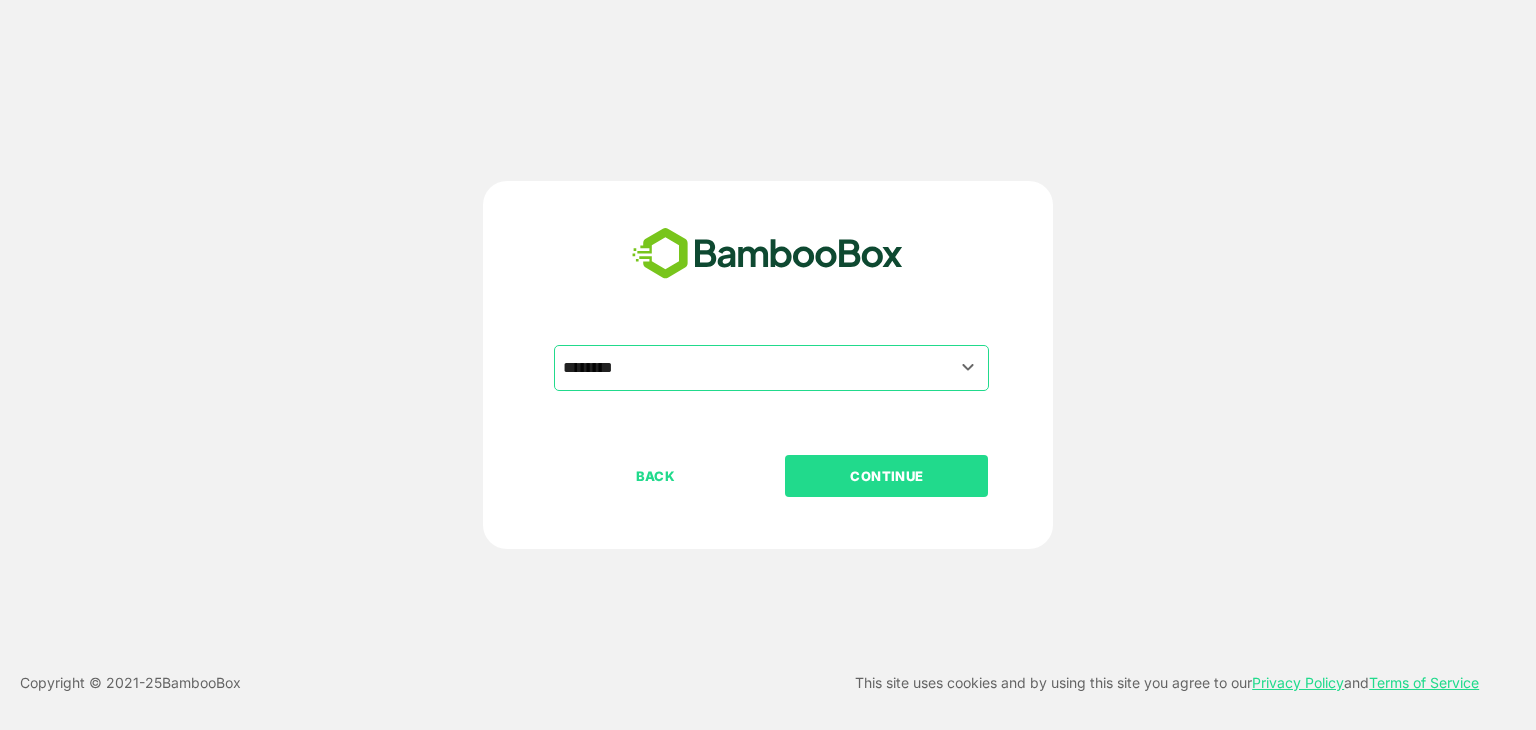 click on "CONTINUE" at bounding box center [887, 476] 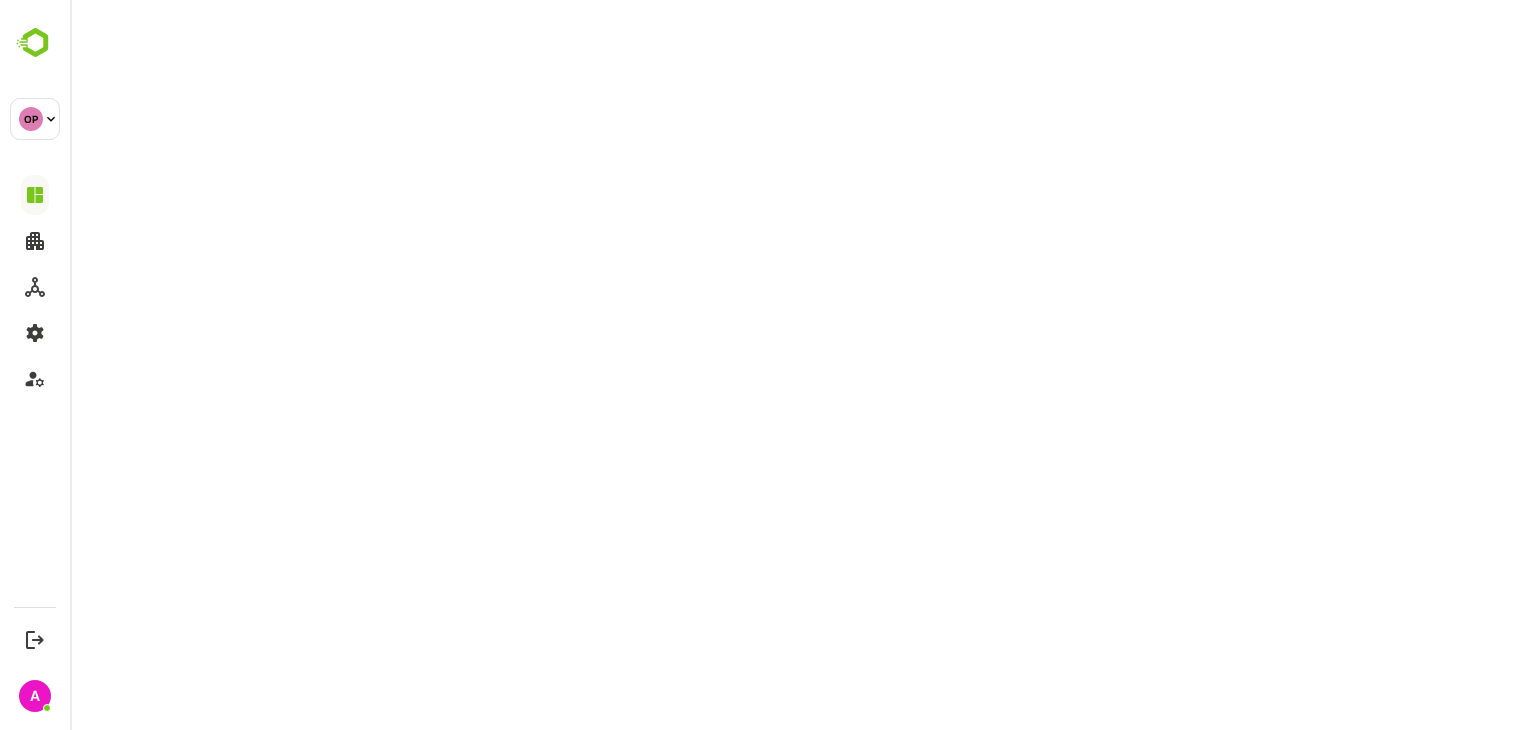 scroll, scrollTop: 0, scrollLeft: 0, axis: both 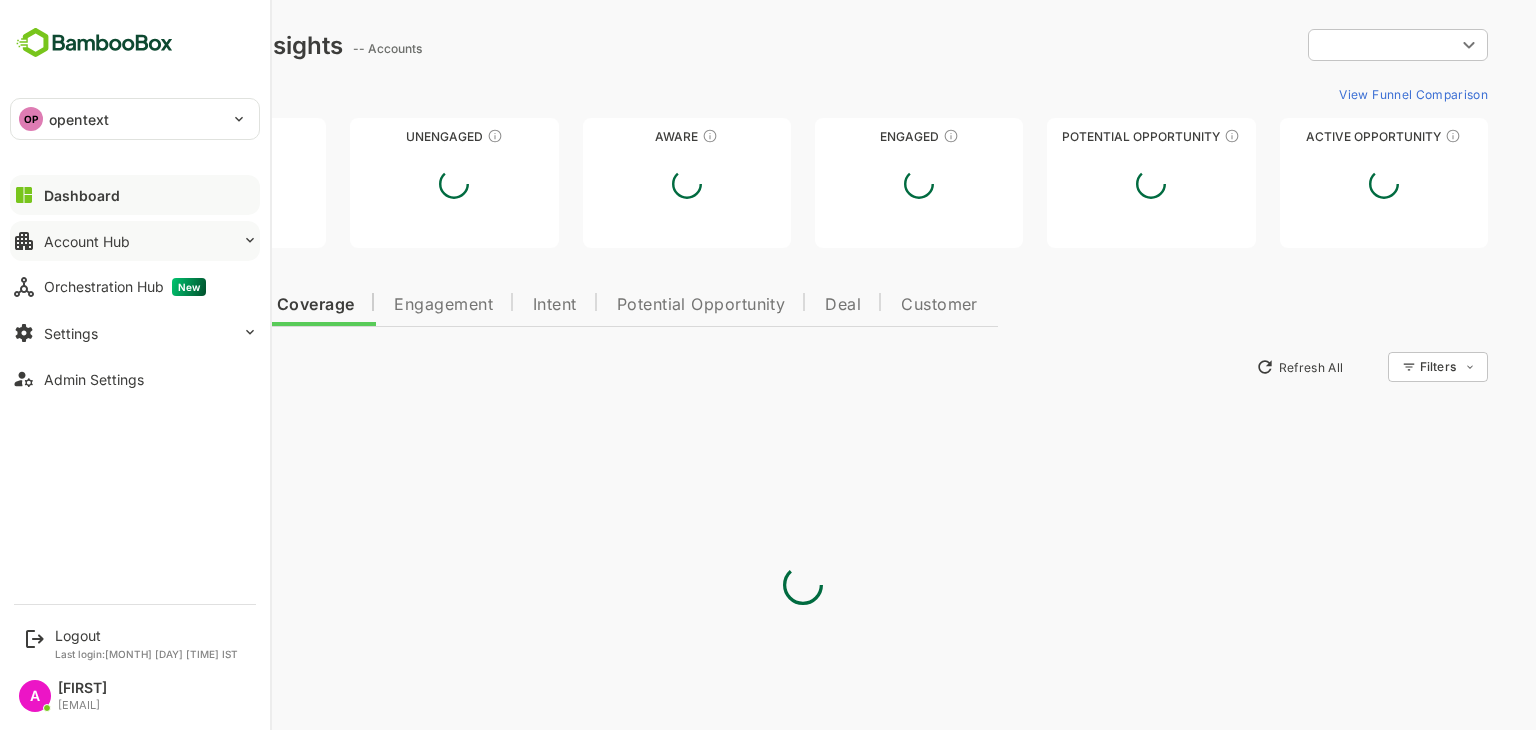 click on "Account Hub" at bounding box center [135, 241] 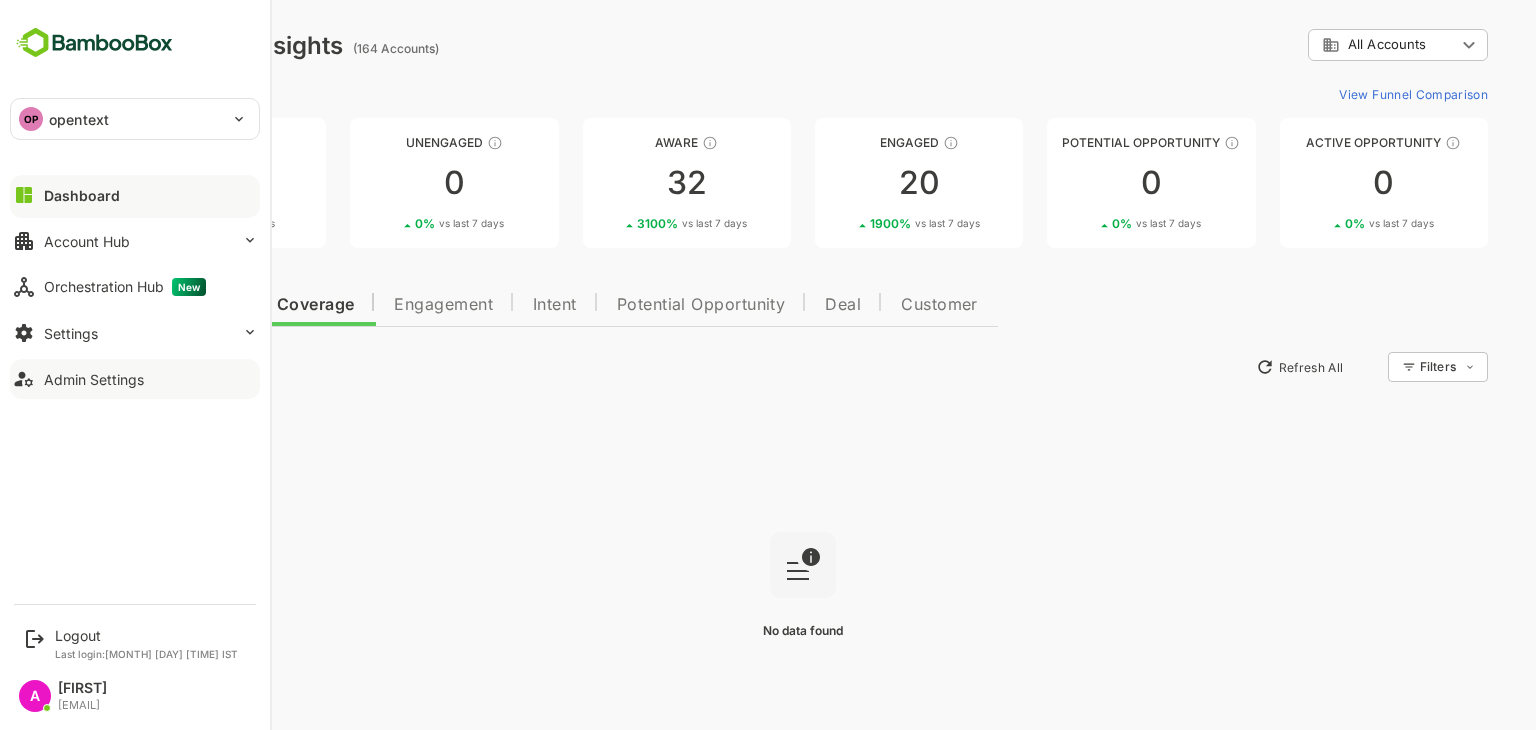 click on "Admin Settings" at bounding box center (135, 379) 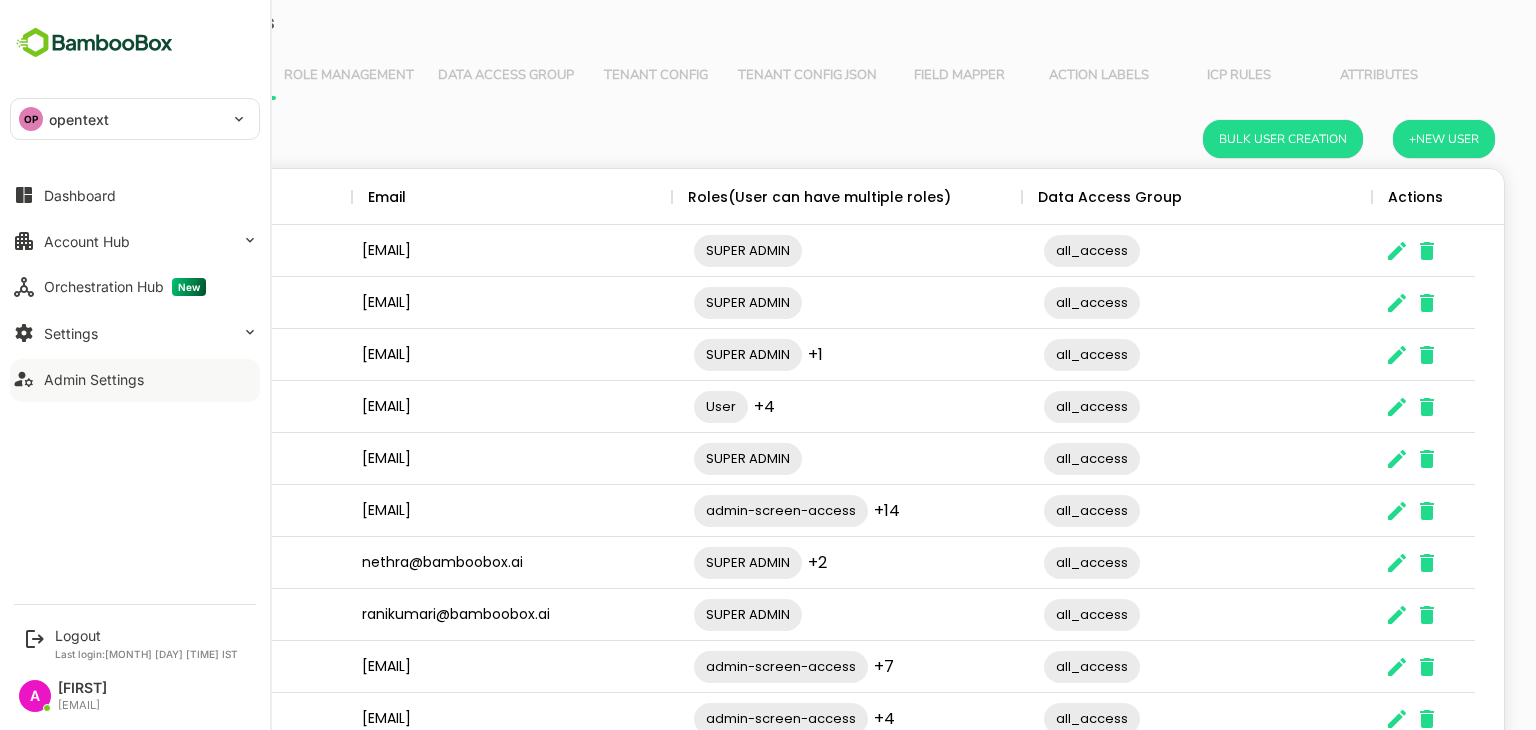 scroll, scrollTop: 0, scrollLeft: 0, axis: both 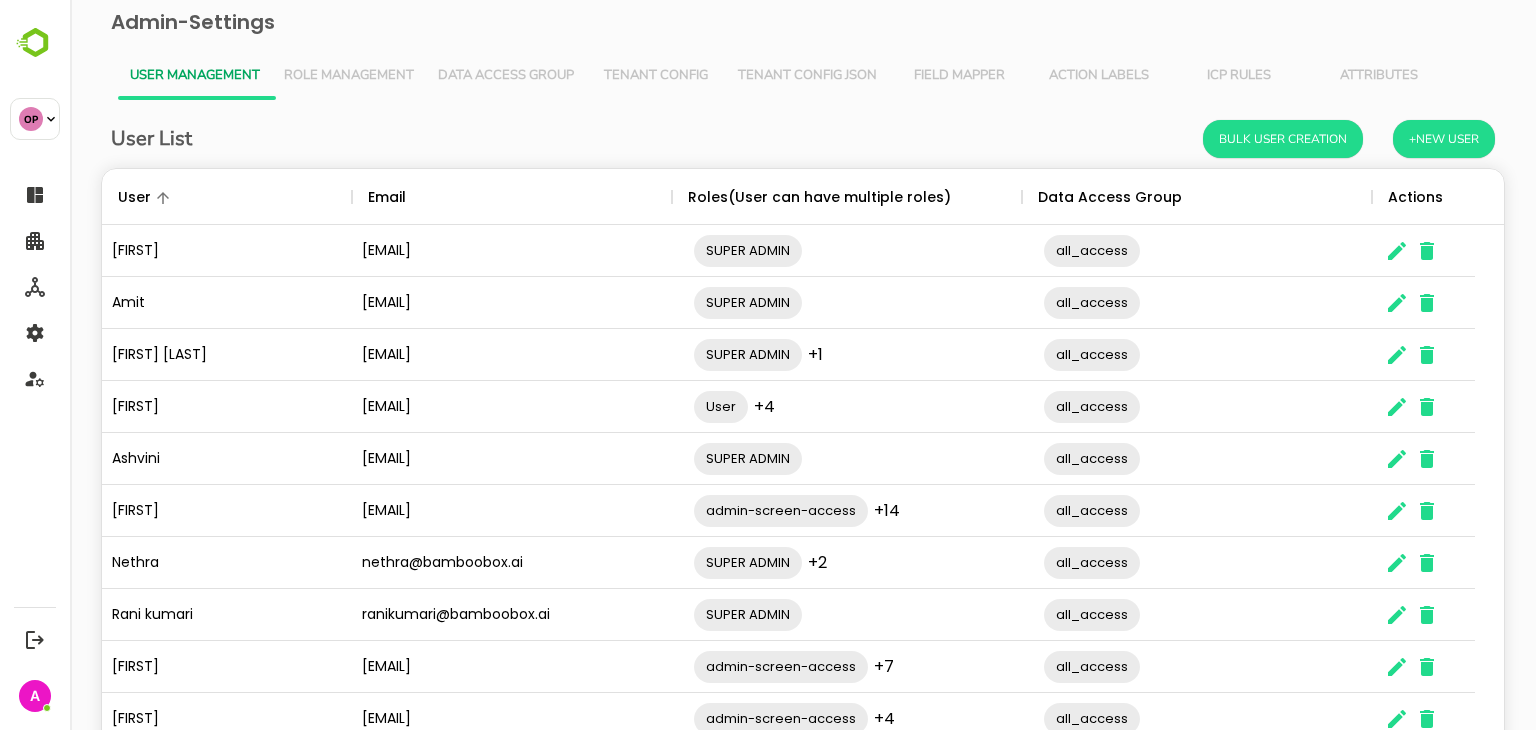 click on "Tenant Config Json" at bounding box center [807, 76] 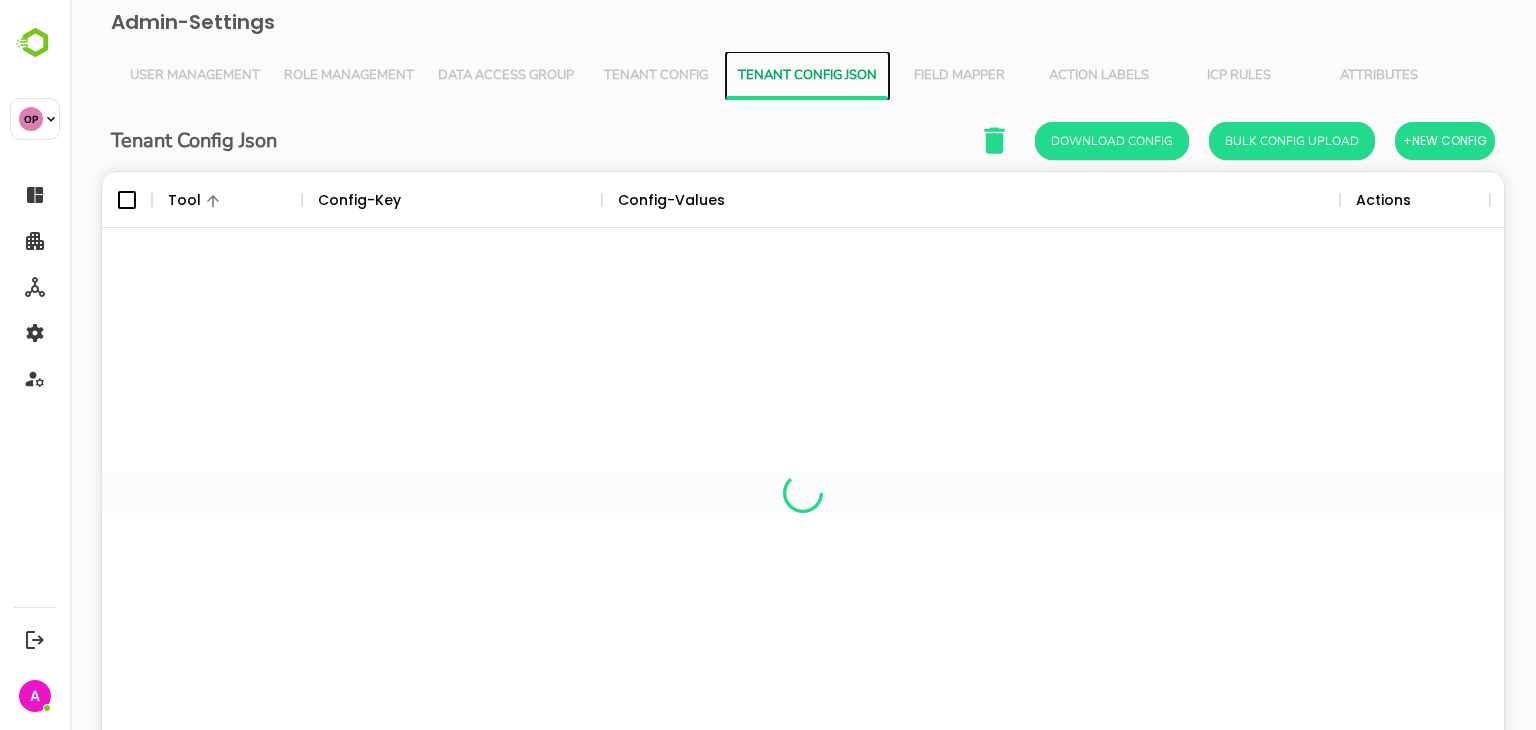 scroll, scrollTop: 16, scrollLeft: 16, axis: both 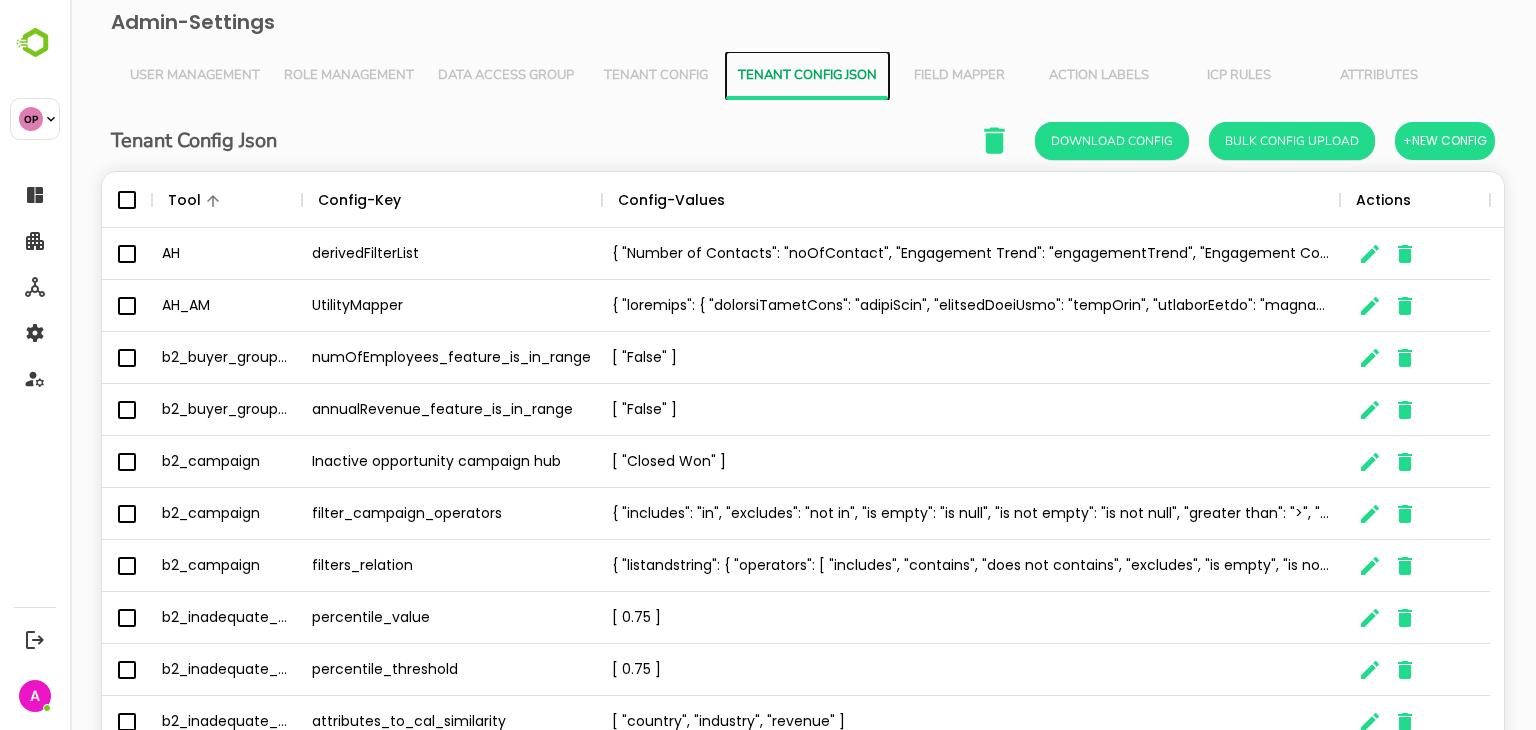 type 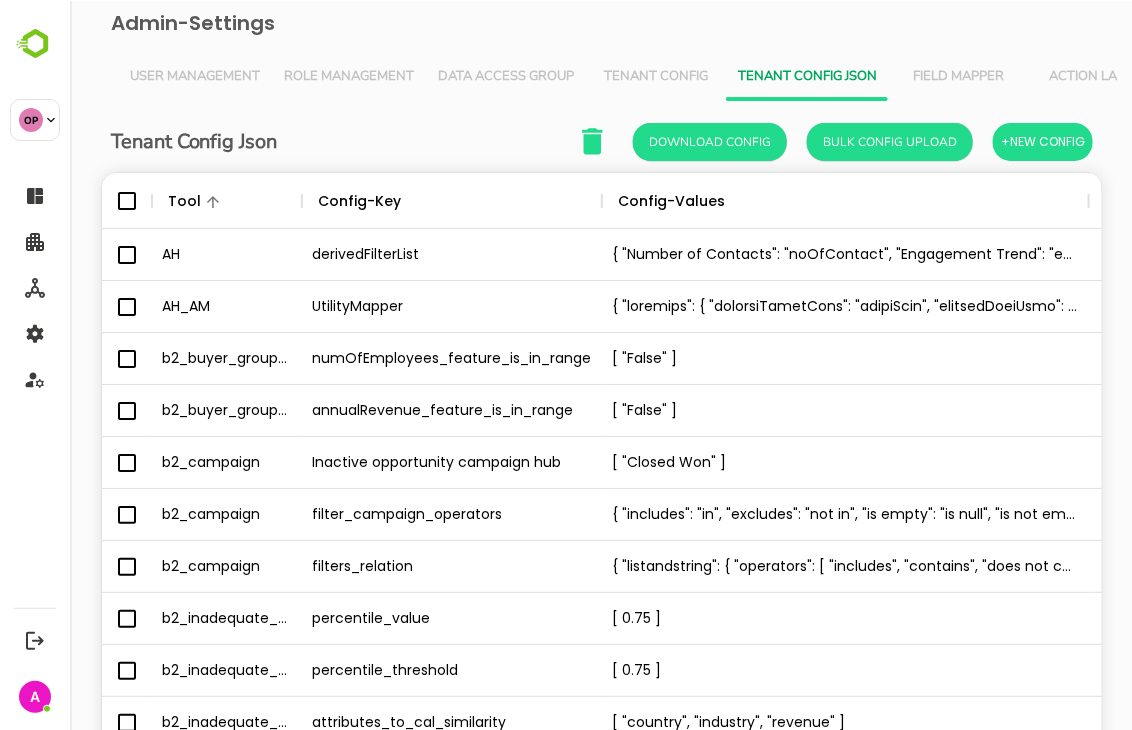 scroll, scrollTop: 571, scrollLeft: 968, axis: both 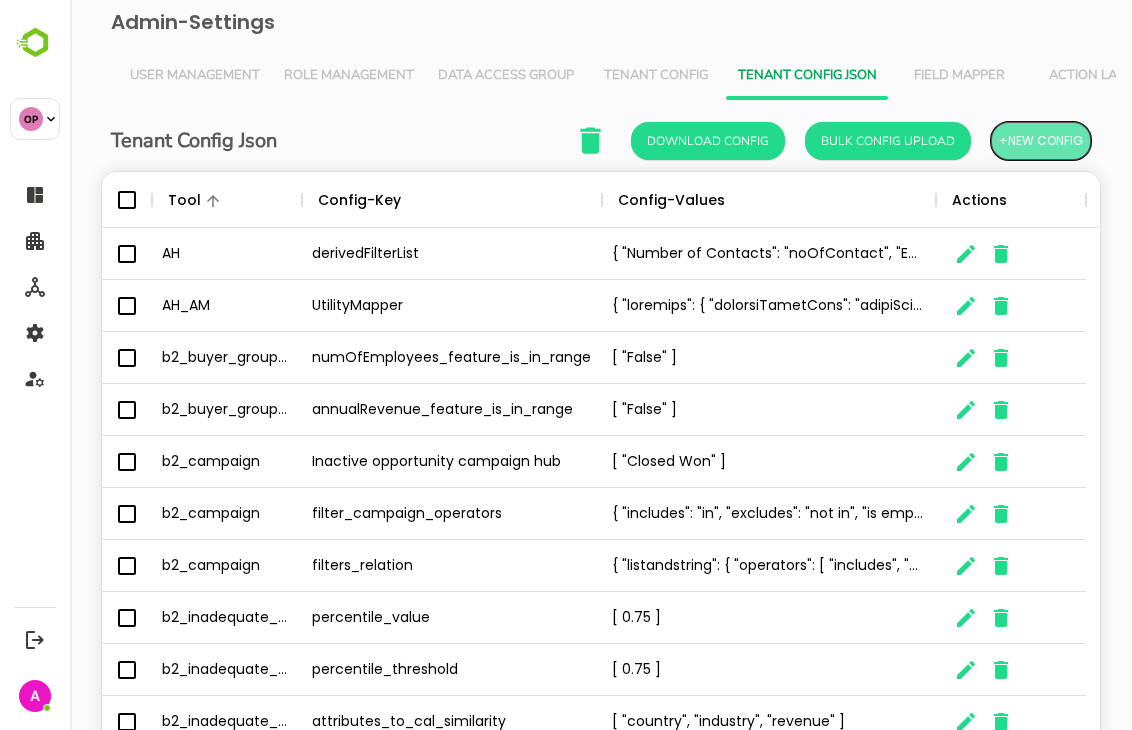click on "+New Config" at bounding box center [1041, 141] 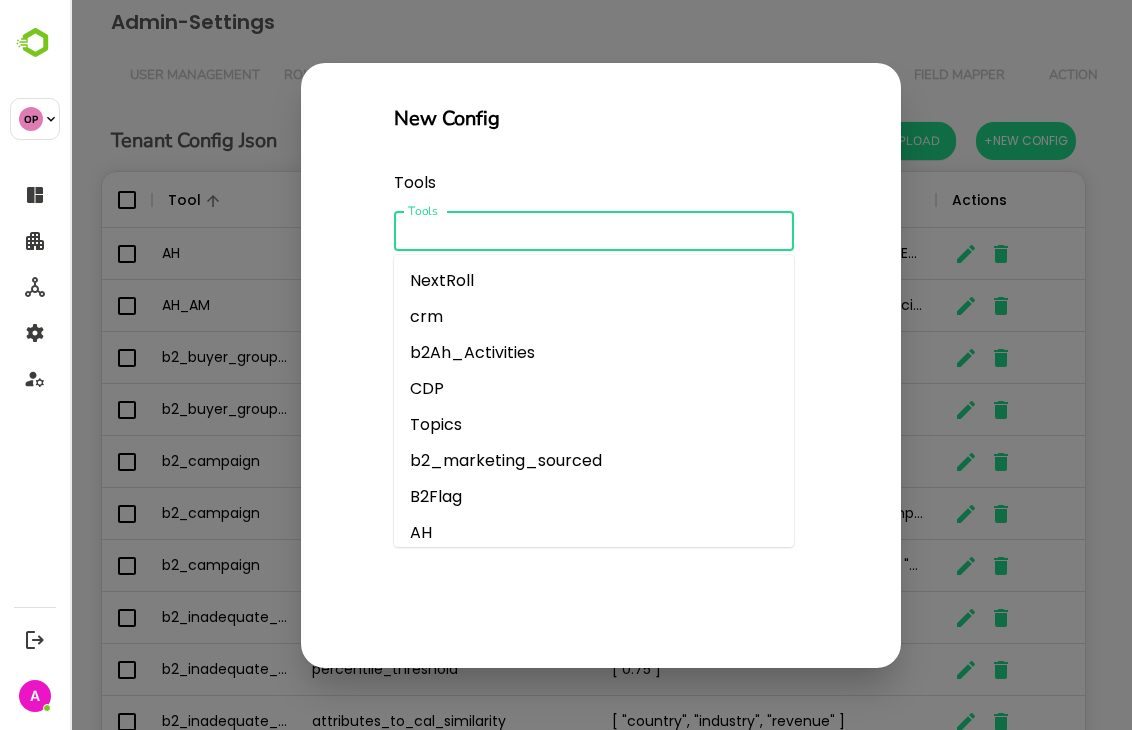 click on "Tools" at bounding box center [577, 231] 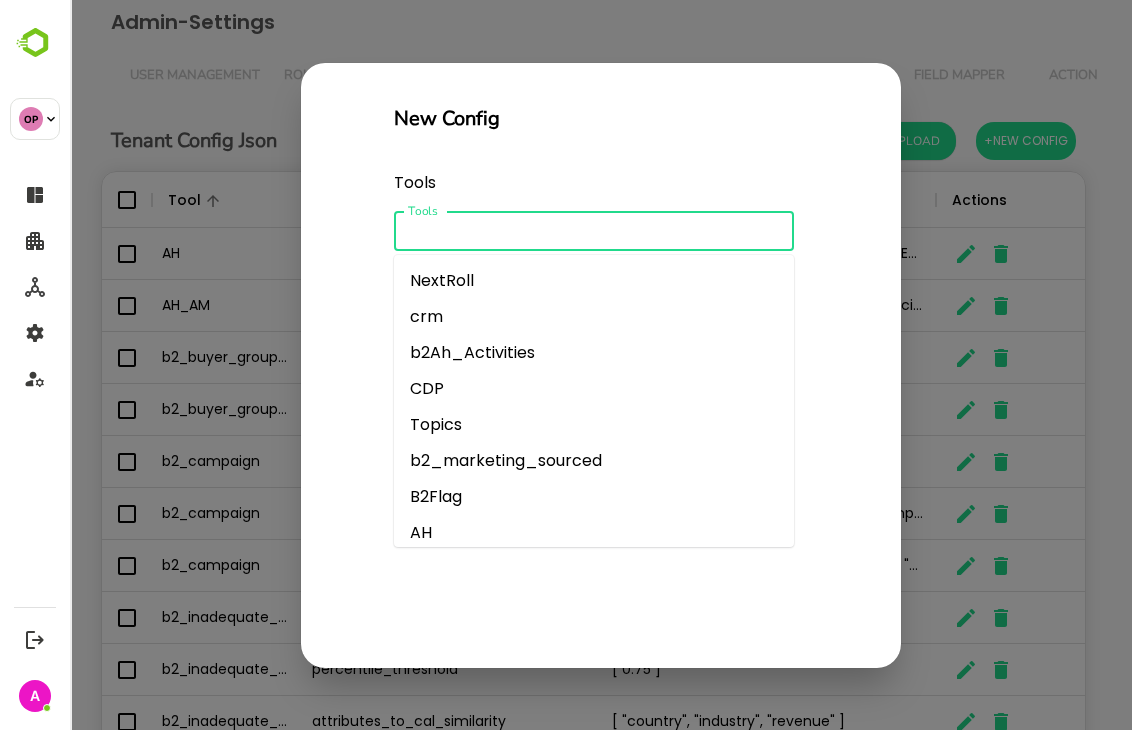 paste on "**********" 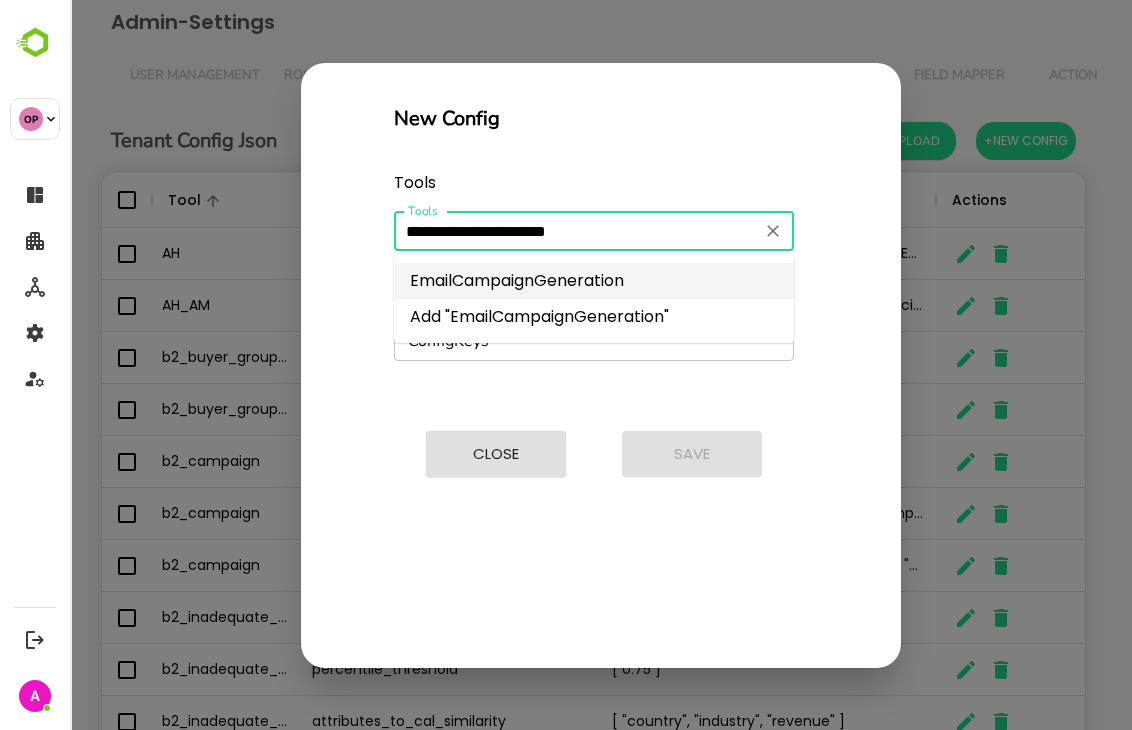 click on "EmailCampaignGeneration" at bounding box center (594, 281) 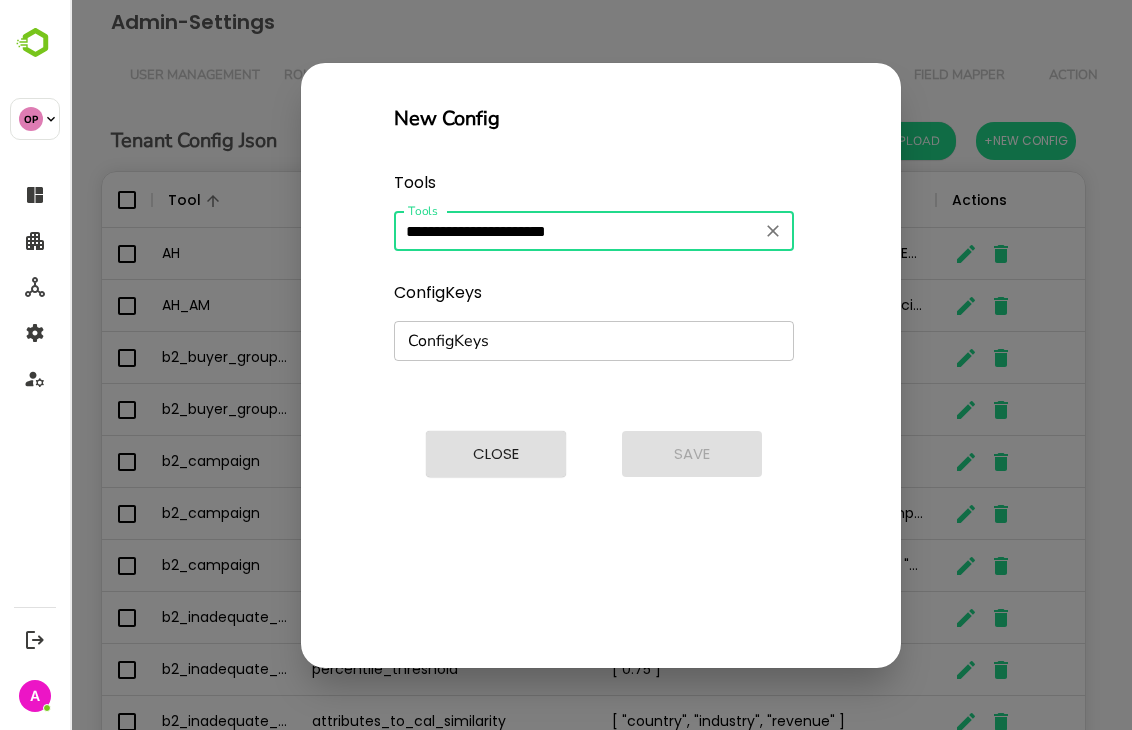 type on "**********" 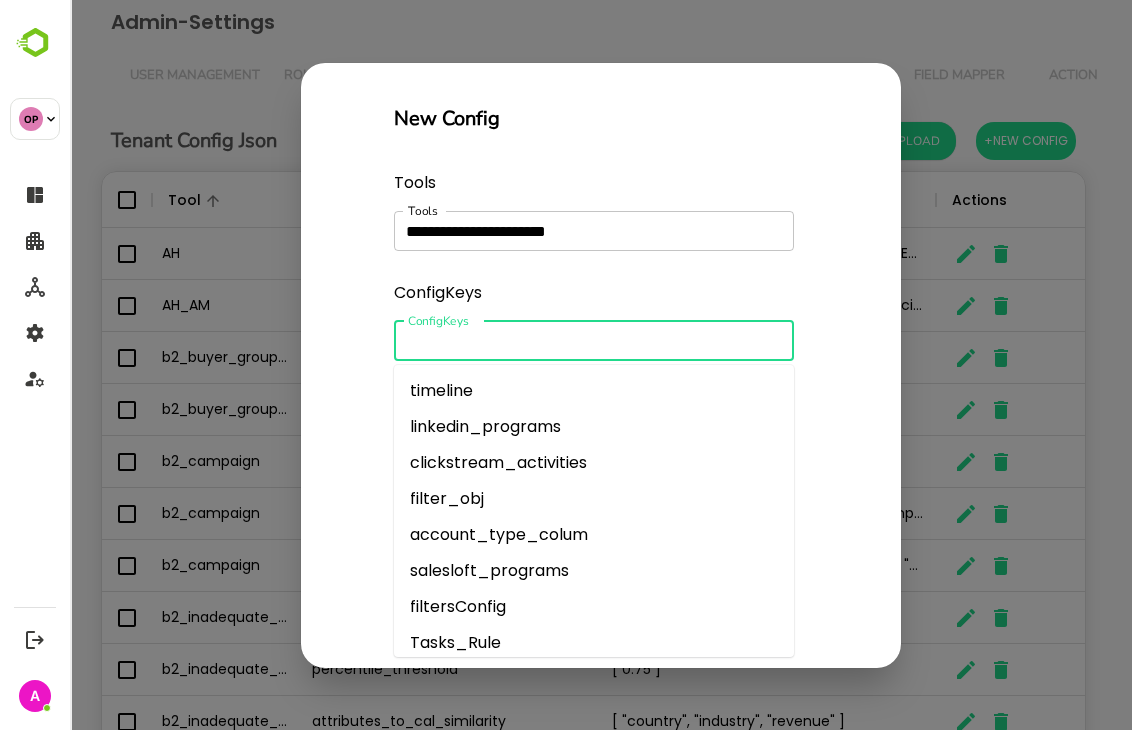 paste on "**********" 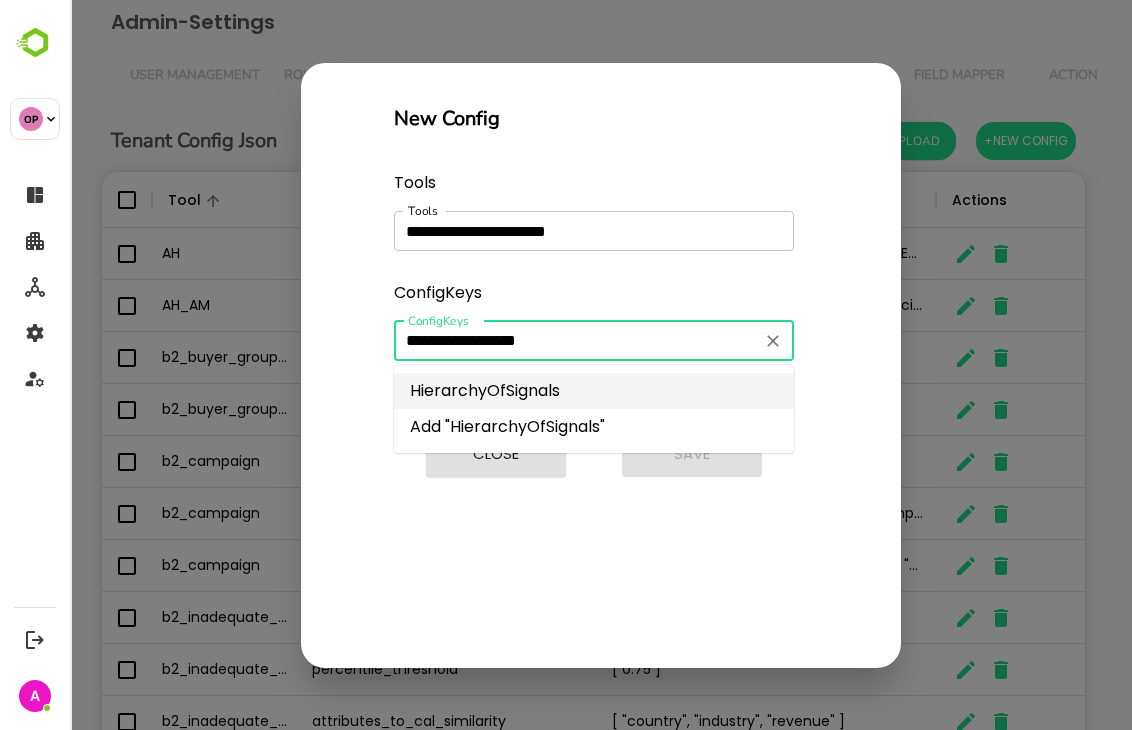 click on "HierarchyOfSignals" at bounding box center [594, 391] 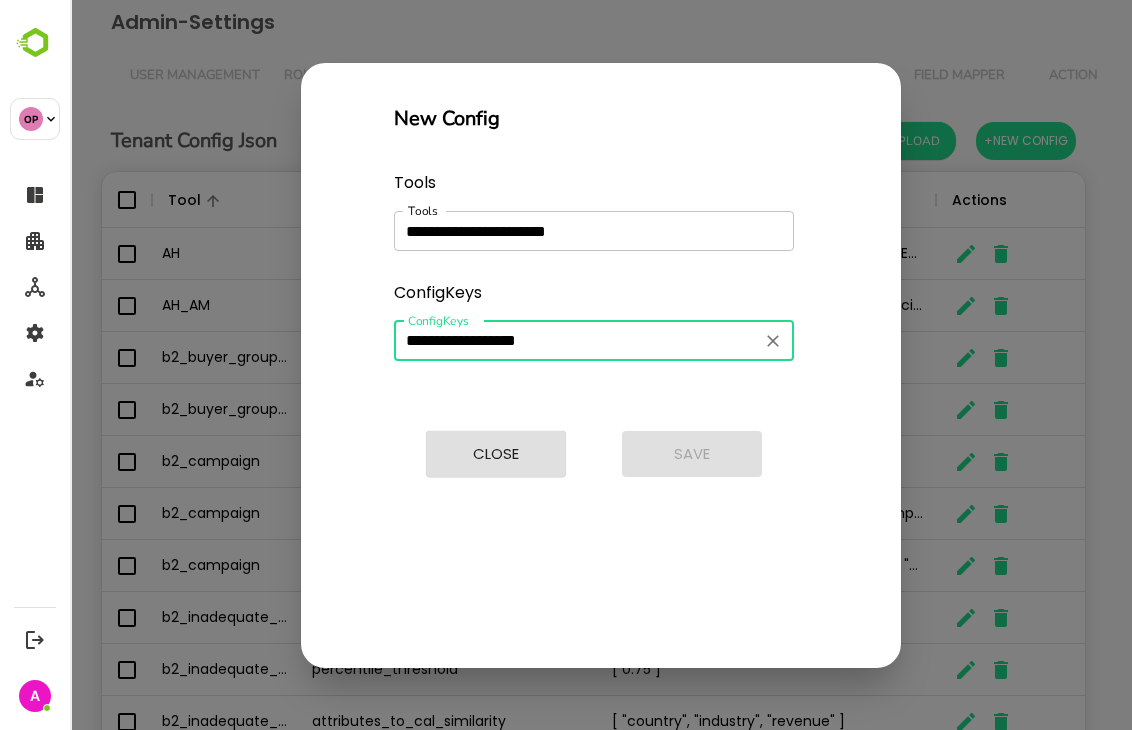 type on "**********" 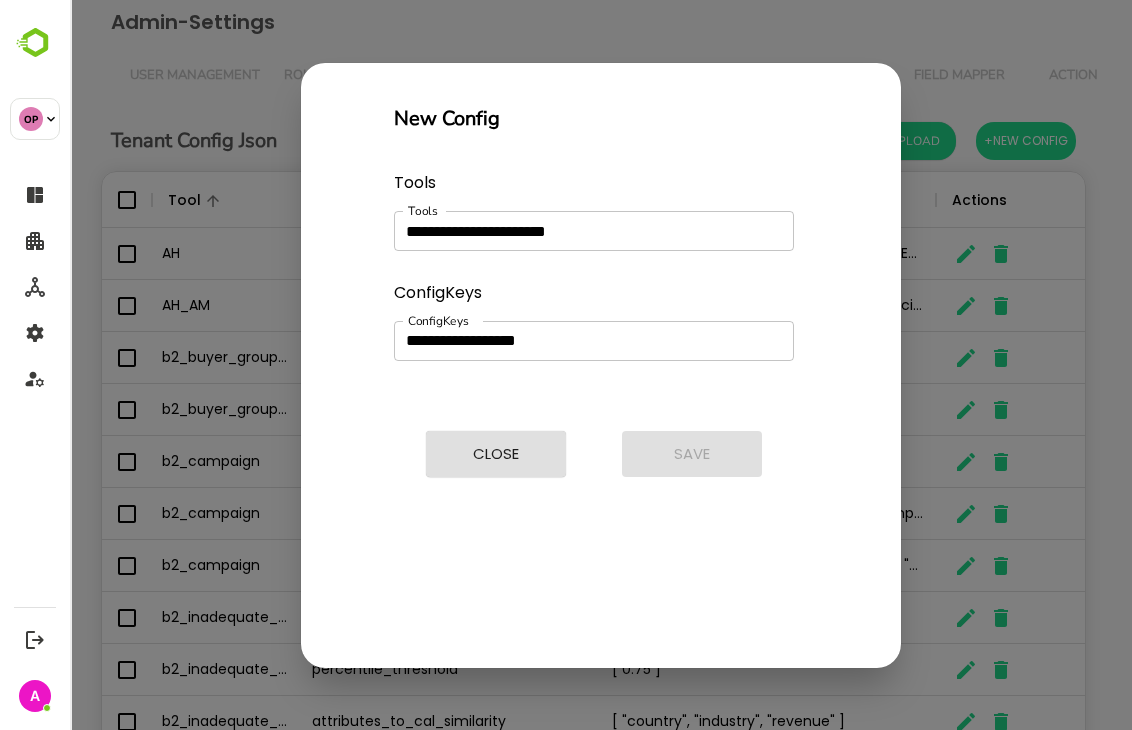 click on "**********" at bounding box center [620, 322] 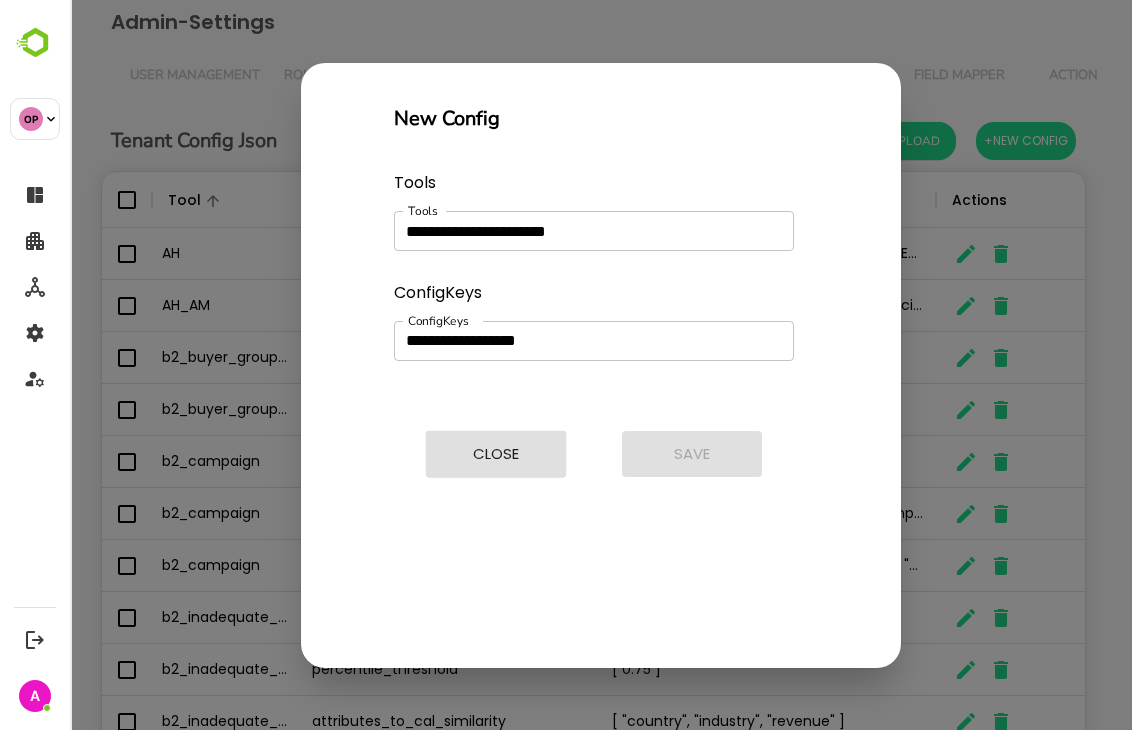 click on "**********" at bounding box center (601, 365) 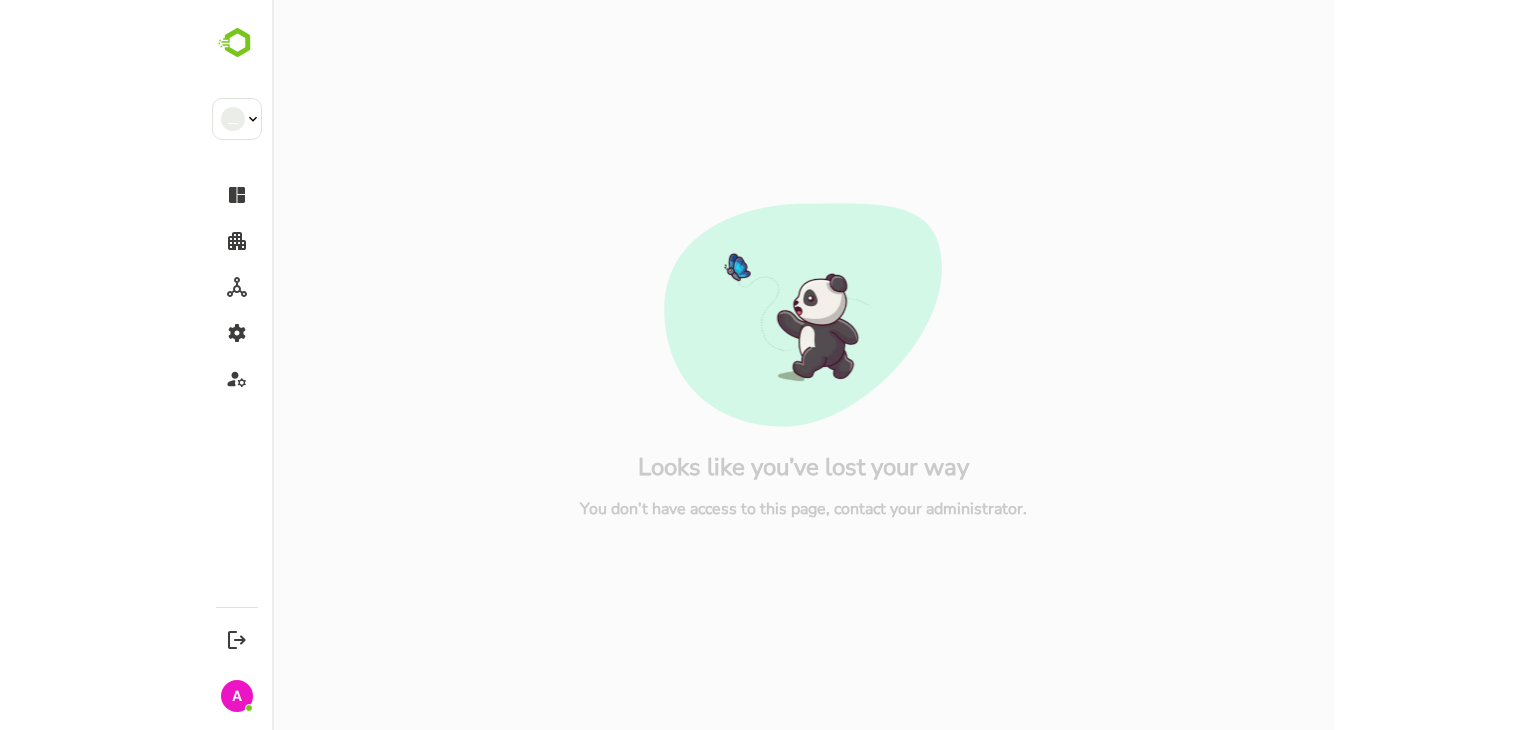 scroll, scrollTop: 0, scrollLeft: 0, axis: both 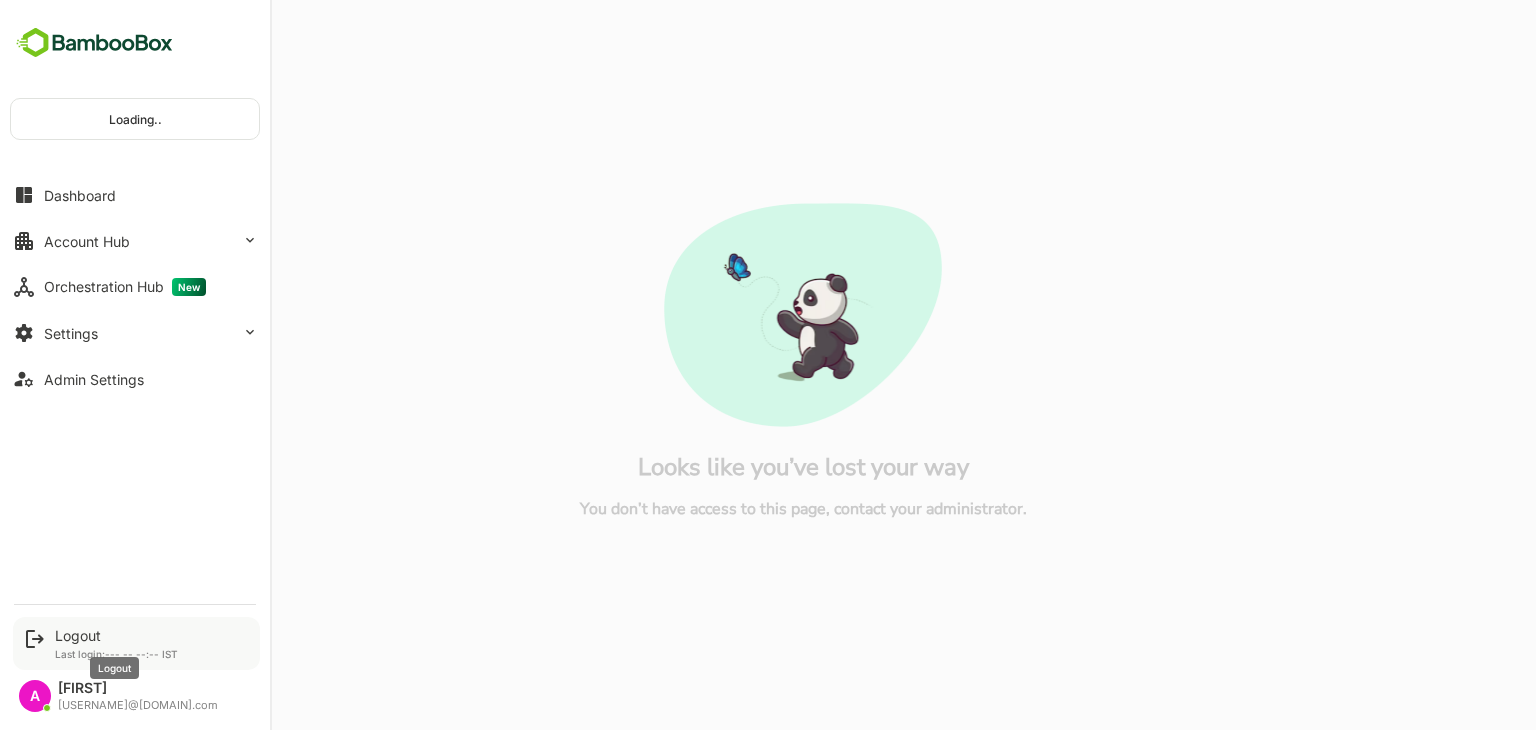 click on "Logout" at bounding box center (116, 635) 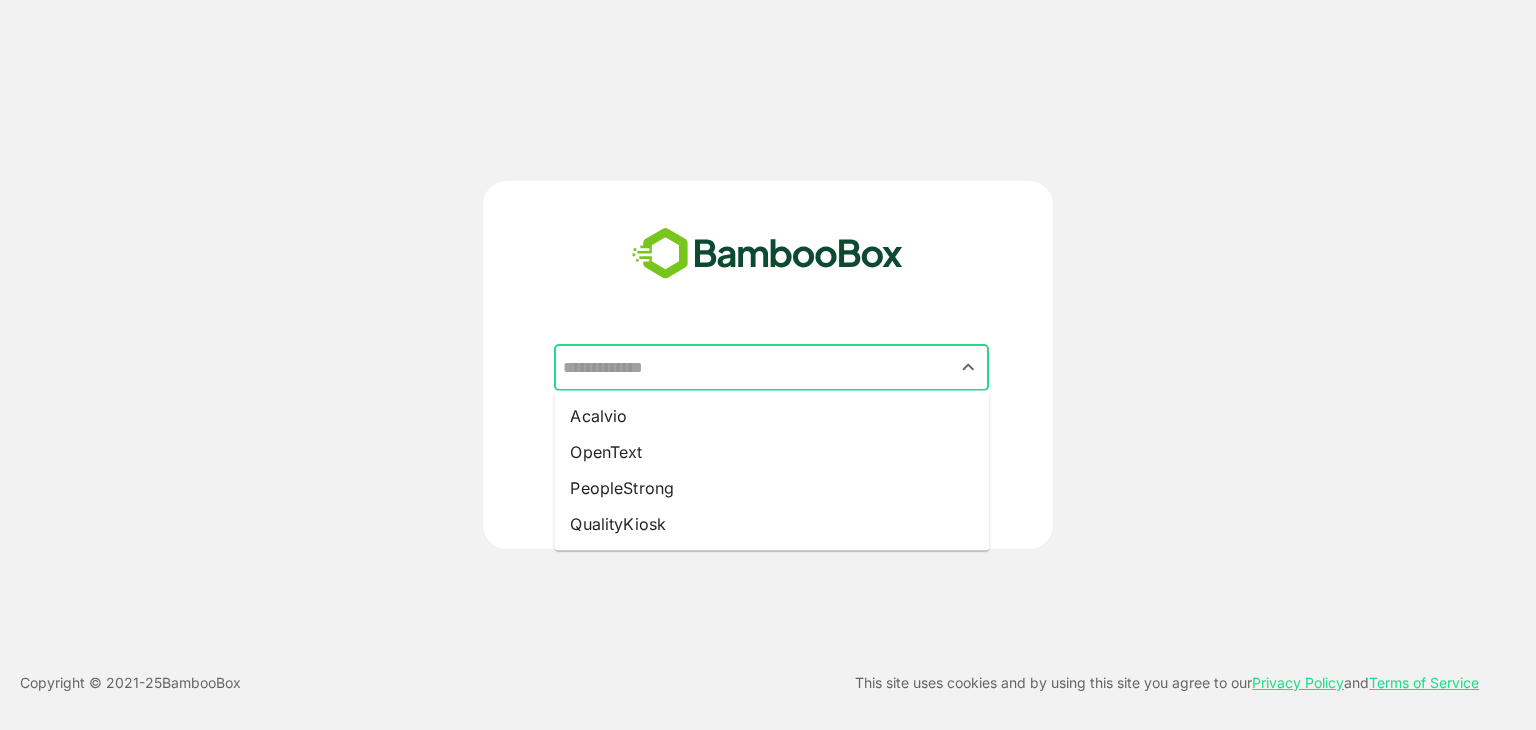 click at bounding box center (771, 368) 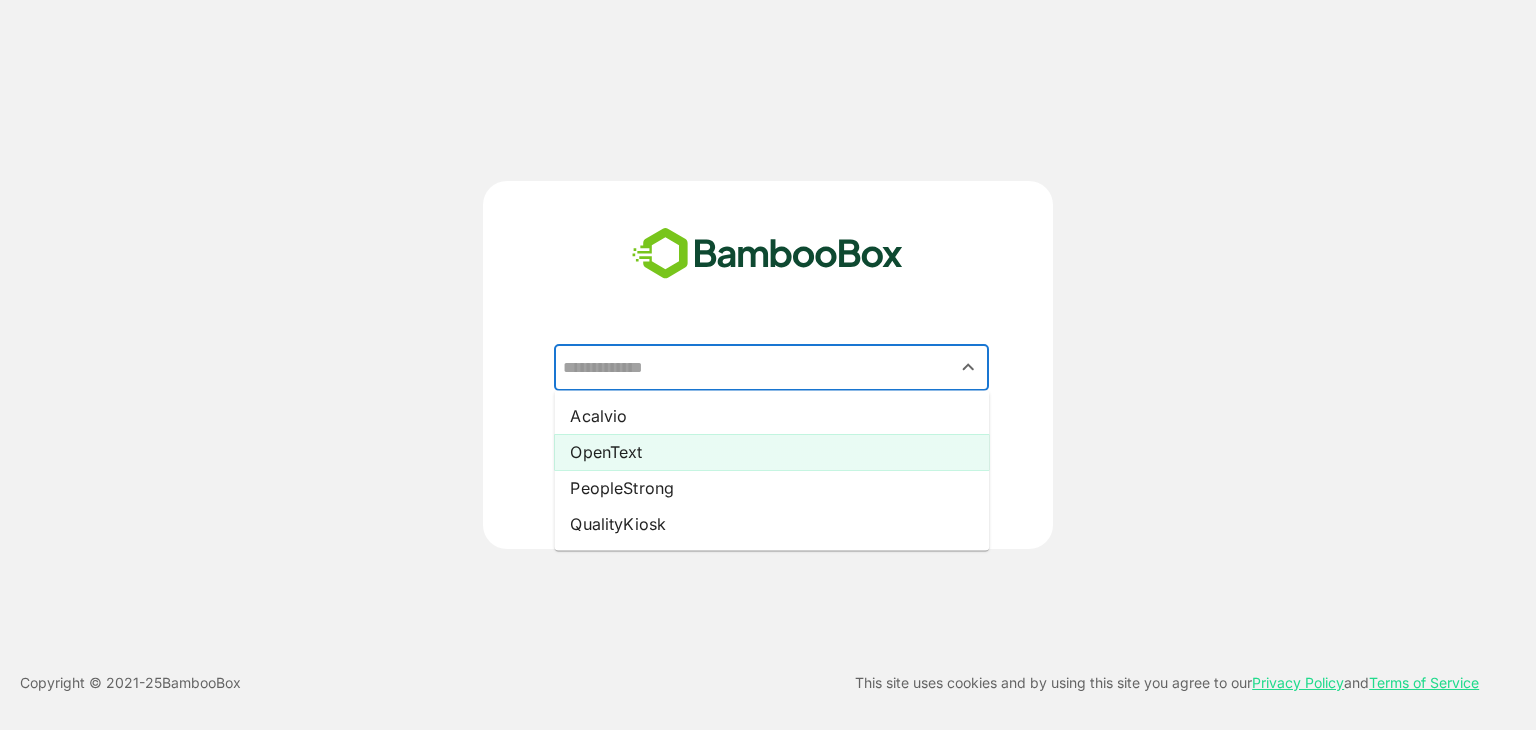 click on "OpenText" at bounding box center (771, 452) 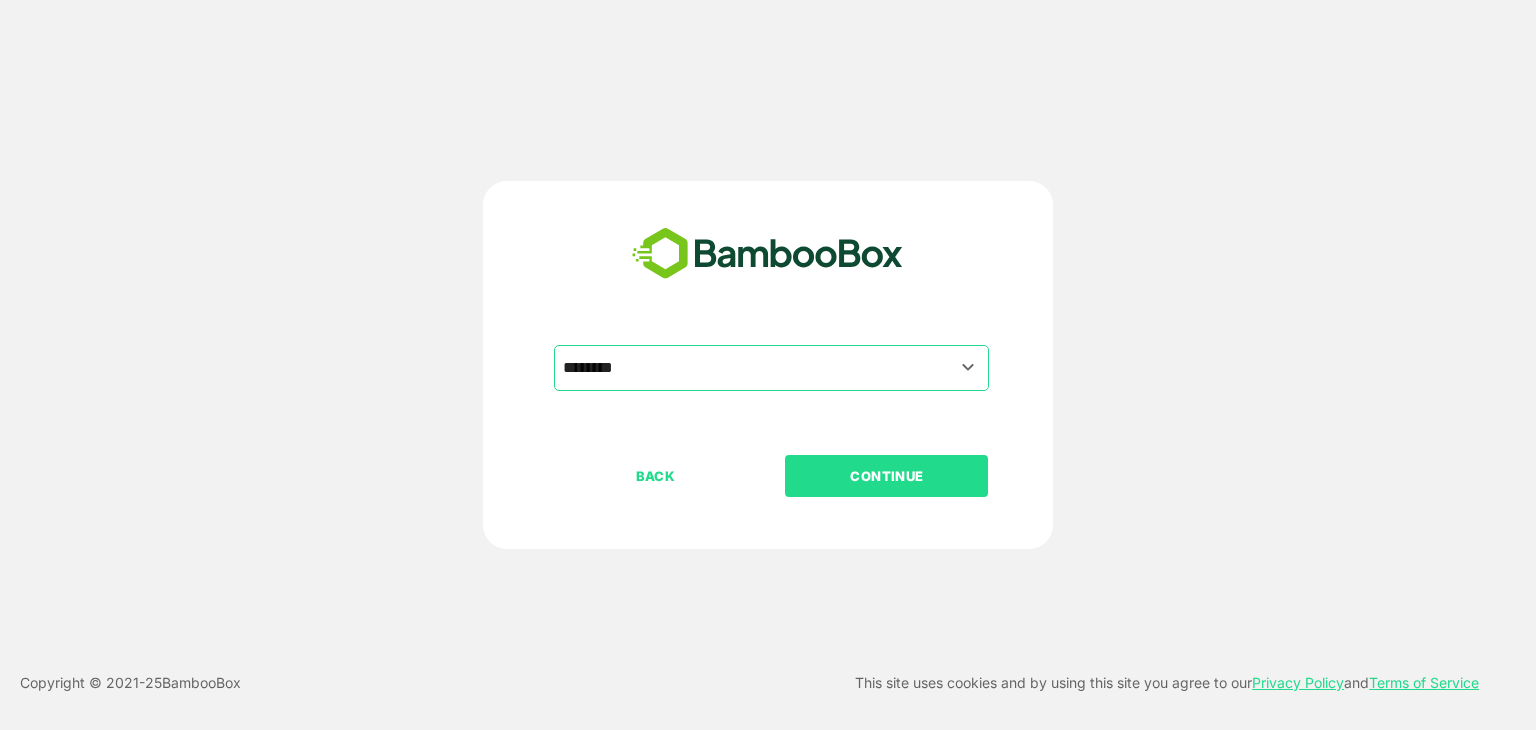 click on "CONTINUE" at bounding box center (887, 476) 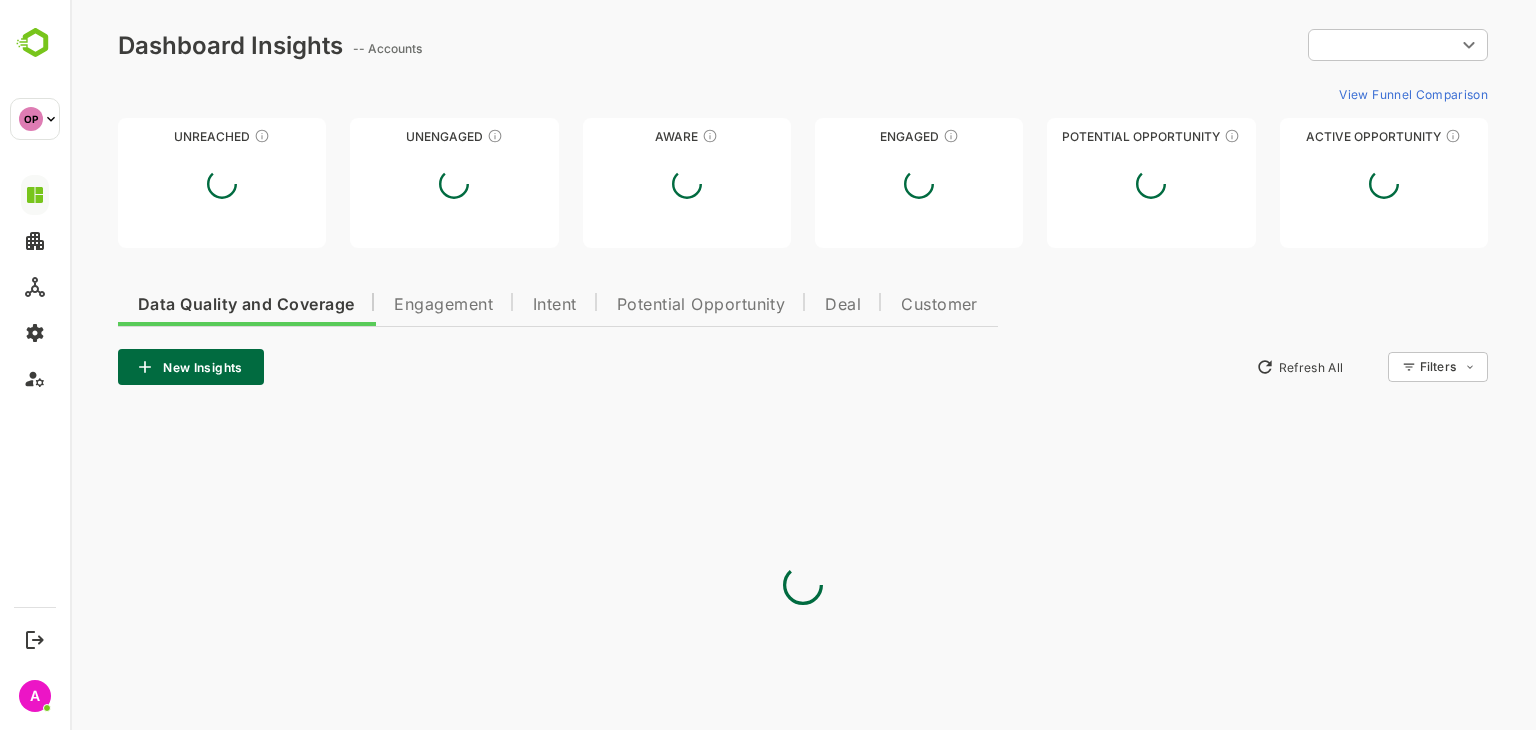 scroll, scrollTop: 0, scrollLeft: 0, axis: both 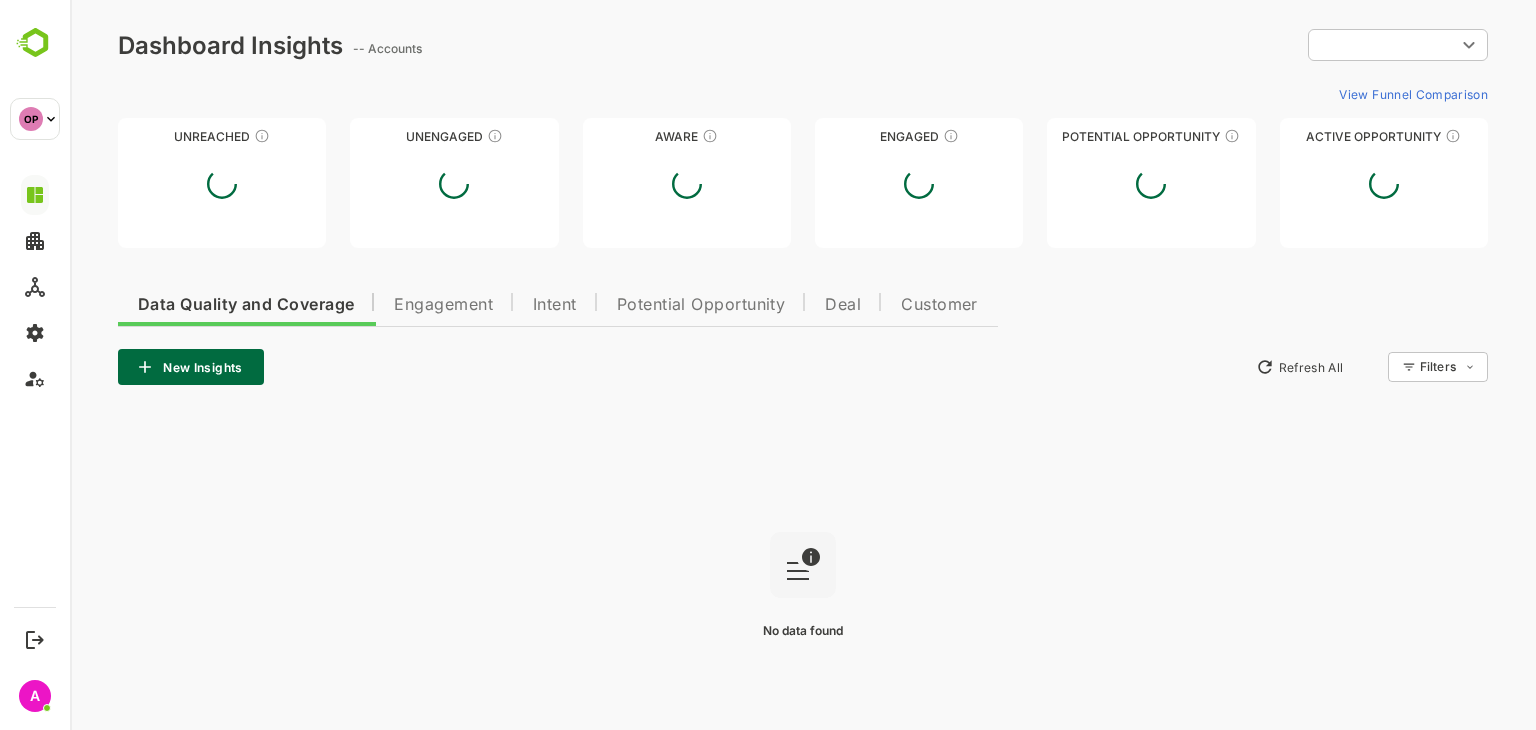 type on "**********" 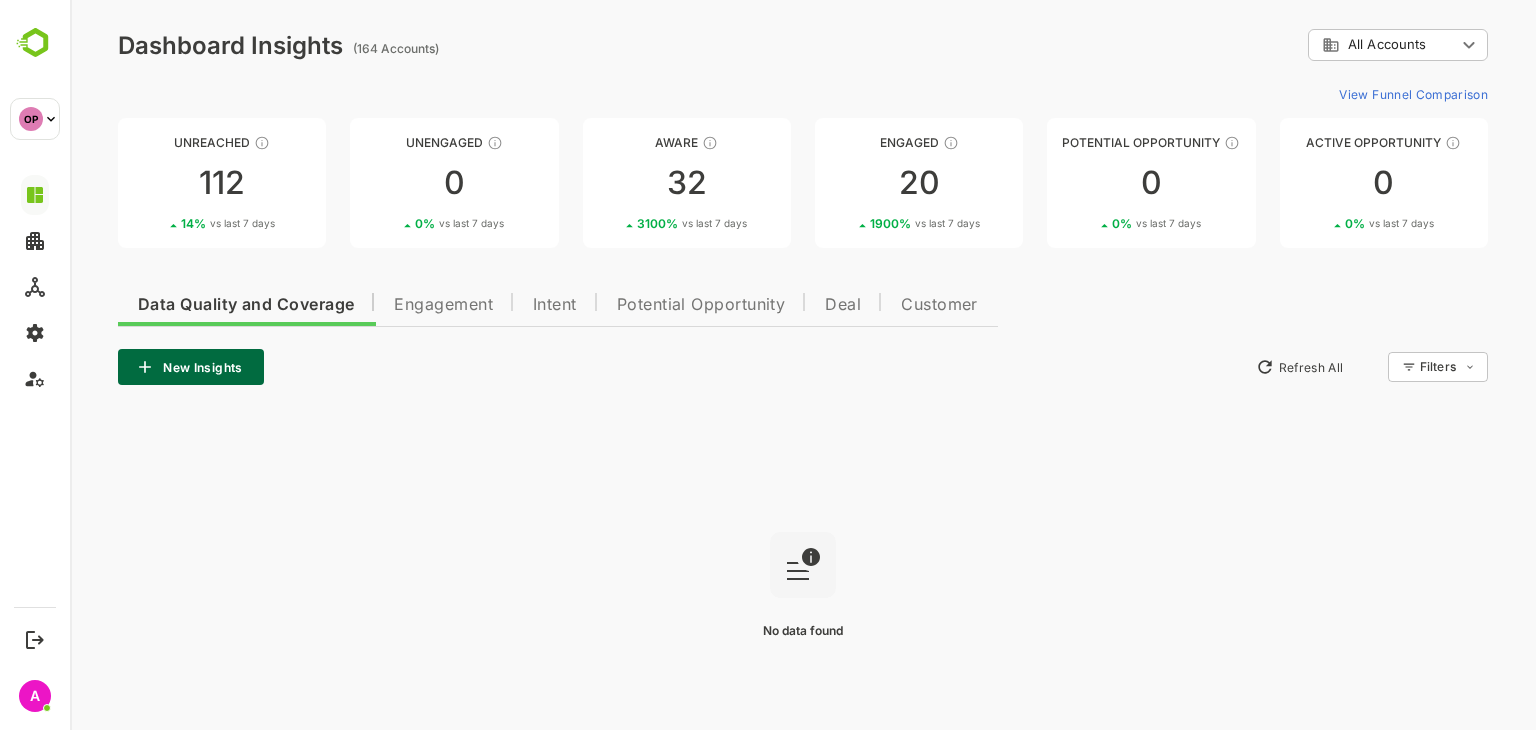 click on "Dashboard Insights ([NUMBER] Accounts)    All Accounts [MASKED] ​" at bounding box center (803, 45) 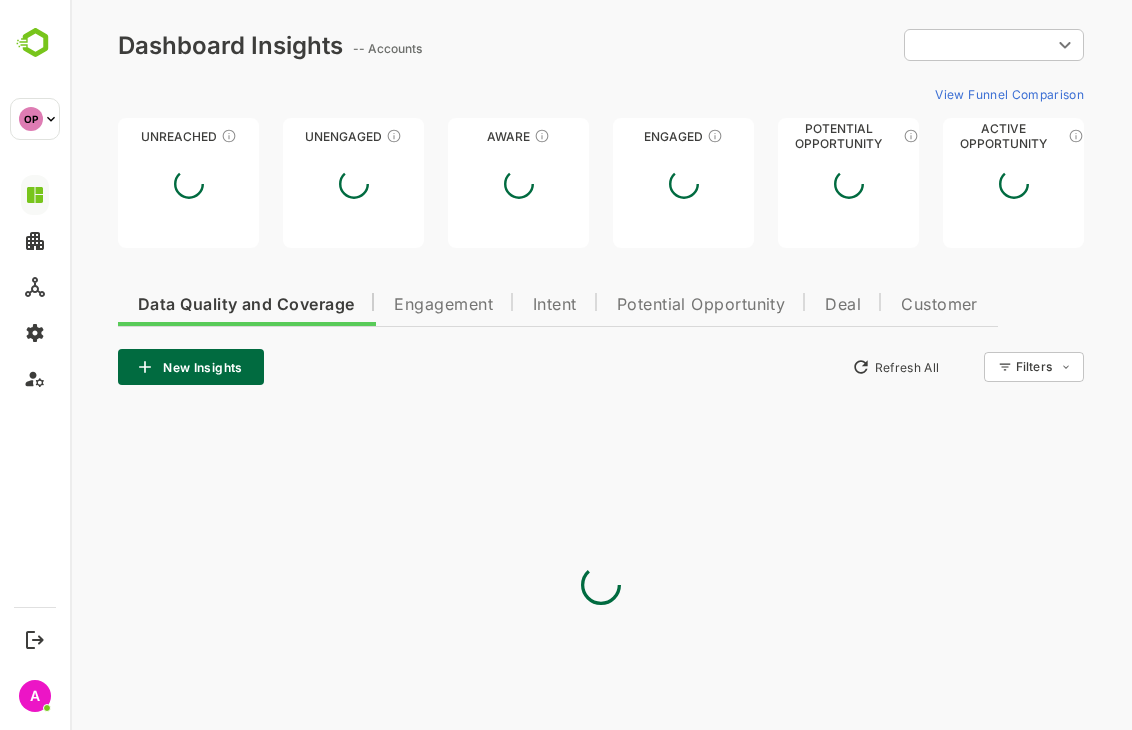 scroll, scrollTop: 0, scrollLeft: 0, axis: both 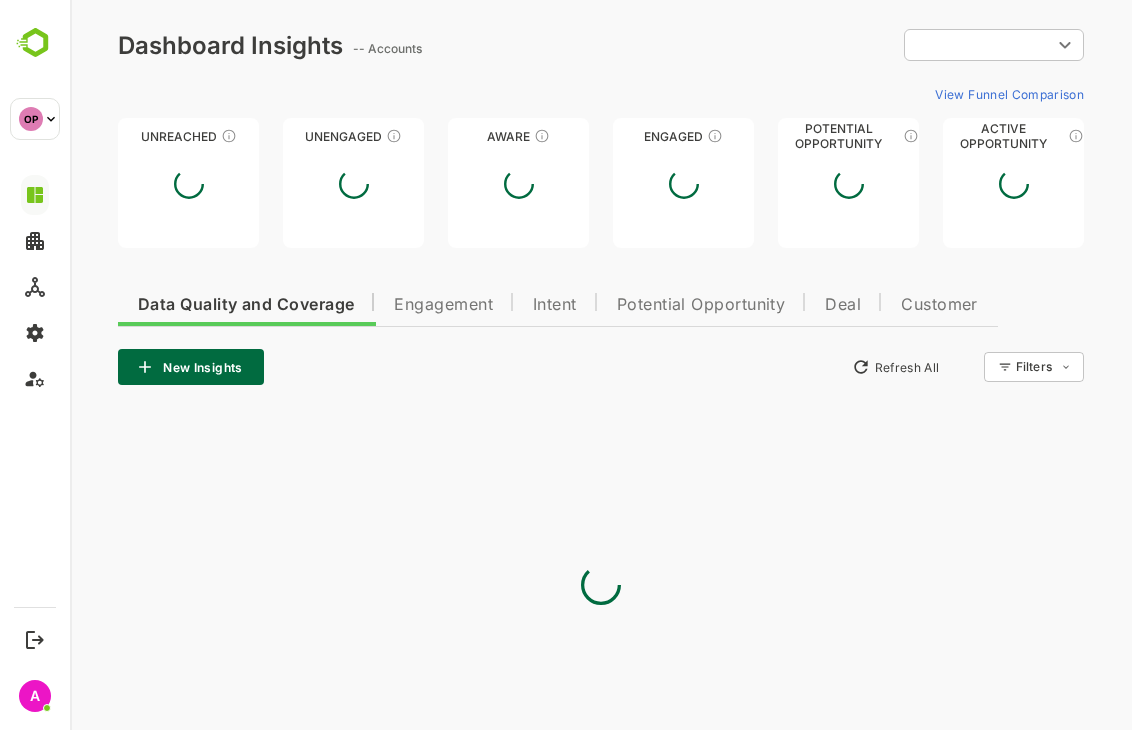 type on "**********" 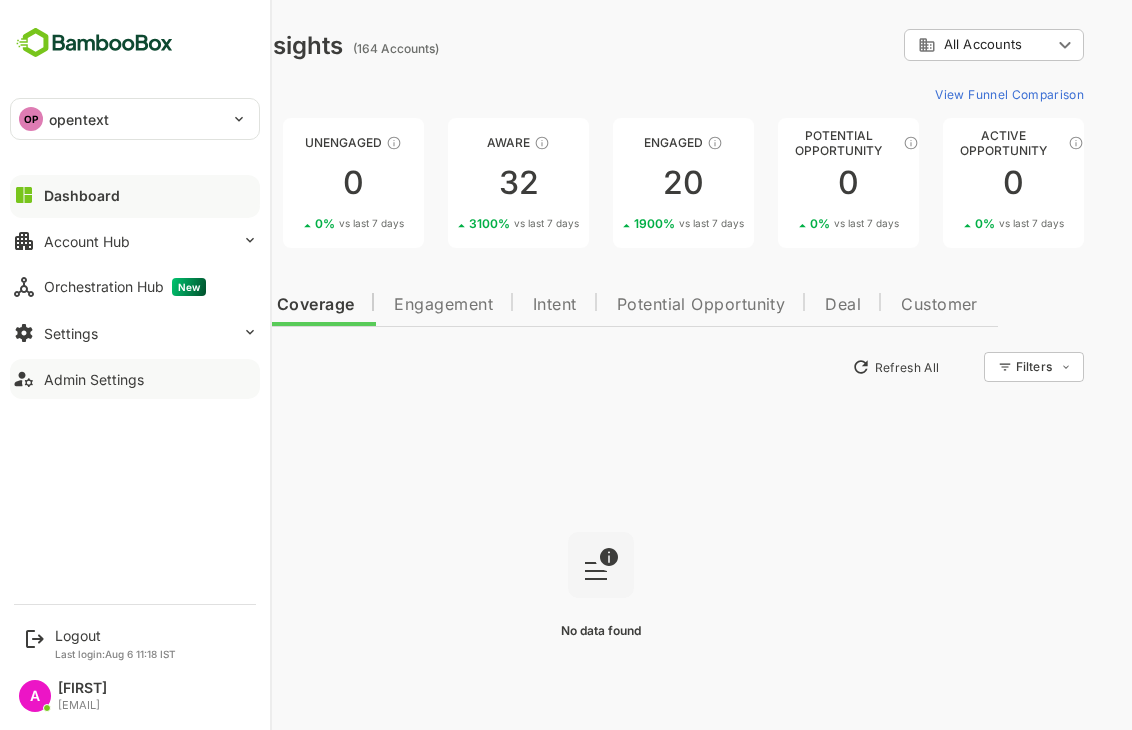 click on "Admin Settings" at bounding box center [135, 379] 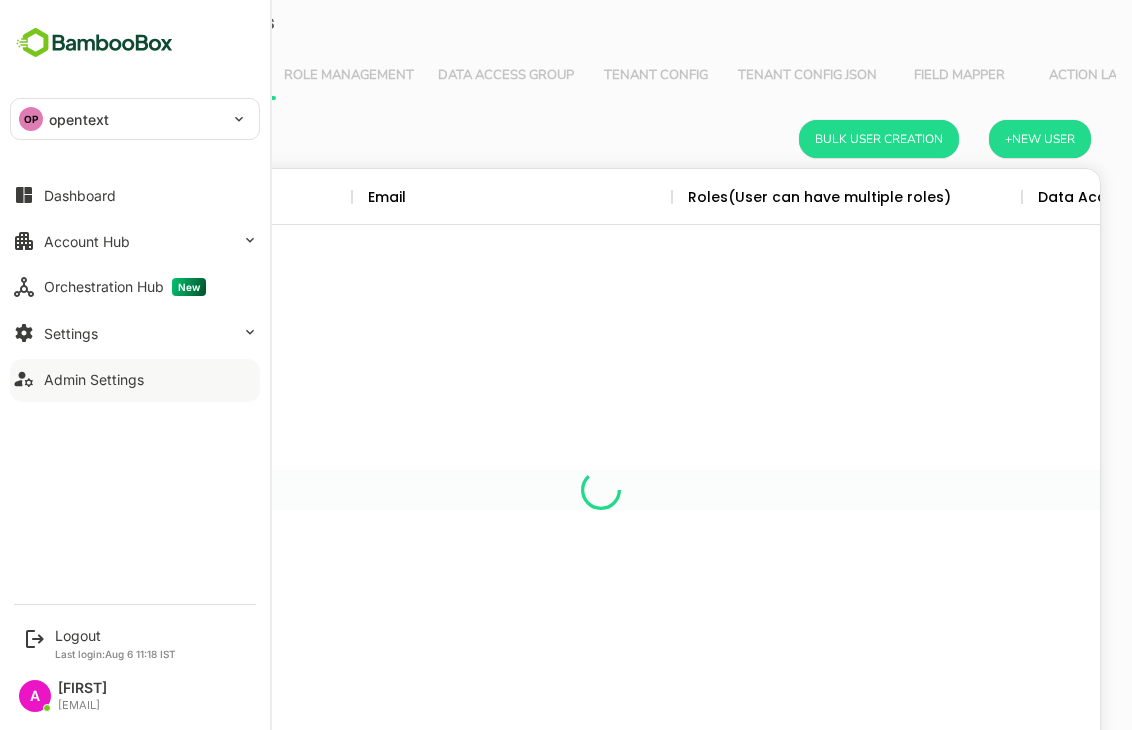 scroll, scrollTop: 0, scrollLeft: 0, axis: both 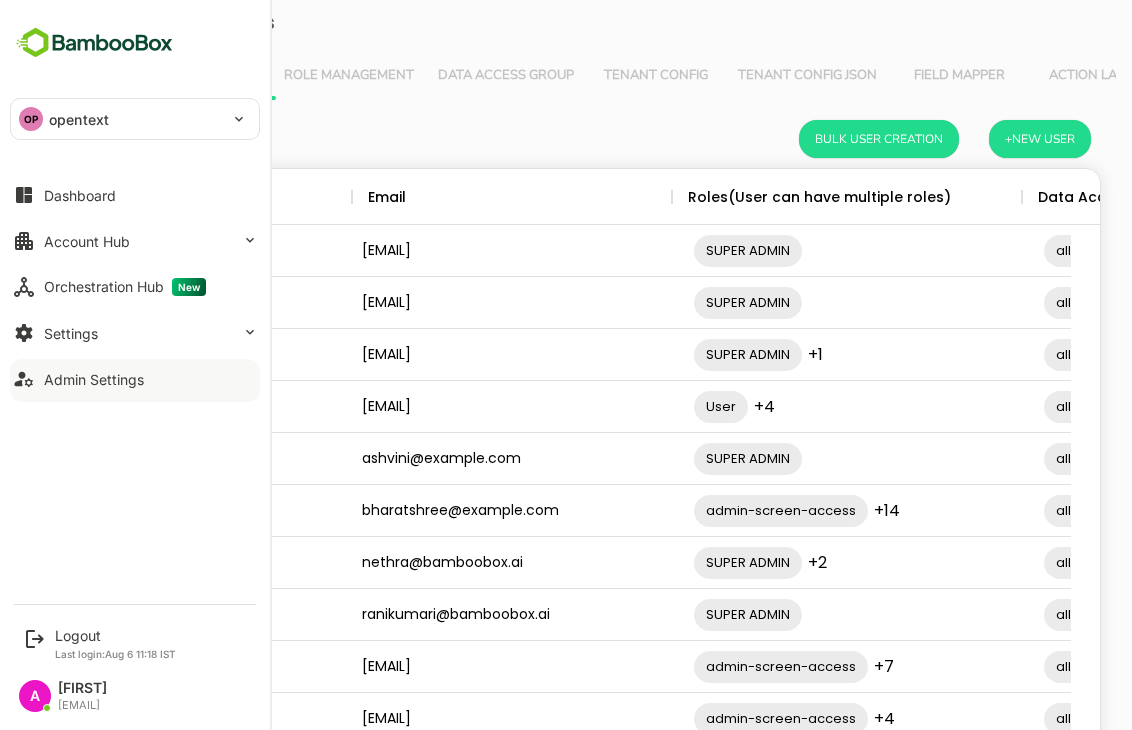 type 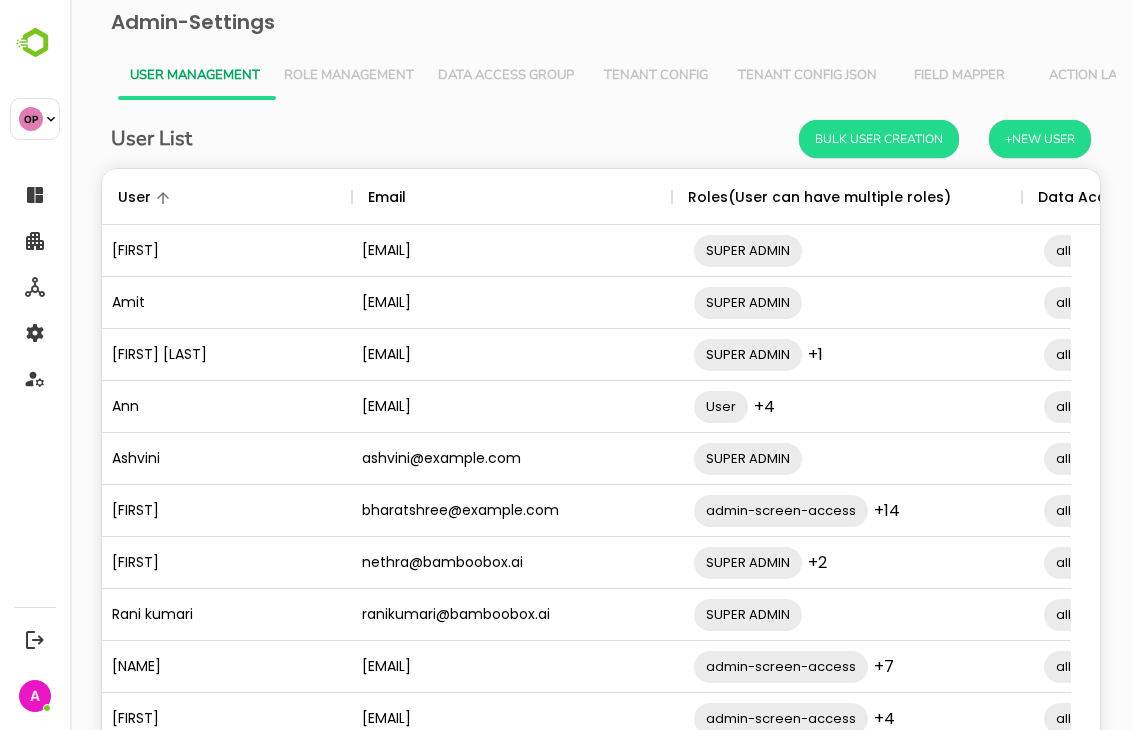 click on "Tenant Config Json" at bounding box center (807, 76) 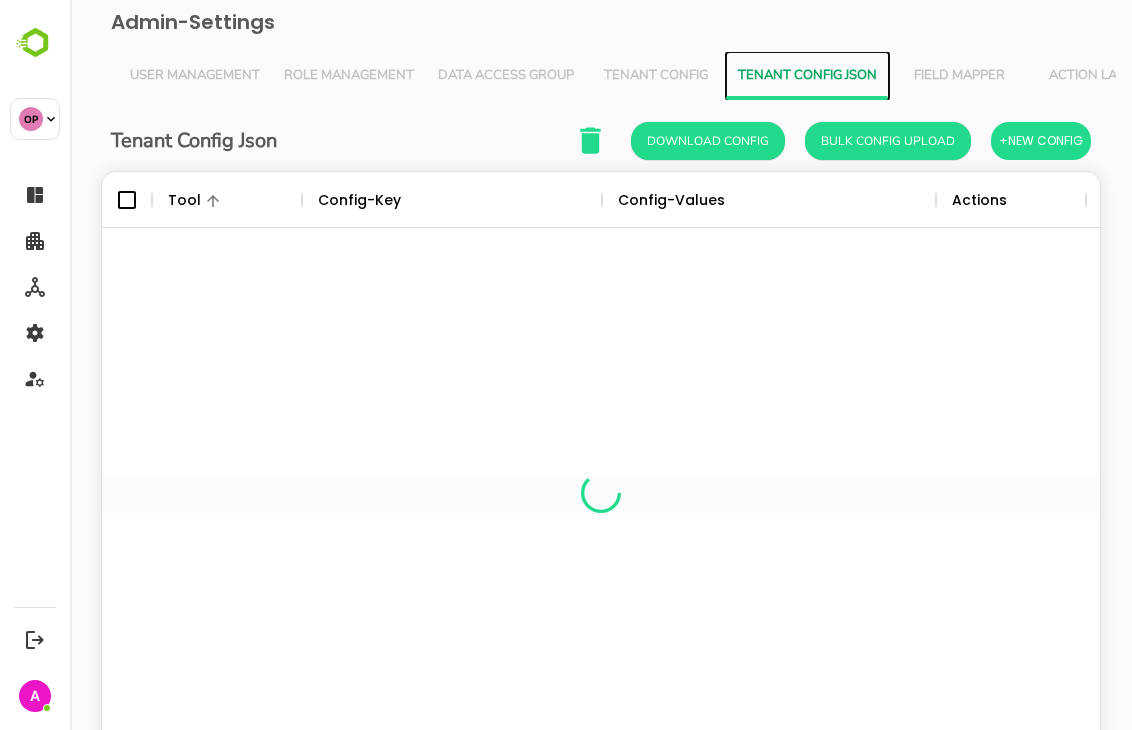 scroll, scrollTop: 16, scrollLeft: 16, axis: both 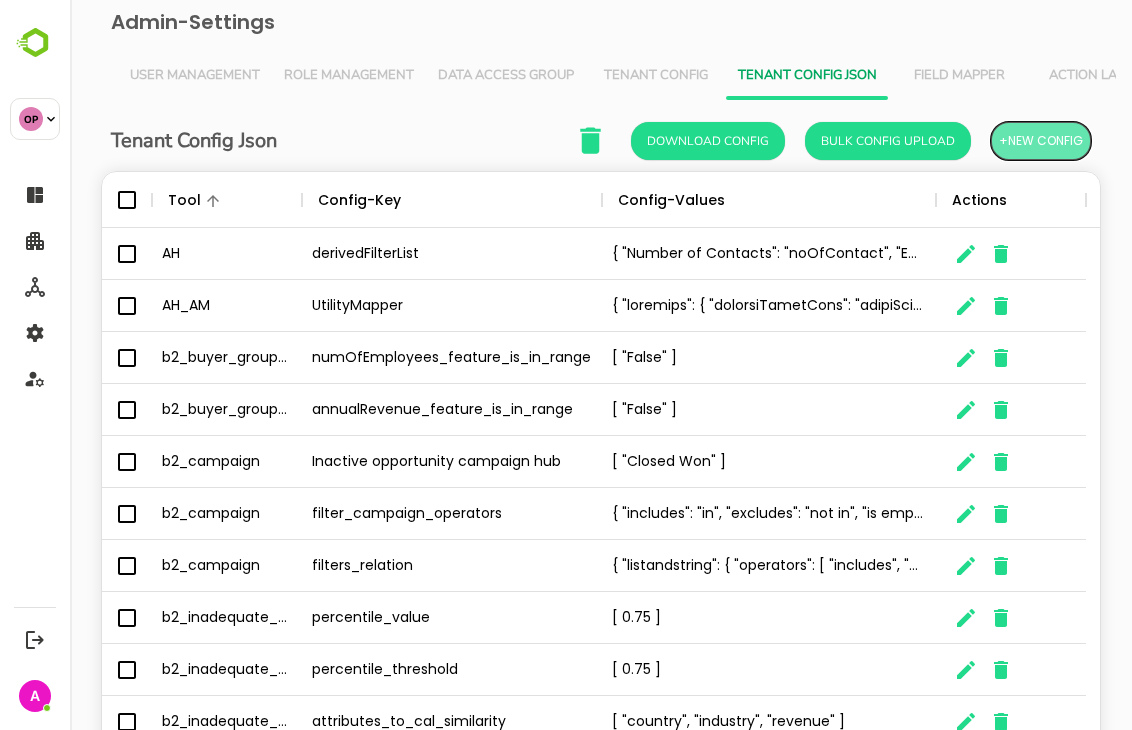 click on "+New Config" at bounding box center (1041, 141) 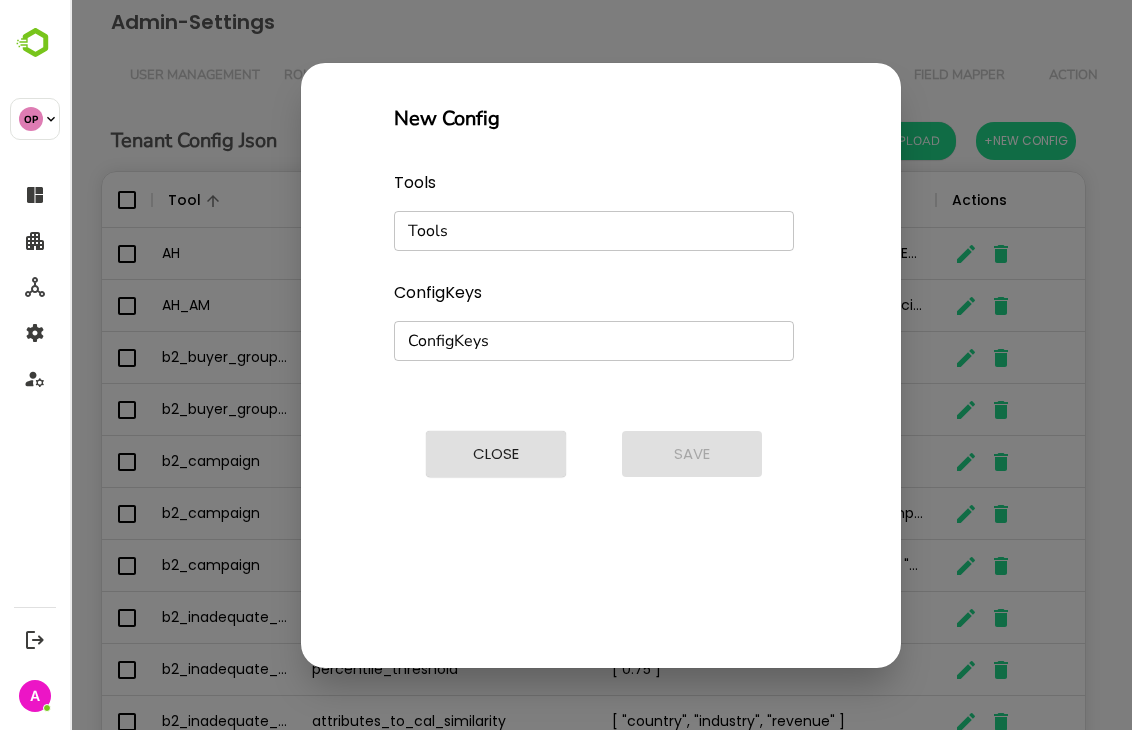 click on "Tools" at bounding box center (594, 231) 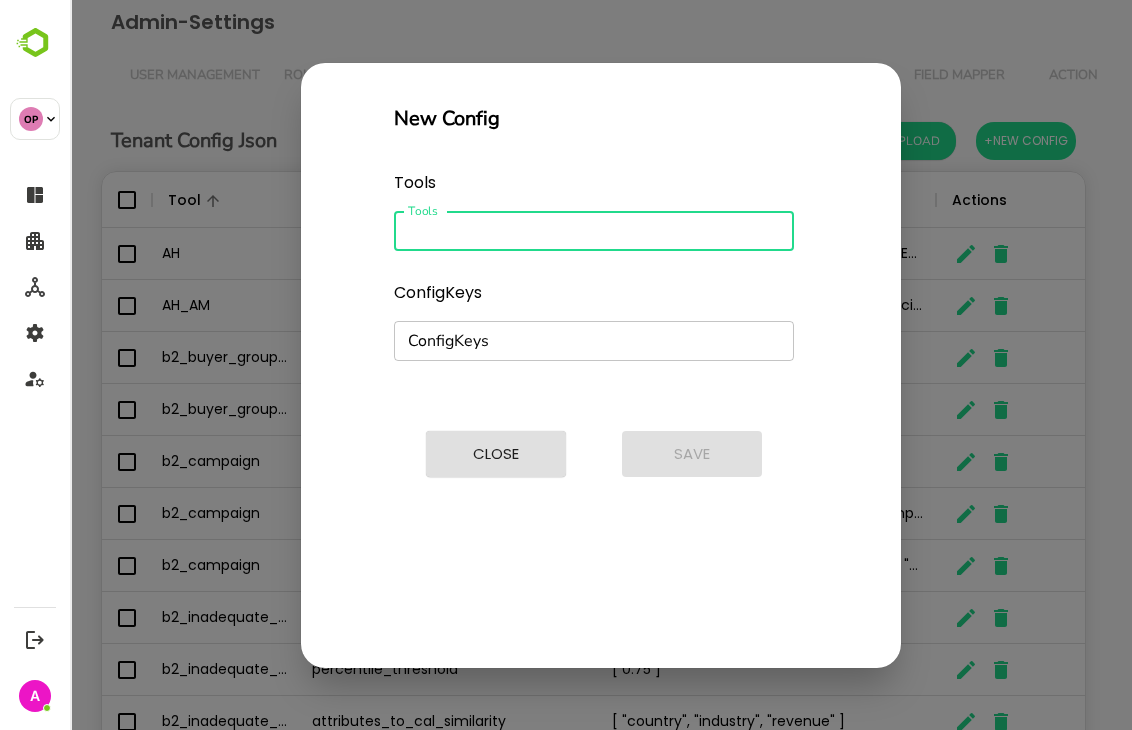 click on "Tools" at bounding box center (577, 231) 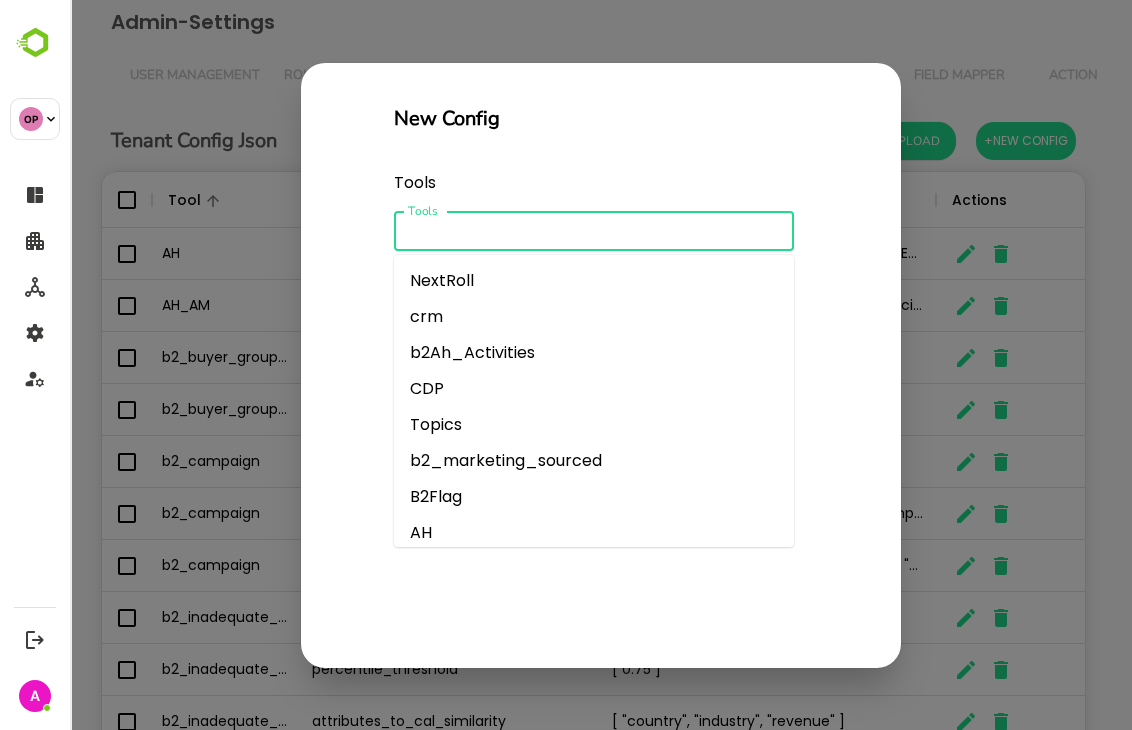 paste on "**********" 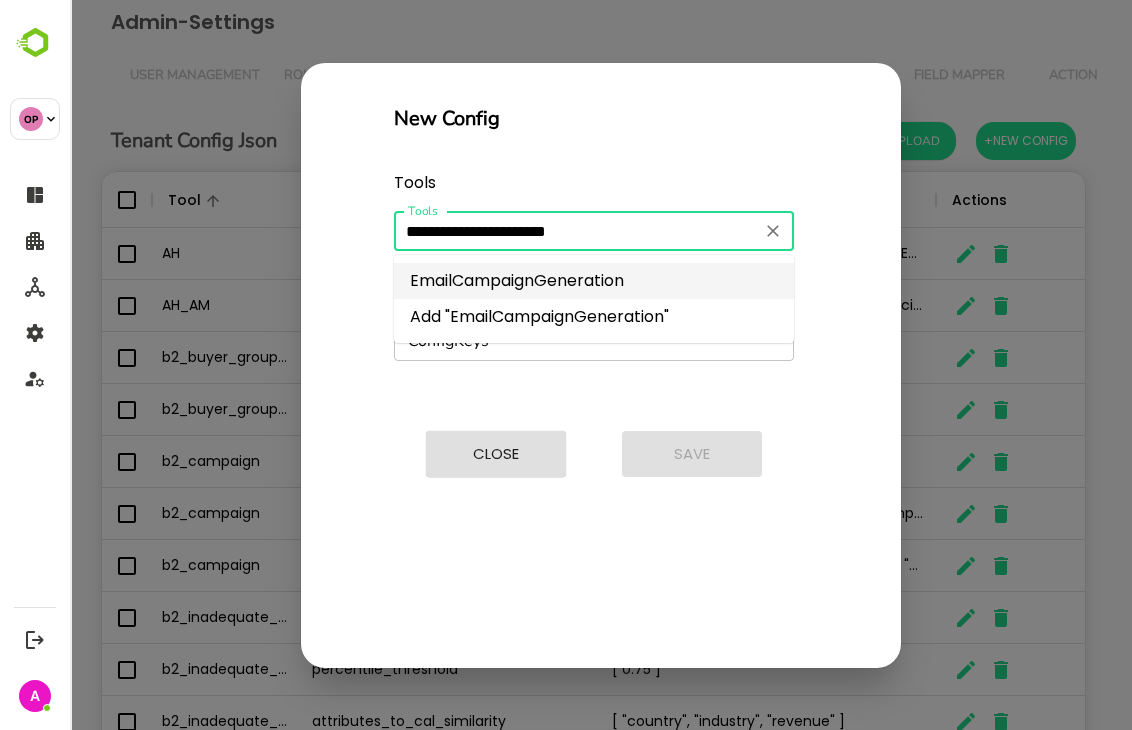 click on "EmailCampaignGeneration" at bounding box center (594, 281) 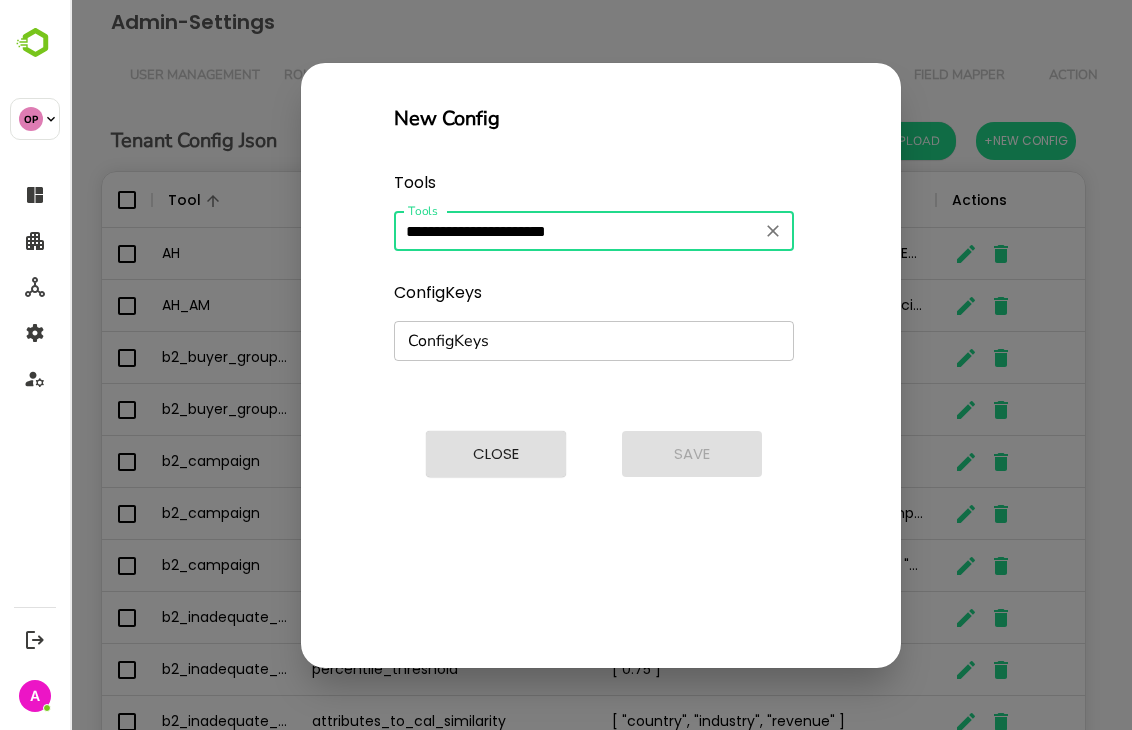 type on "**********" 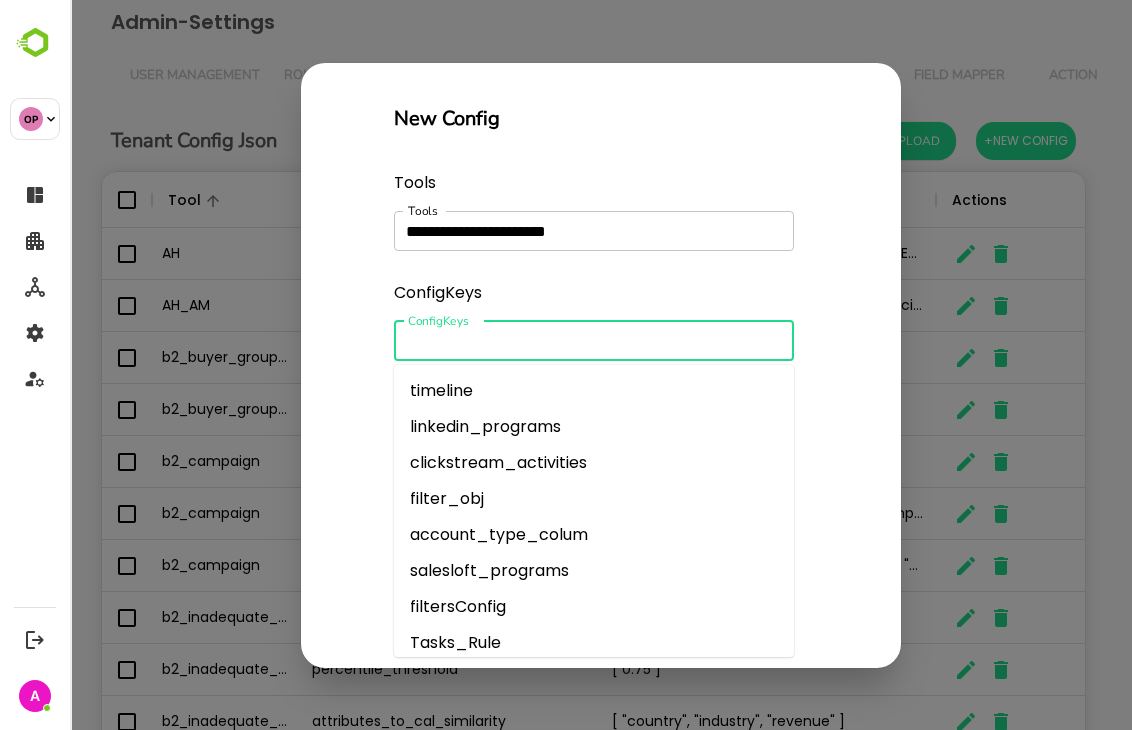 paste on "**********" 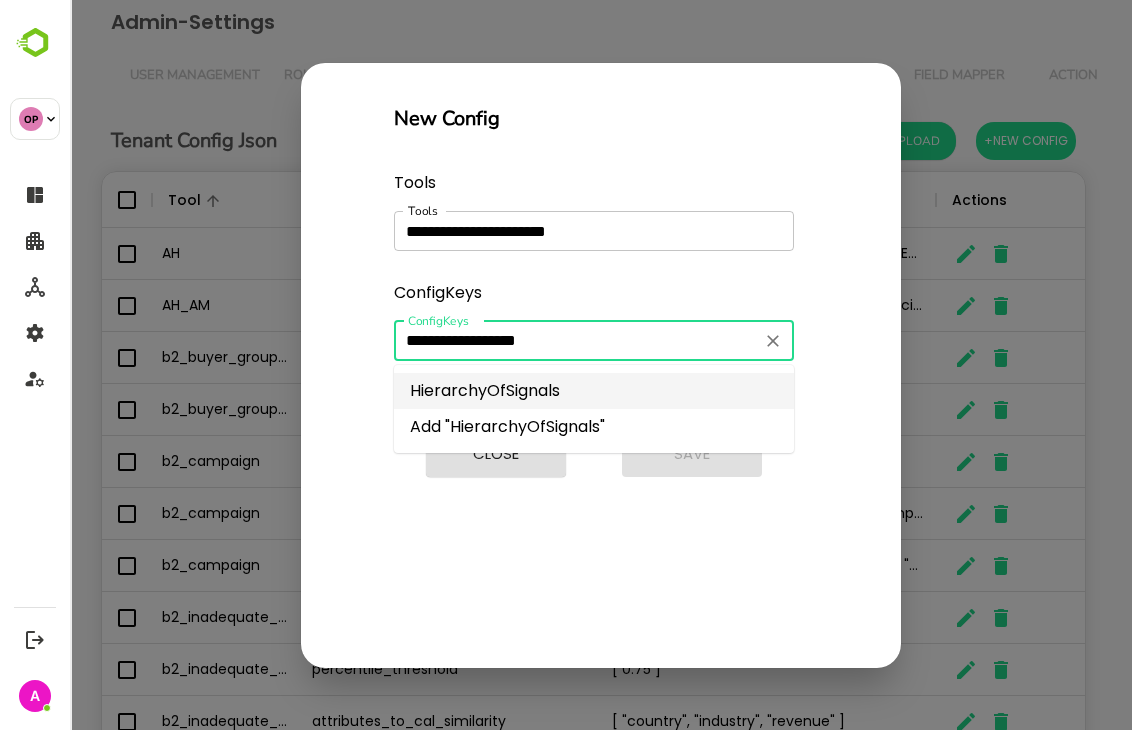 click on "HierarchyOfSignals" at bounding box center [594, 391] 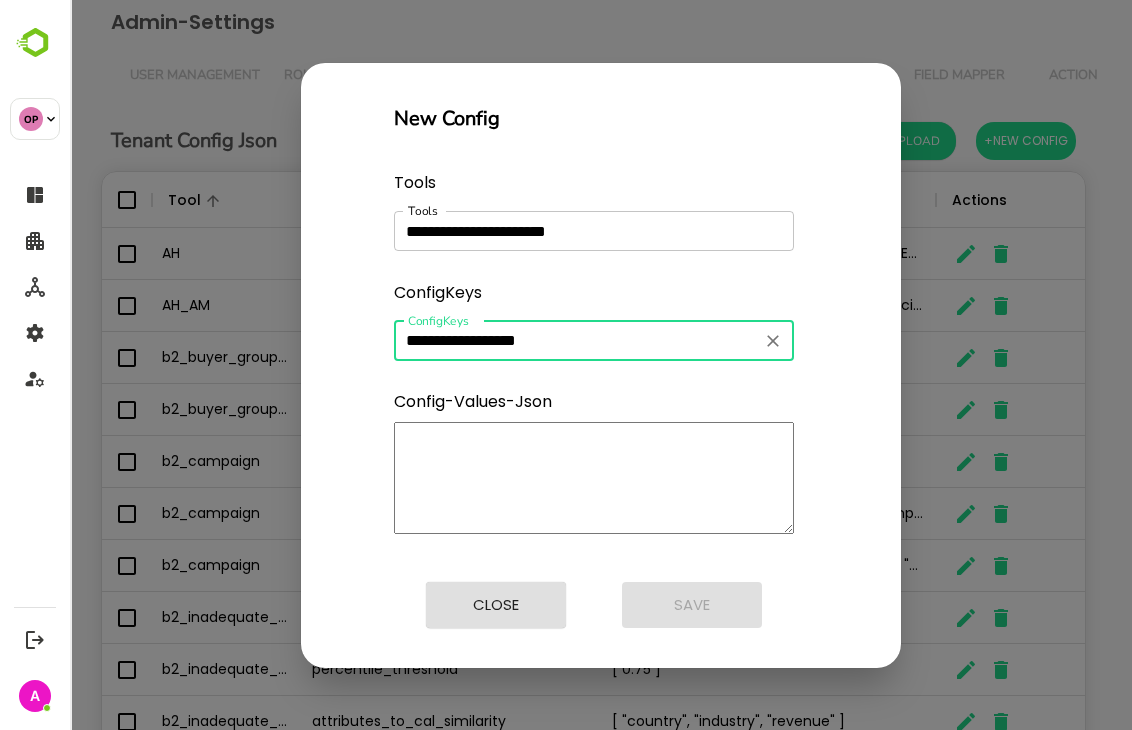 type on "**********" 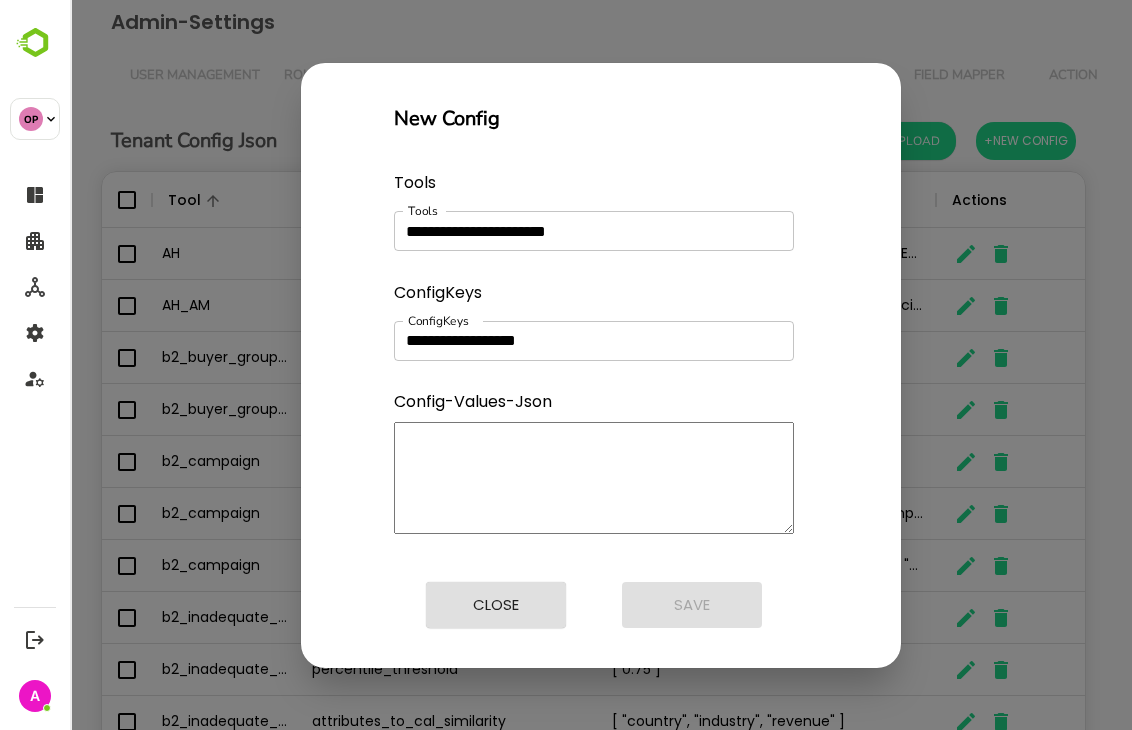 click at bounding box center (594, 478) 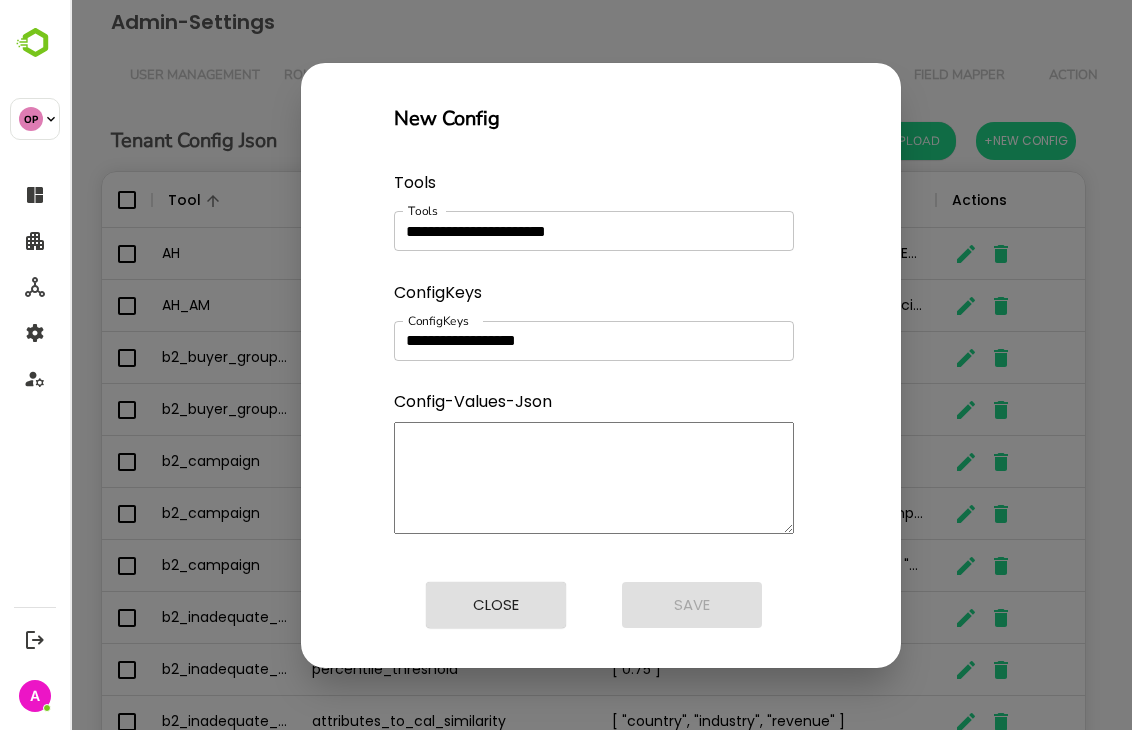 paste on "**********" 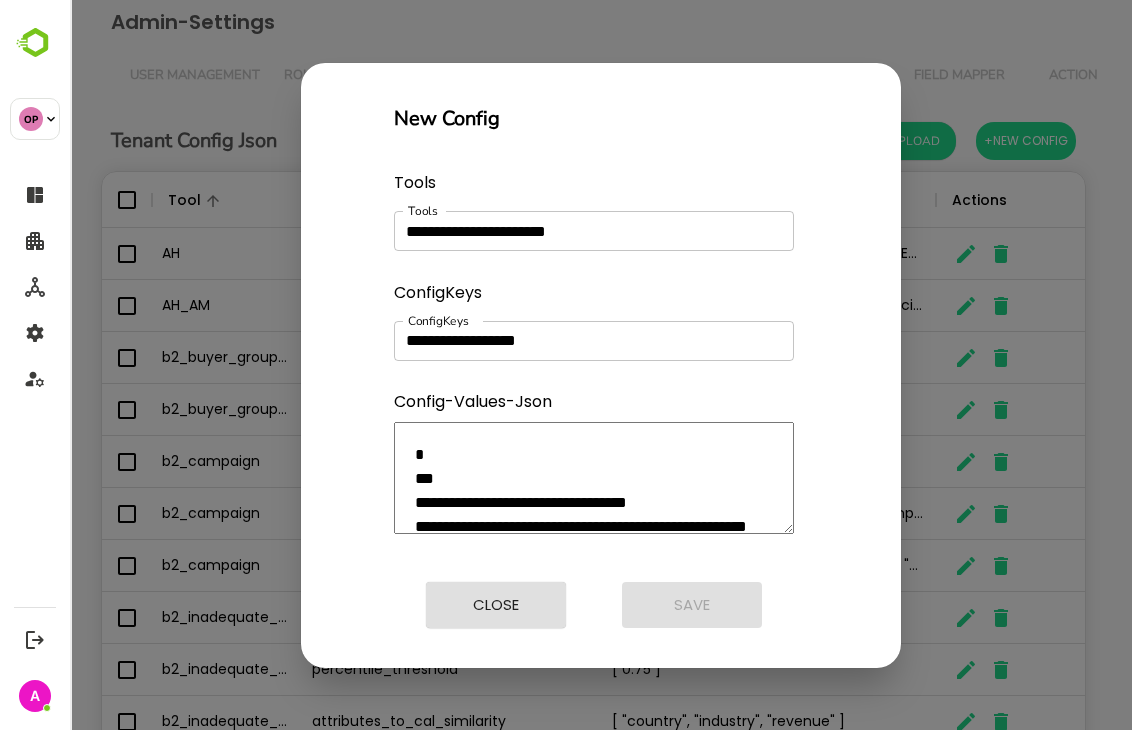 type on "*" 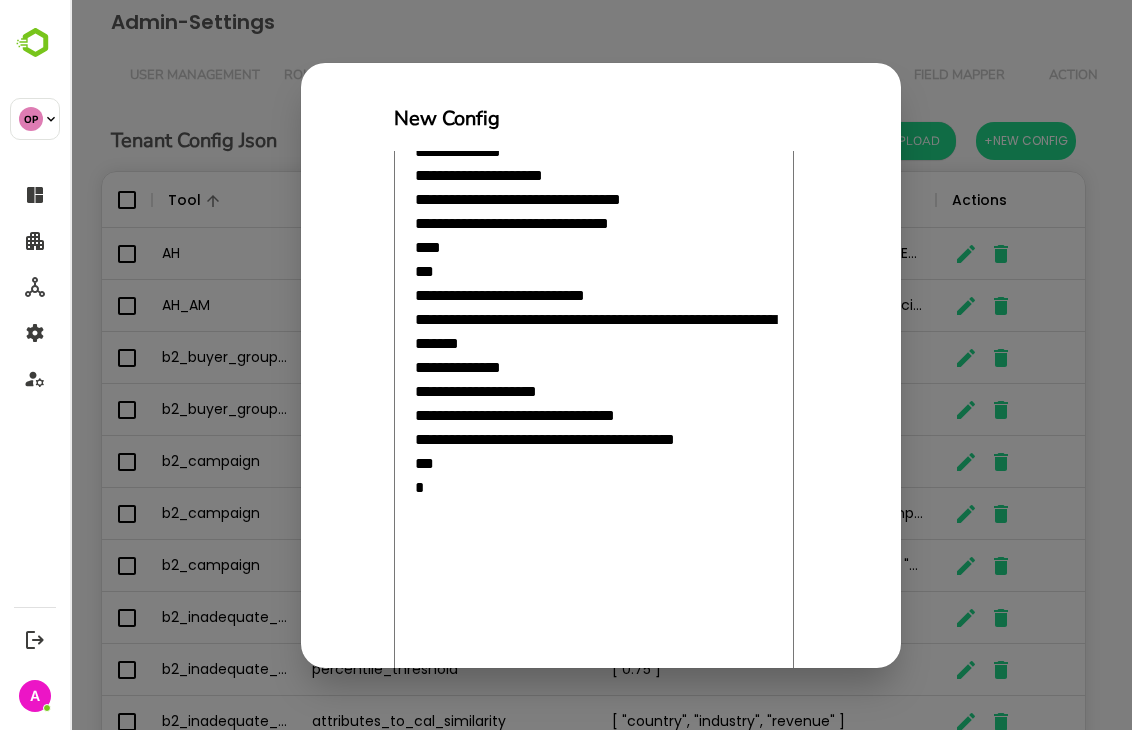 scroll, scrollTop: 1740, scrollLeft: 0, axis: vertical 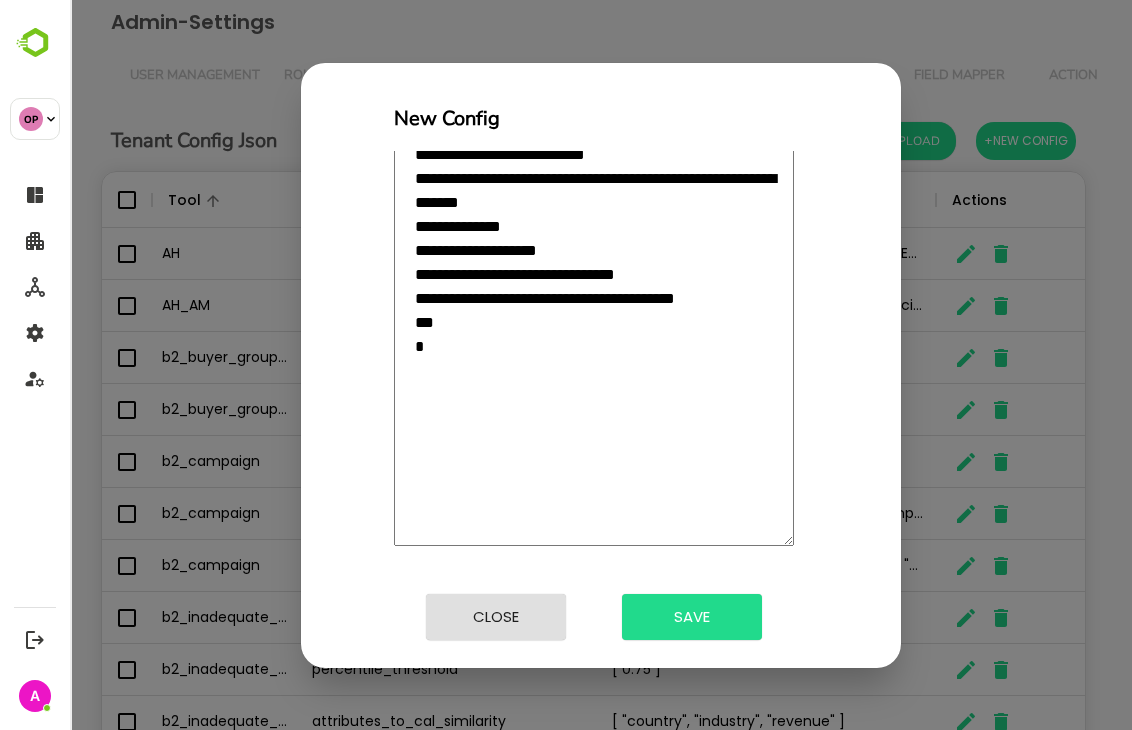 type on "**********" 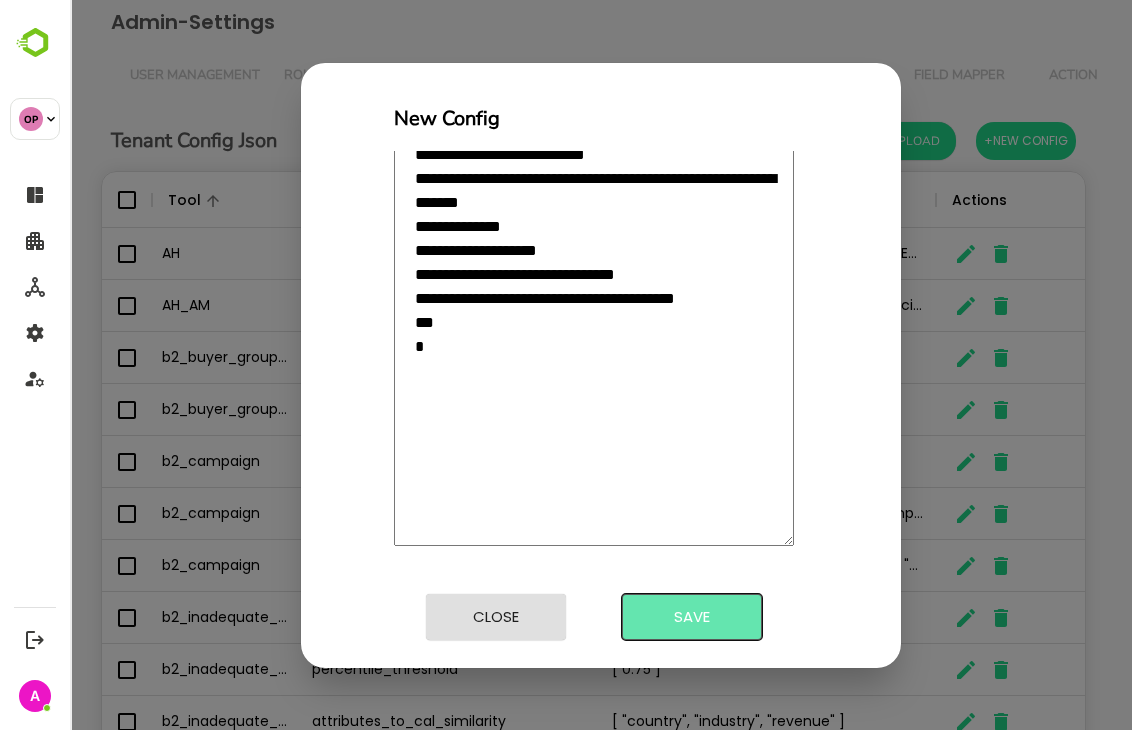 click on "Save" at bounding box center [692, 617] 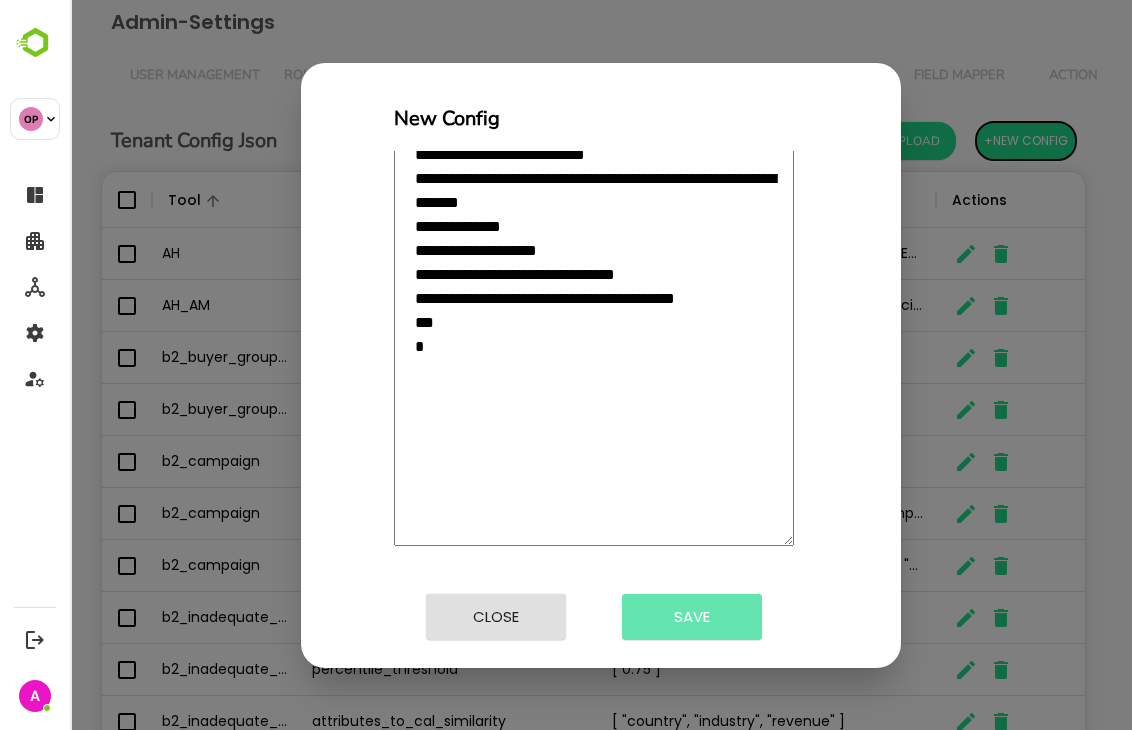 type 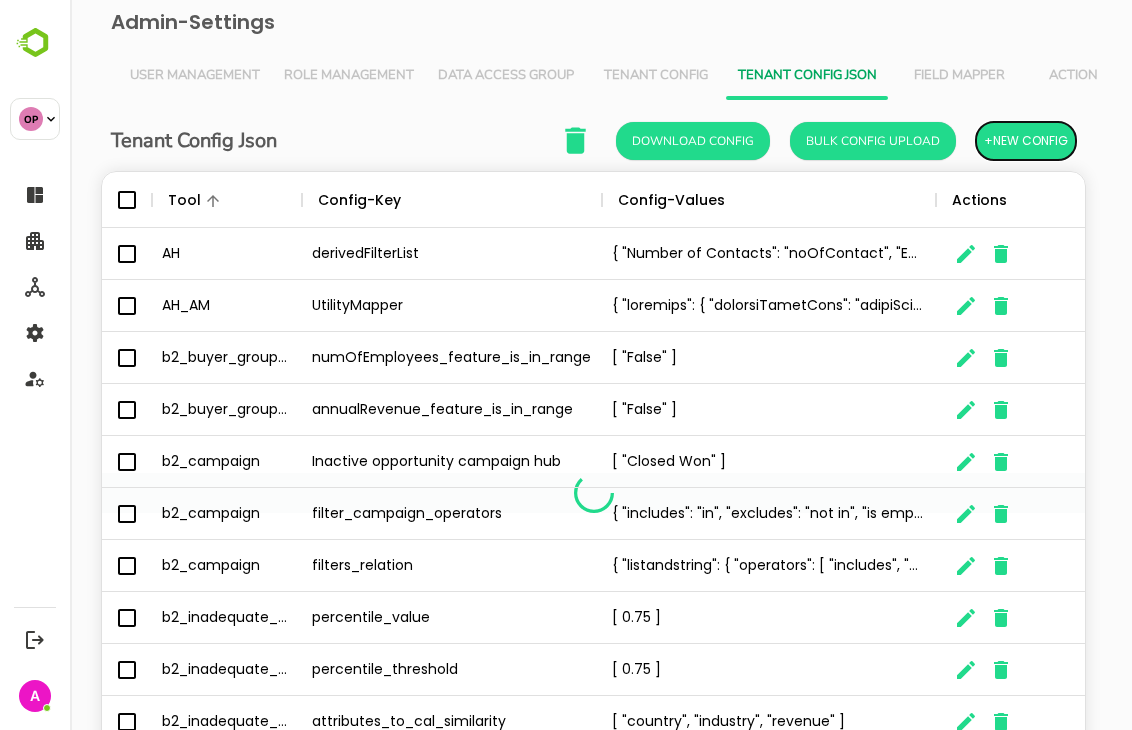 scroll, scrollTop: 0, scrollLeft: 0, axis: both 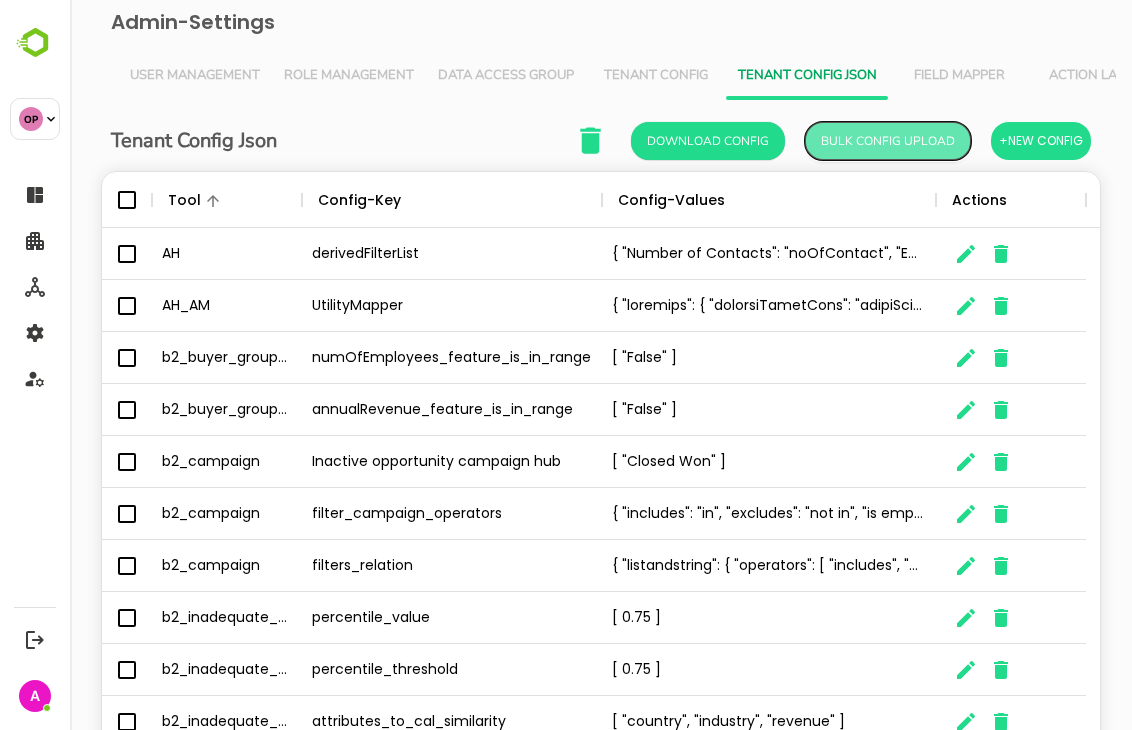 click on "Bulk Config Upload" at bounding box center (888, 141) 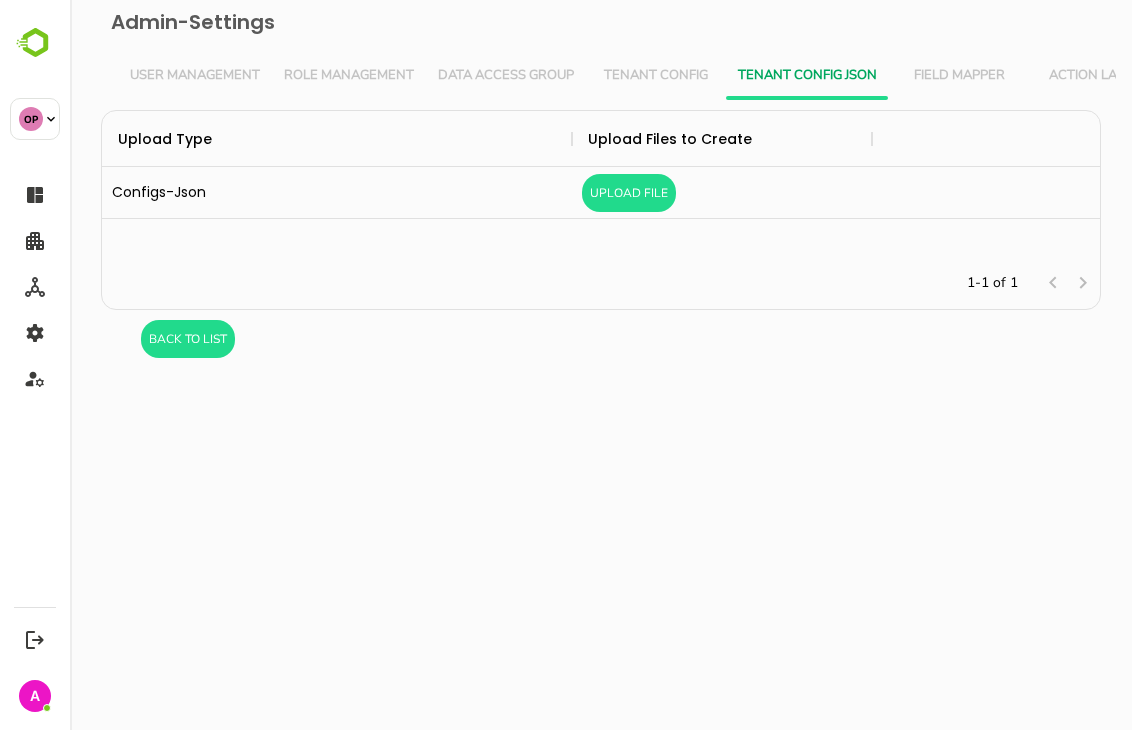 scroll, scrollTop: 16, scrollLeft: 16, axis: both 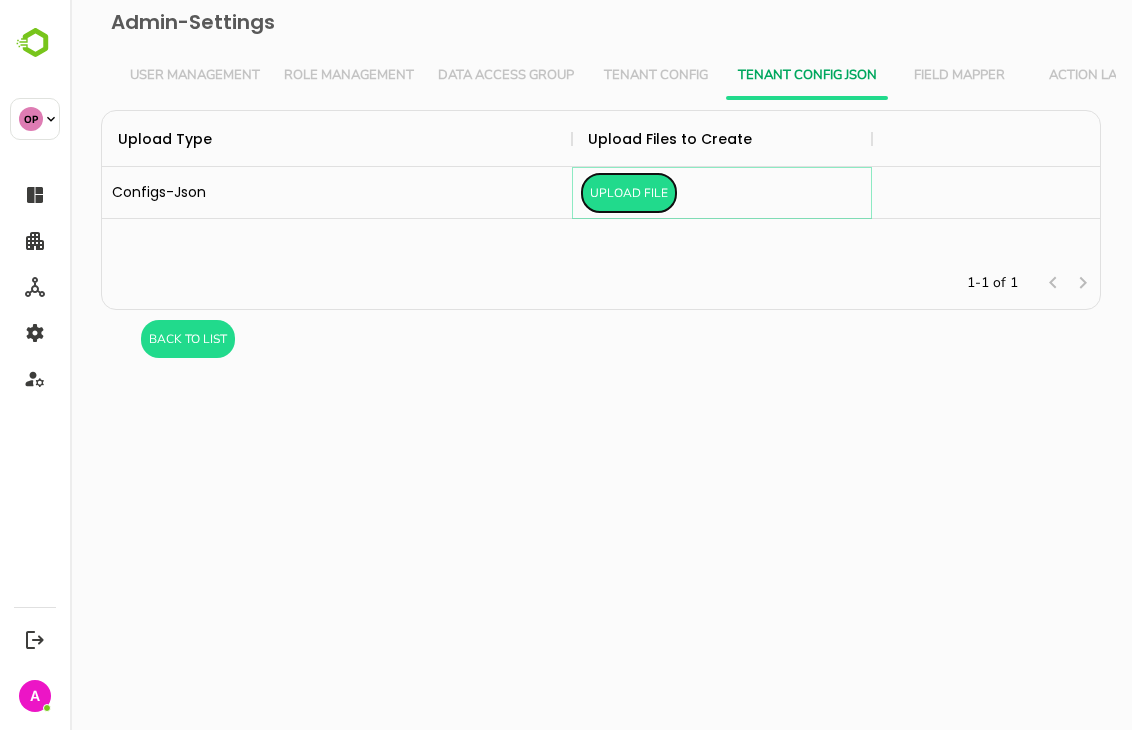 click on "Upload File" at bounding box center (629, 193) 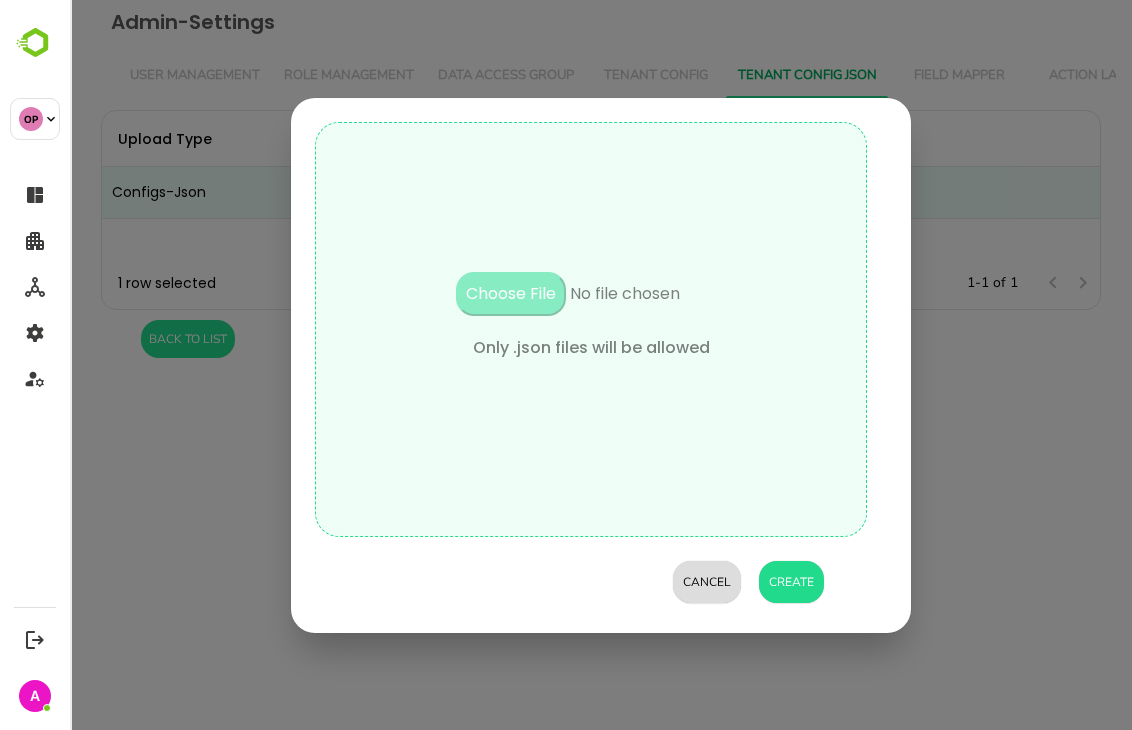 click at bounding box center [591, 304] 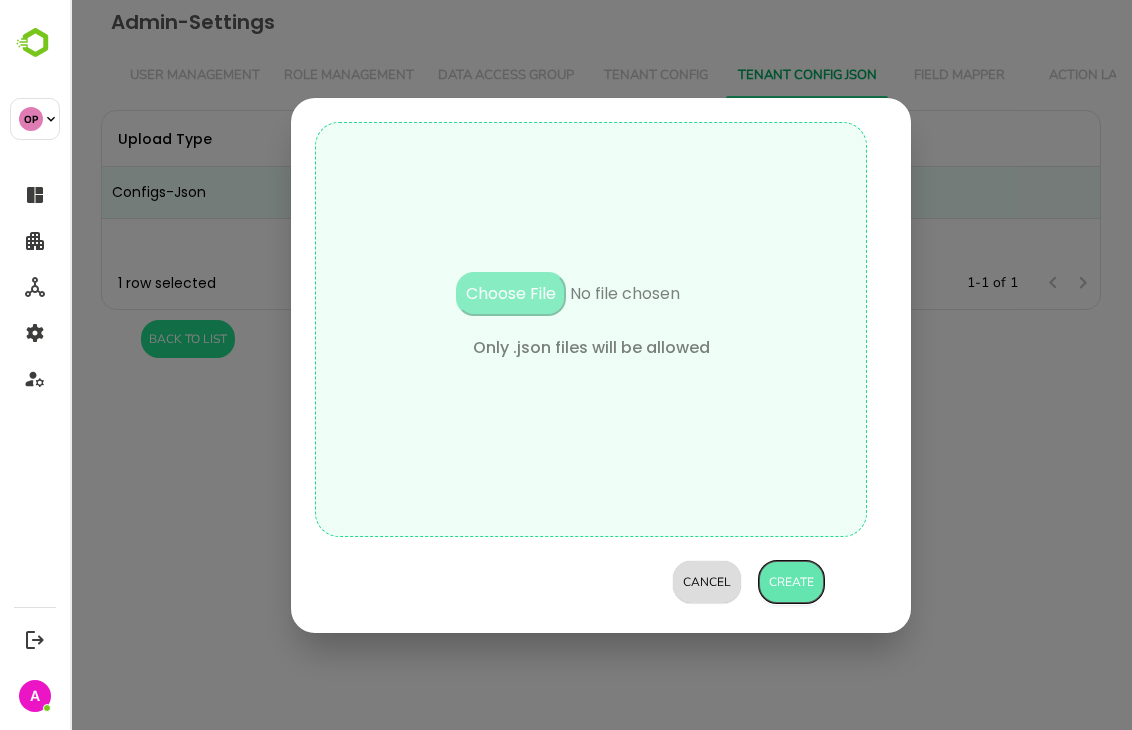 click on "Create" at bounding box center [791, 582] 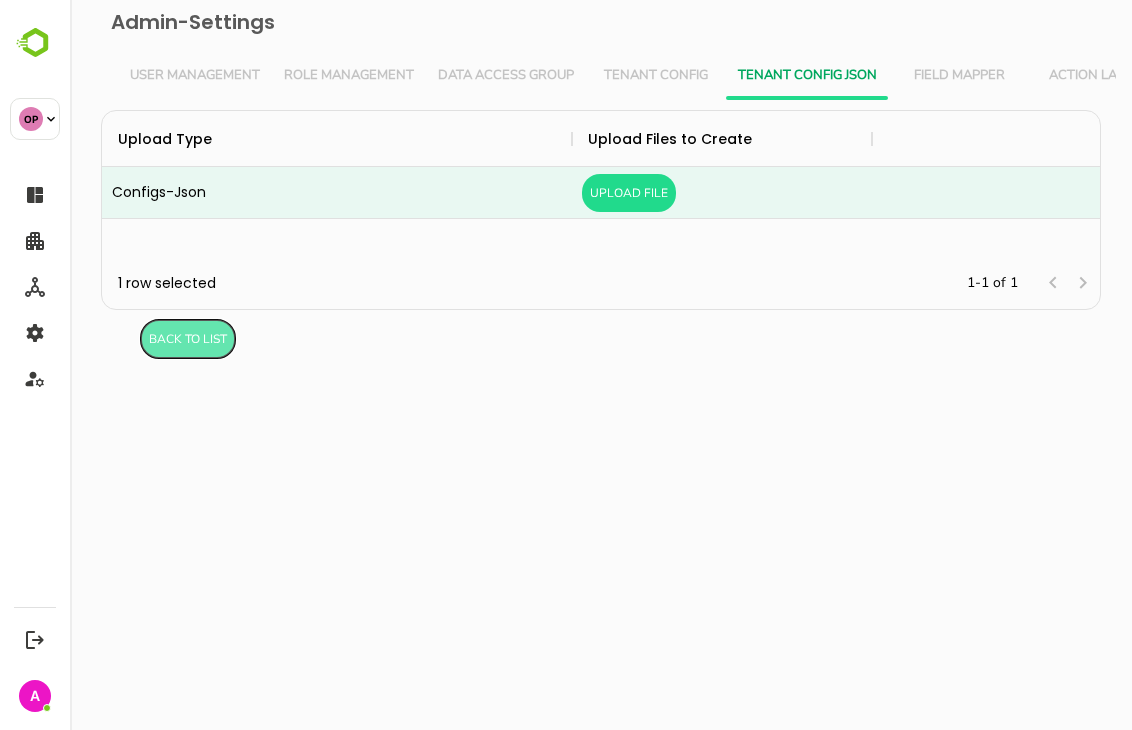 click on "BacK to List" at bounding box center [188, 339] 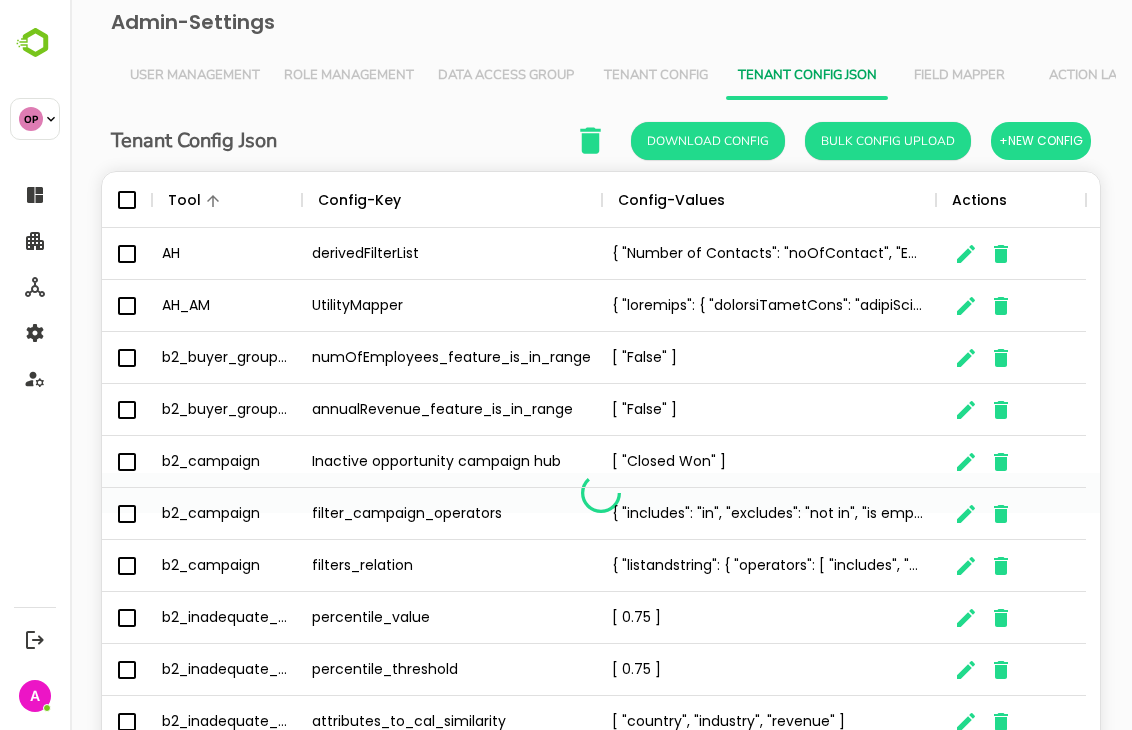 scroll, scrollTop: 16, scrollLeft: 16, axis: both 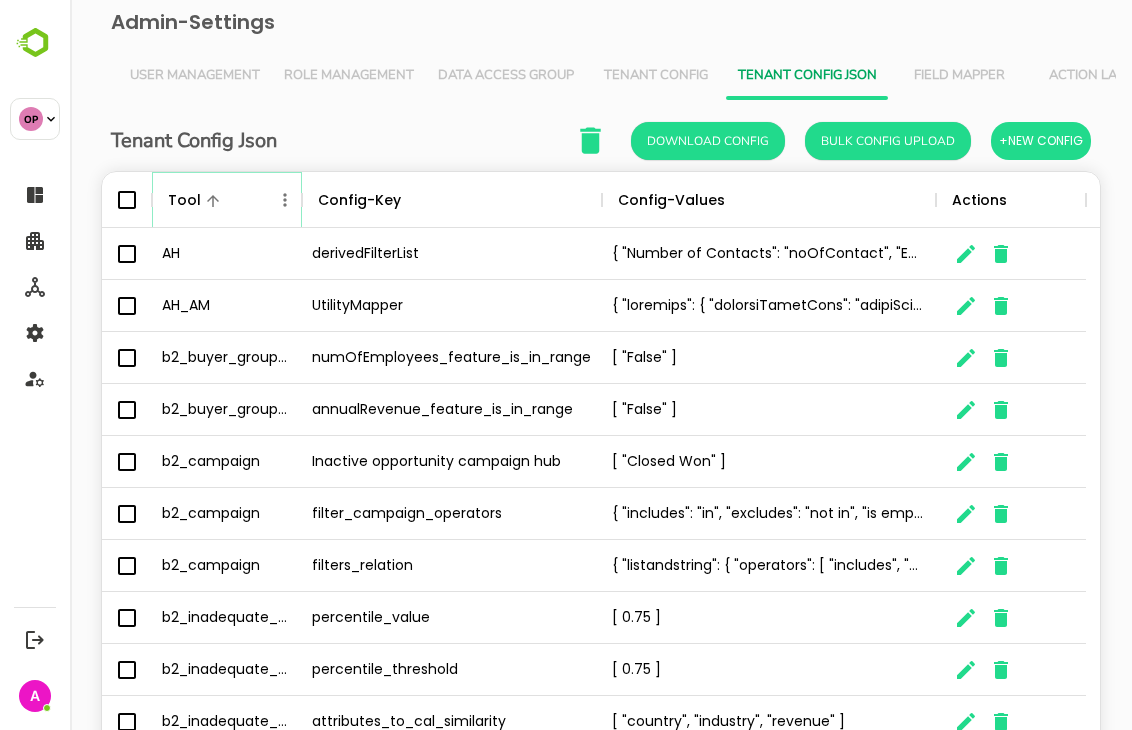 click 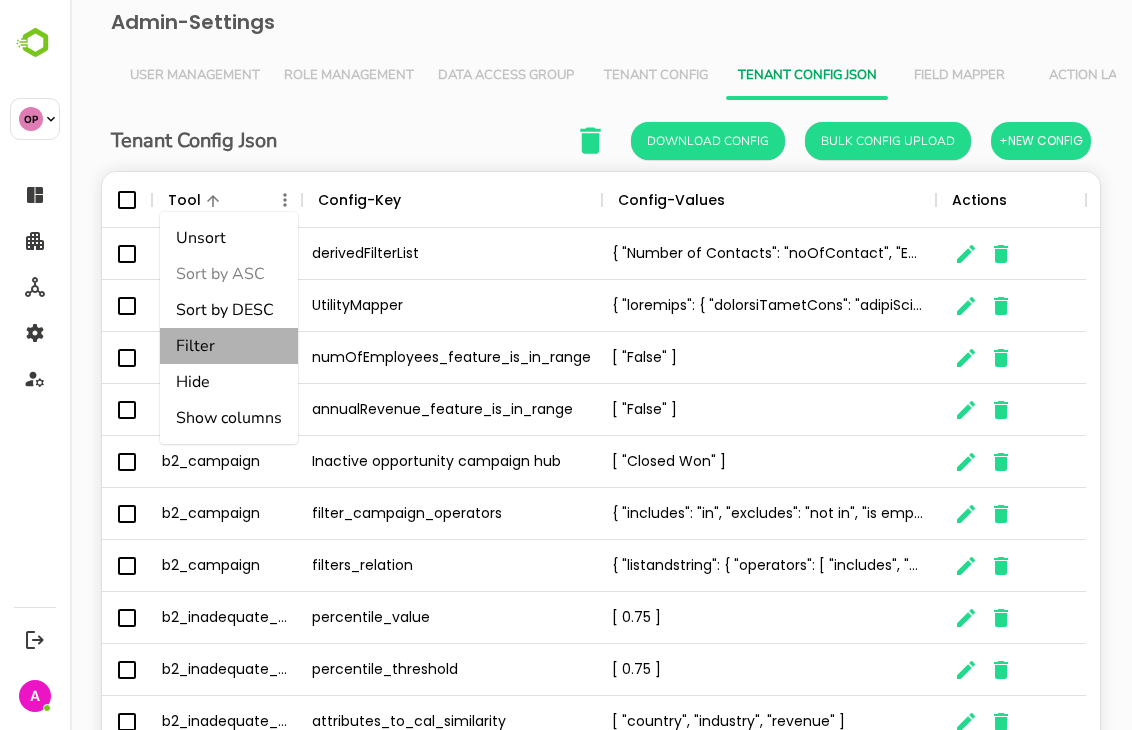 click on "Filter" at bounding box center (229, 346) 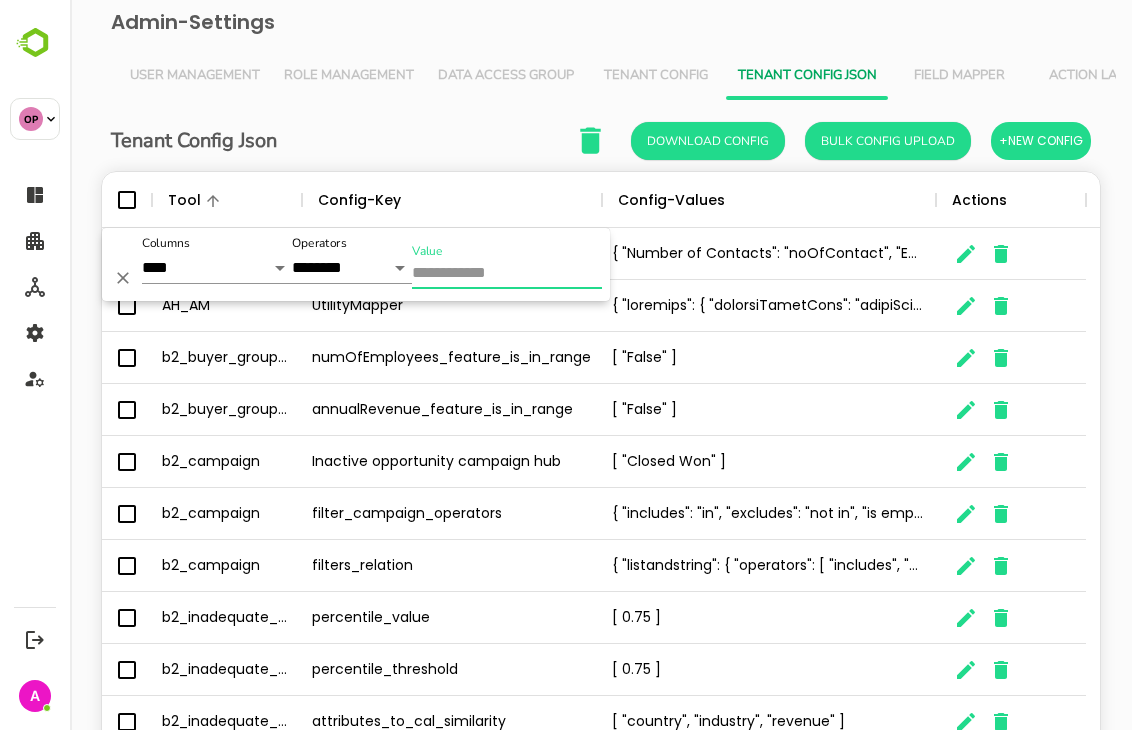 click on "Value" at bounding box center [507, 274] 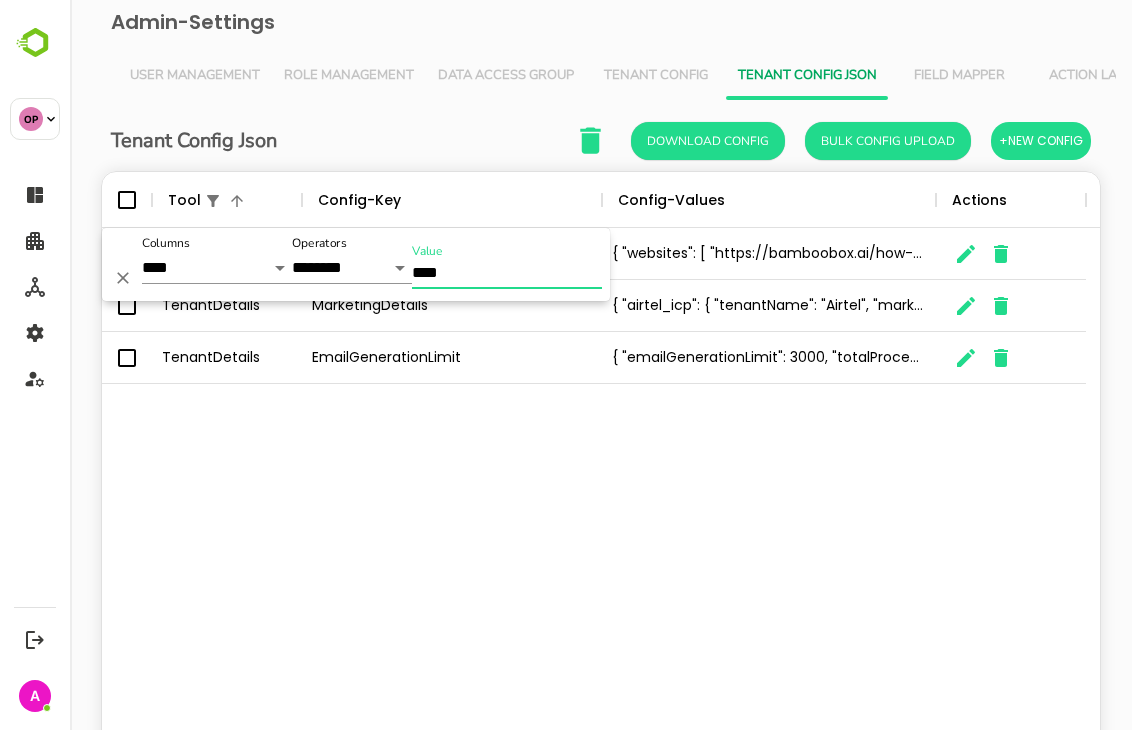 type on "****" 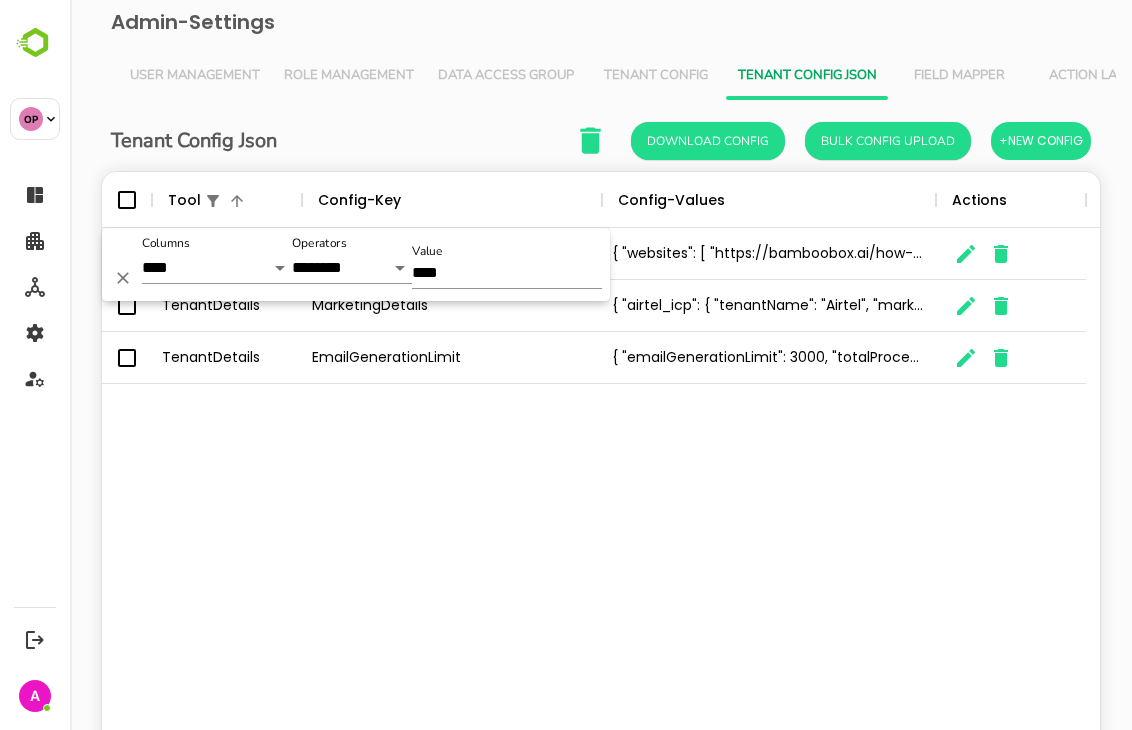 click on "TenantDetails BrandVoiceDetails {
"websites": [
"https://bamboobox.ai/how-would-your-sales-team-like-some-hot-chocolate-oops-accounts/",
"https://bamboobox.ai/nail-your-account-scoring-with-bamboobox/",
"https://bamboobox.ai/top-5-account-based-marketing-challenges-for-2024/"
]
} TenantDetails MarketingDetails {
"airtel_icp": {
"tenantName": "Airtel",
"marketerName": "Bikash",
"tenantAboutUsWebsite": "https://www.airtel.in/b2b/who-we-are/"
},
"airtel": {
"tenantName": "Airtel",
"marketerName": "Bikash",
"tenantAboutUsWebsite": "https://www.airtel.in/b2b/who-we-are/"
}
} TenantDetails EmailGenerationLimit {
"emailGenerationLimit": 3000,
"totalProcessedContacts": 89,
"currentMonth": 8
}" at bounding box center [601, 493] 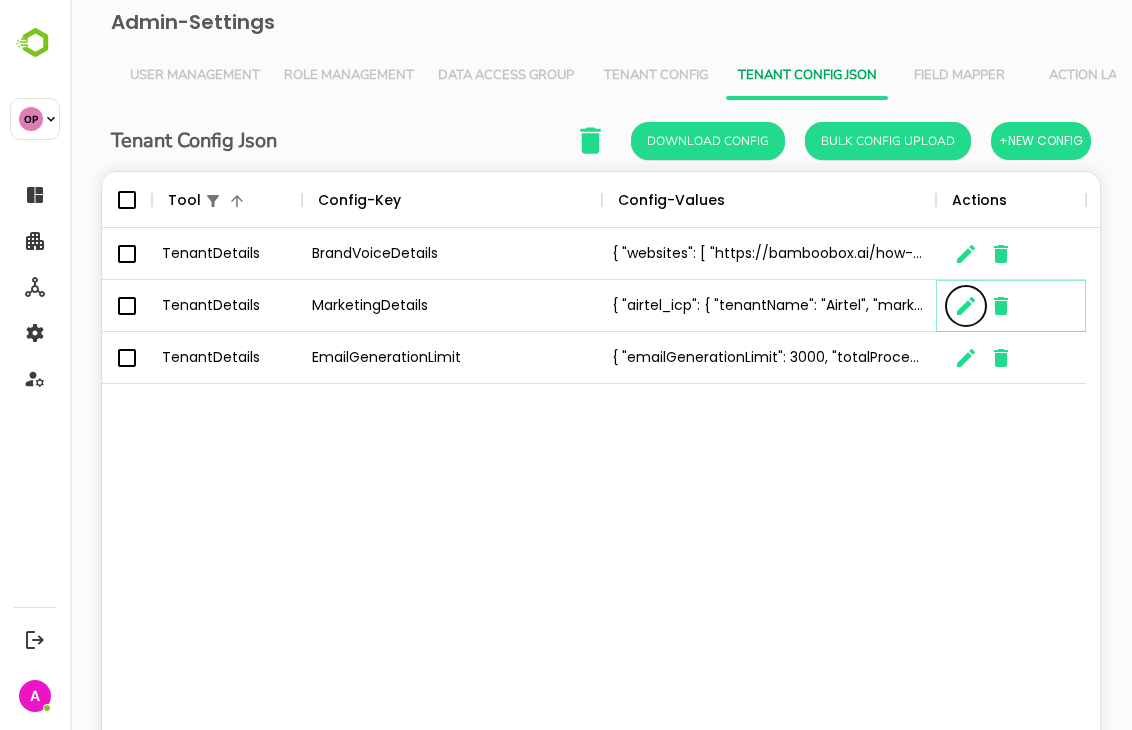 click 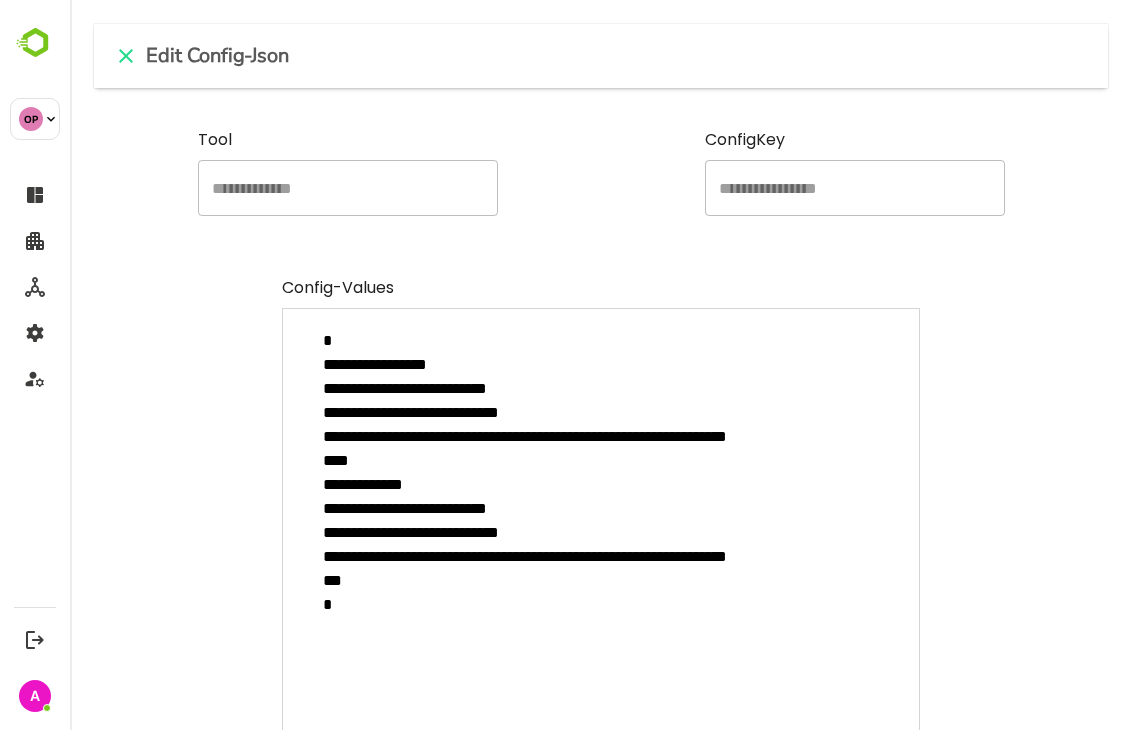 click on "**********" at bounding box center (600, 552) 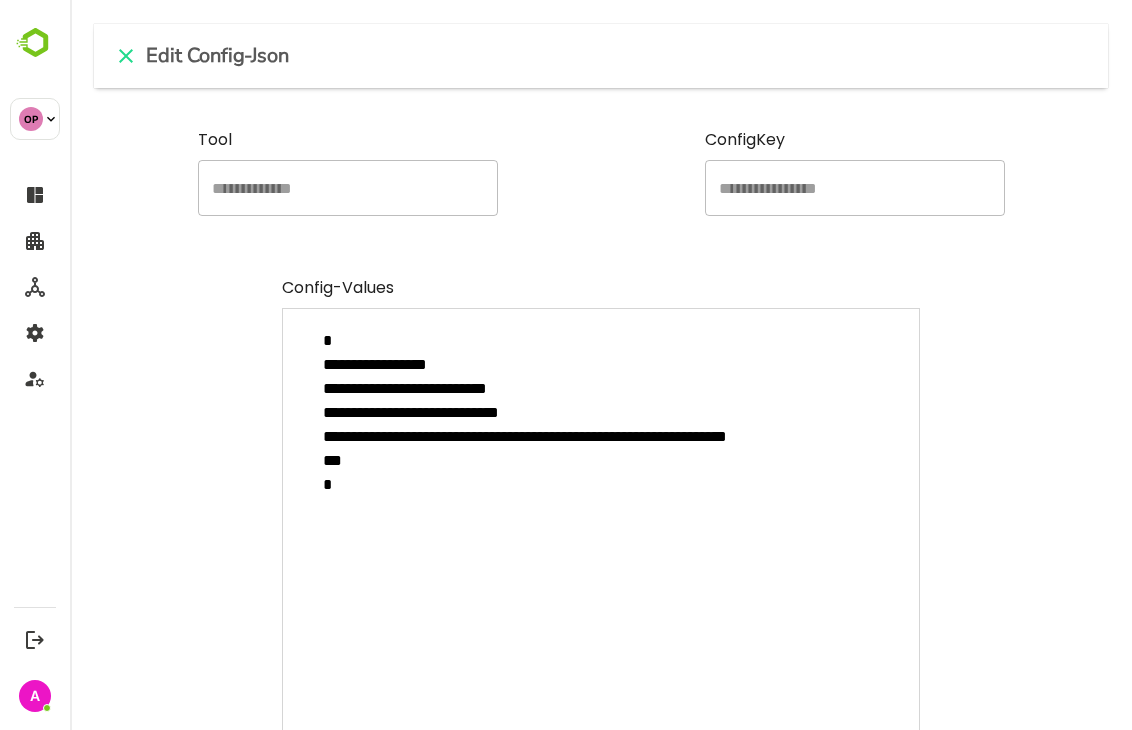 click on "**********" at bounding box center (600, 552) 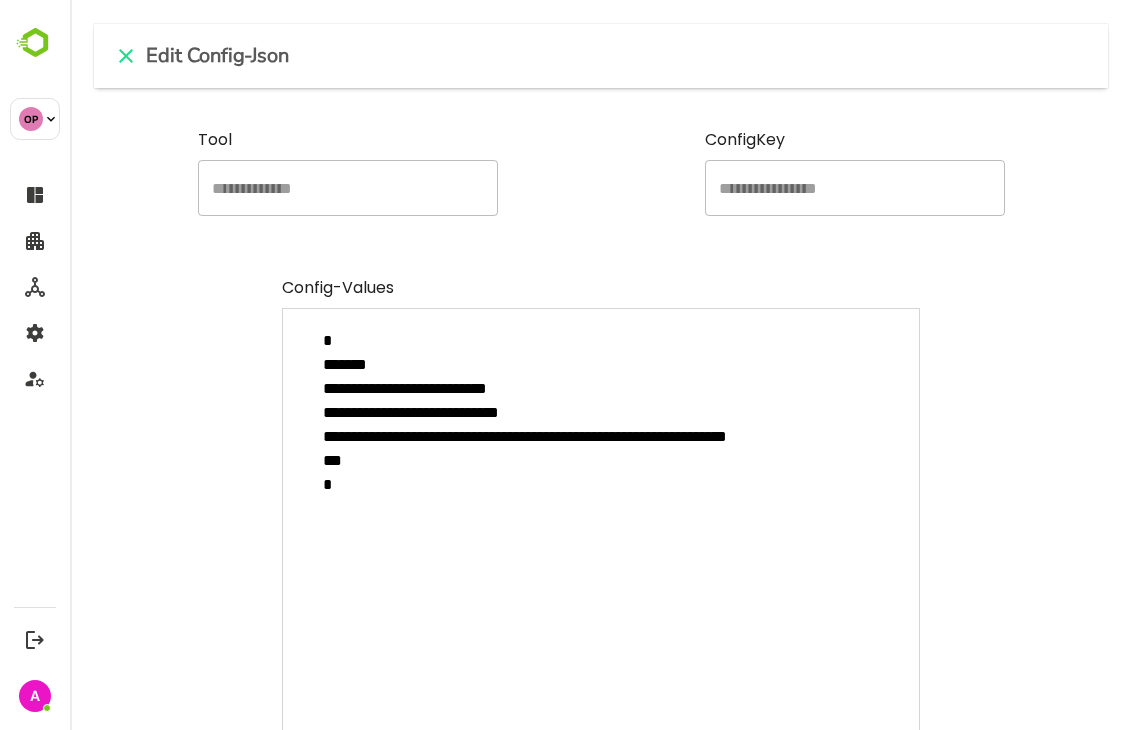 type on "**********" 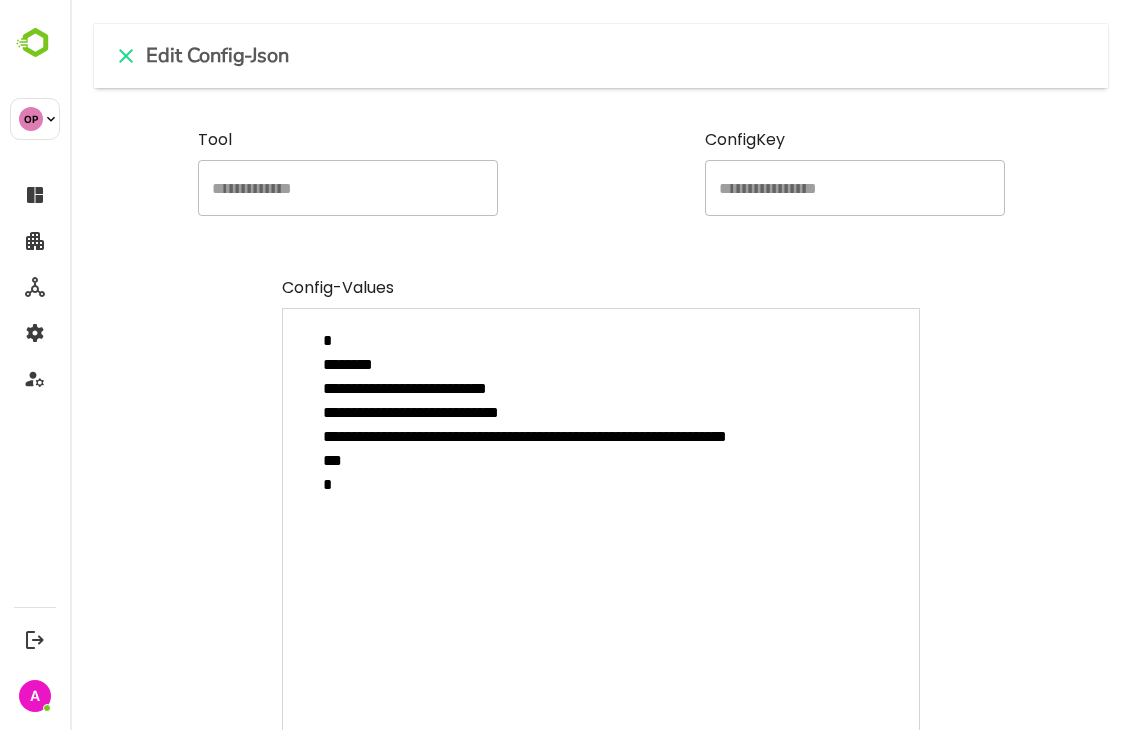 type on "*" 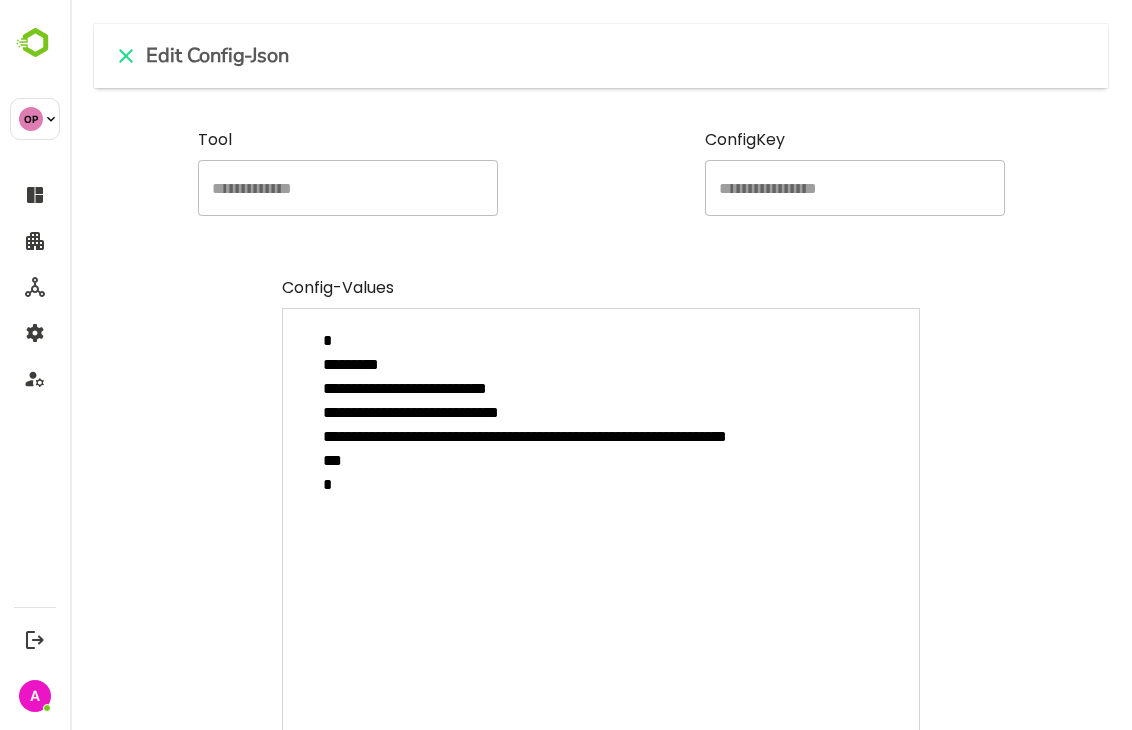type on "**********" 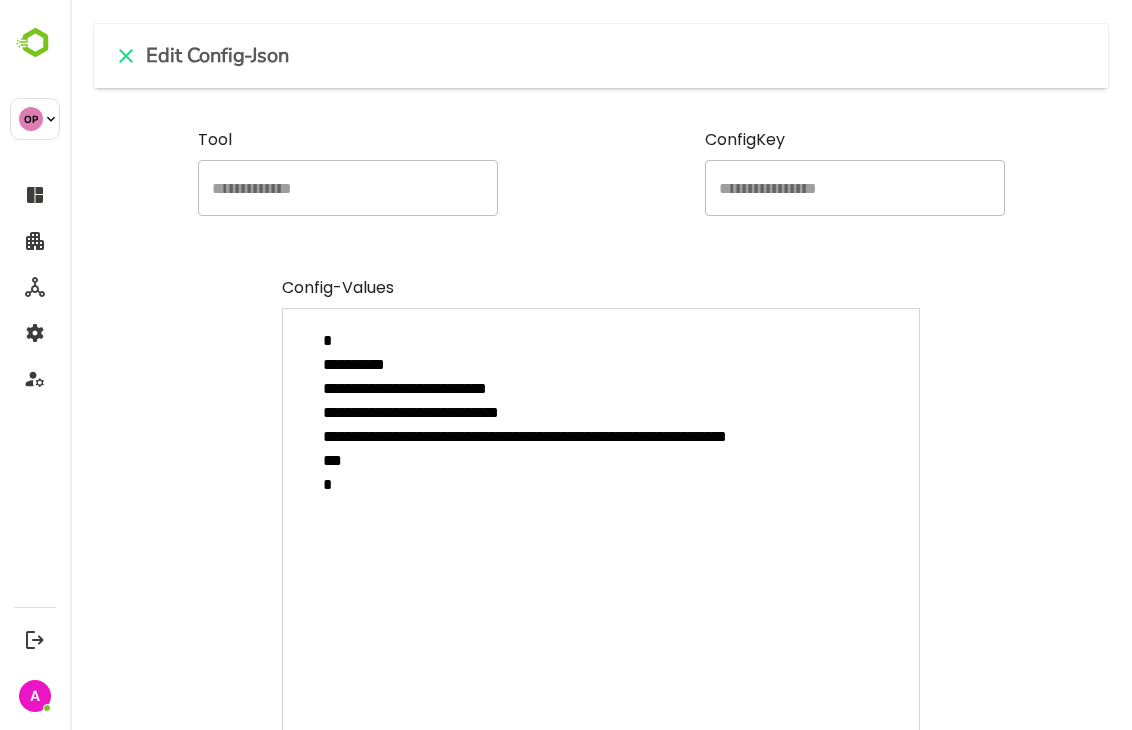 type on "**********" 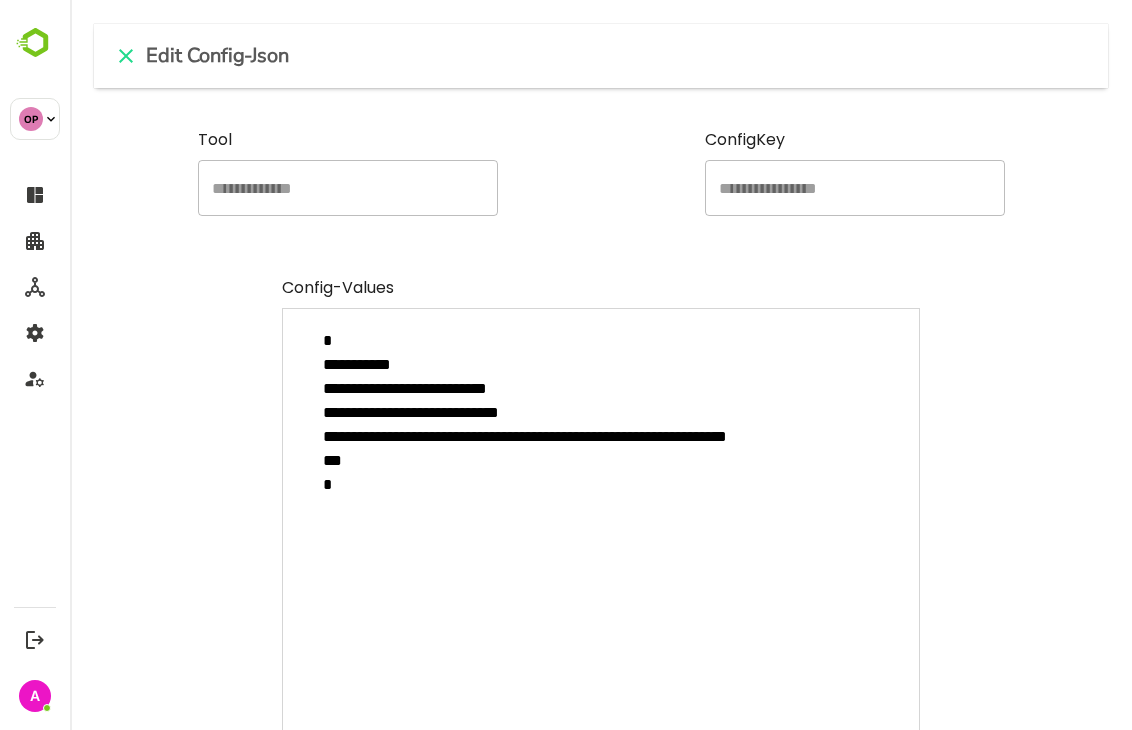 type on "**********" 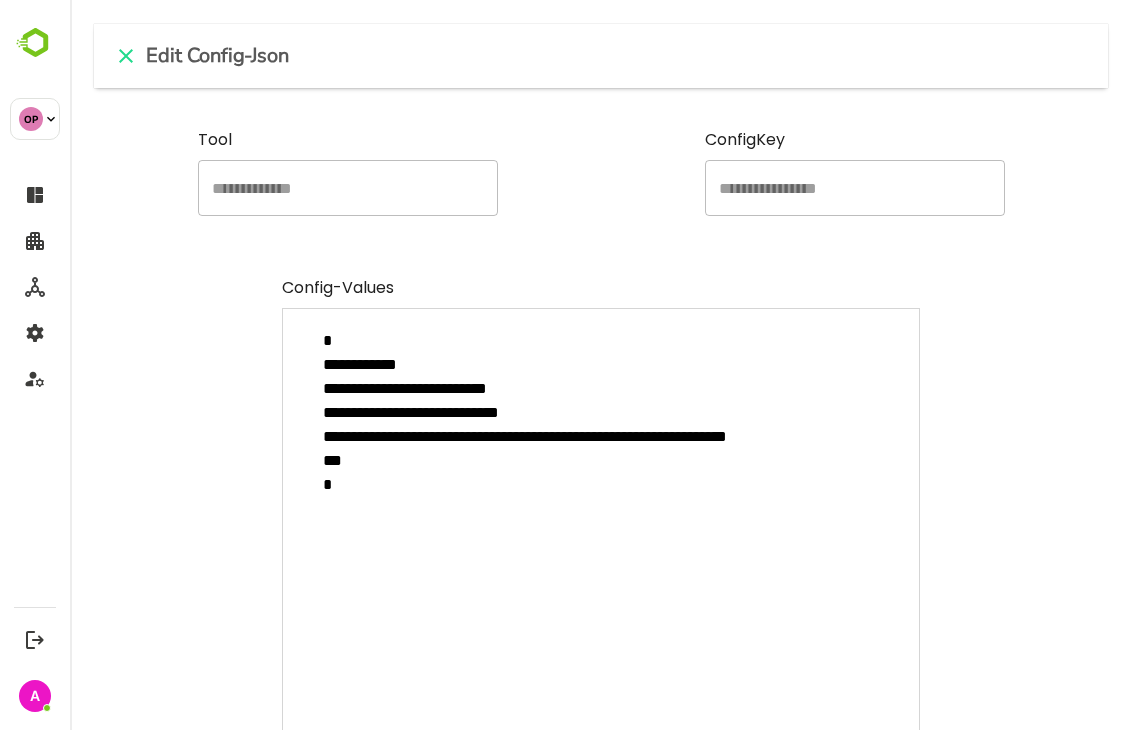 type on "**********" 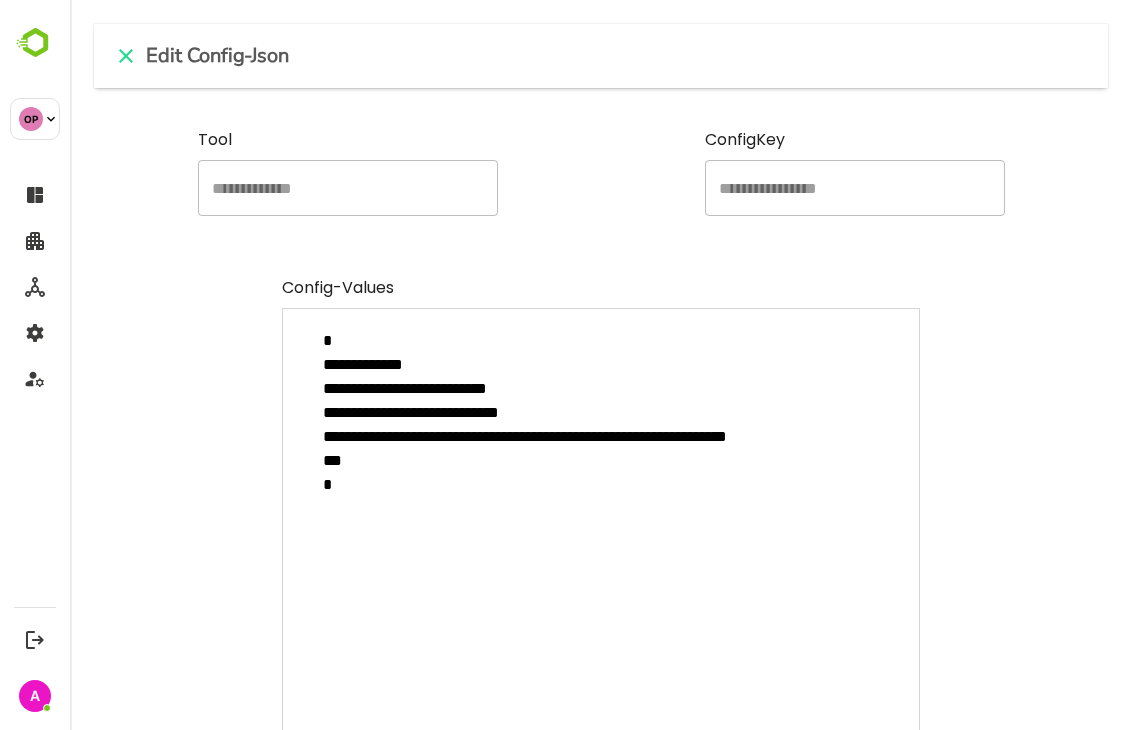 type on "**********" 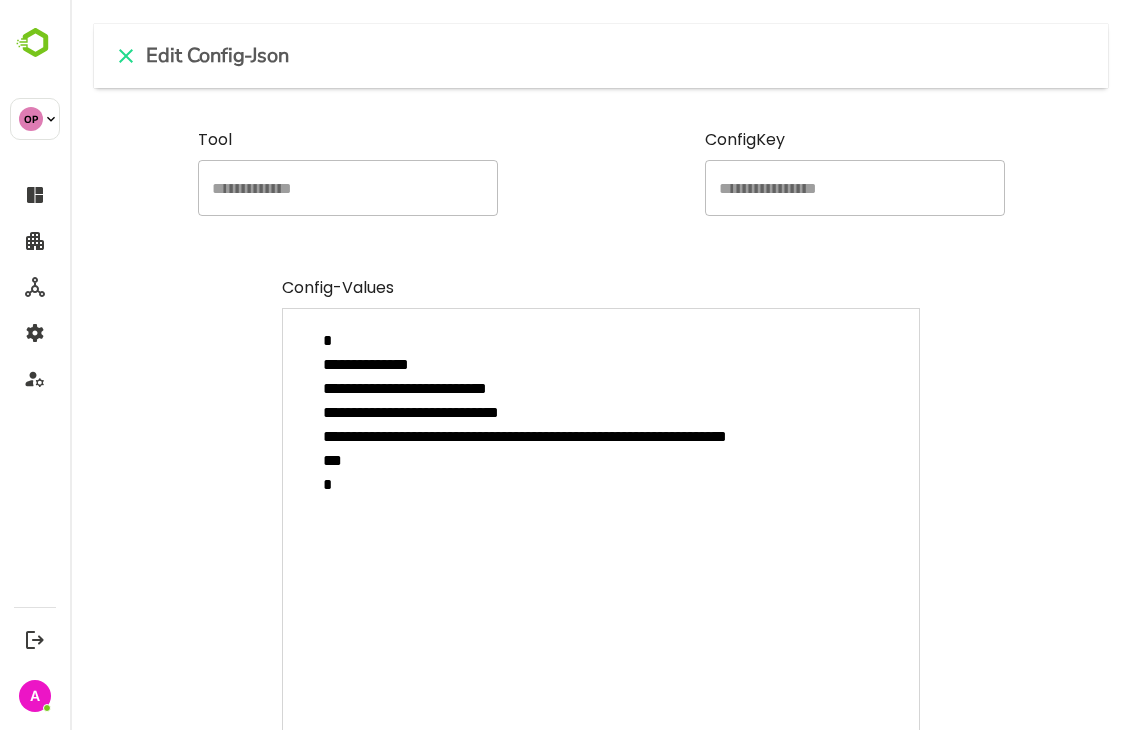 type on "**********" 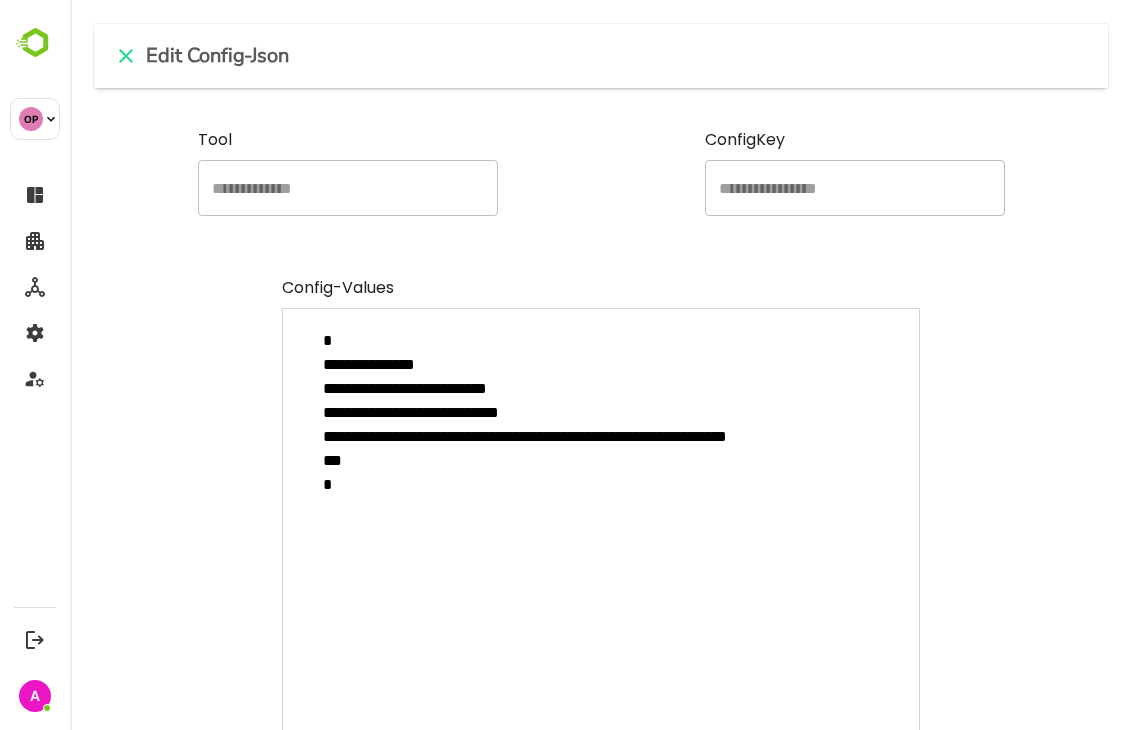 type on "*" 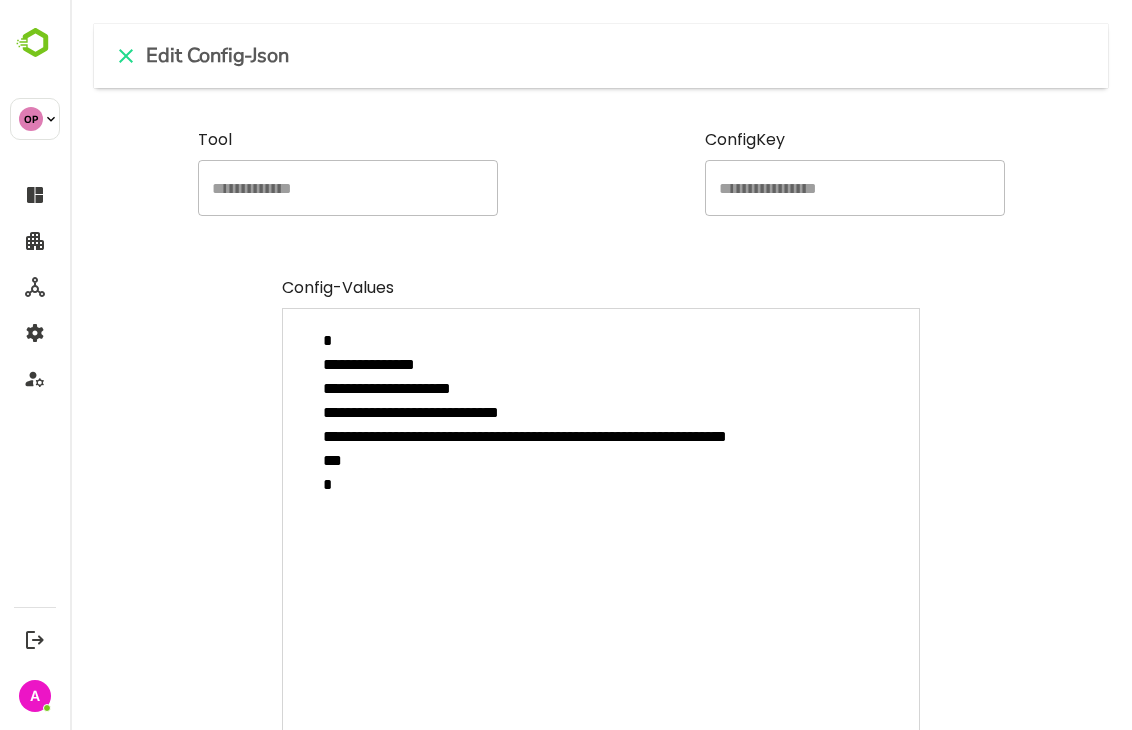 type on "**********" 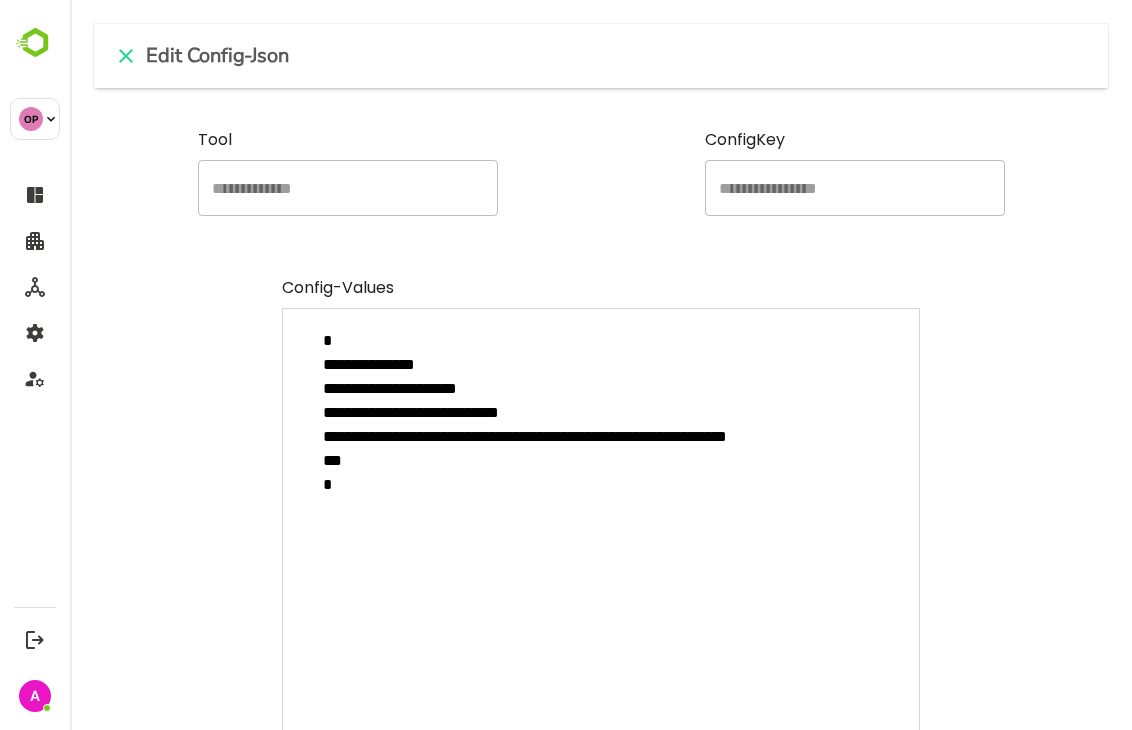 type on "**********" 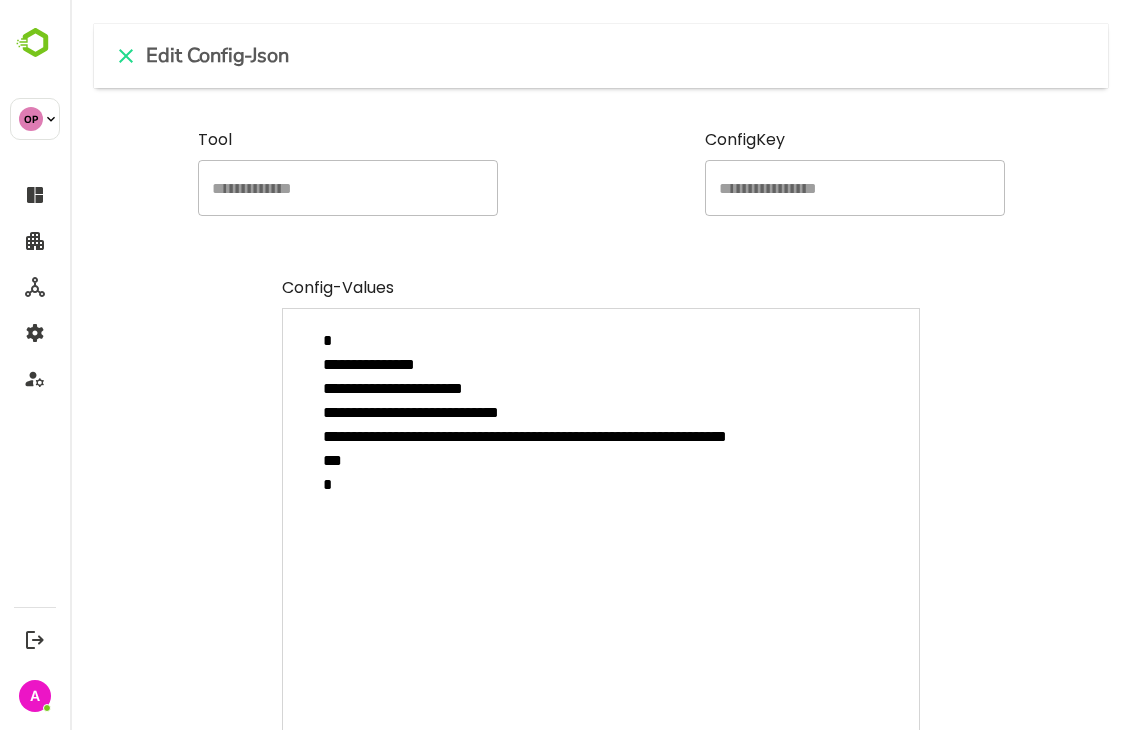 type on "**********" 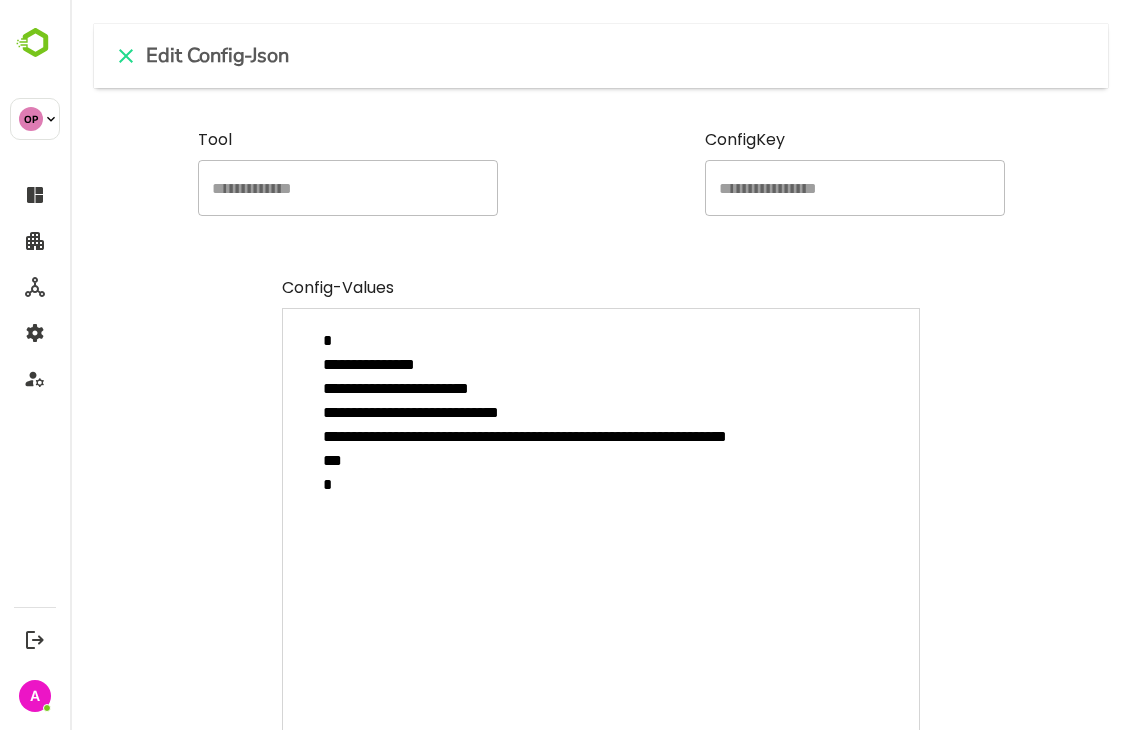 type on "**********" 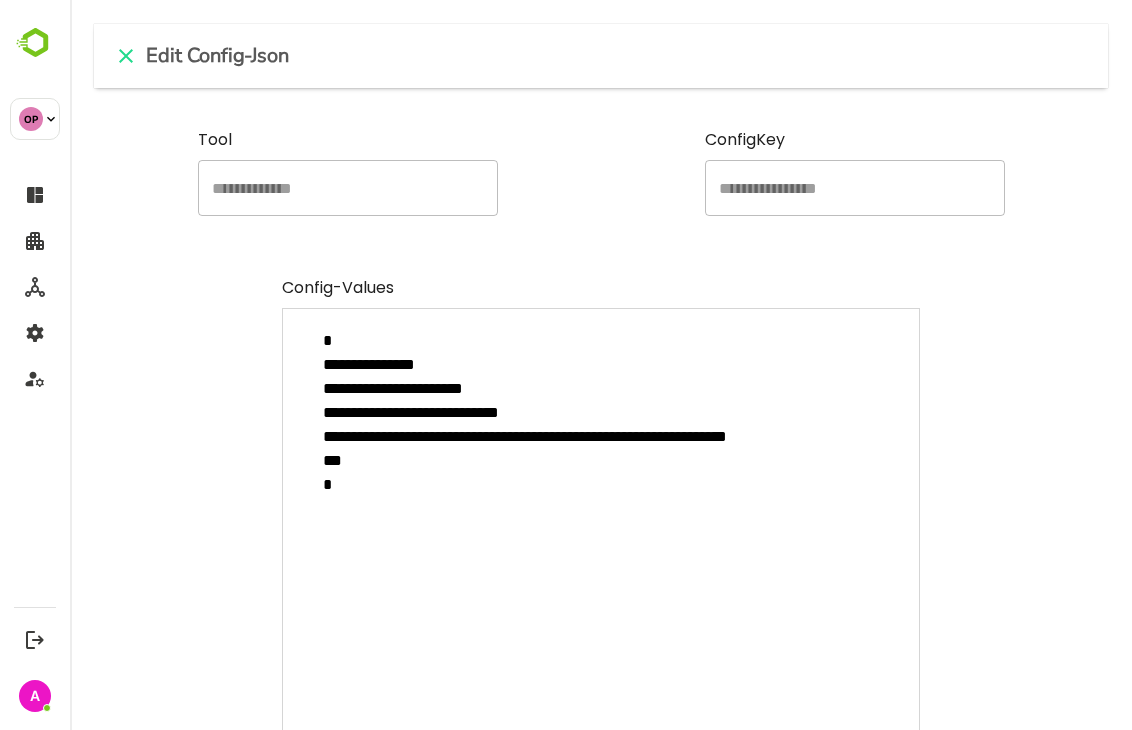 type on "**********" 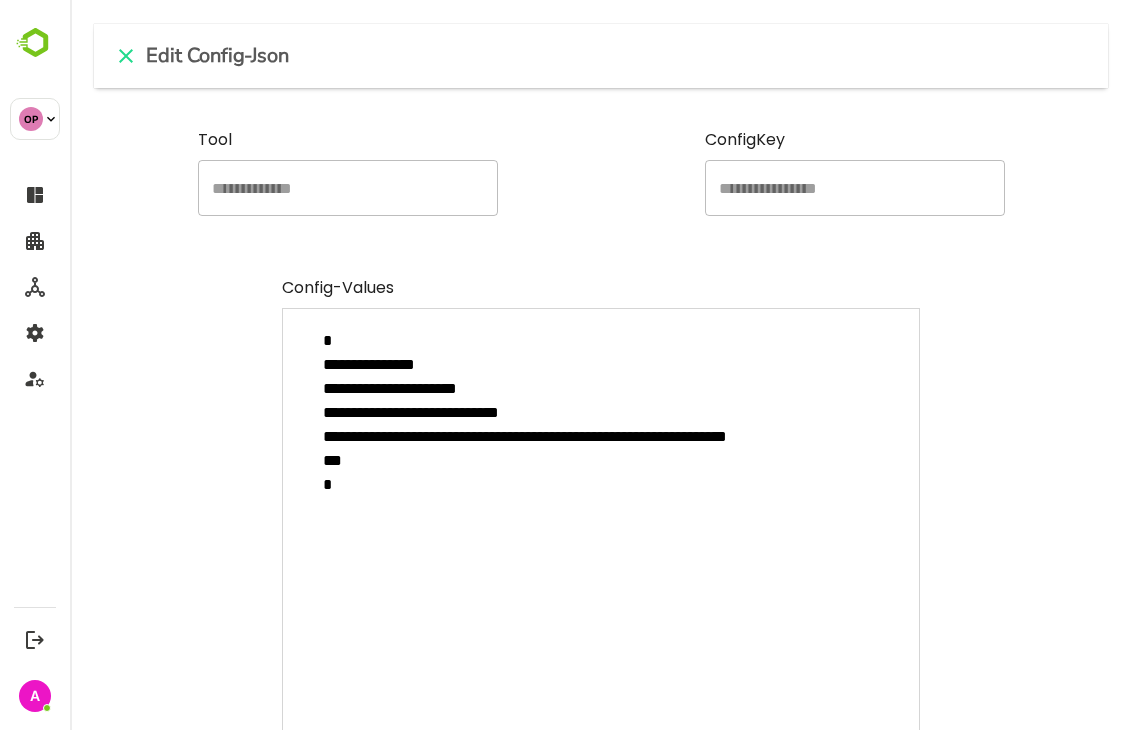 type on "**********" 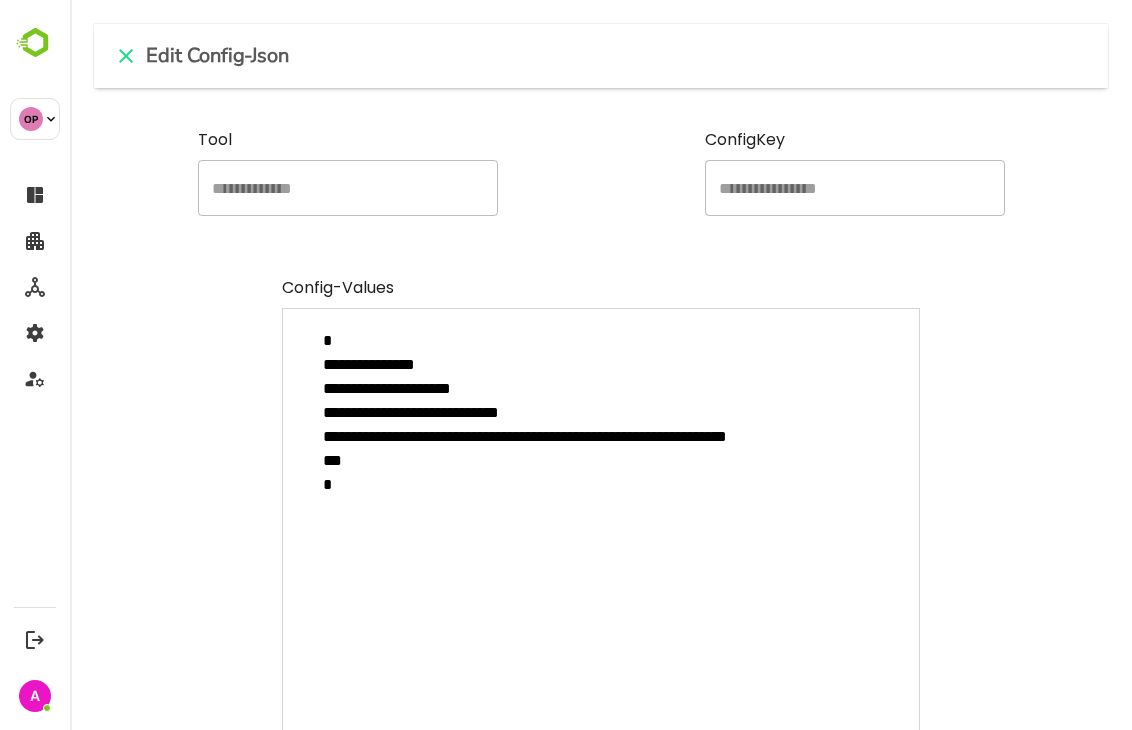 type on "**********" 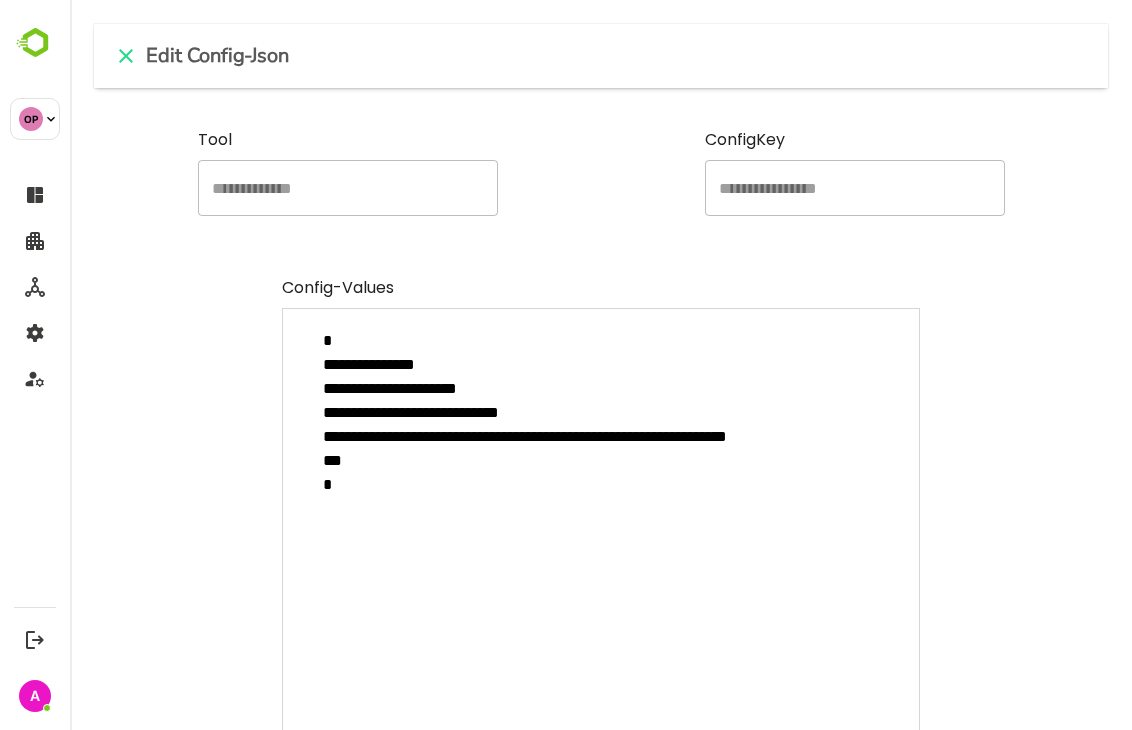 type on "**********" 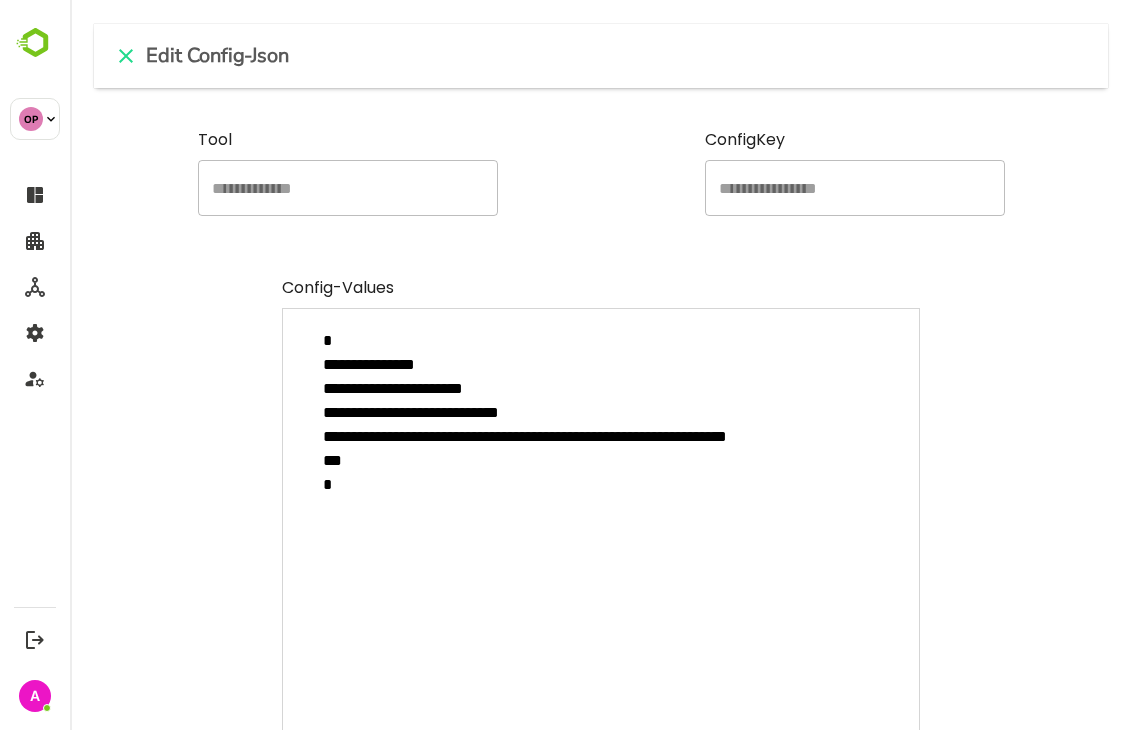 type on "**********" 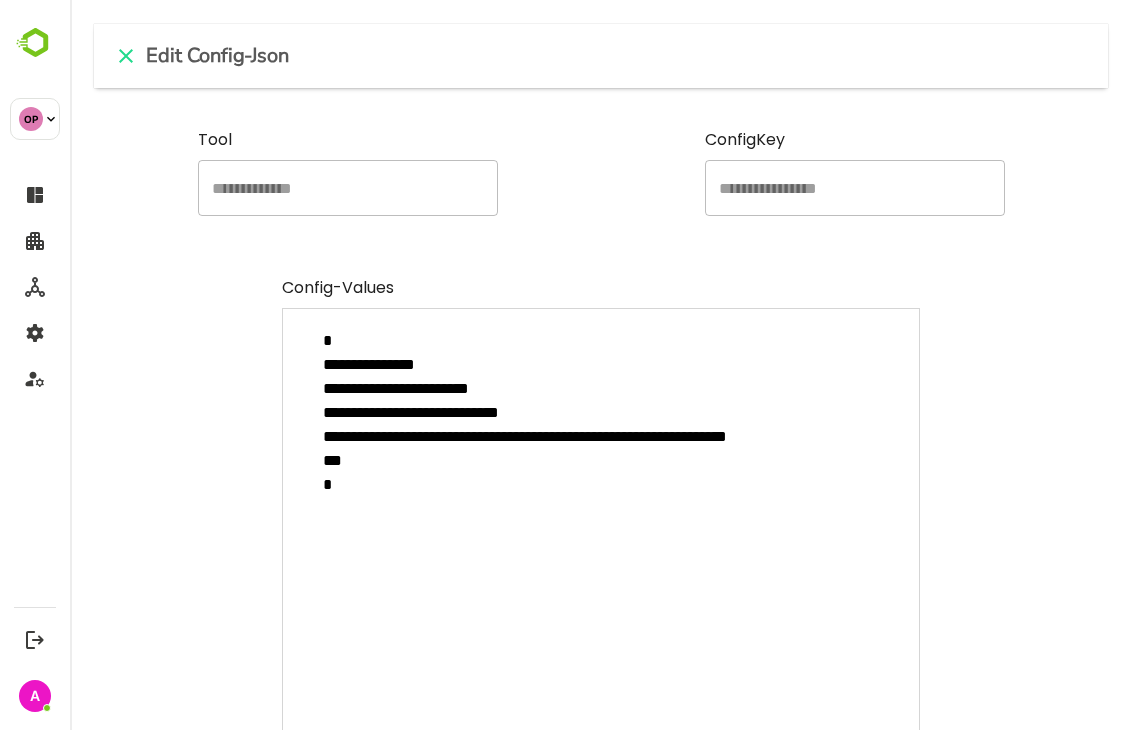 type on "**********" 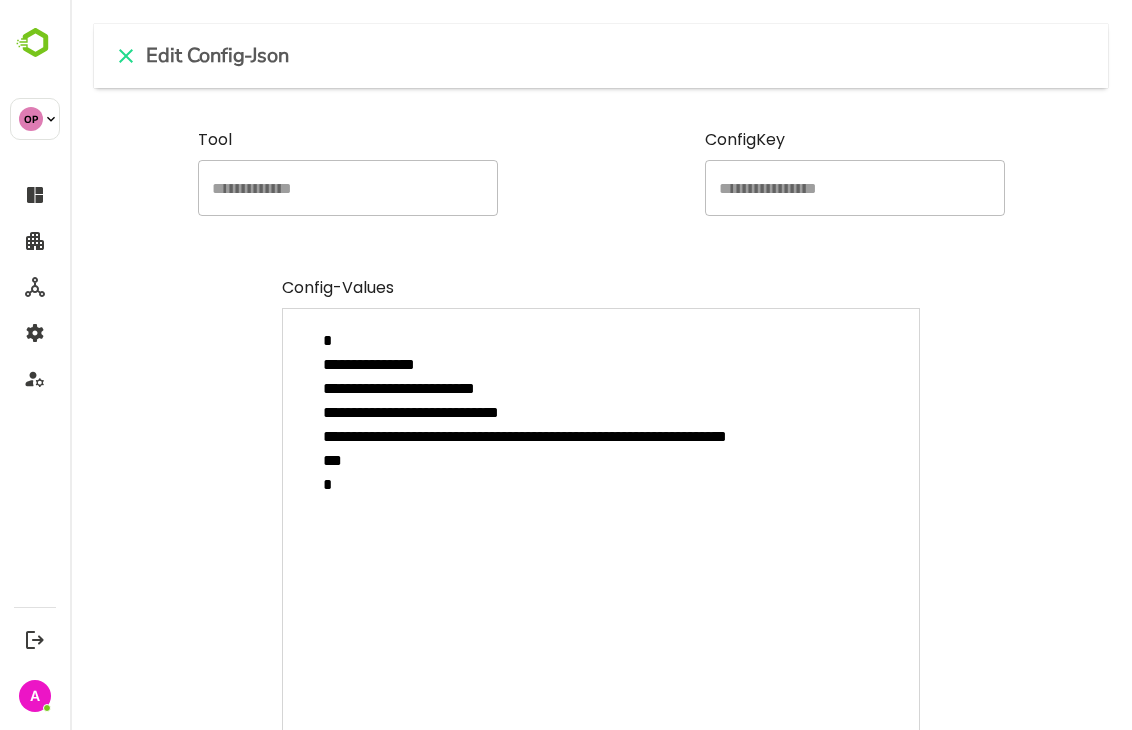 type on "**********" 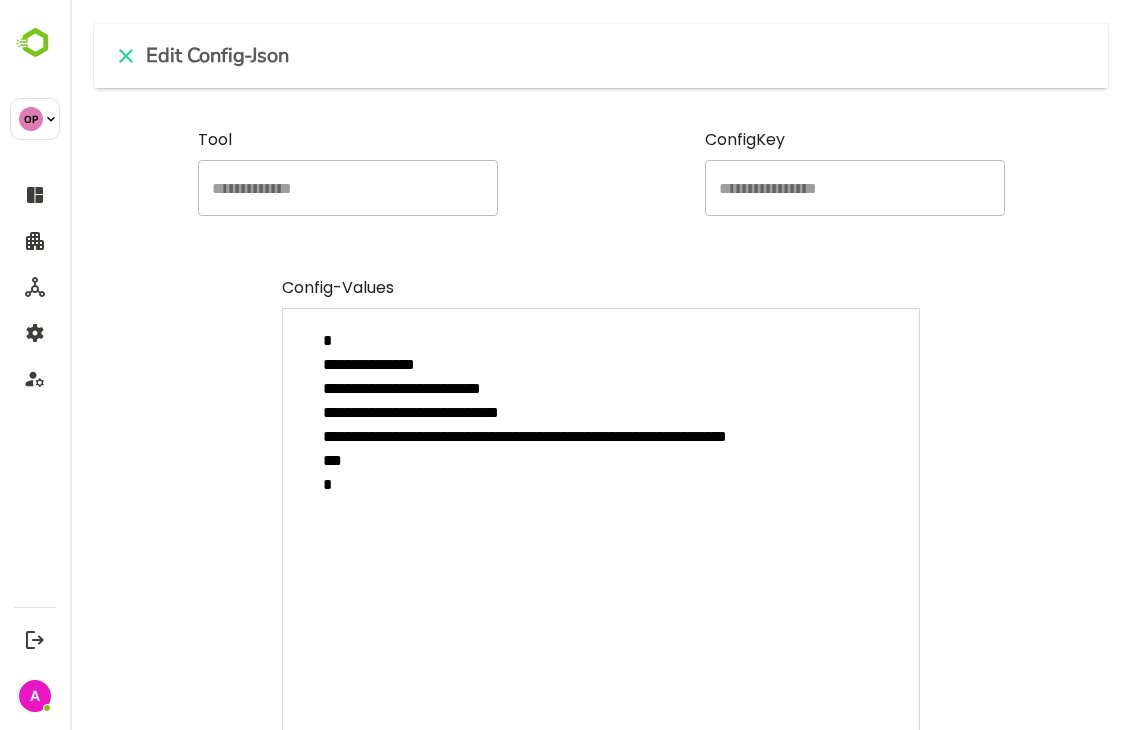 type on "**********" 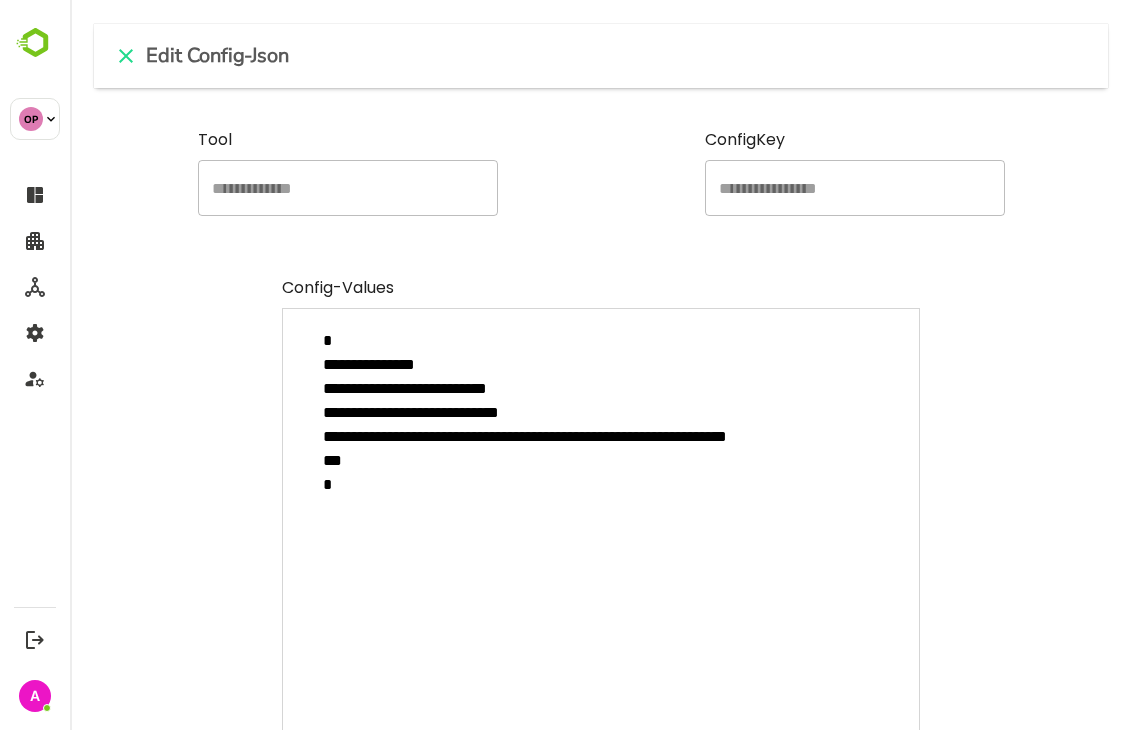 type on "**********" 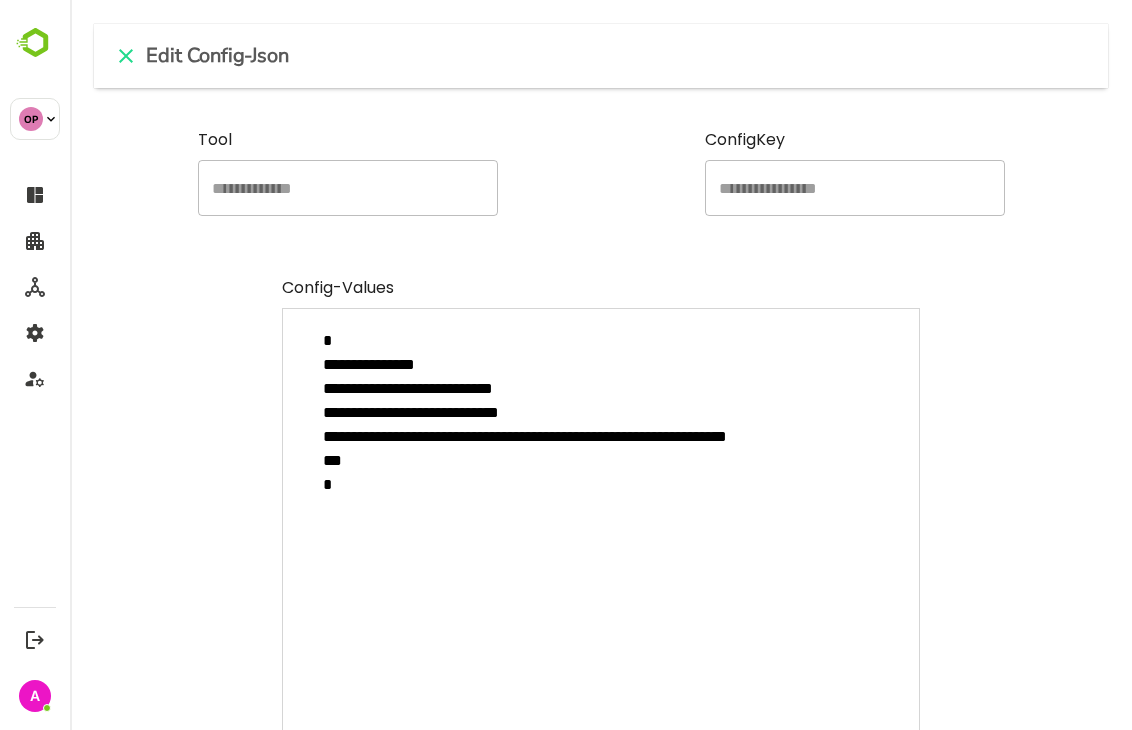 type on "**********" 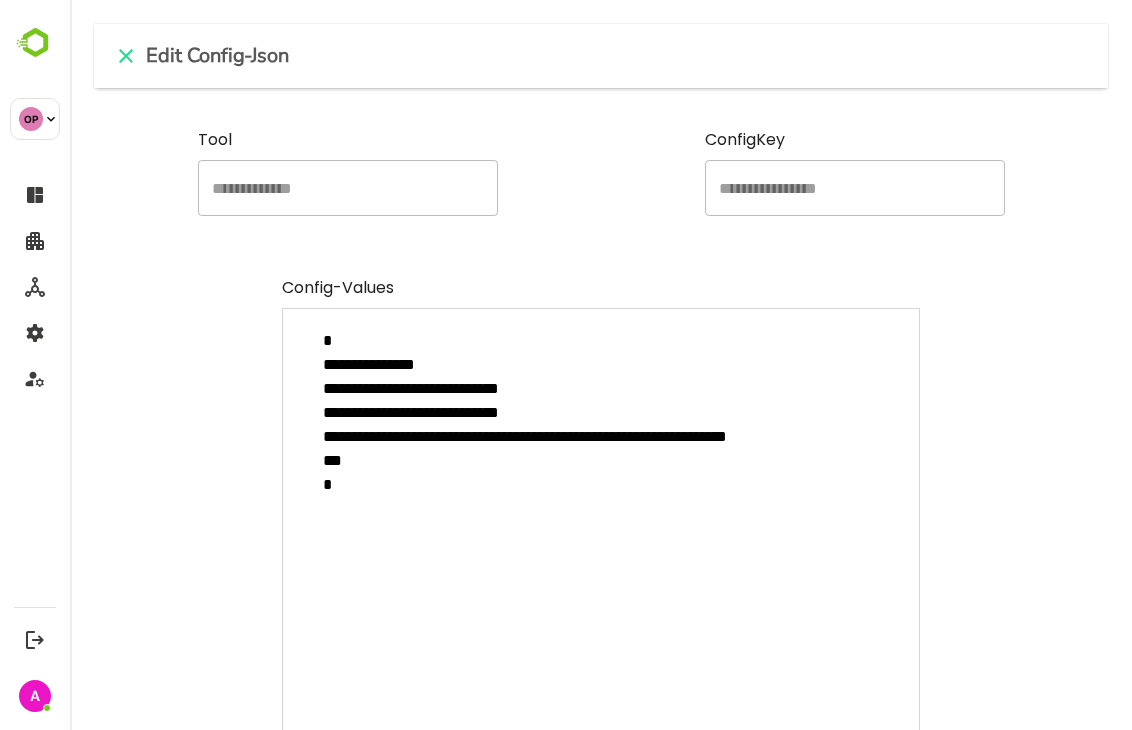 click on "**********" at bounding box center (600, 552) 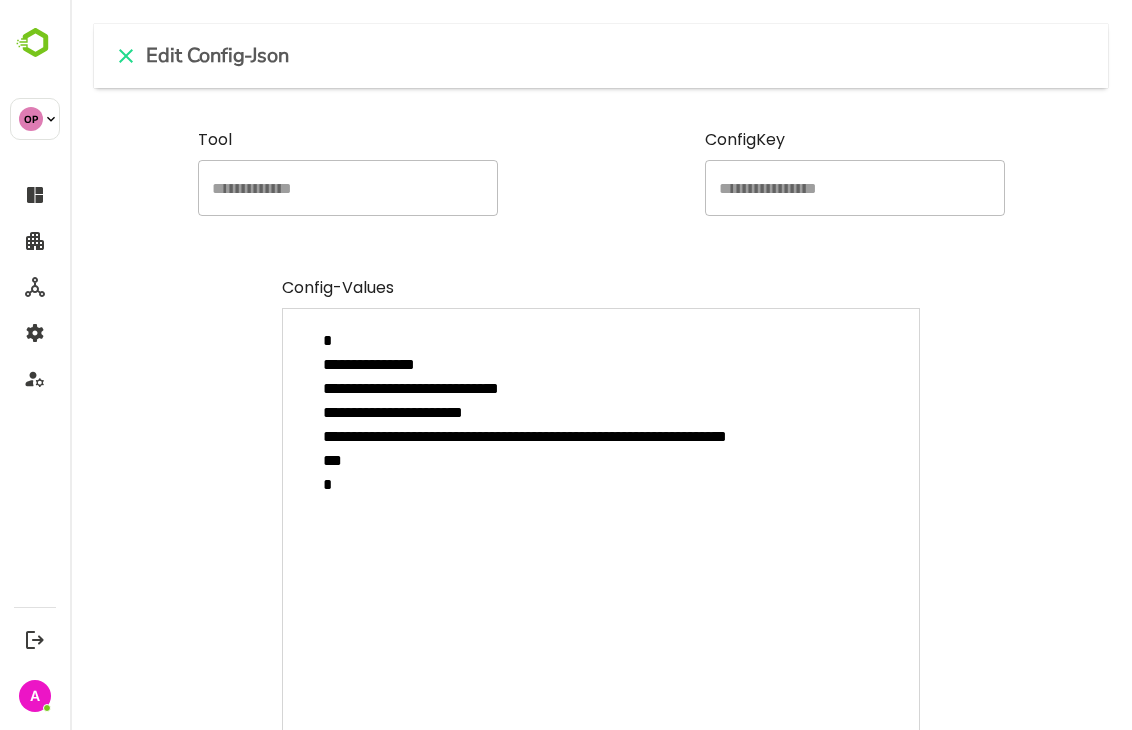type on "**********" 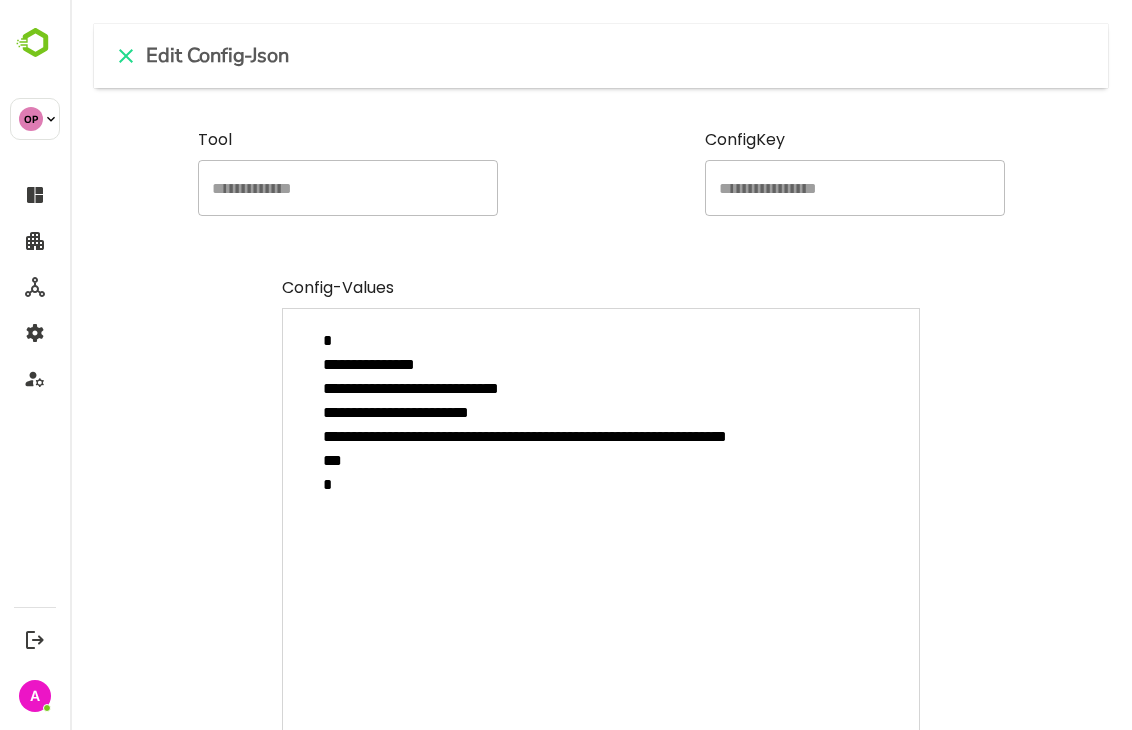 type on "**********" 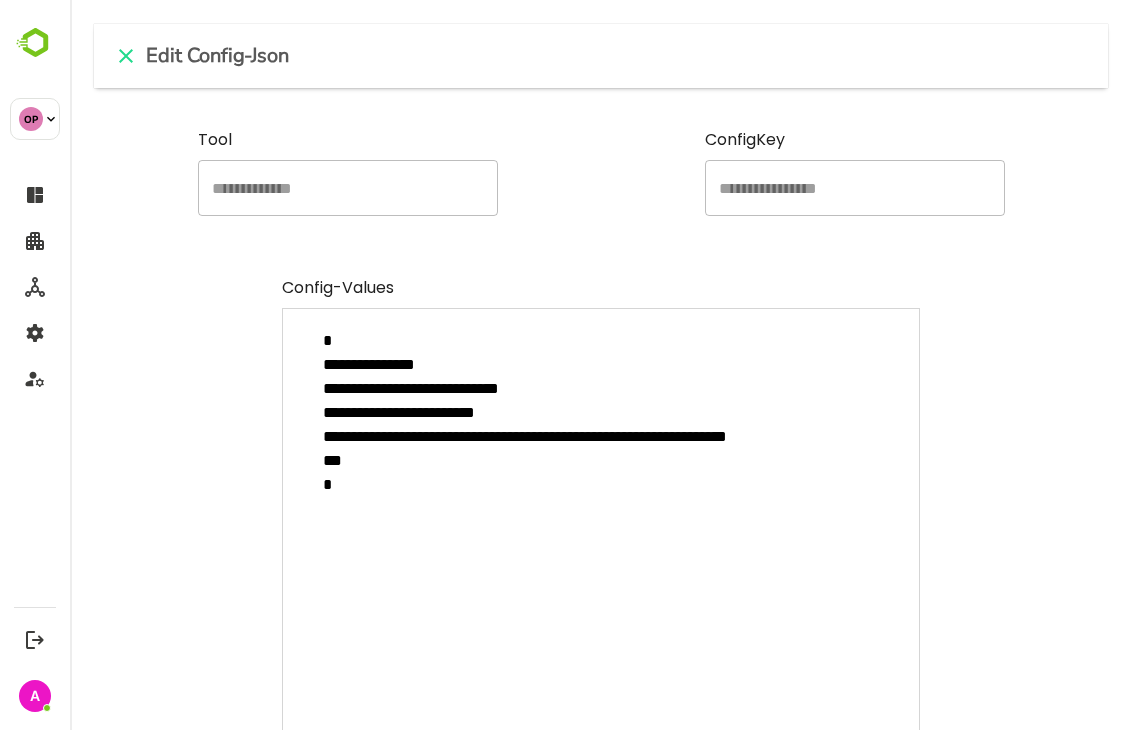 type on "**********" 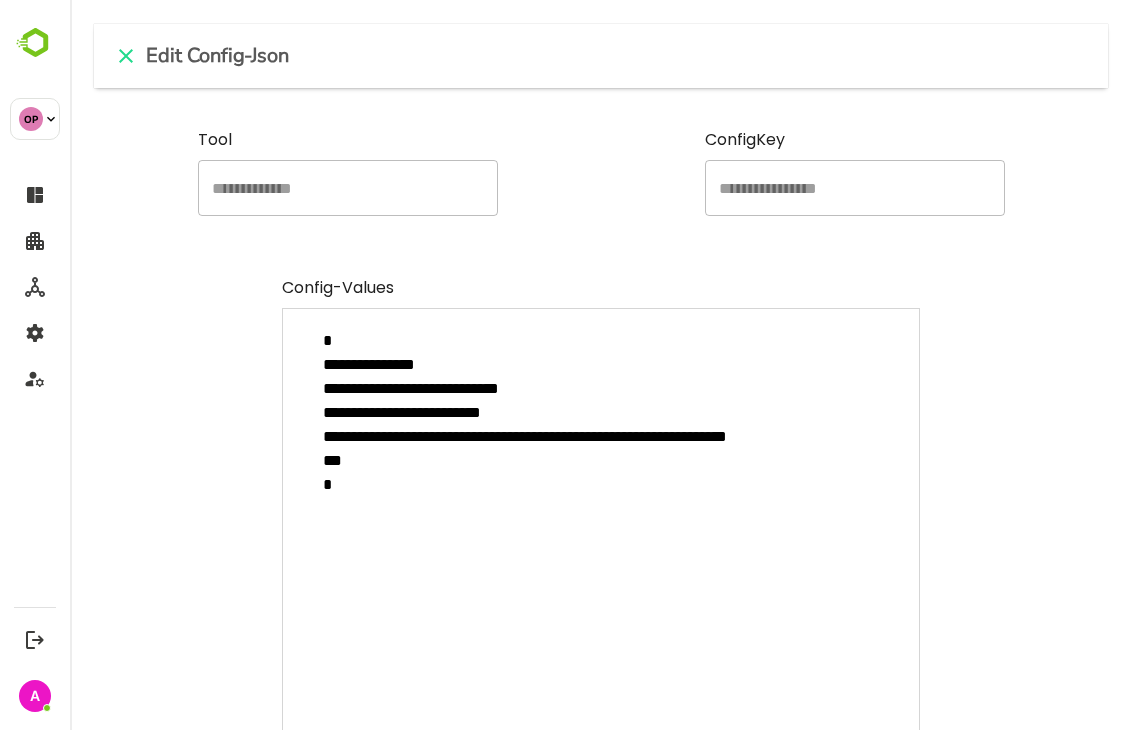 type on "**********" 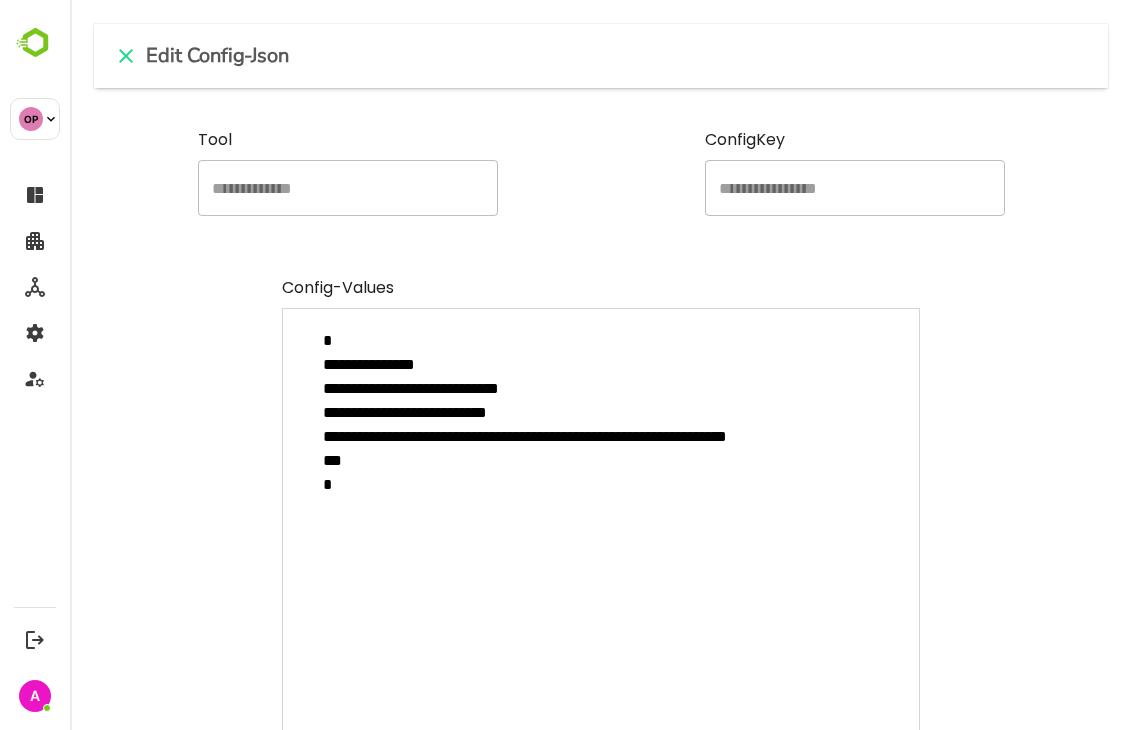 type on "*" 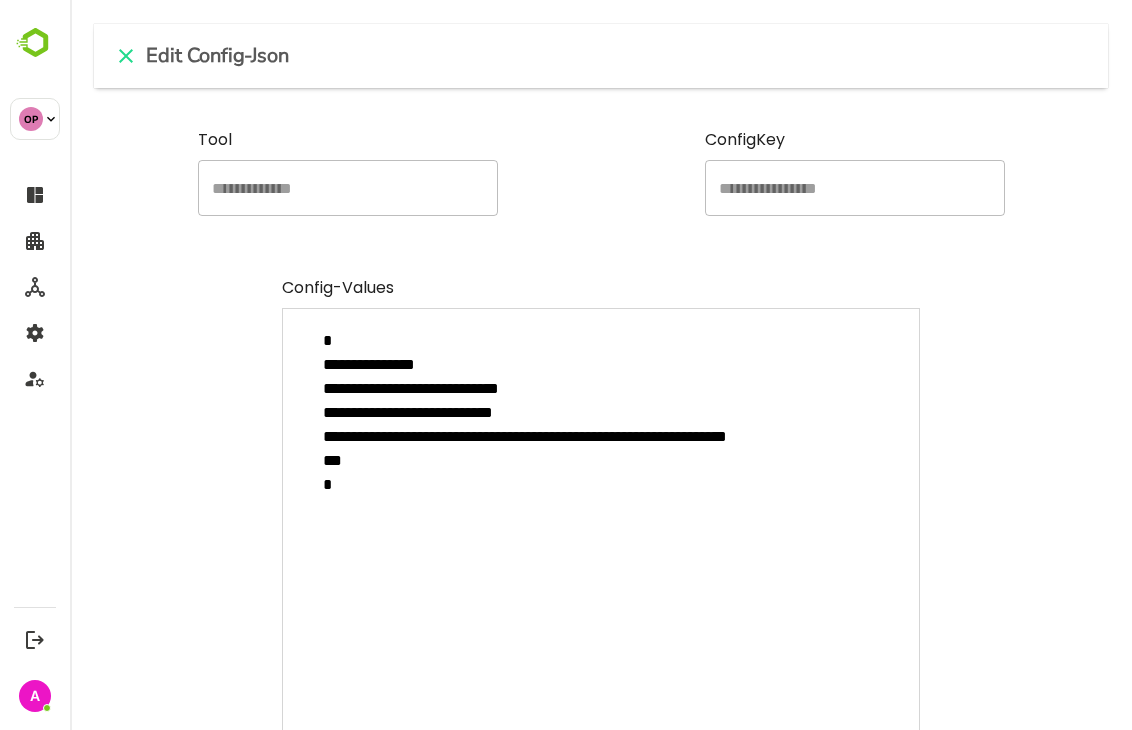 type on "**********" 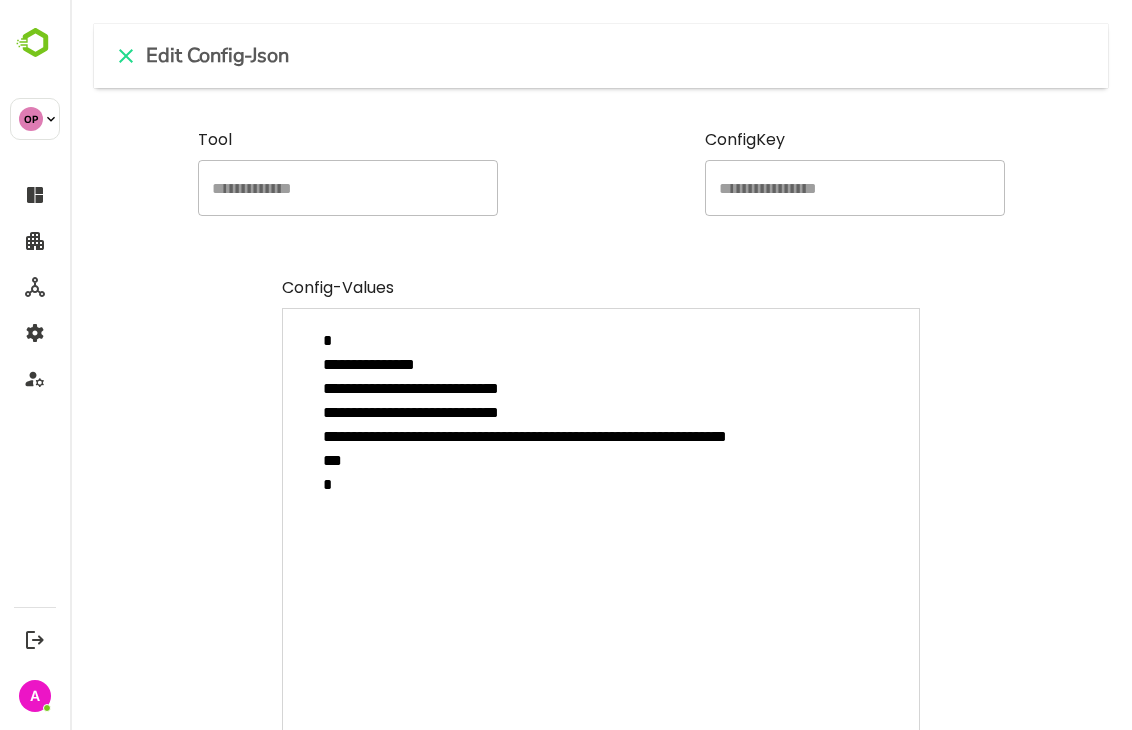 type on "**********" 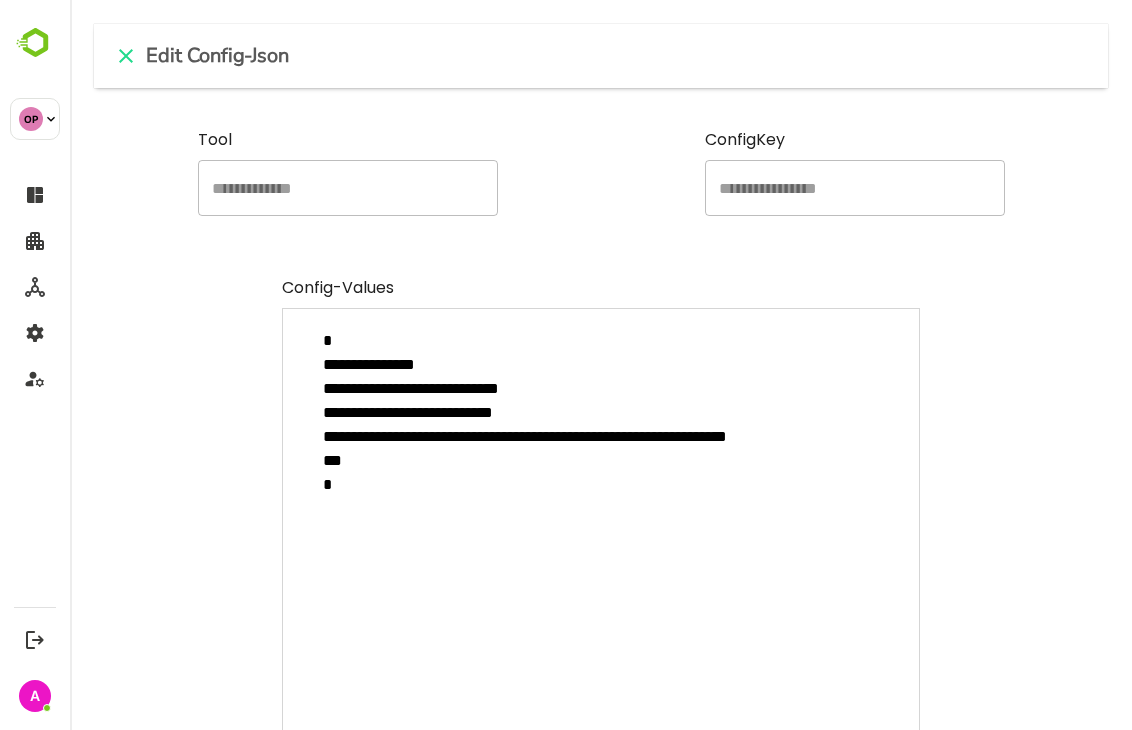 type on "**********" 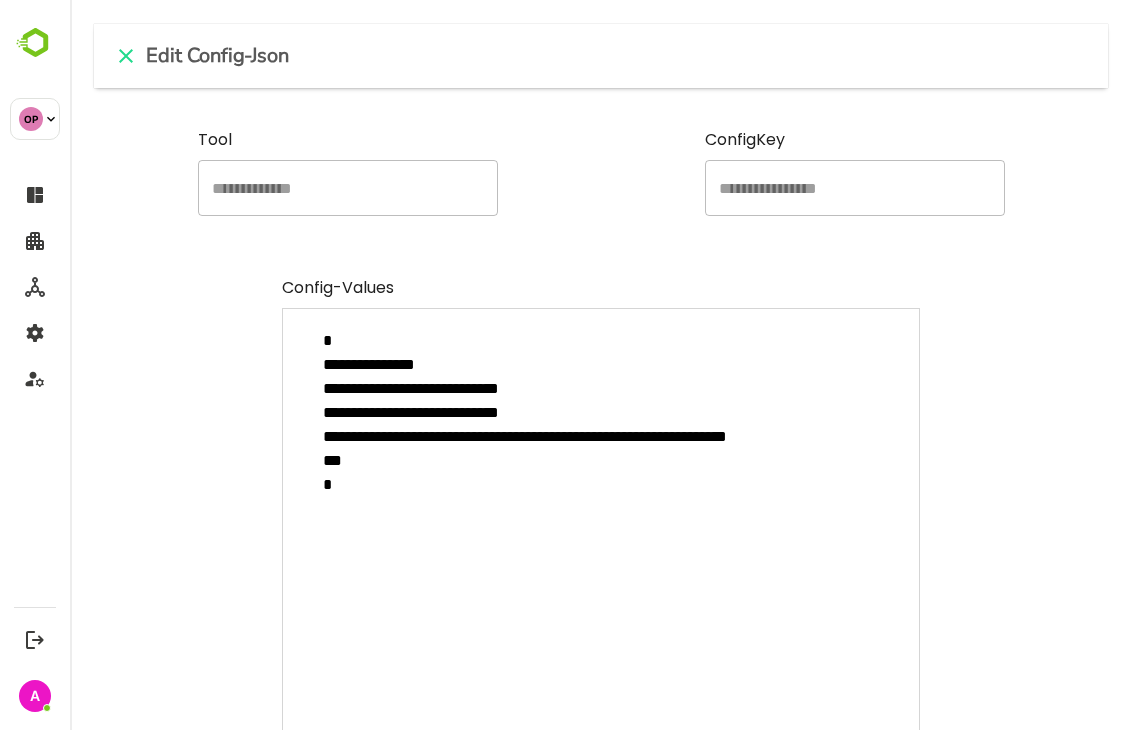 type on "*" 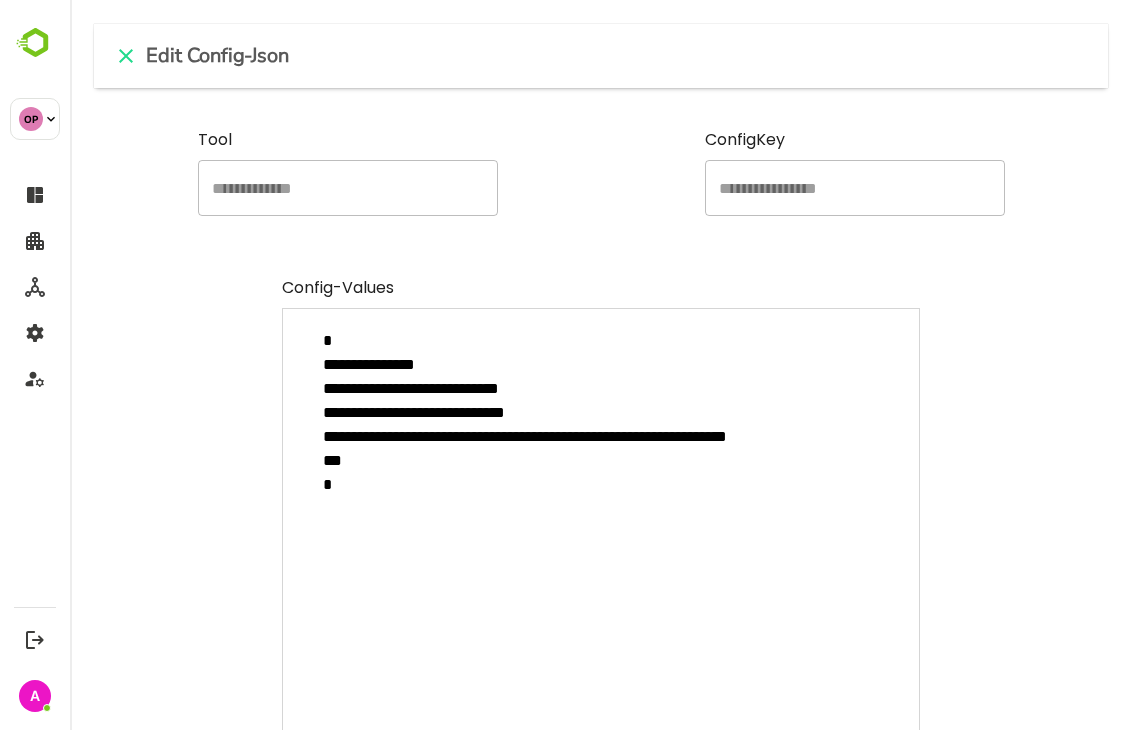 type on "**********" 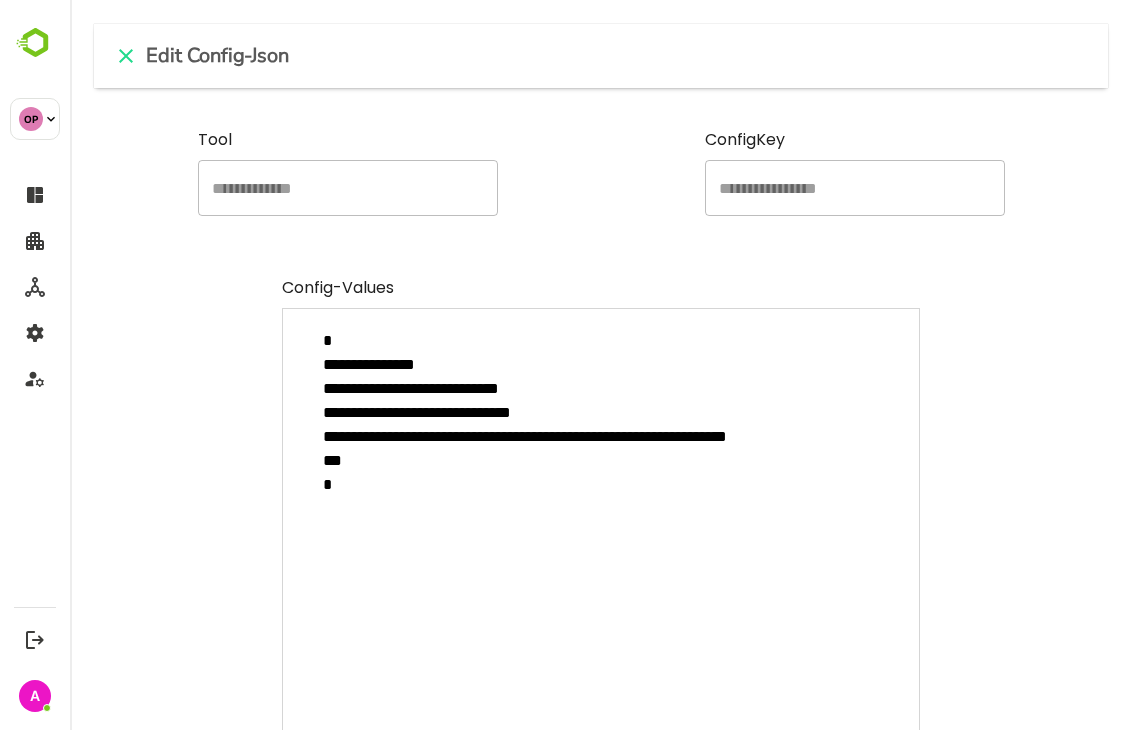 type on "**********" 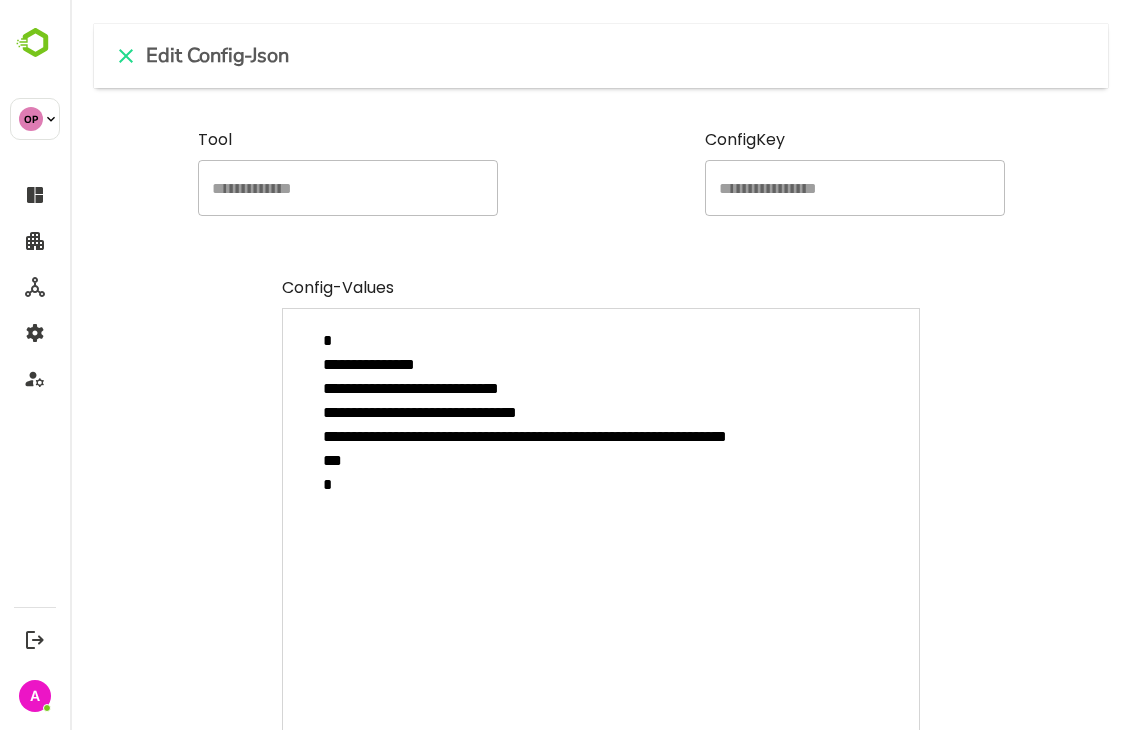 type on "**********" 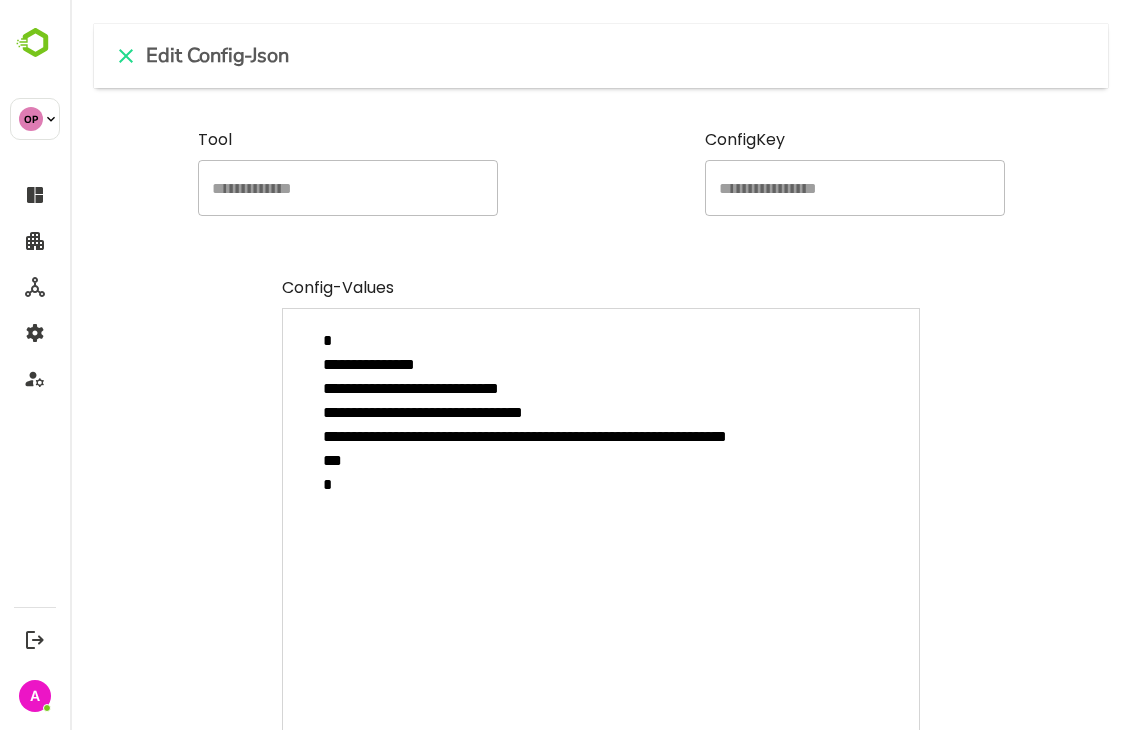 type on "*" 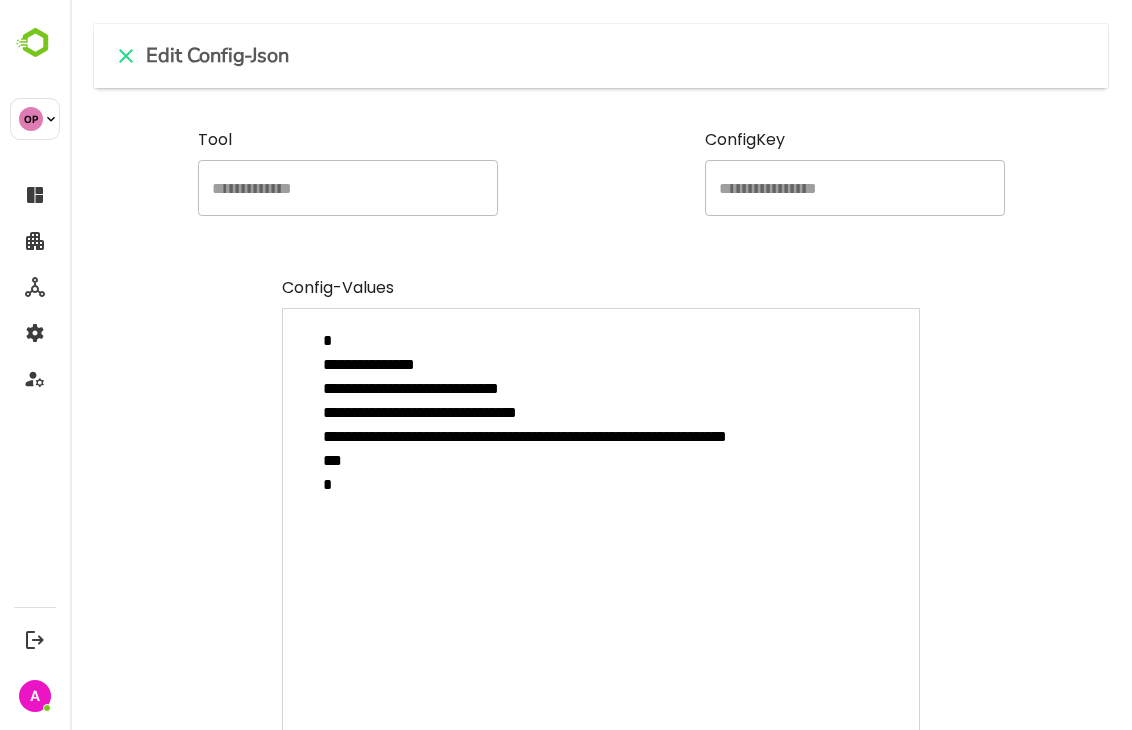 type on "**********" 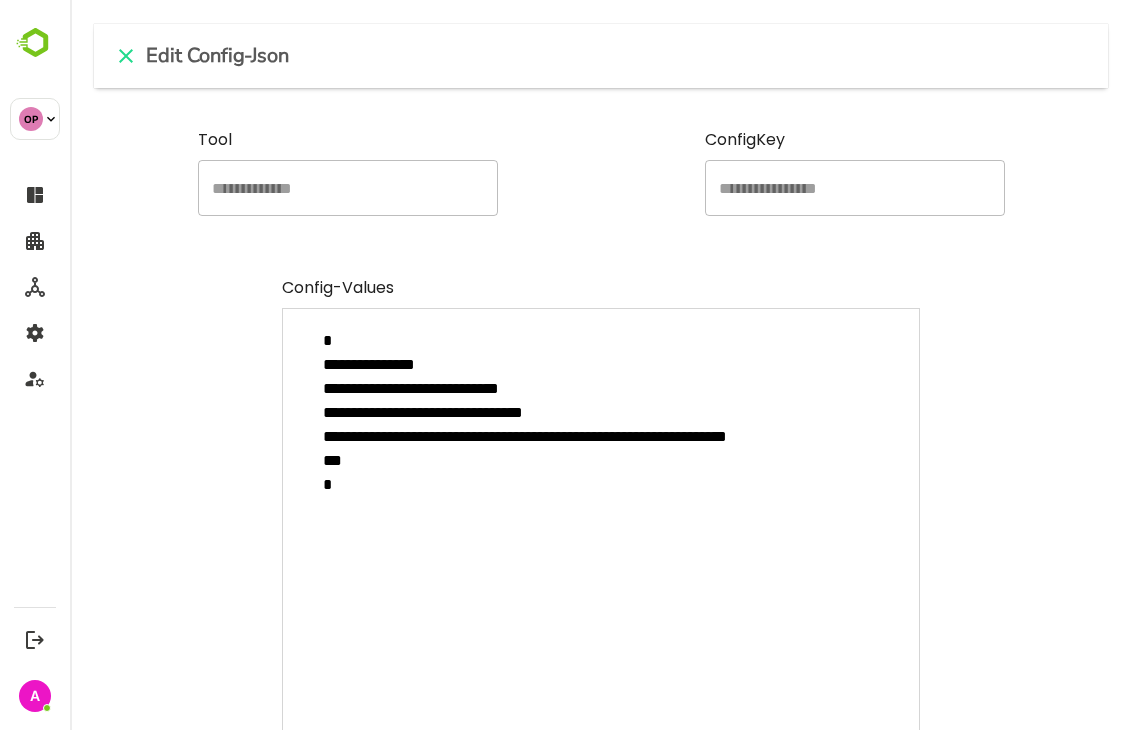 type on "**********" 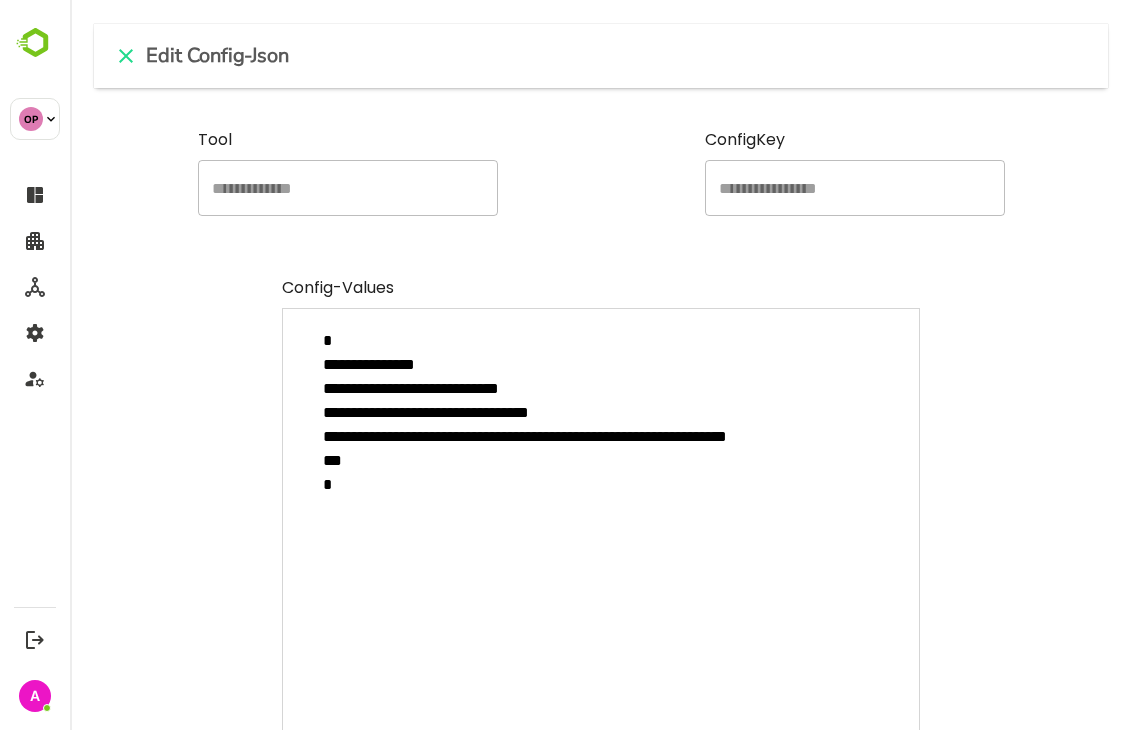 type on "*" 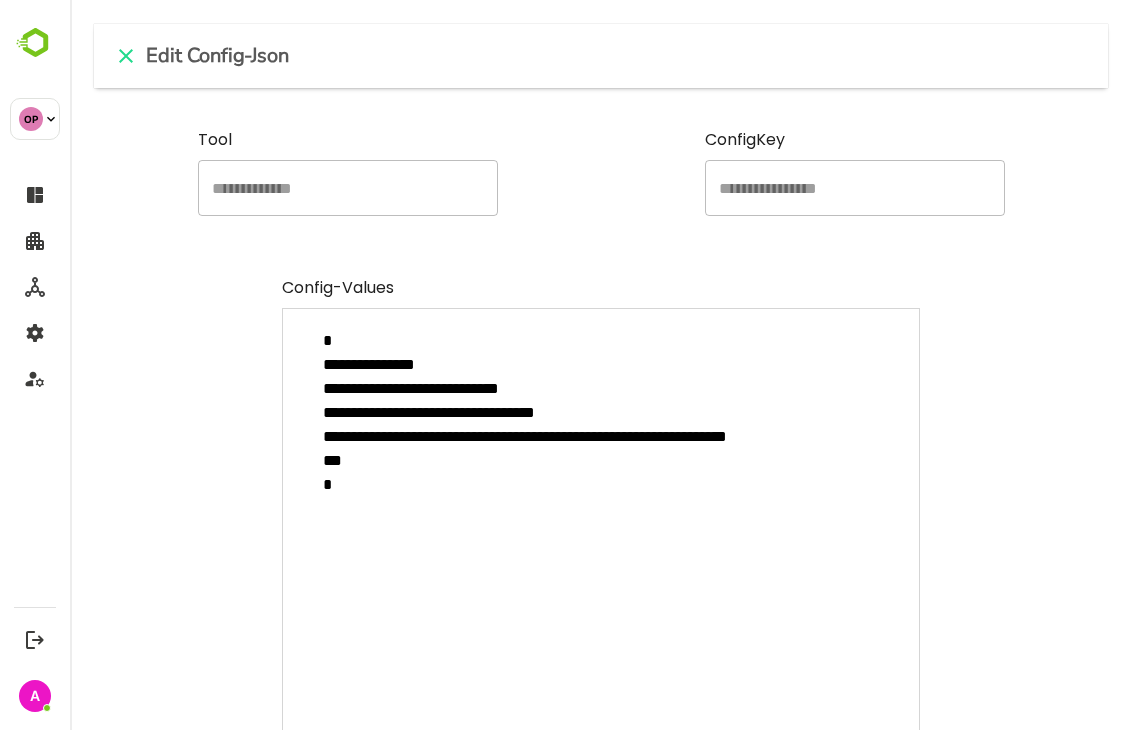 type on "**********" 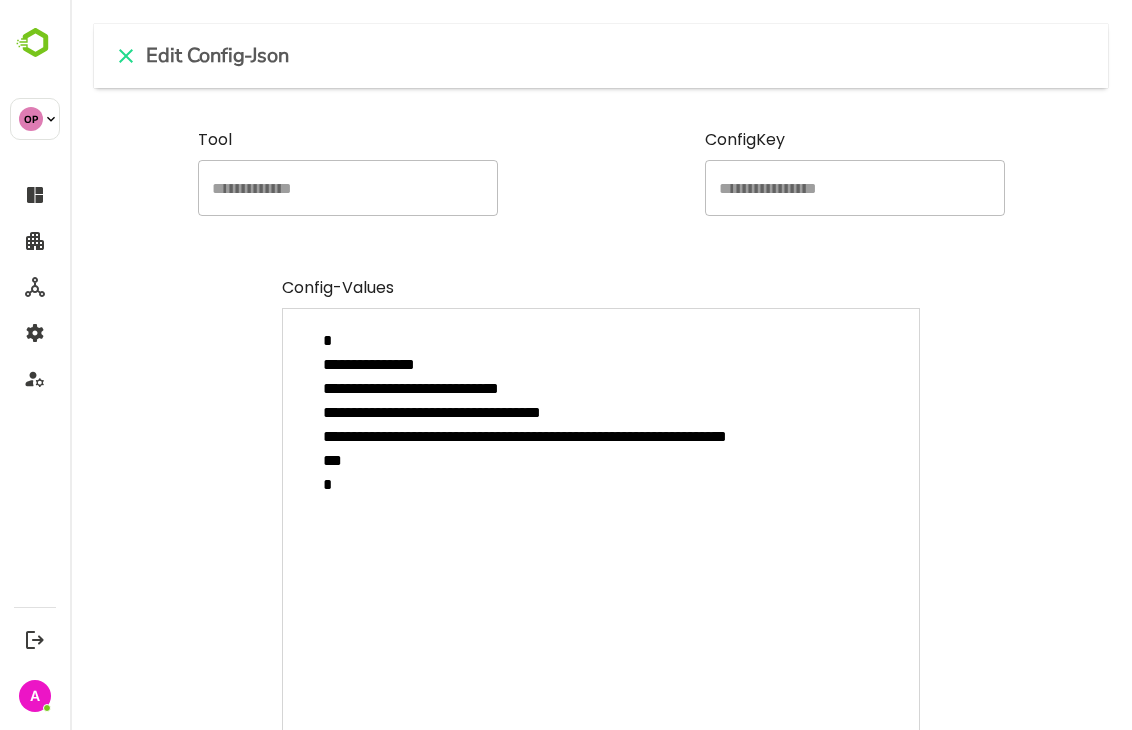 drag, startPoint x: 855, startPoint y: 437, endPoint x: 537, endPoint y: 445, distance: 318.10062 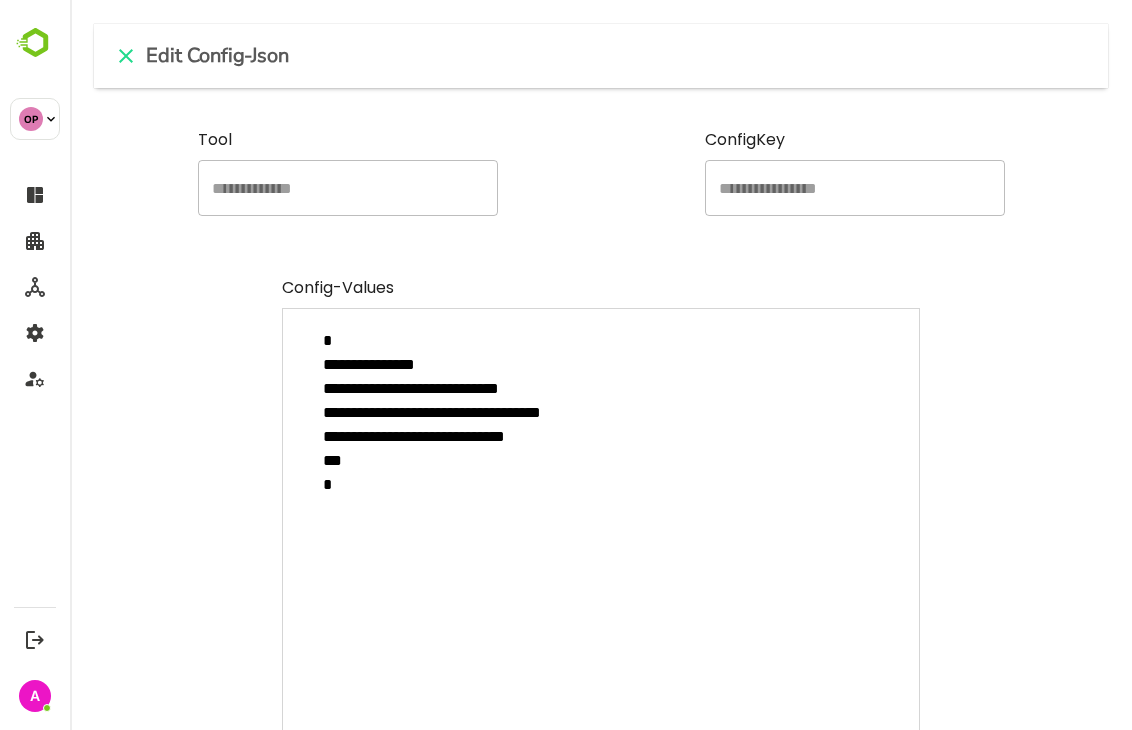 paste on "**********" 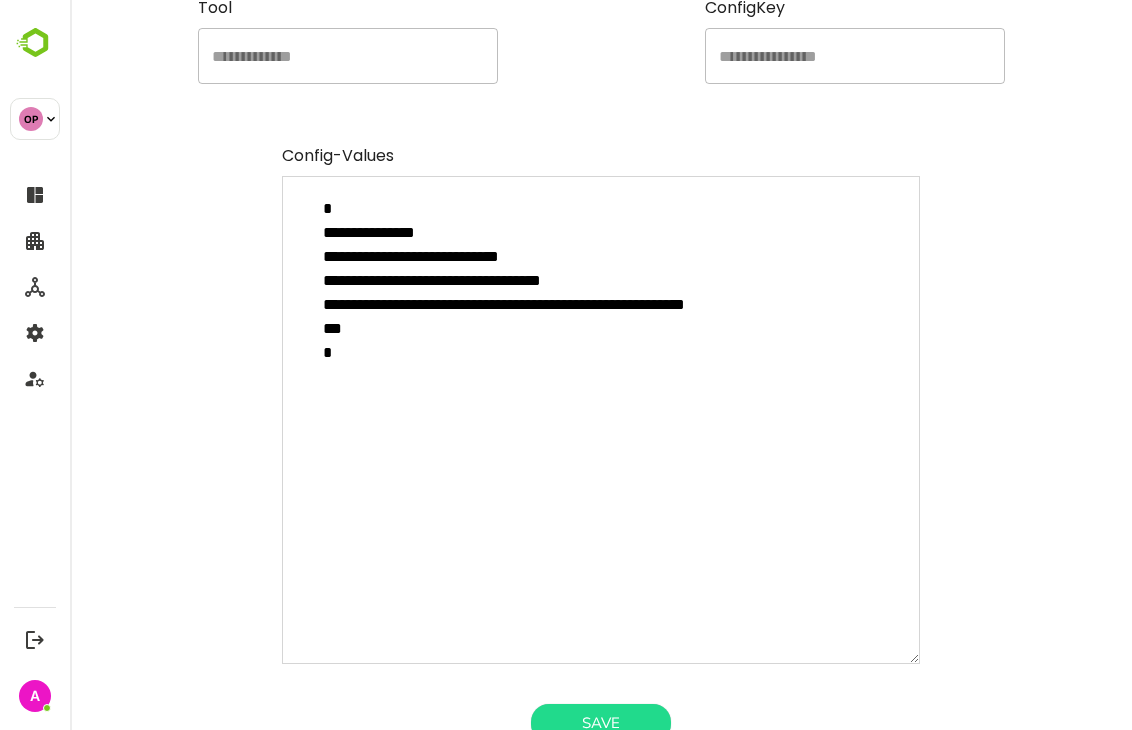 scroll, scrollTop: 164, scrollLeft: 0, axis: vertical 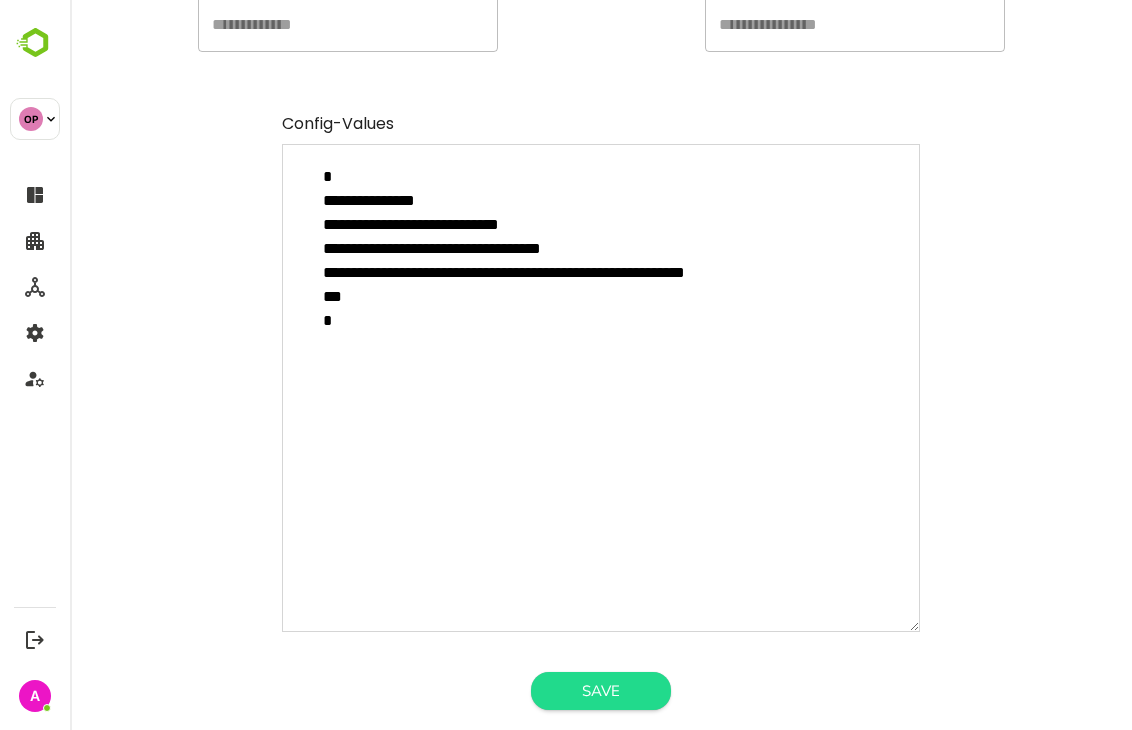 type on "**********" 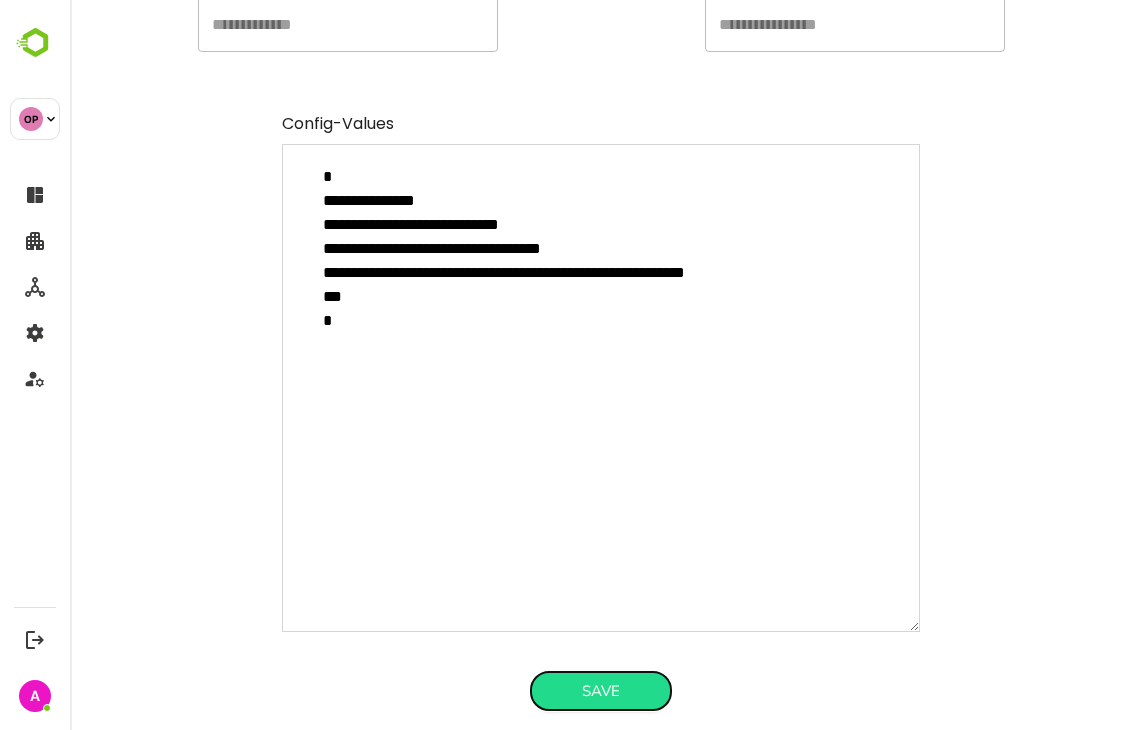click on "Save" at bounding box center (601, 691) 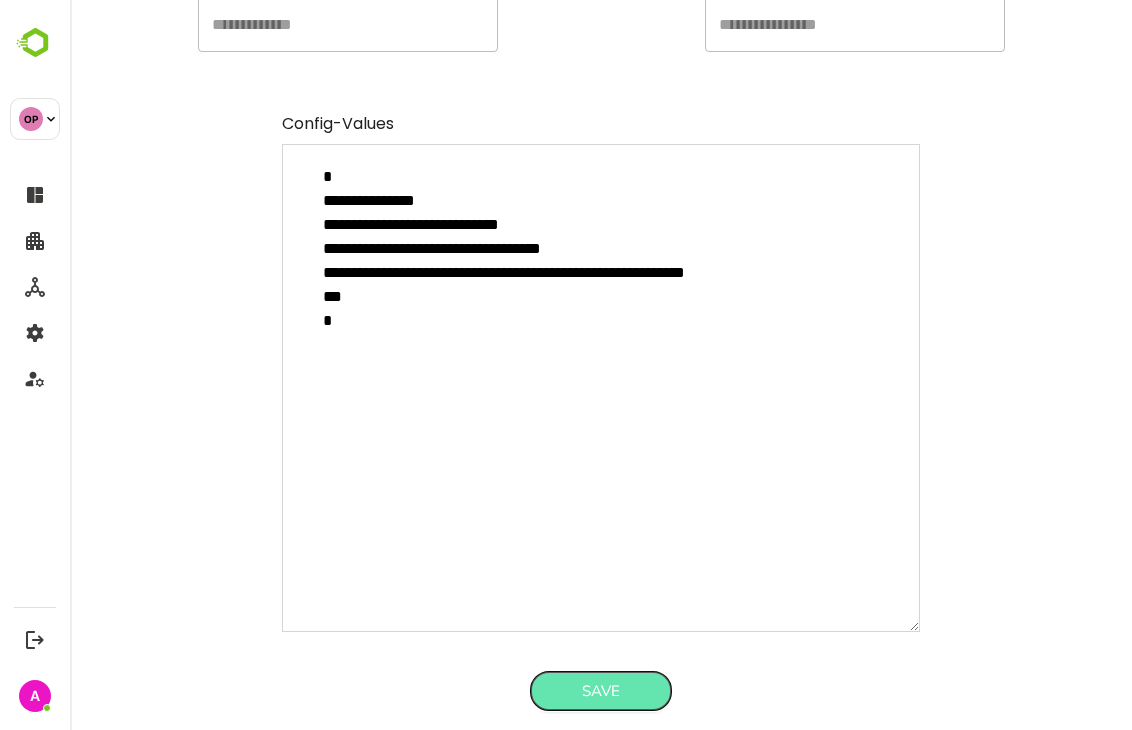 click on "Save" at bounding box center [601, 691] 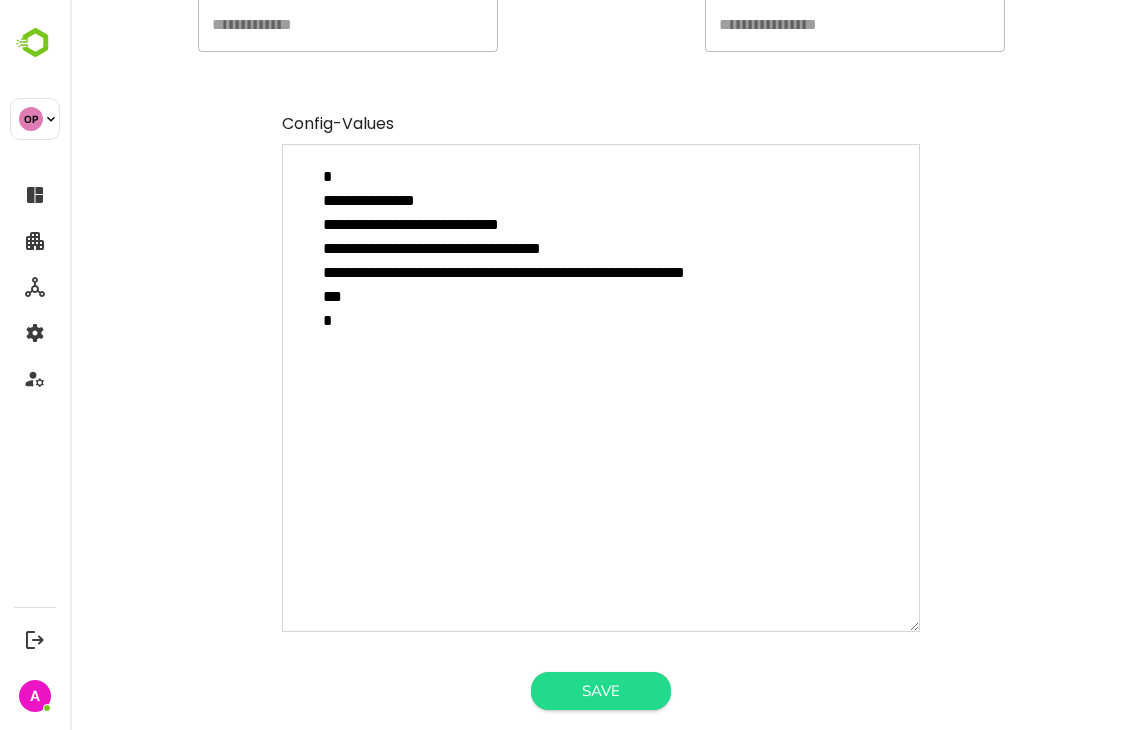type on "*" 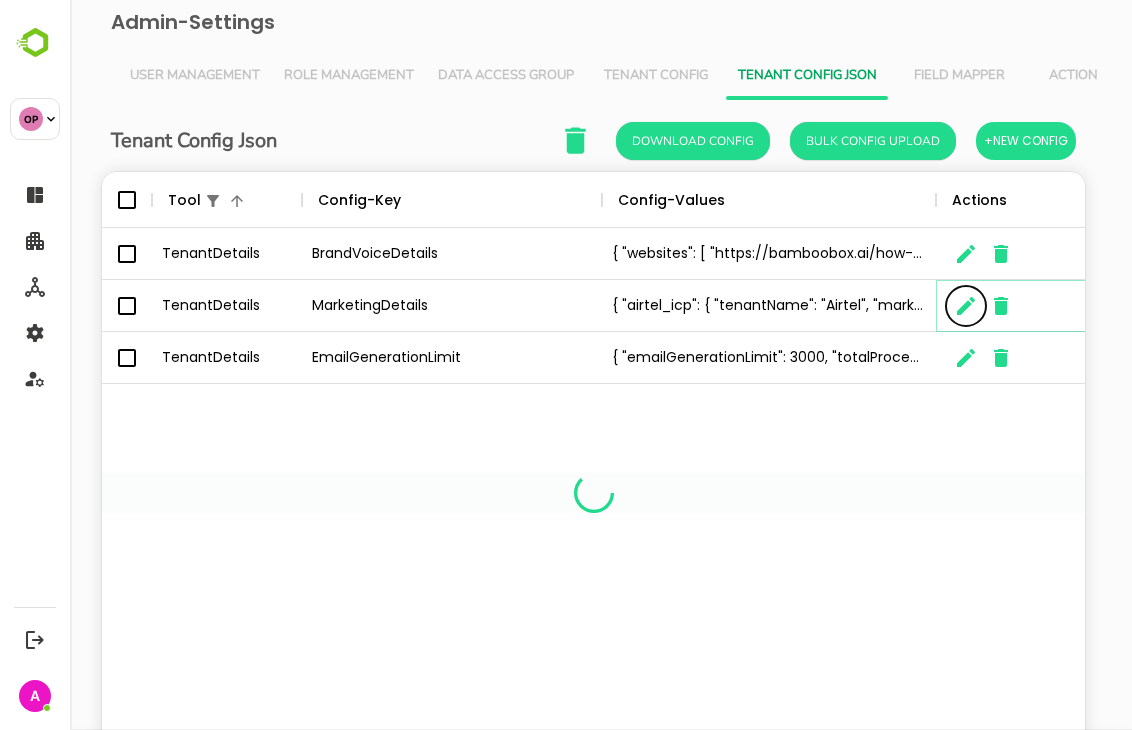 scroll, scrollTop: 16, scrollLeft: 16, axis: both 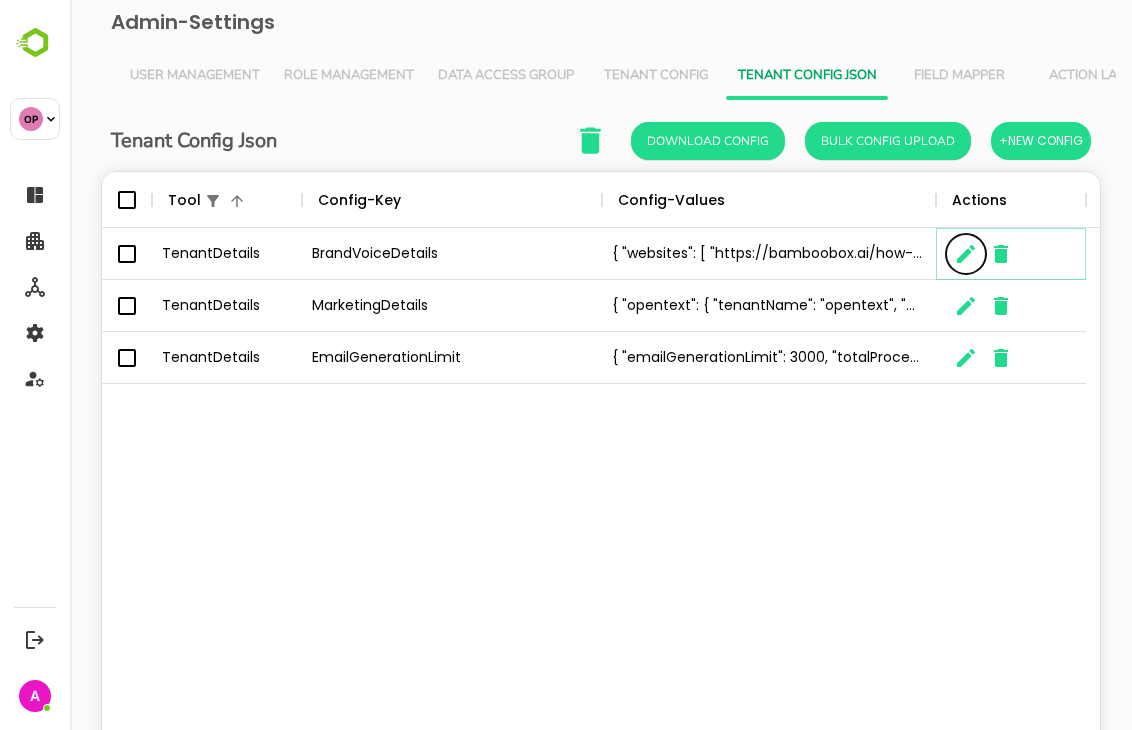 click 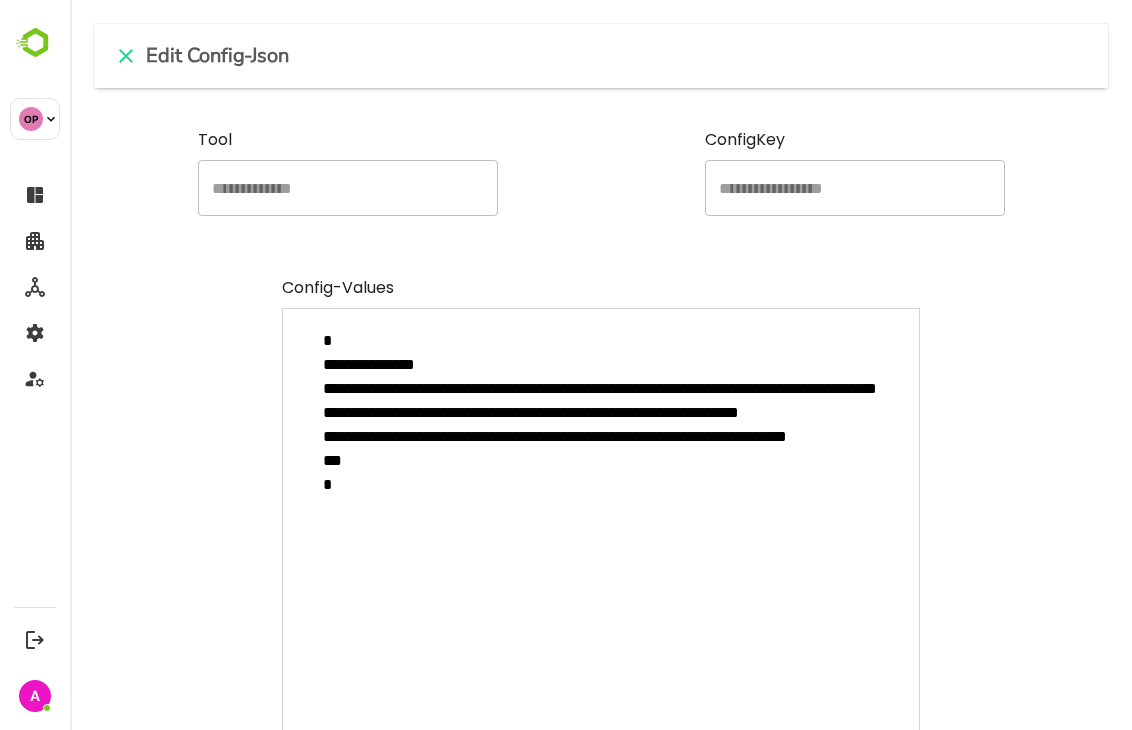 drag, startPoint x: 568, startPoint y: 417, endPoint x: 340, endPoint y: 388, distance: 229.8369 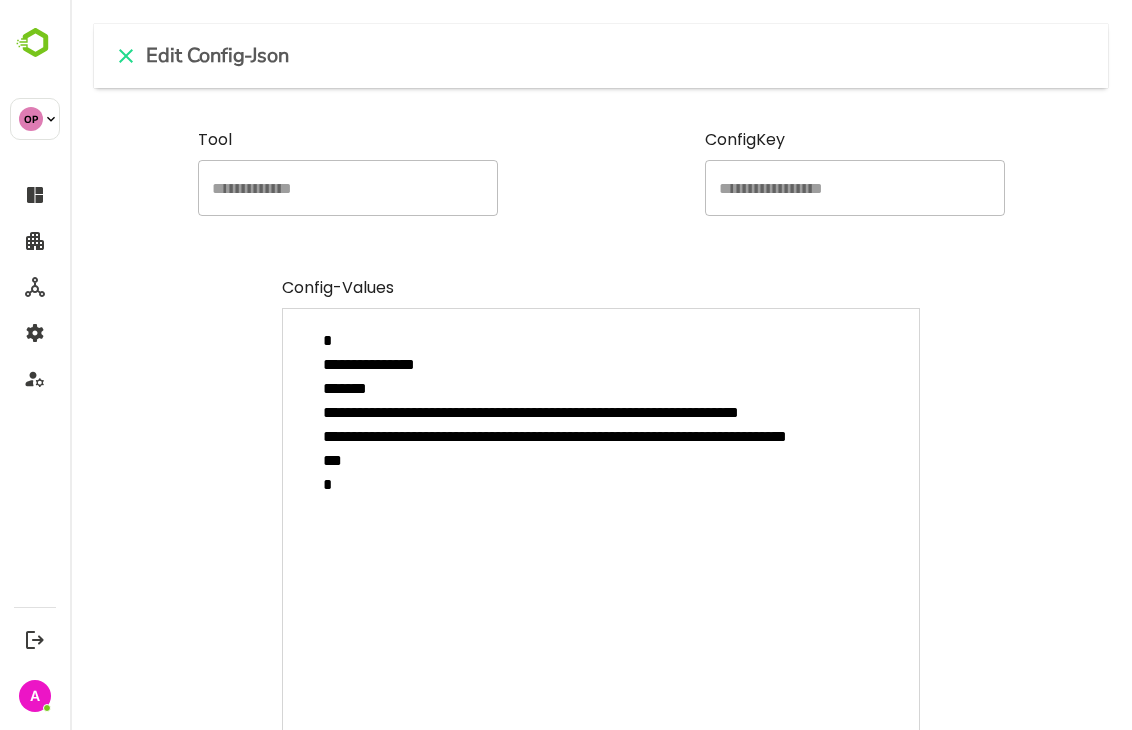 type on "*" 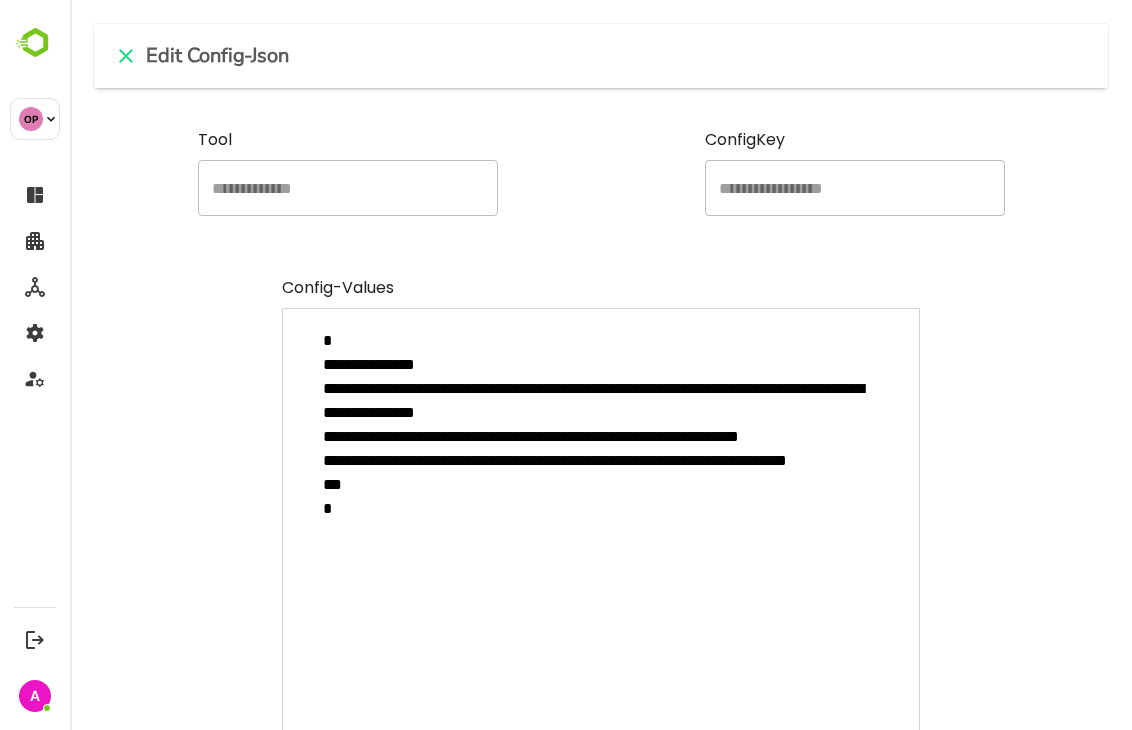 type on "*" 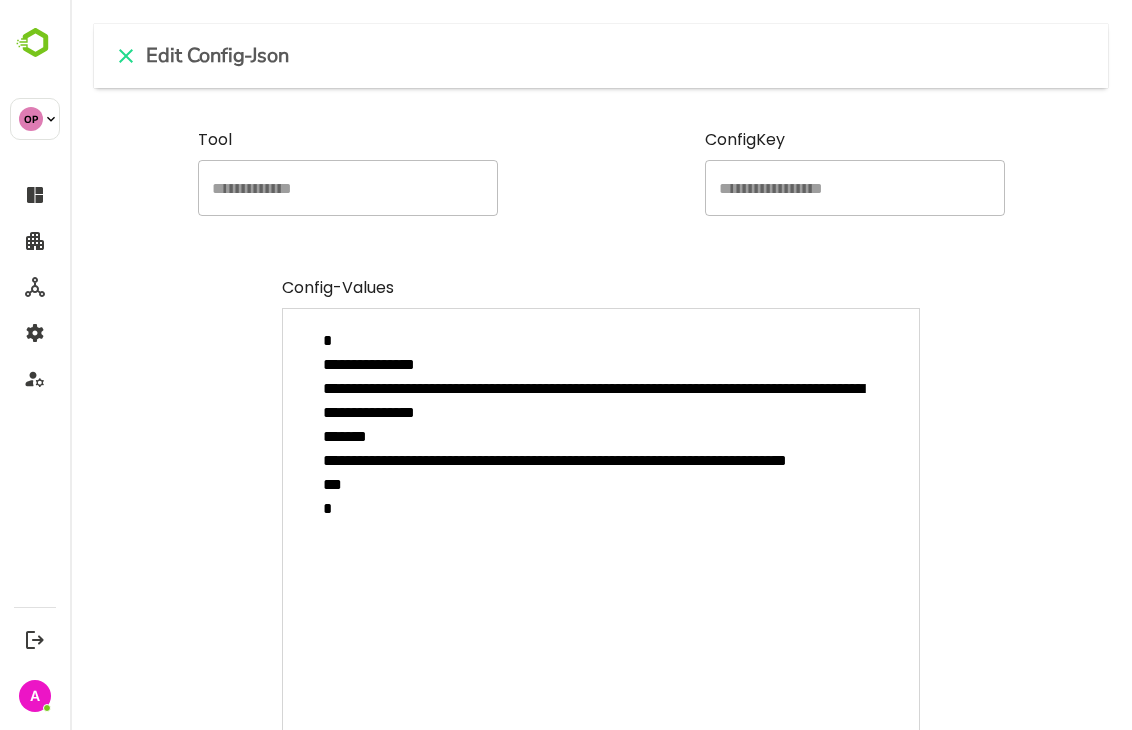 paste on "**********" 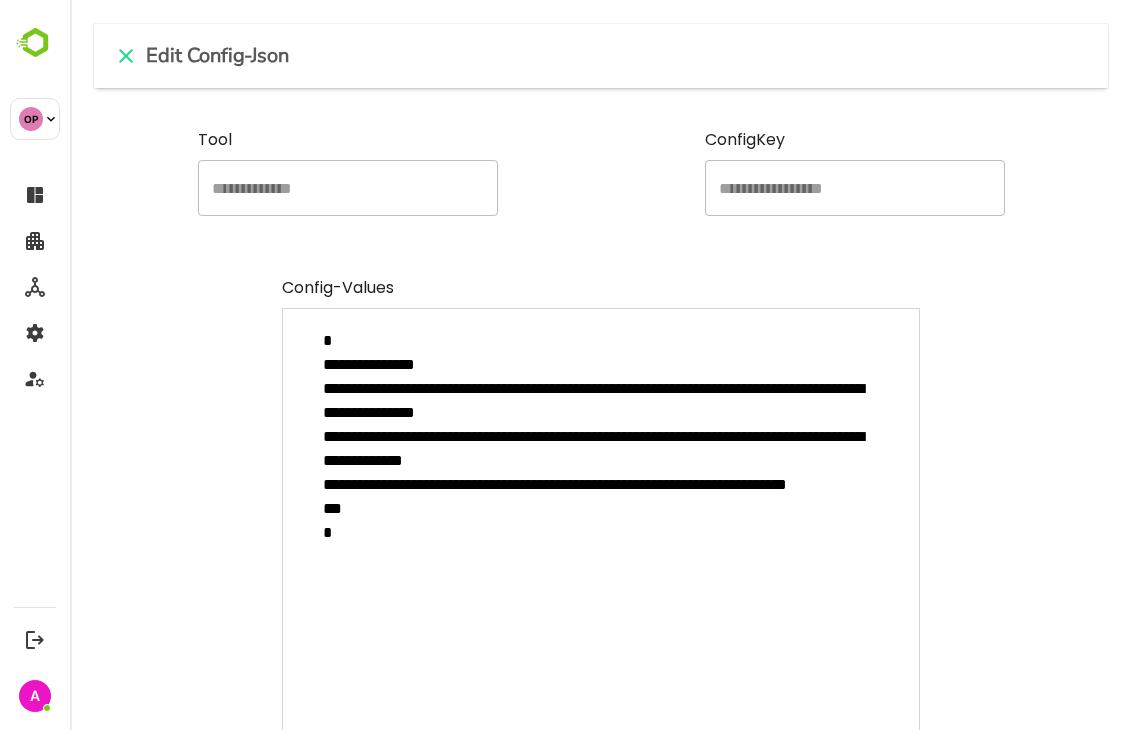 type on "*" 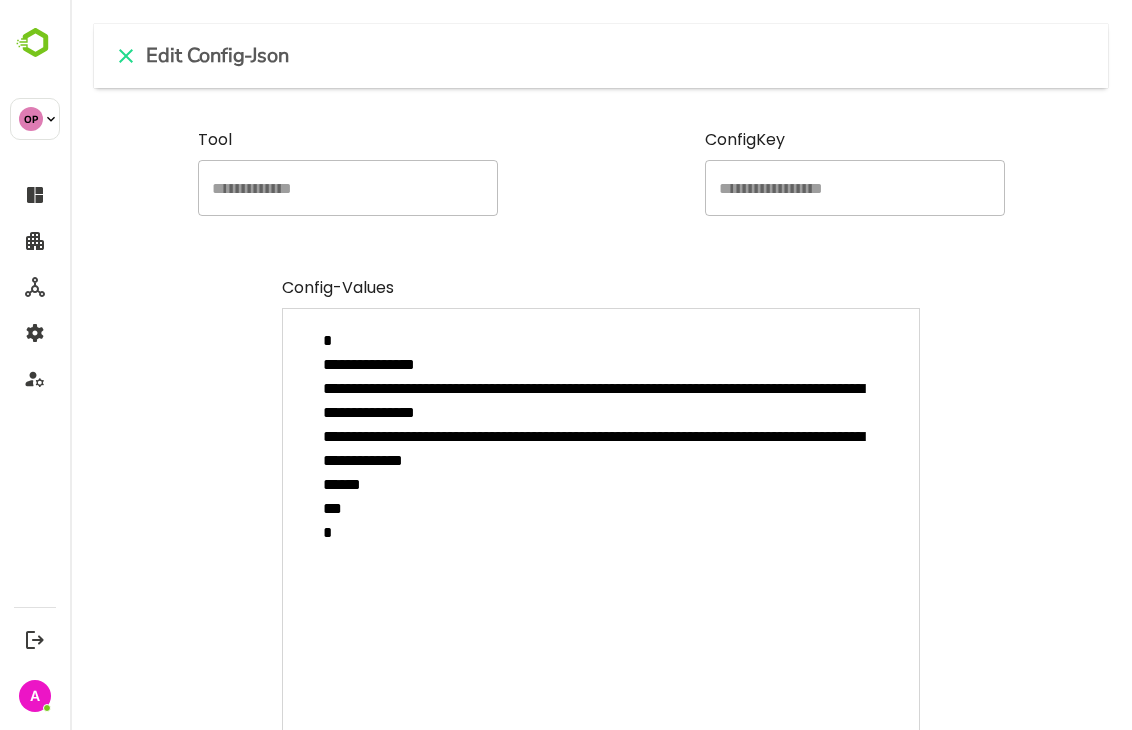 paste on "**********" 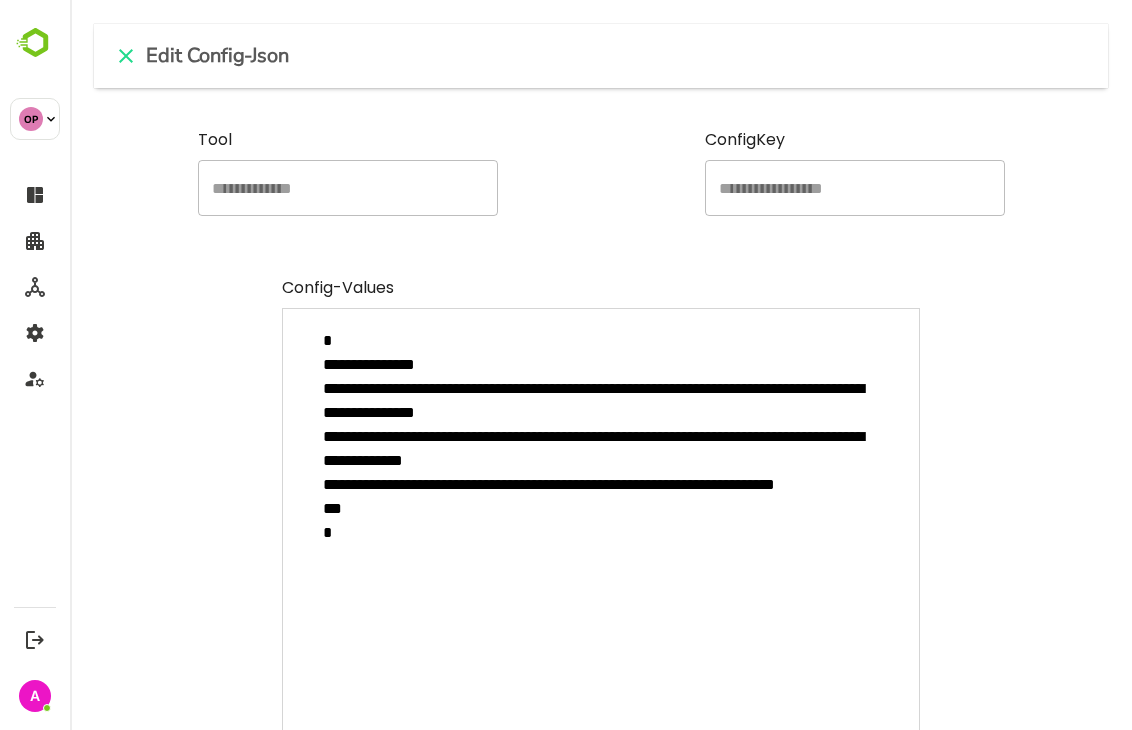 type on "*" 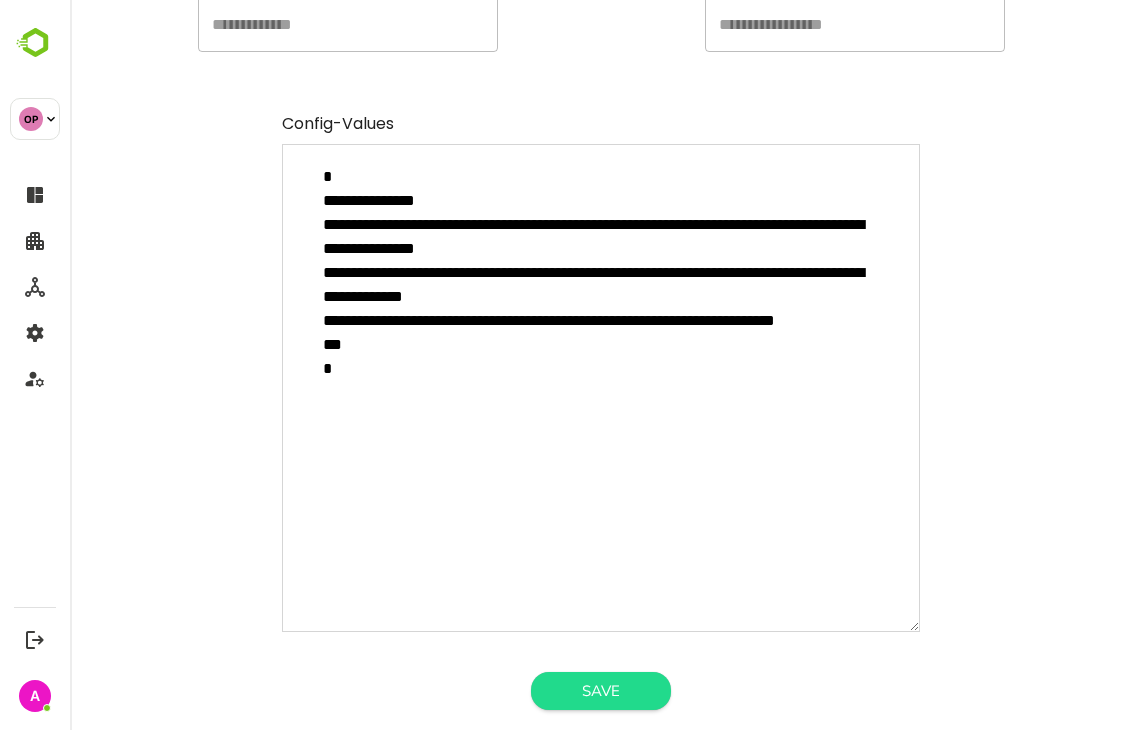 type on "**********" 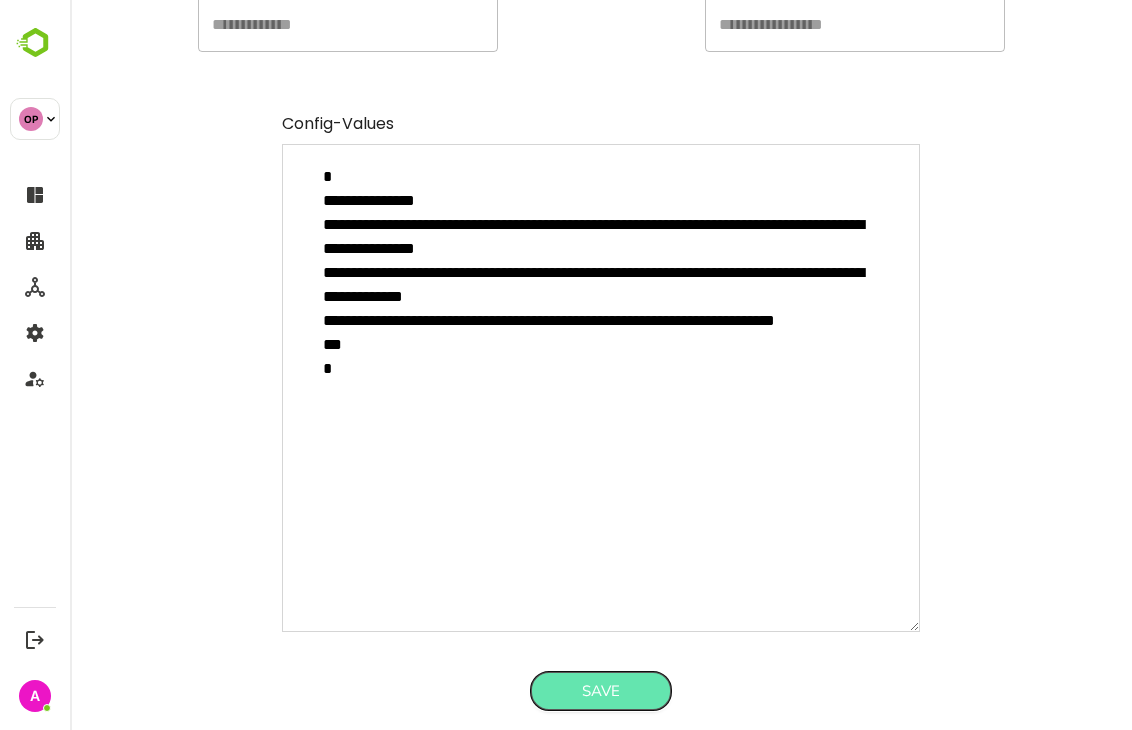 click on "Save" at bounding box center (601, 691) 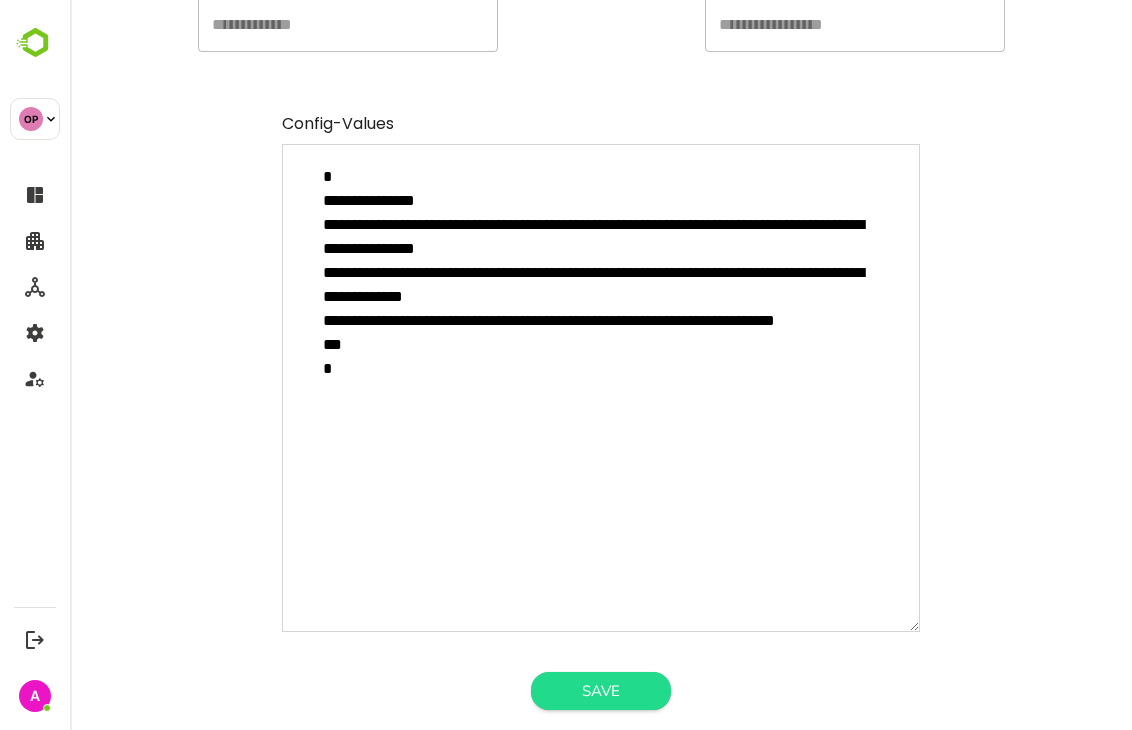 type on "*" 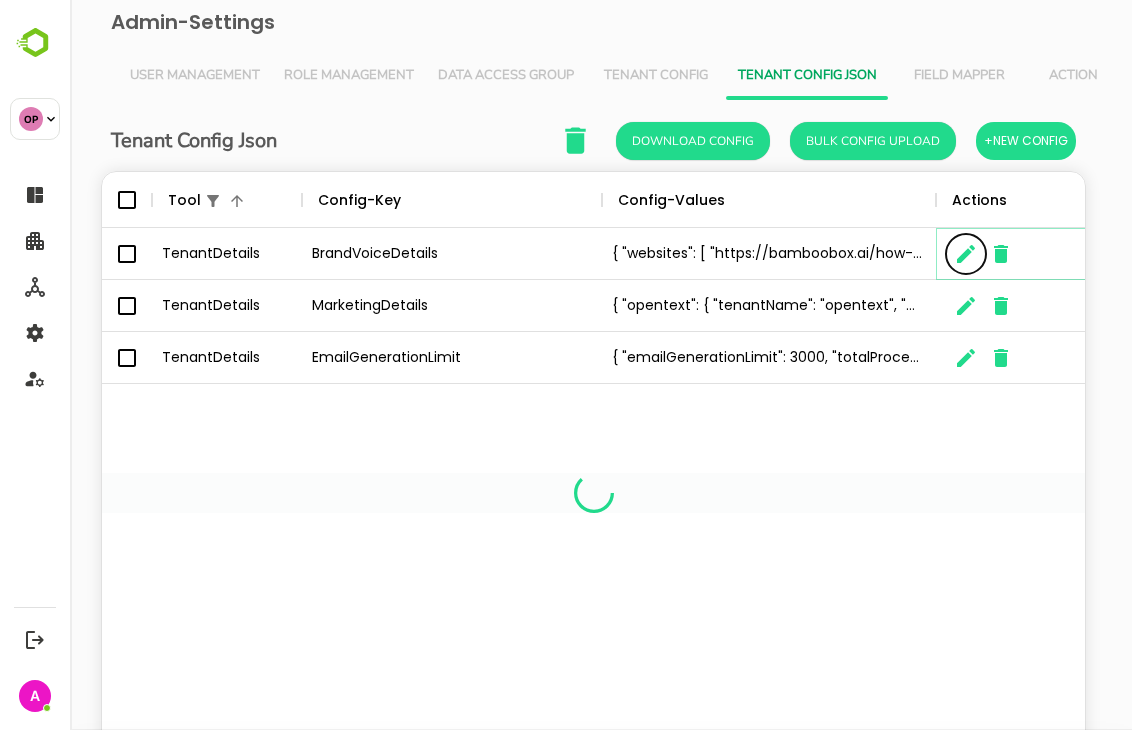 scroll, scrollTop: 16, scrollLeft: 16, axis: both 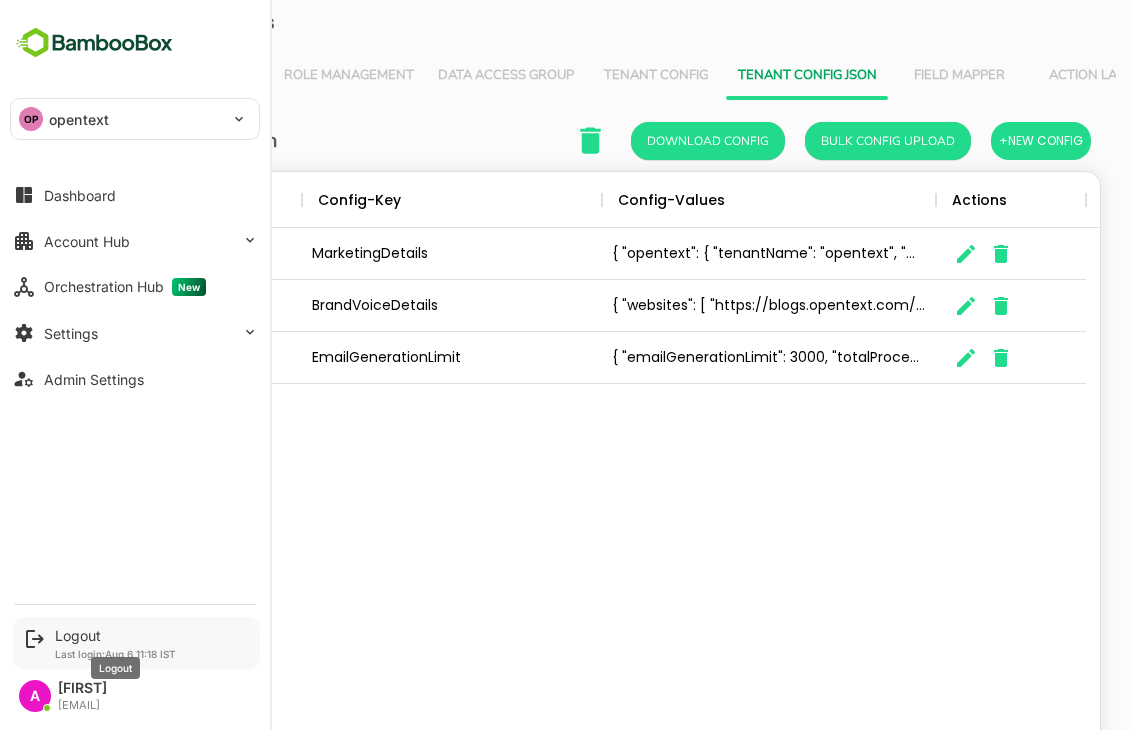 click on "Logout" at bounding box center (115, 635) 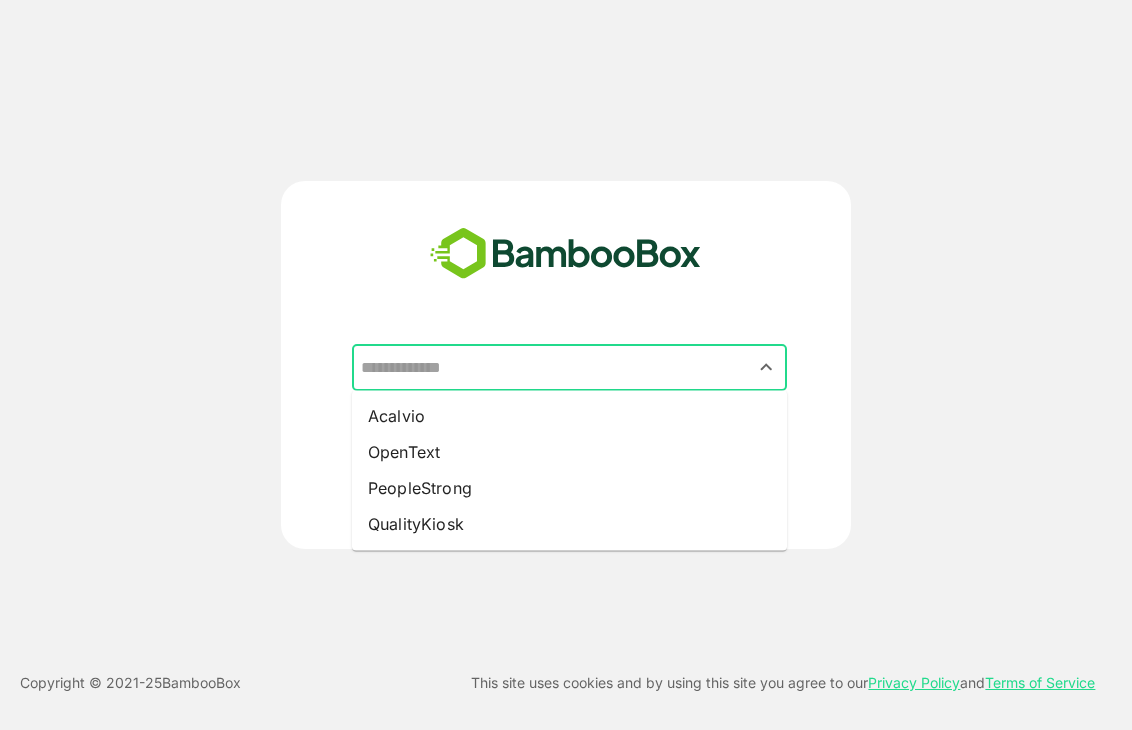 click at bounding box center [569, 368] 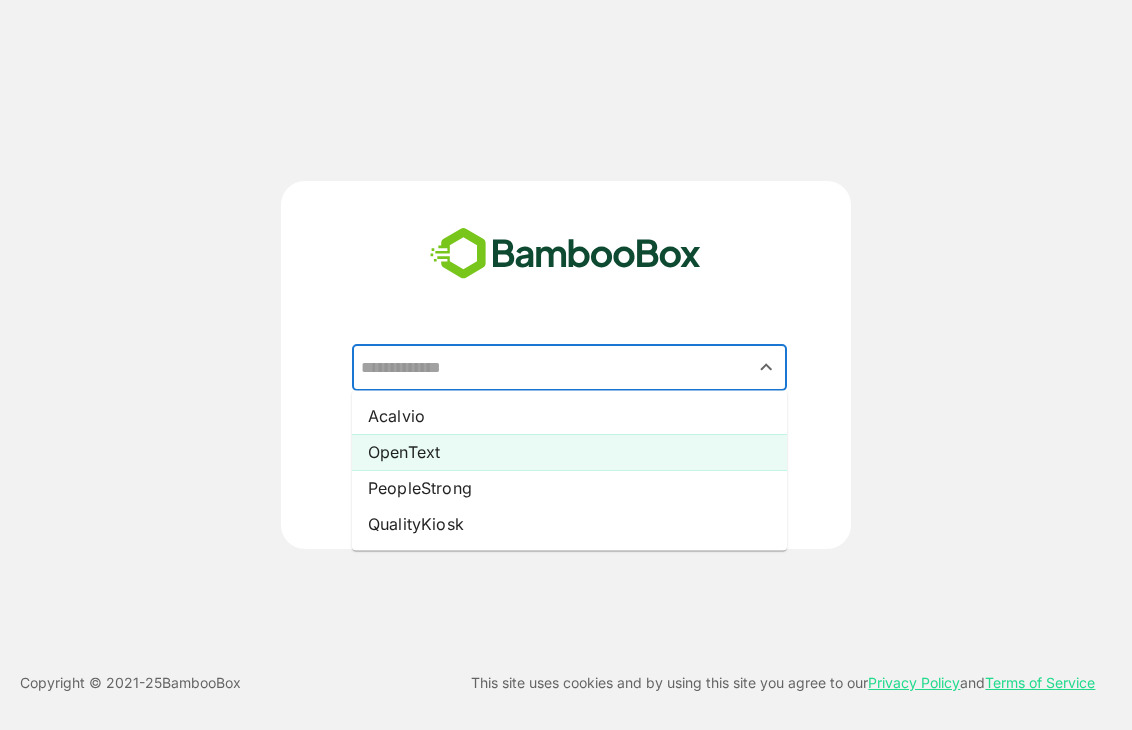click on "OpenText" at bounding box center (569, 452) 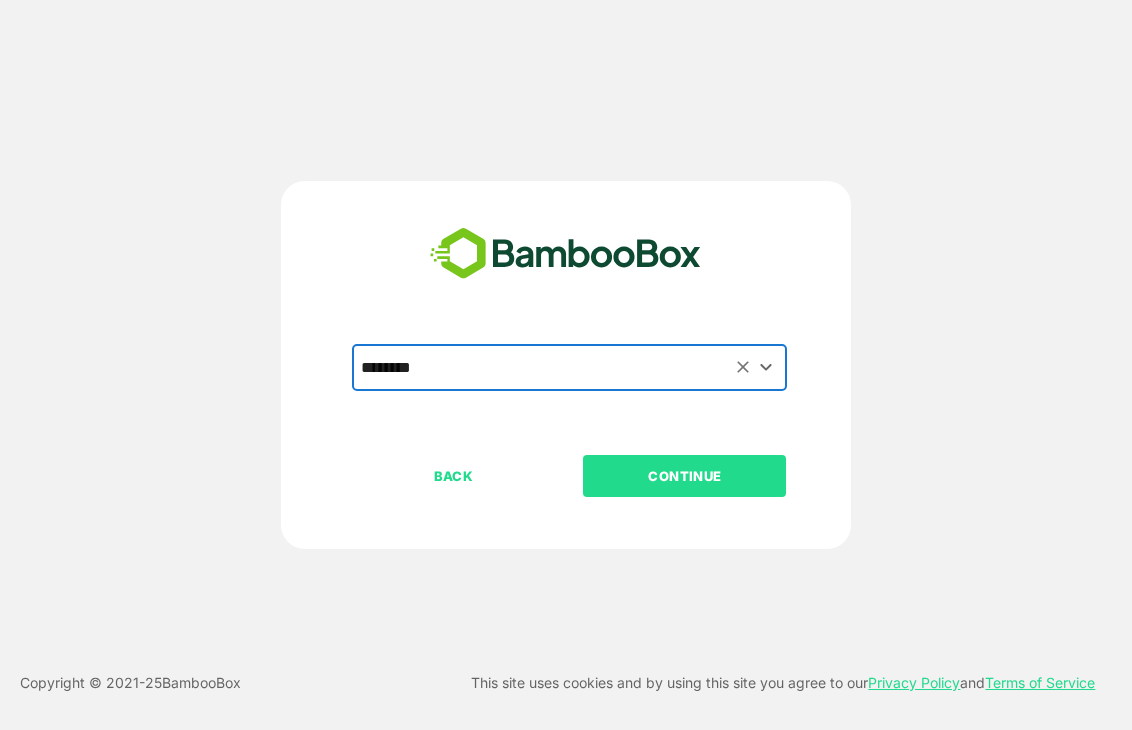 click on "CONTINUE" at bounding box center (685, 476) 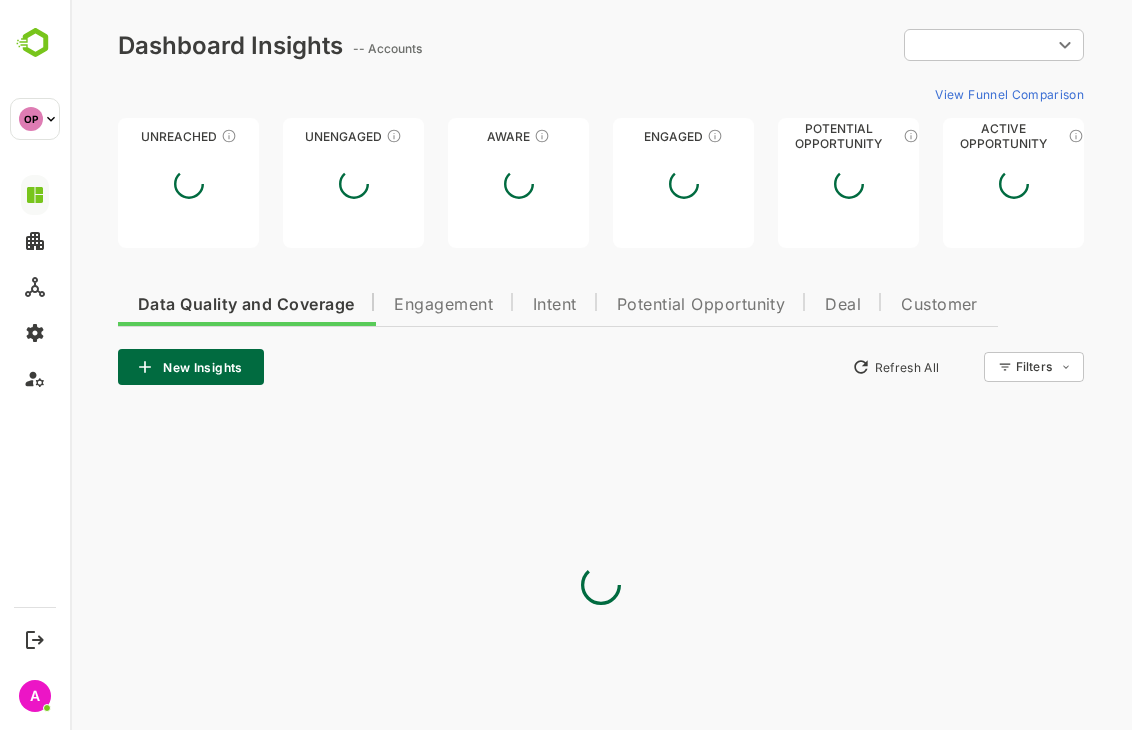 scroll, scrollTop: 0, scrollLeft: 0, axis: both 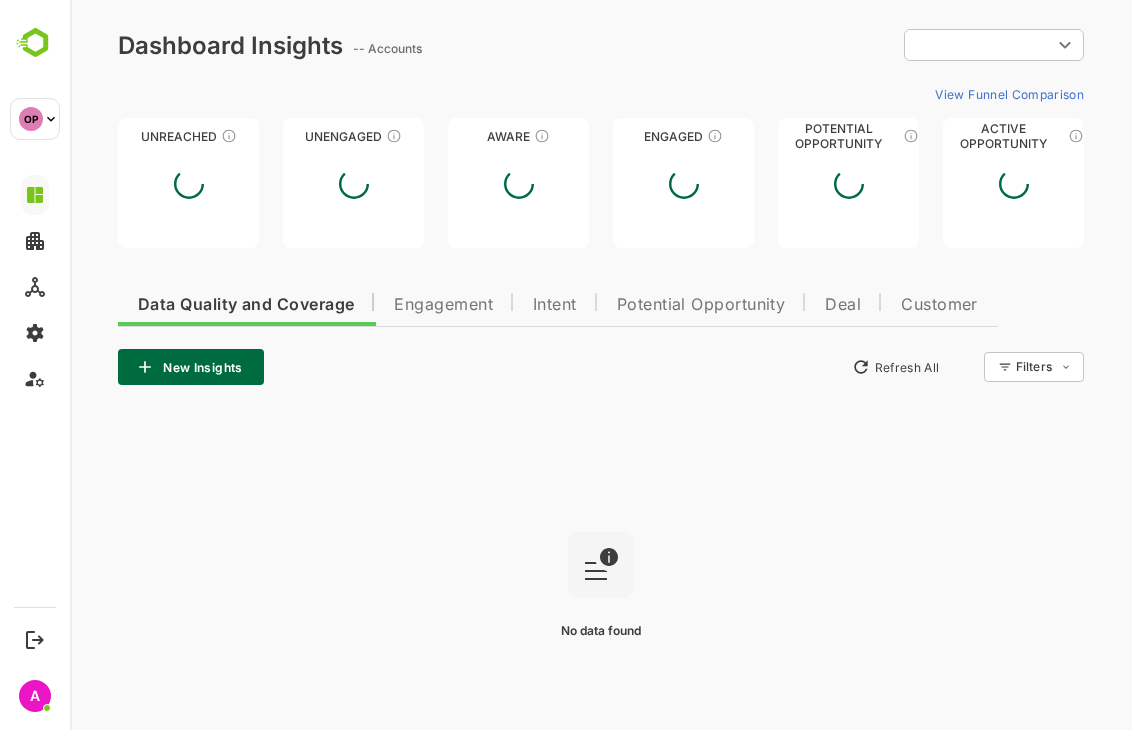 type on "**********" 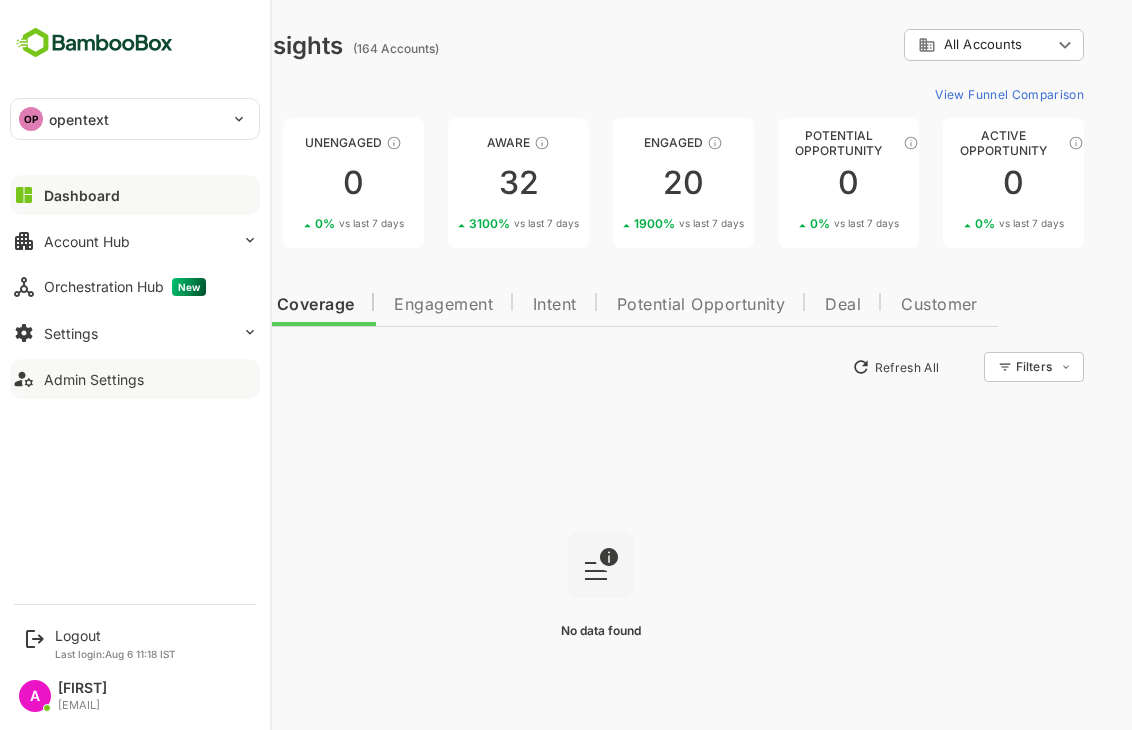 click on "Admin Settings" at bounding box center [135, 379] 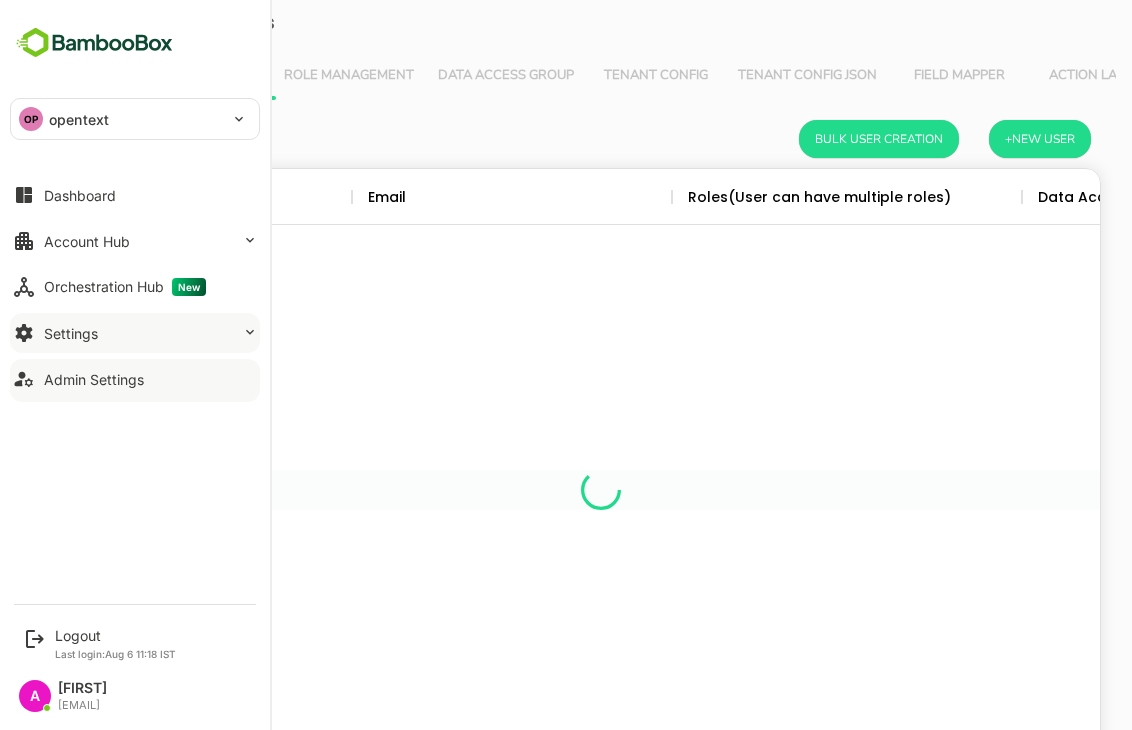 scroll, scrollTop: 0, scrollLeft: 0, axis: both 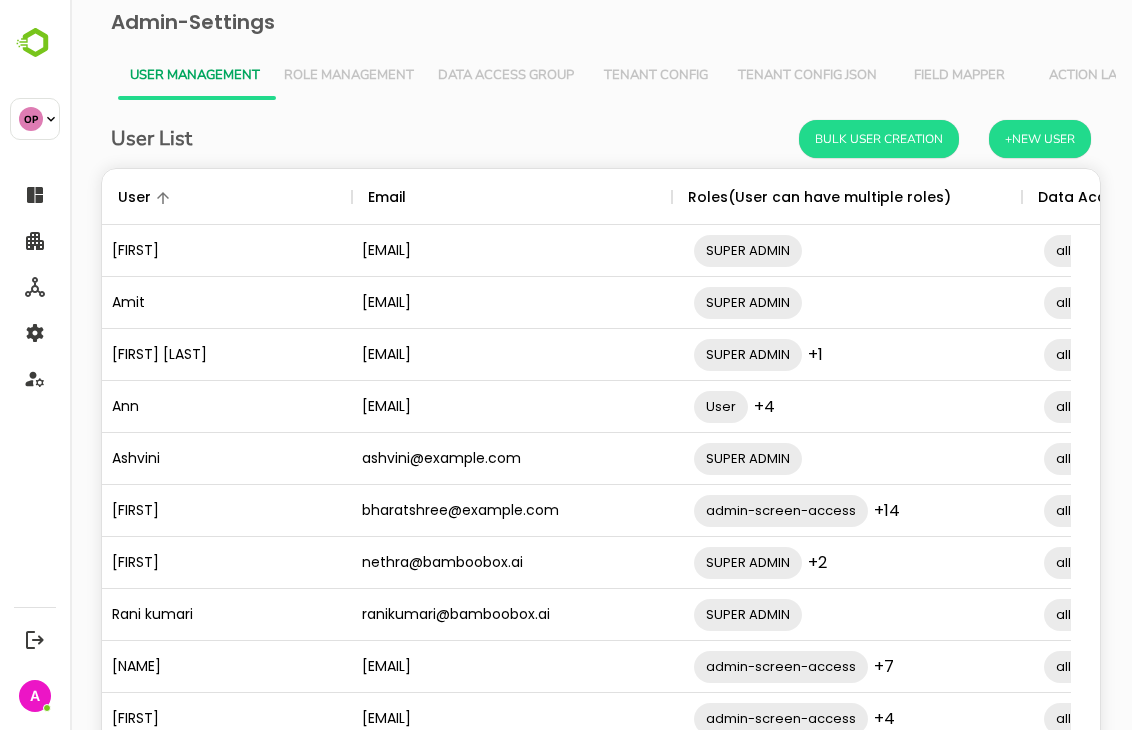 click on "Role Management" at bounding box center (349, 76) 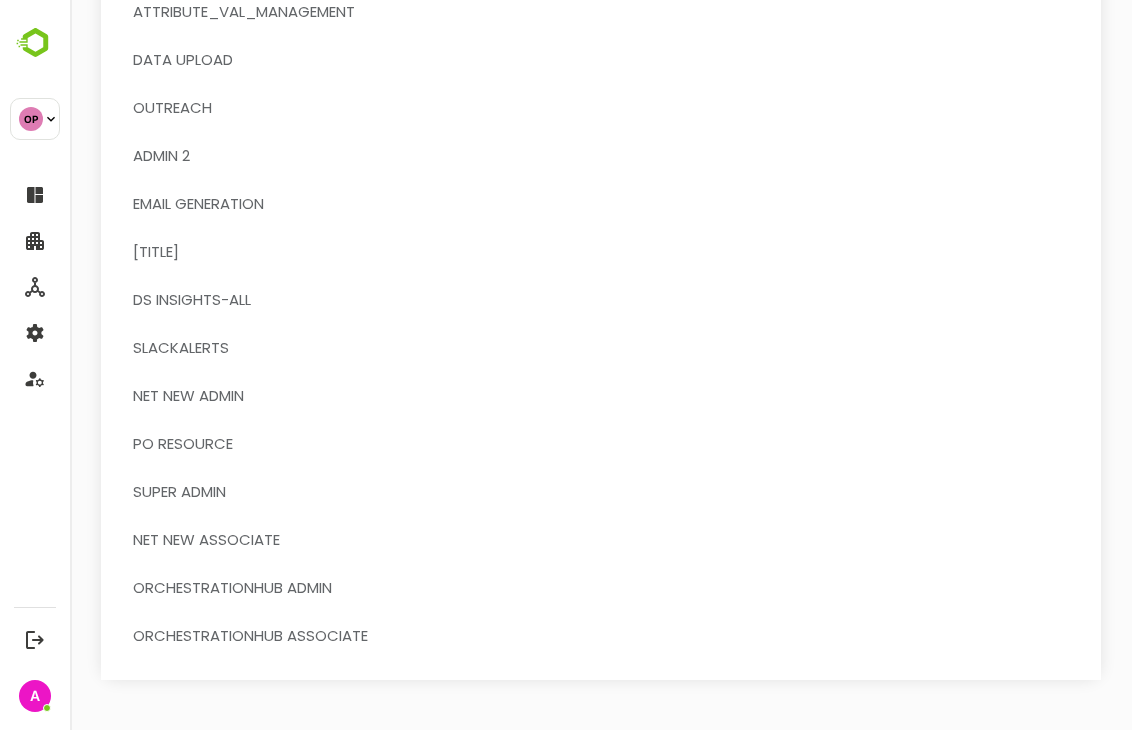 scroll, scrollTop: 0, scrollLeft: 0, axis: both 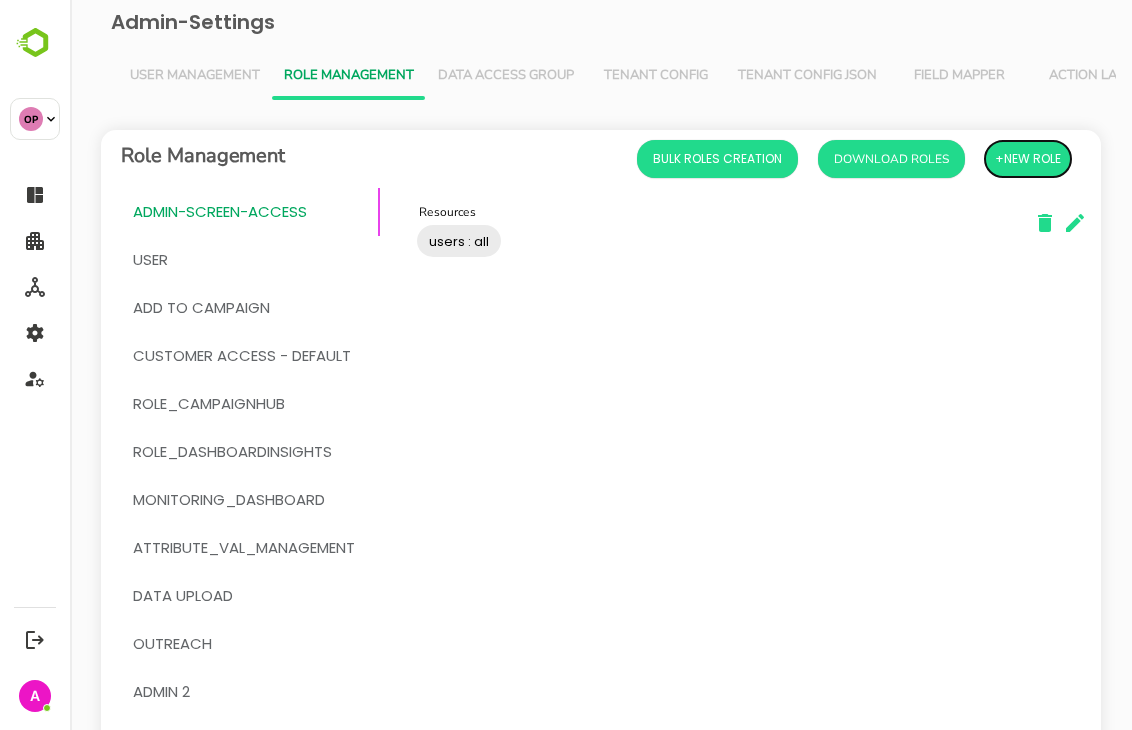 click on "+New Role" at bounding box center (1028, 159) 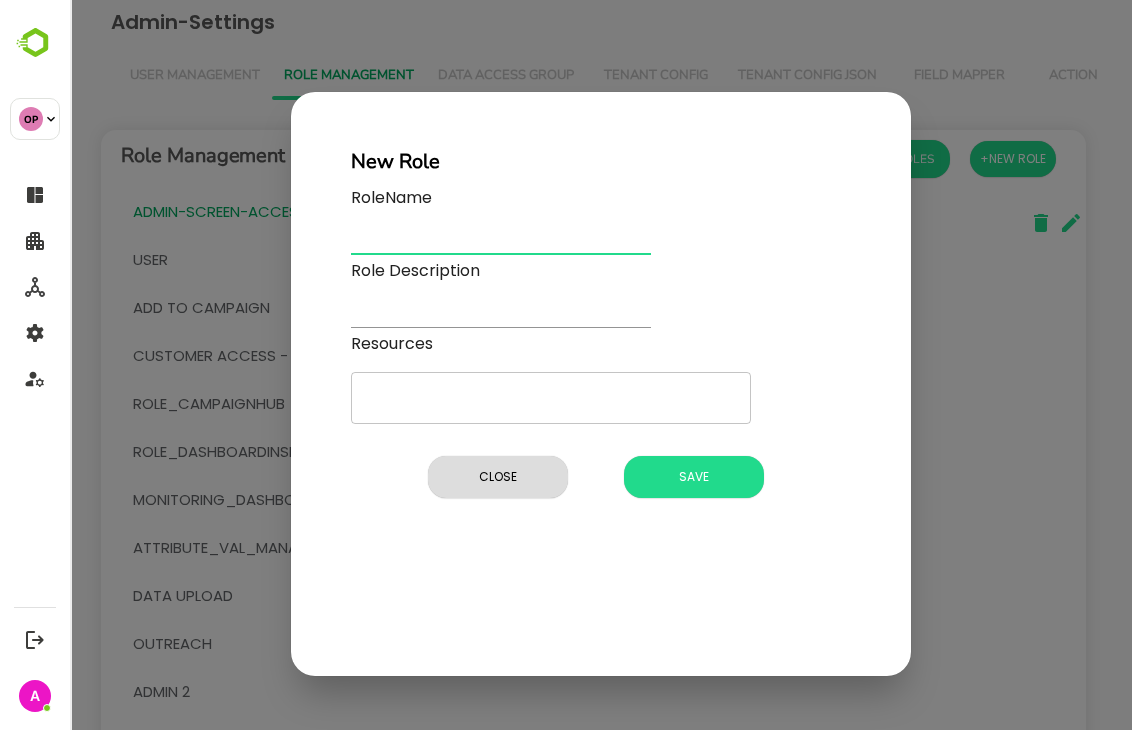 click at bounding box center [501, 240] 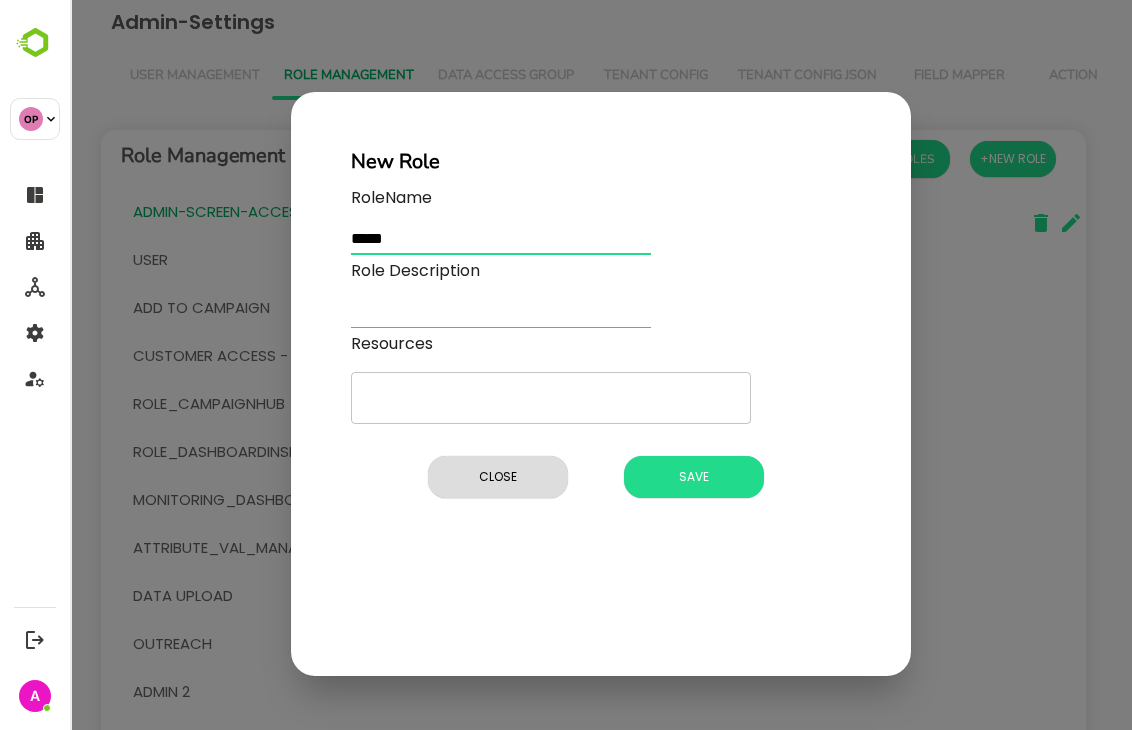 click at bounding box center (501, 240) 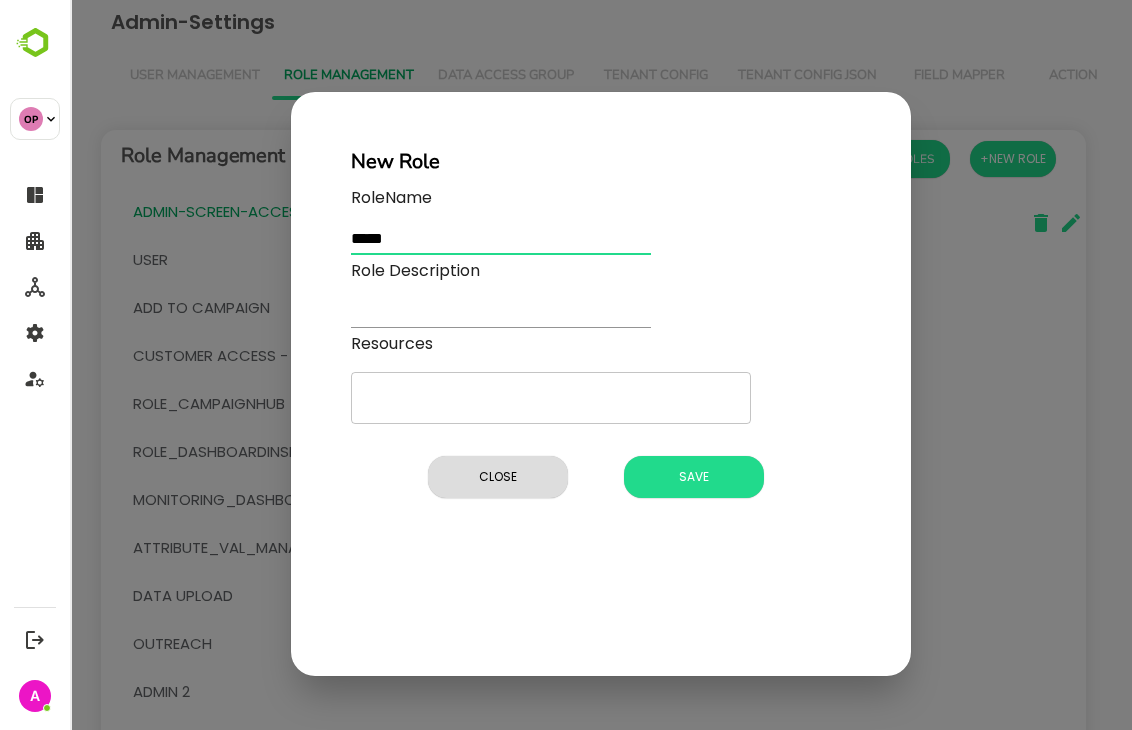 click on "****" at bounding box center (501, 240) 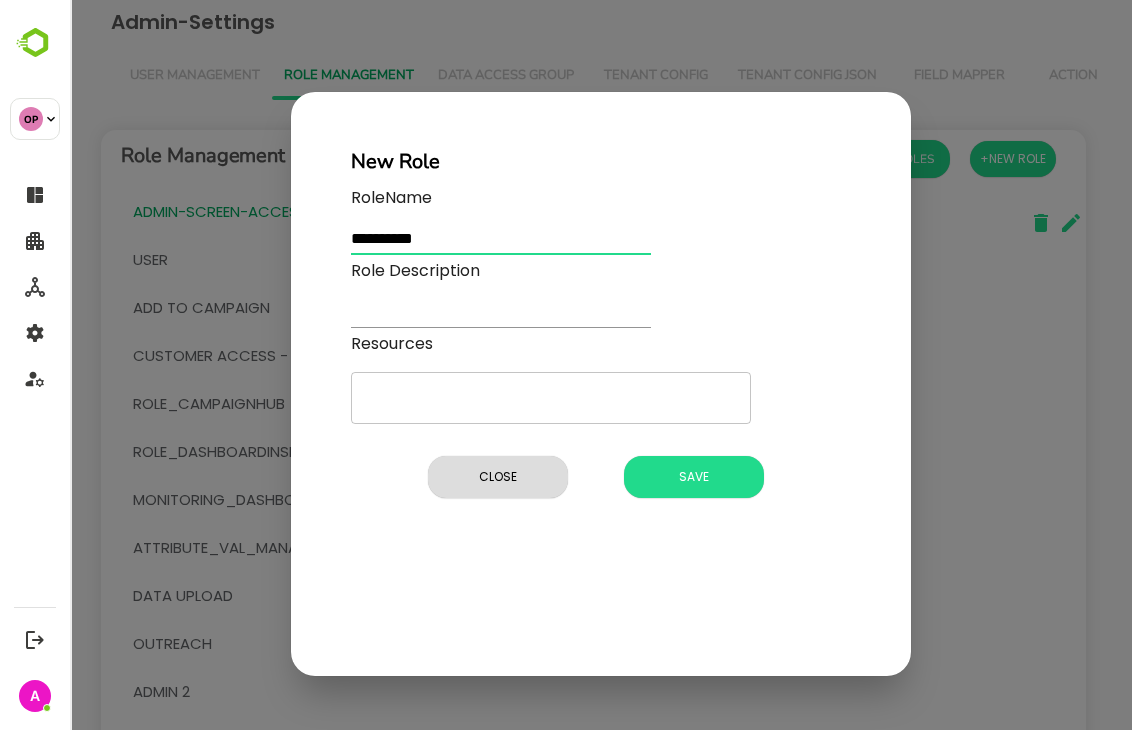type on "**********" 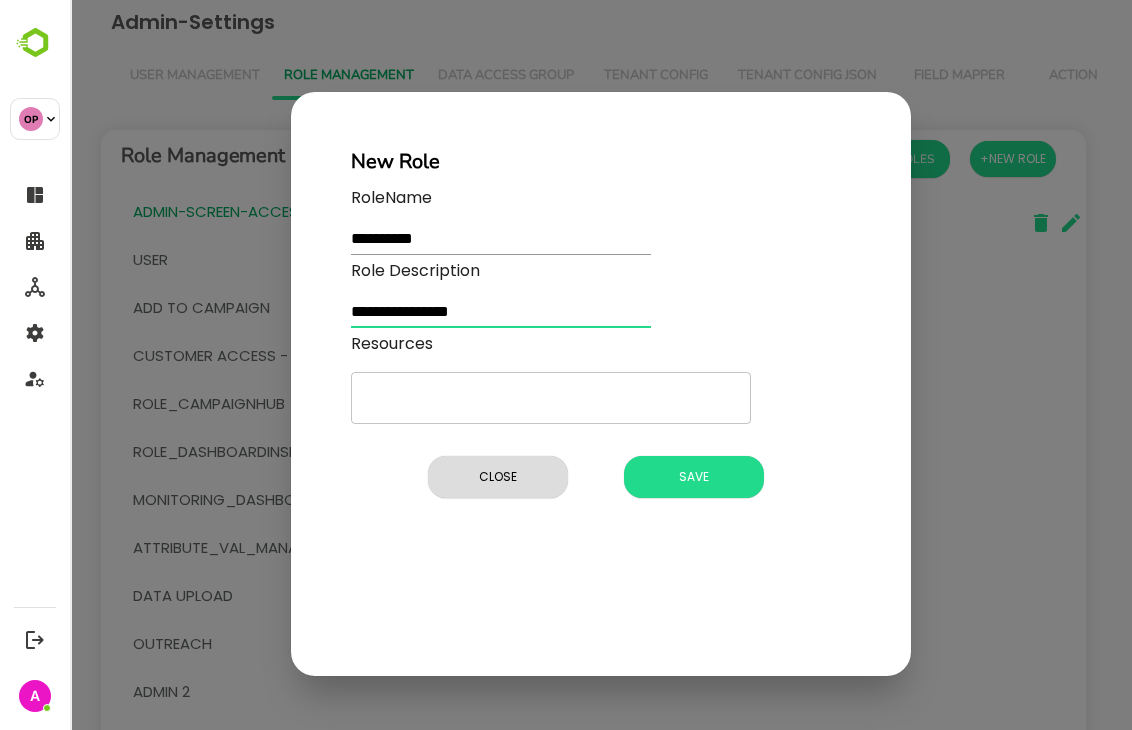 click on "**********" at bounding box center (501, 313) 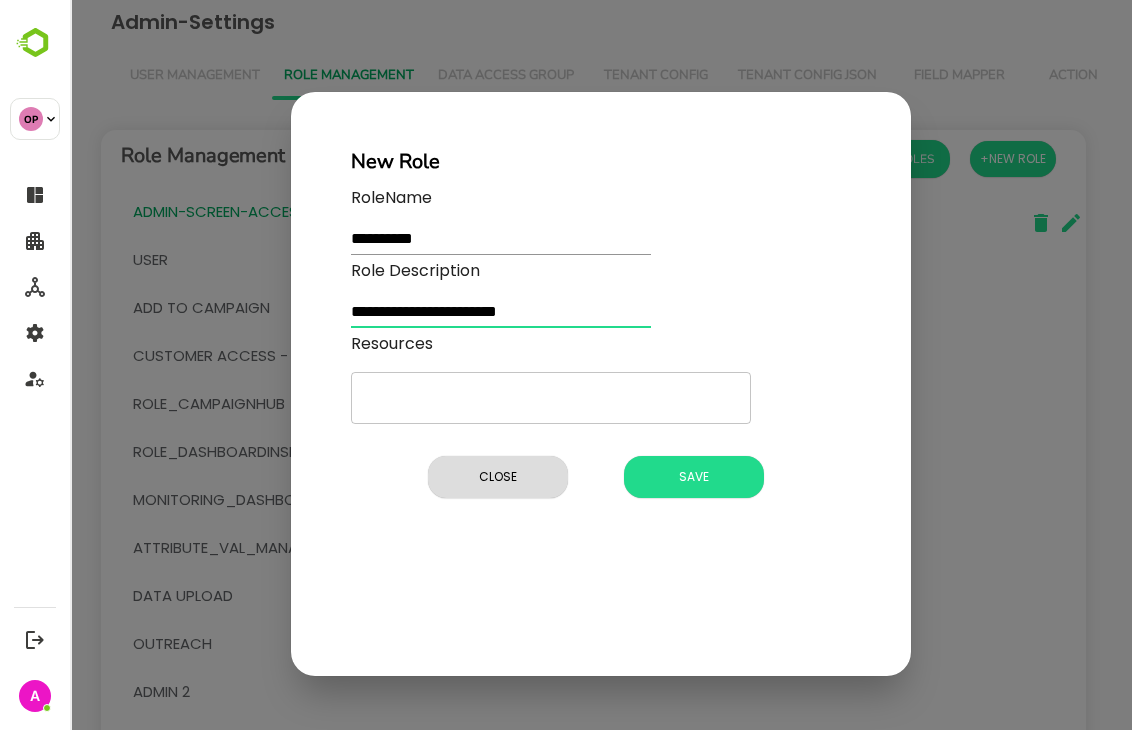 click on "**********" at bounding box center [501, 313] 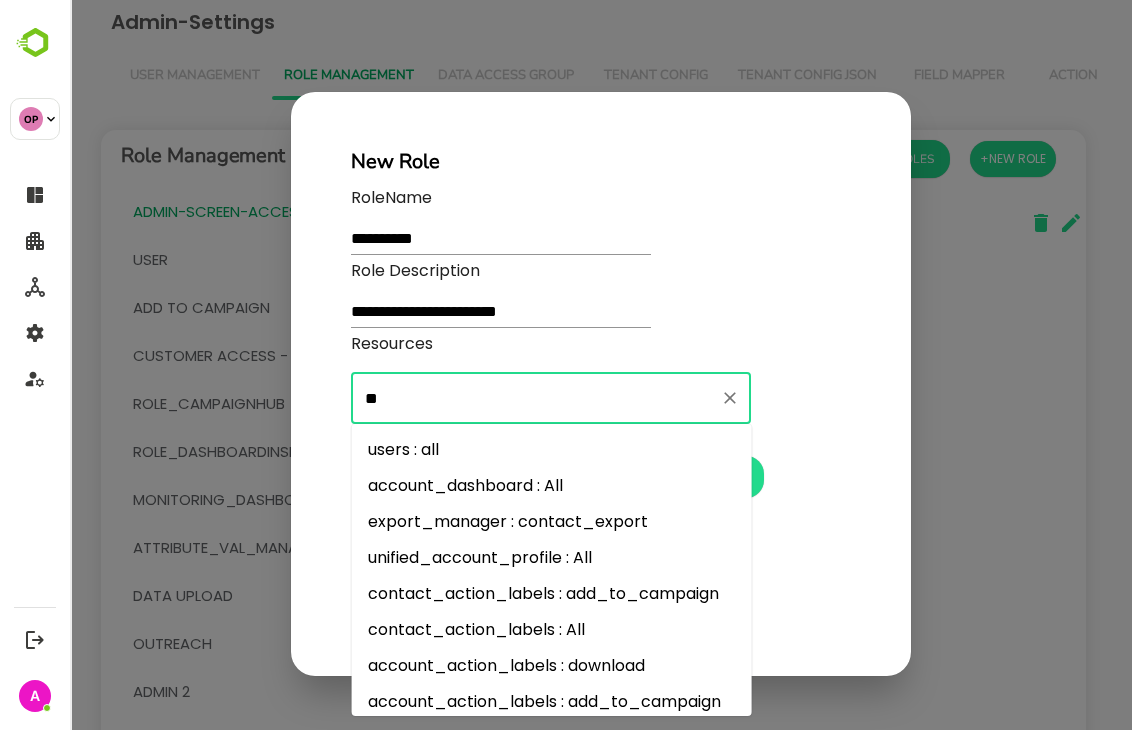 type on "***" 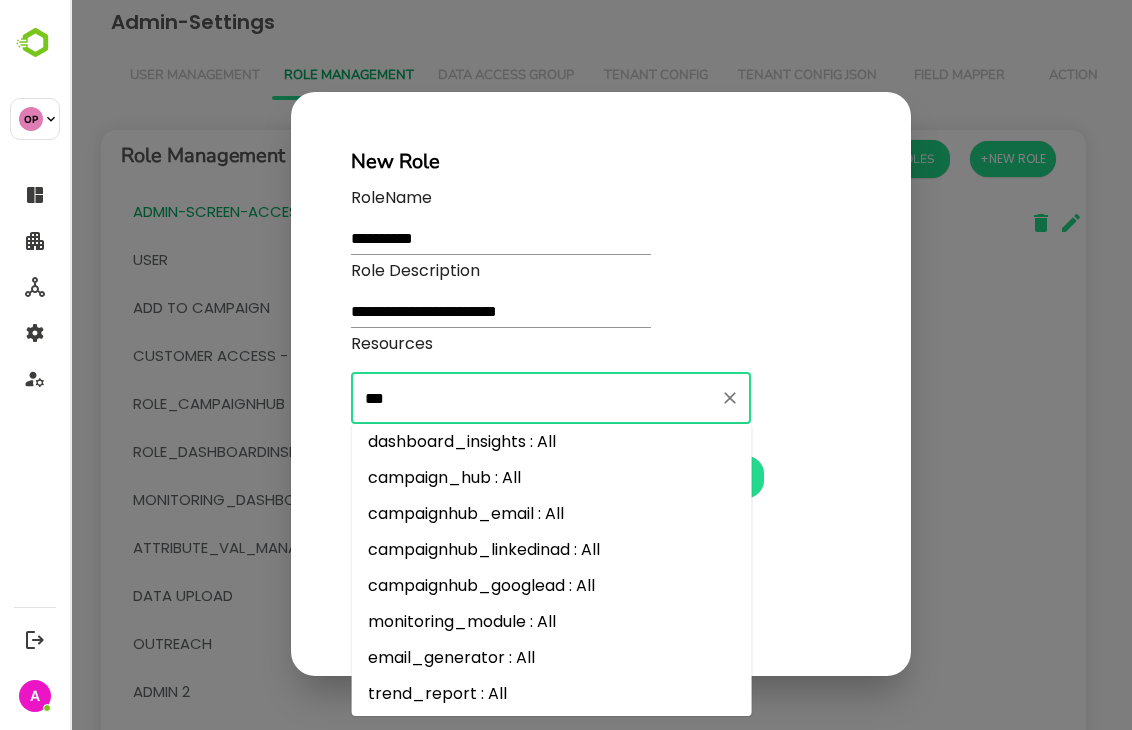 scroll, scrollTop: 864, scrollLeft: 0, axis: vertical 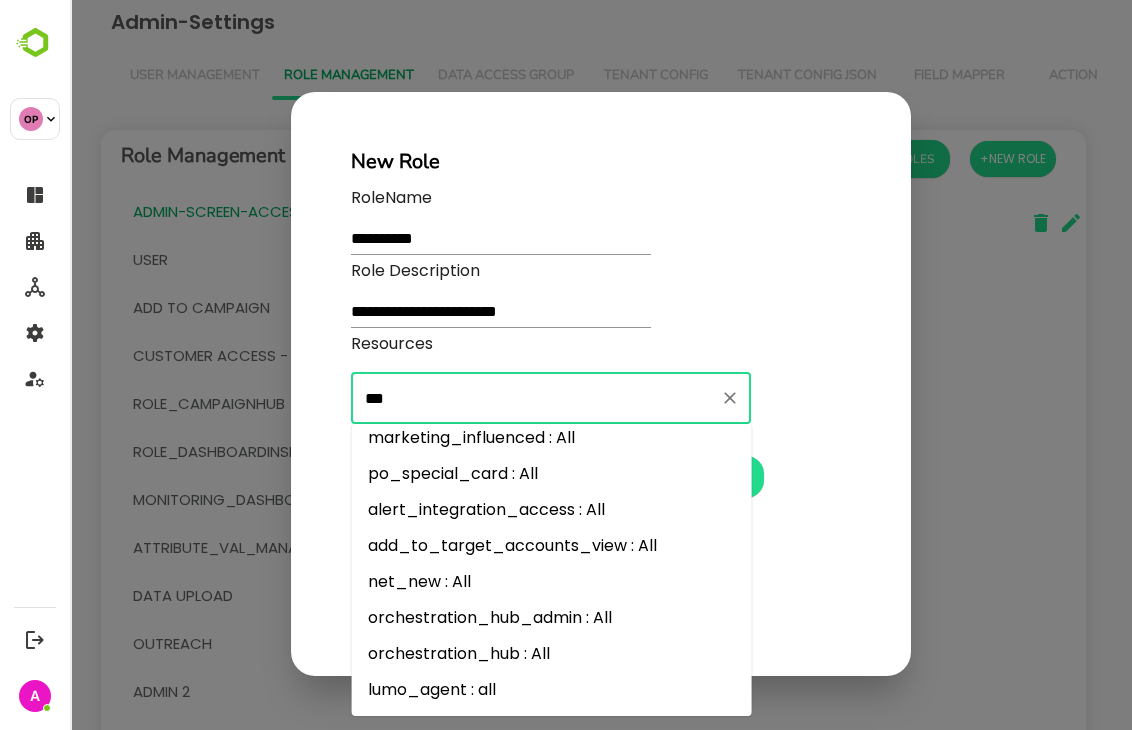 click on "lumo_agent : all" at bounding box center (552, 690) 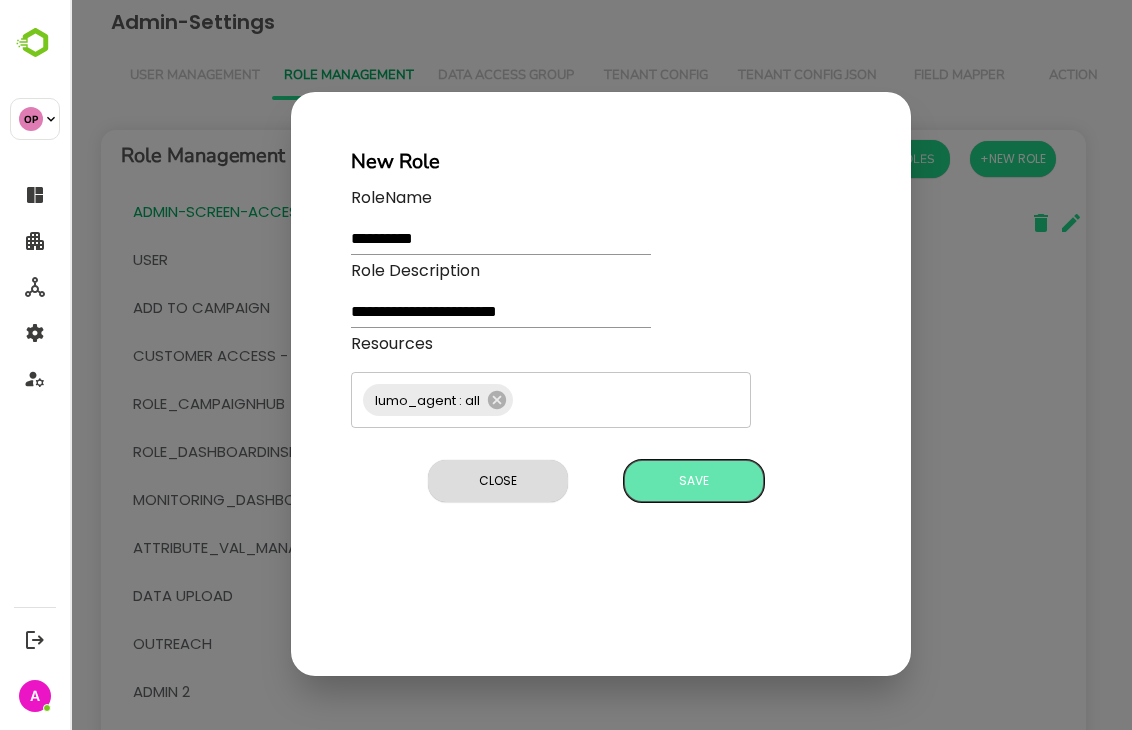 click on "Save" at bounding box center (694, 481) 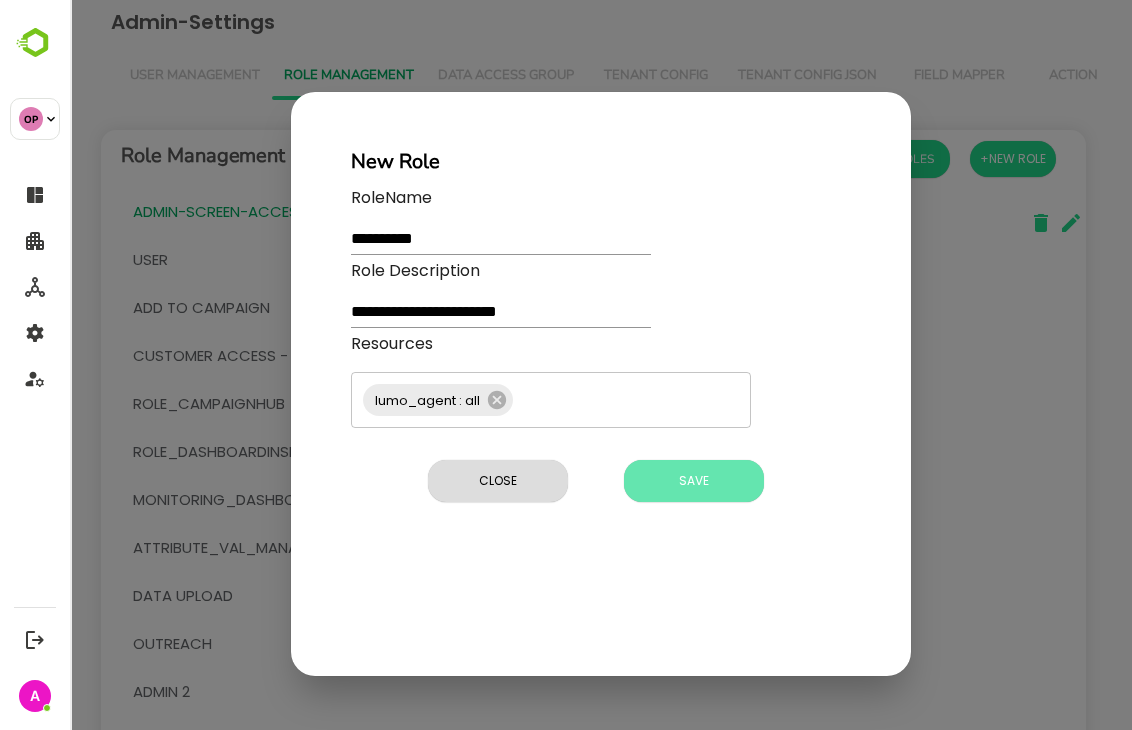 type 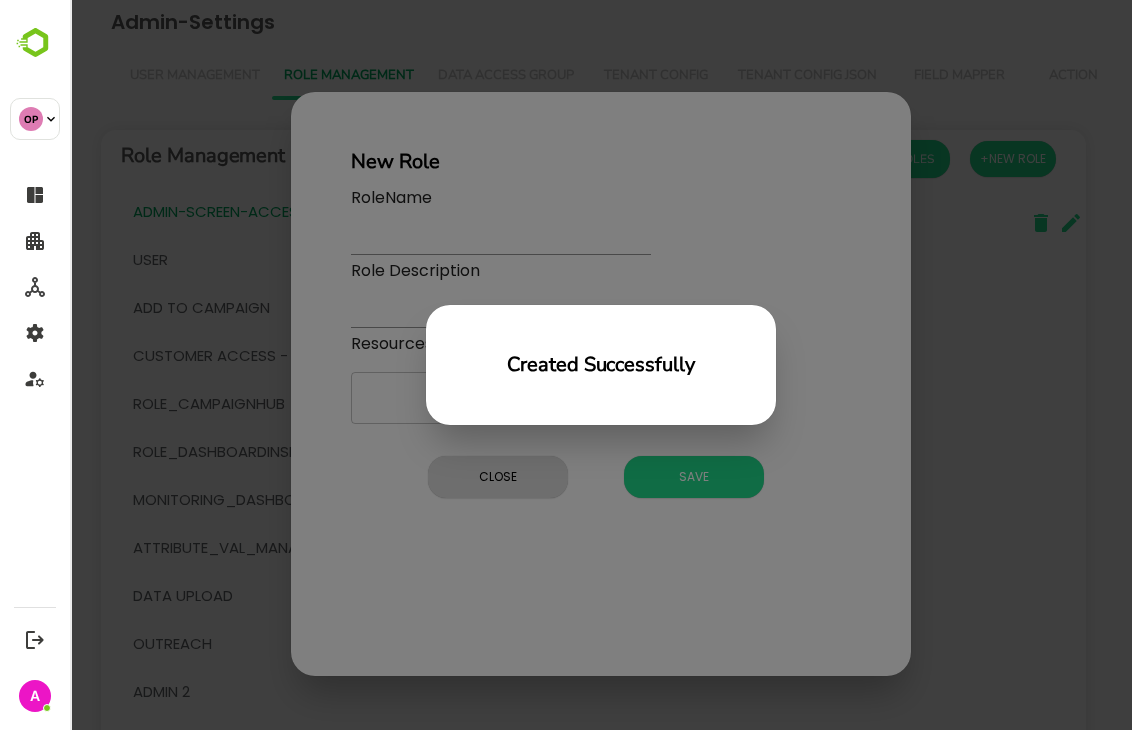 click on "Created Successfully" at bounding box center [601, 365] 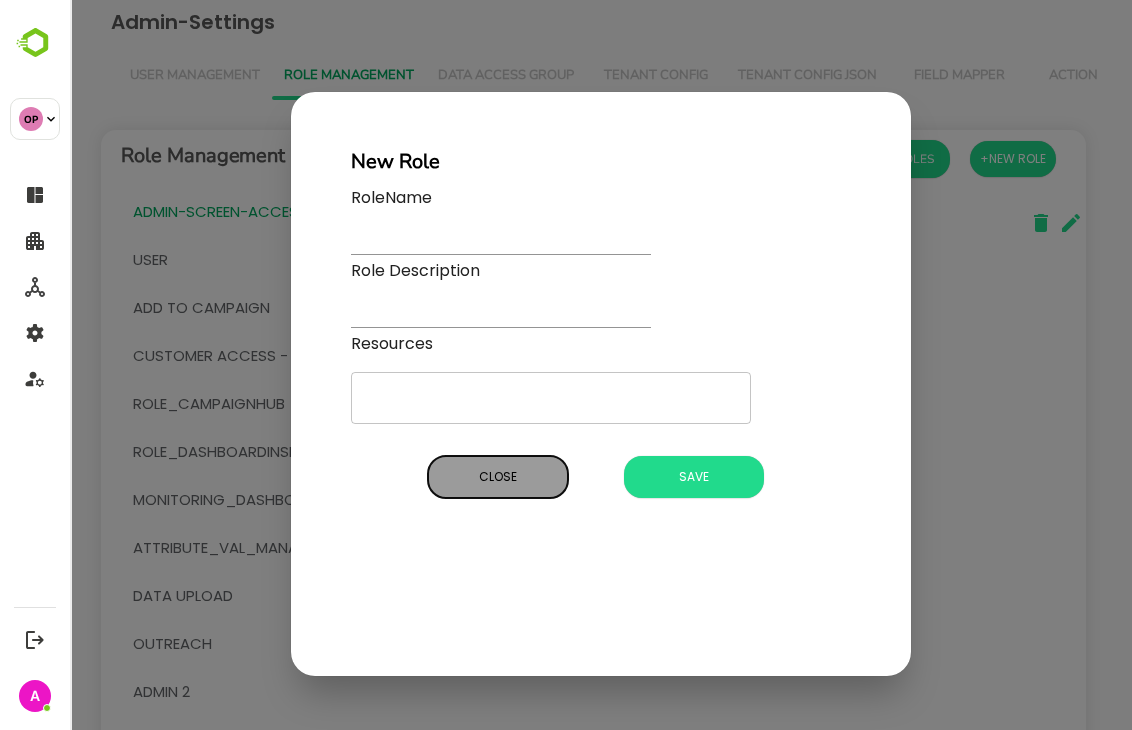 click on "Close" at bounding box center (498, 477) 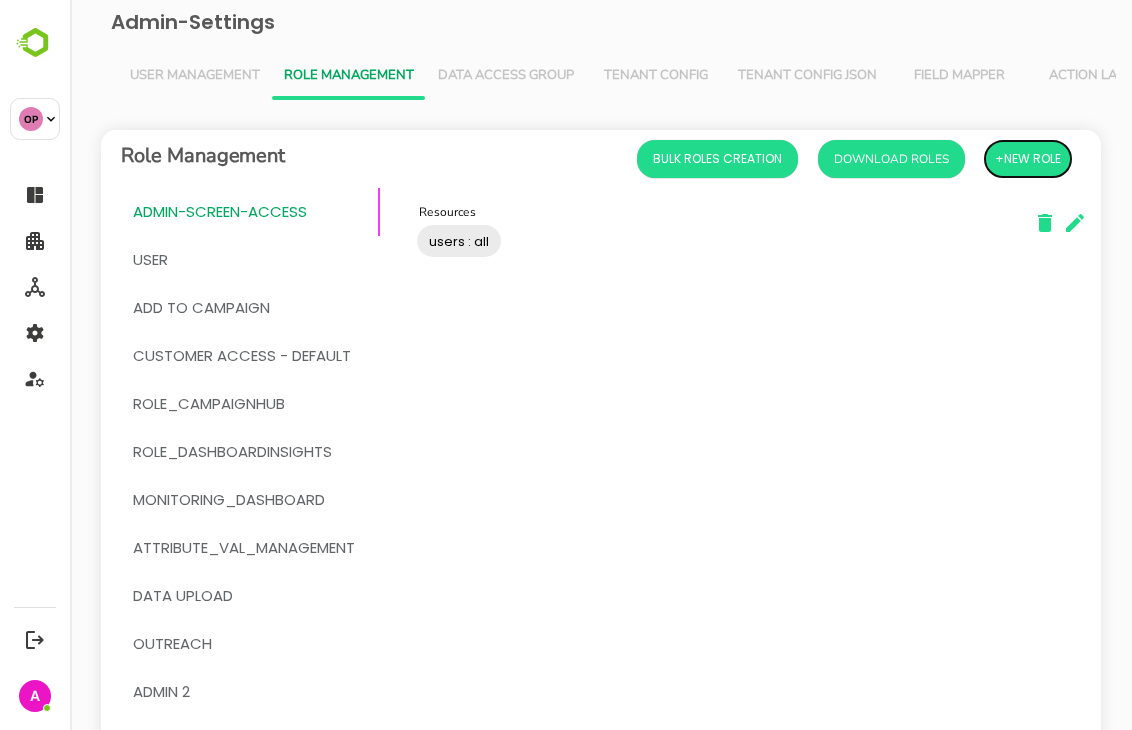 scroll, scrollTop: 600, scrollLeft: 0, axis: vertical 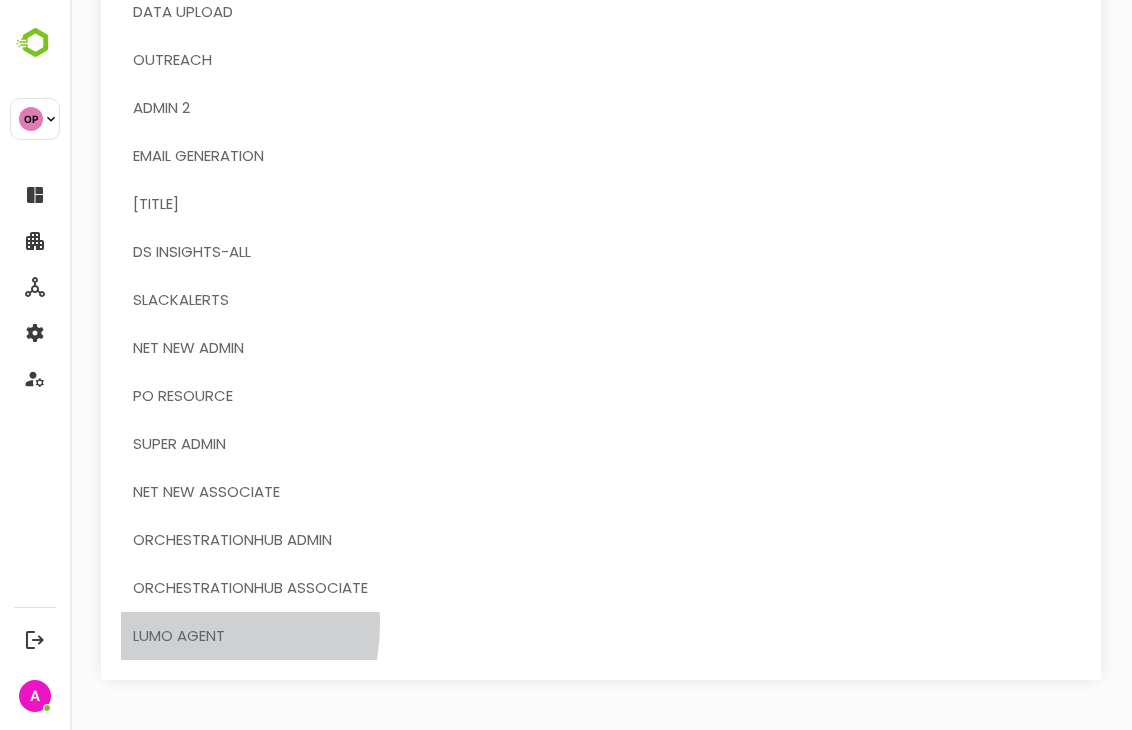 click on "Lumo Agent" at bounding box center [179, 636] 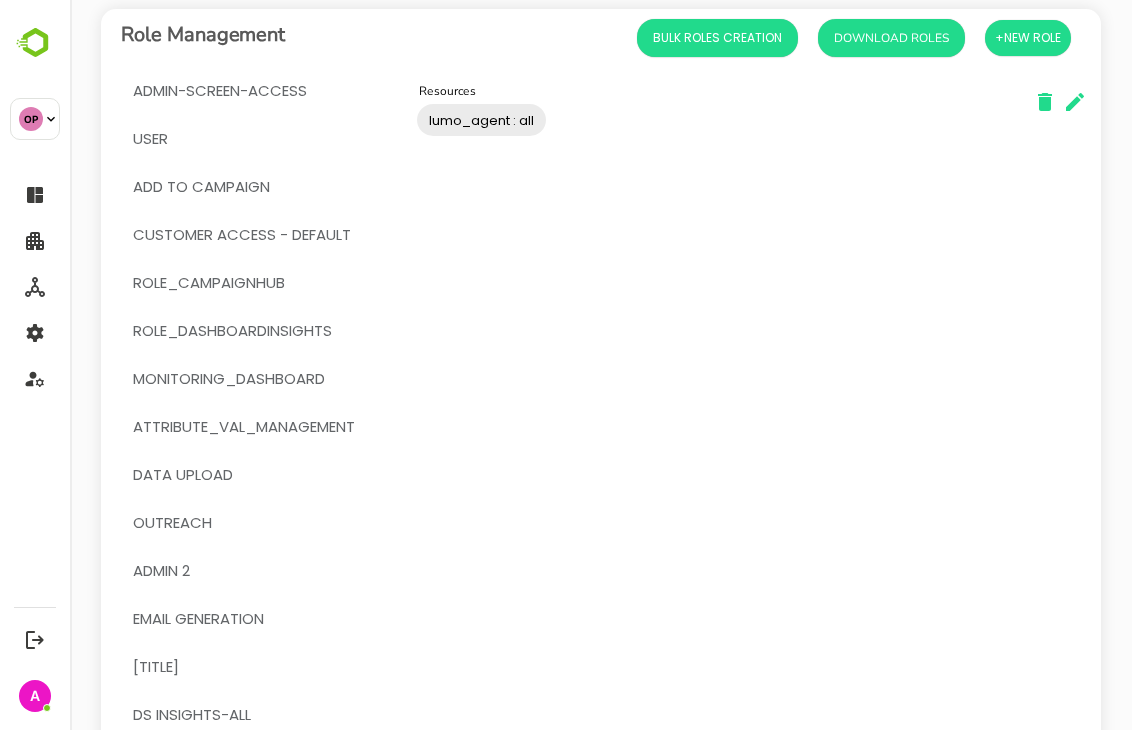 scroll, scrollTop: 0, scrollLeft: 0, axis: both 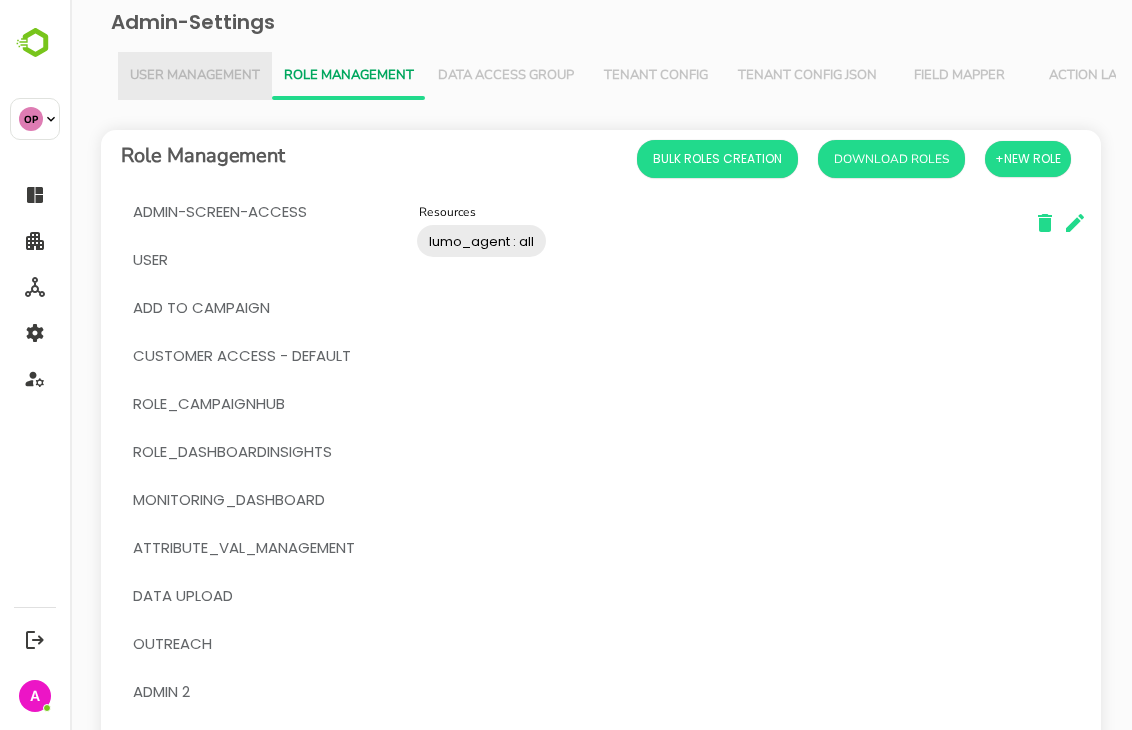 click on "User Management" at bounding box center (195, 76) 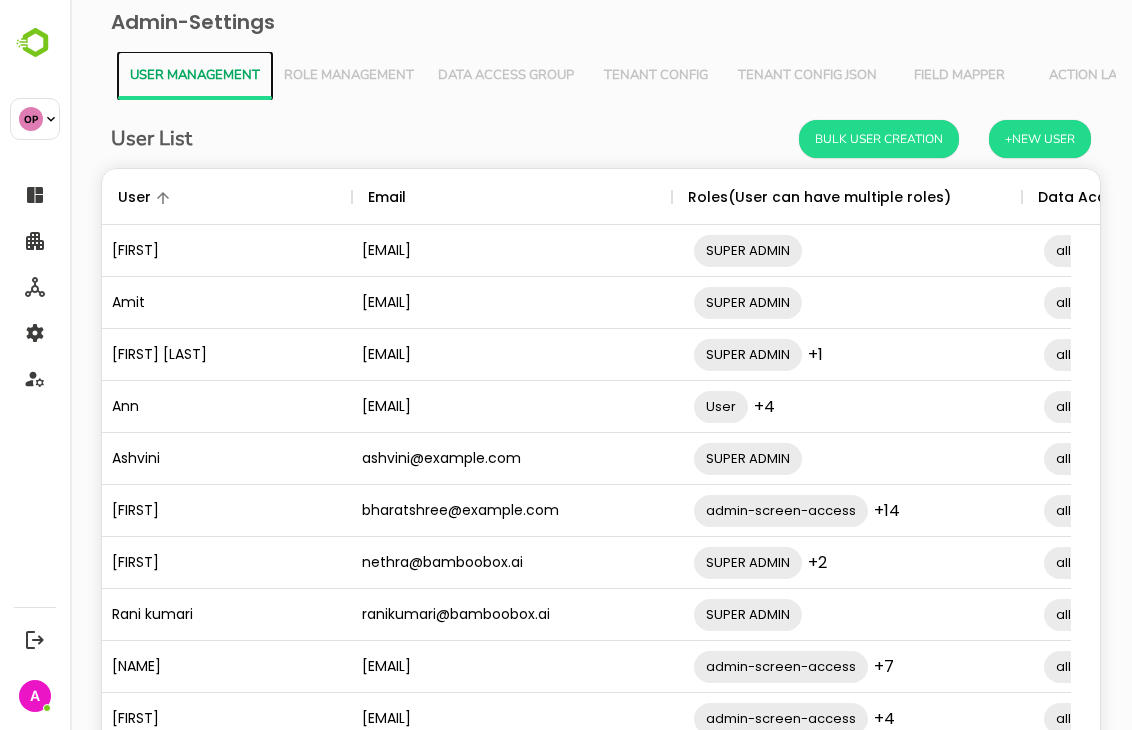 scroll, scrollTop: 16, scrollLeft: 16, axis: both 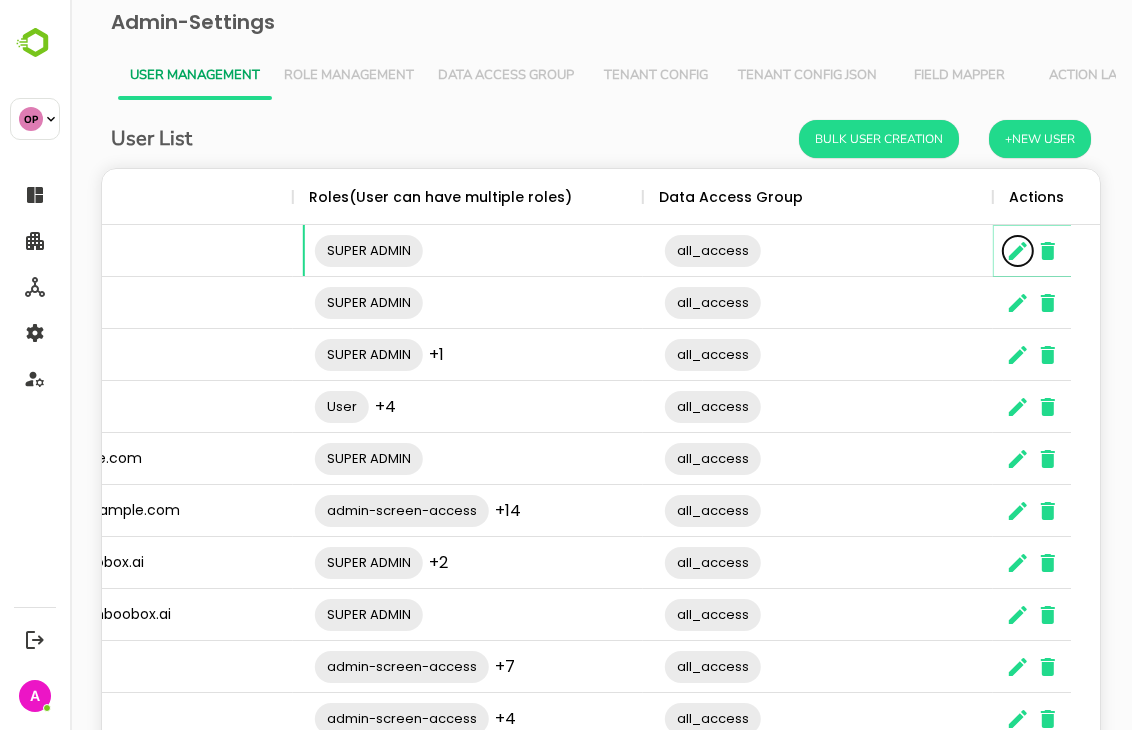 click 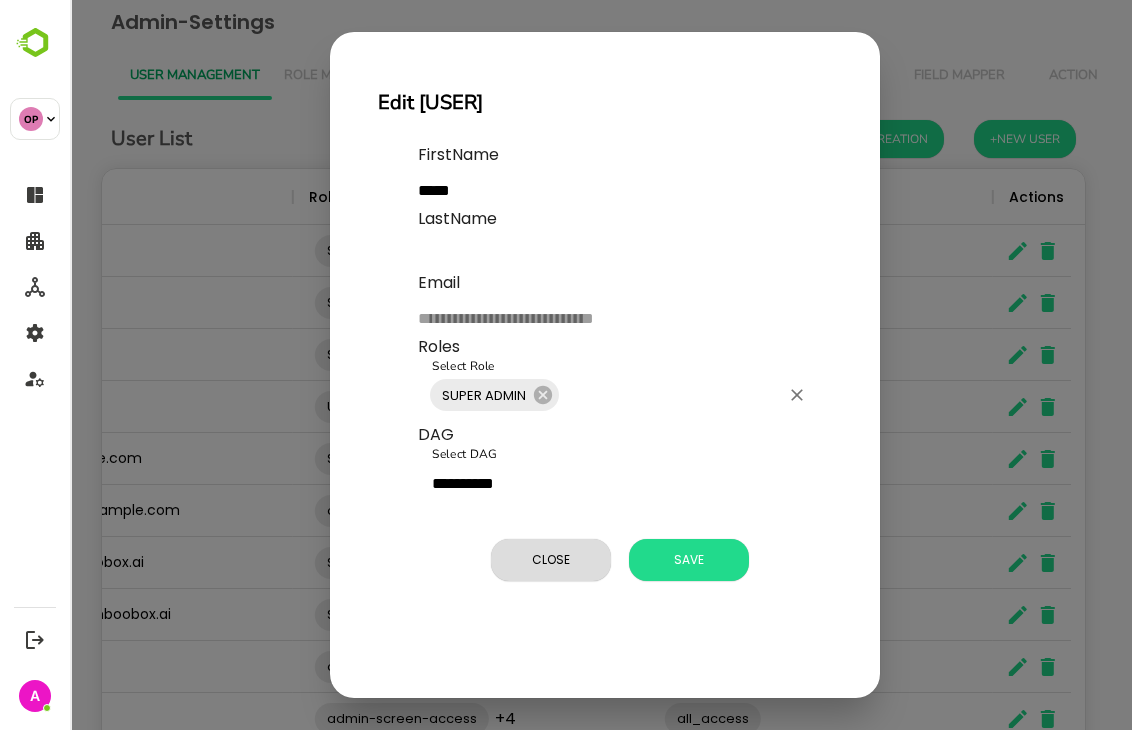 click on "Select Role" at bounding box center [670, 395] 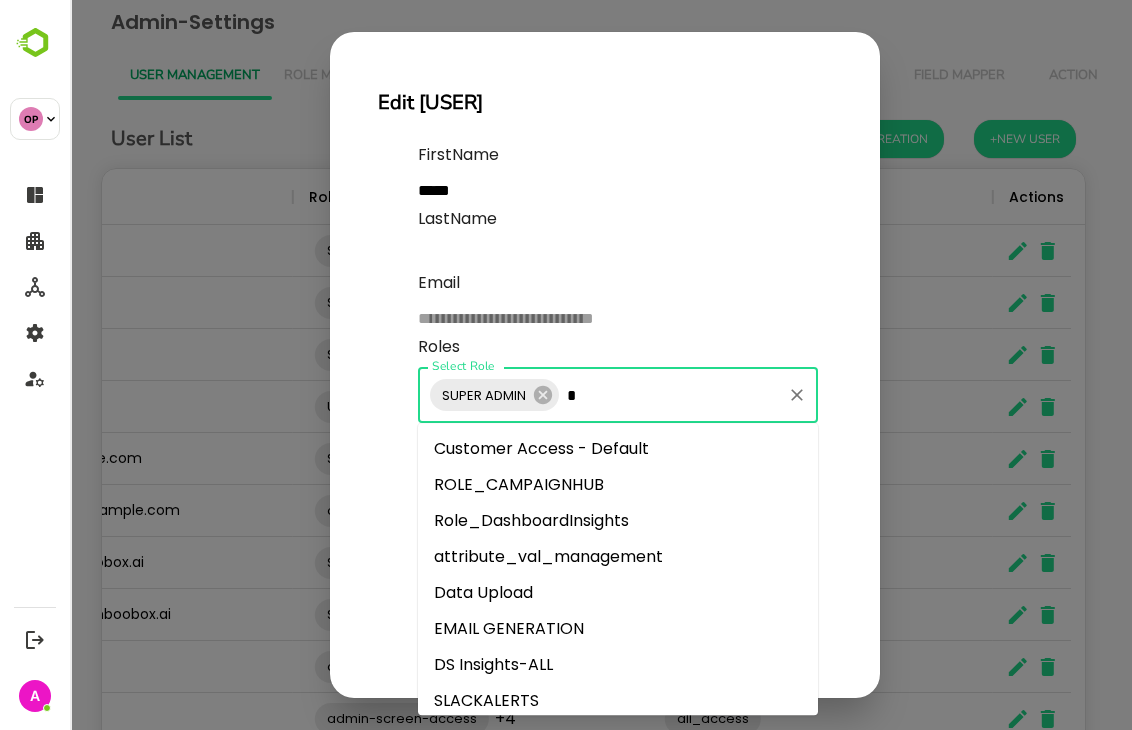 type on "**" 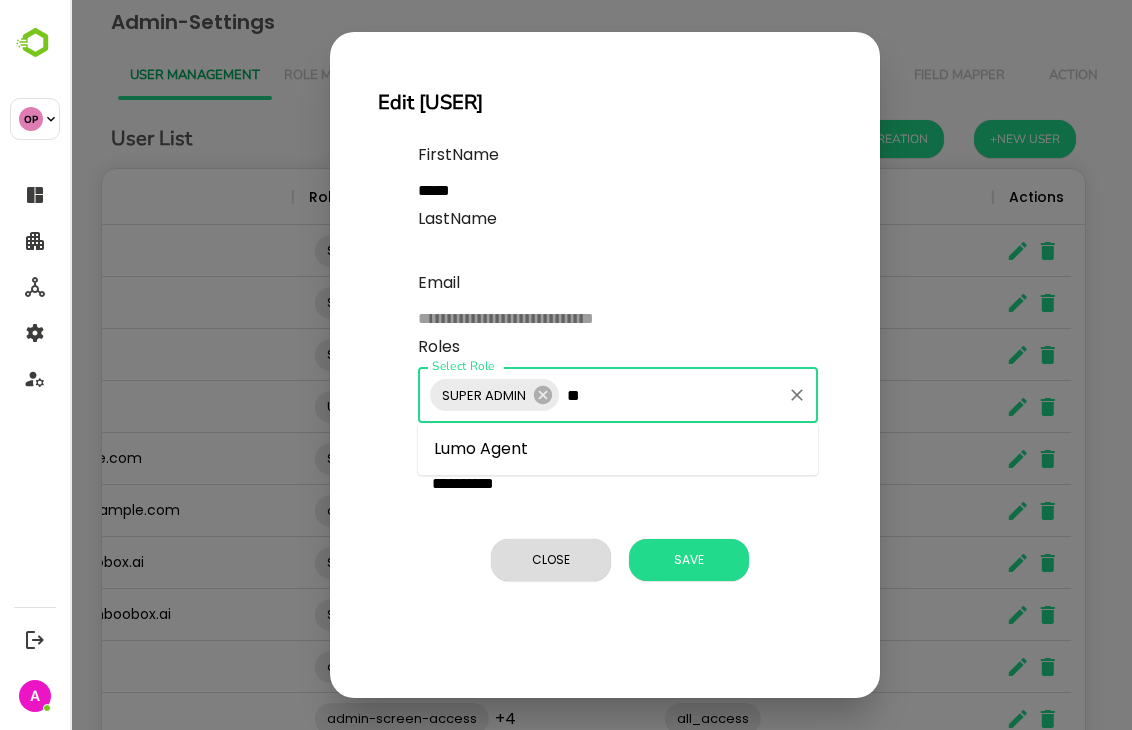 click on "Lumo Agent" at bounding box center [618, 449] 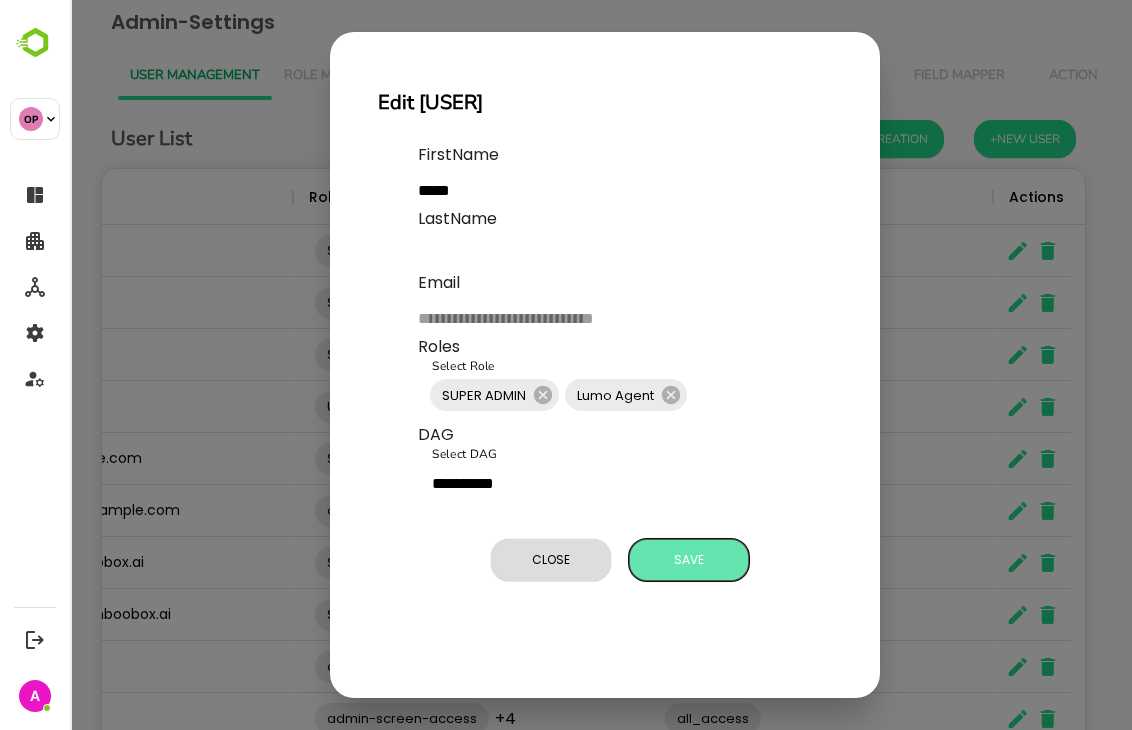 click on "Save" at bounding box center (689, 560) 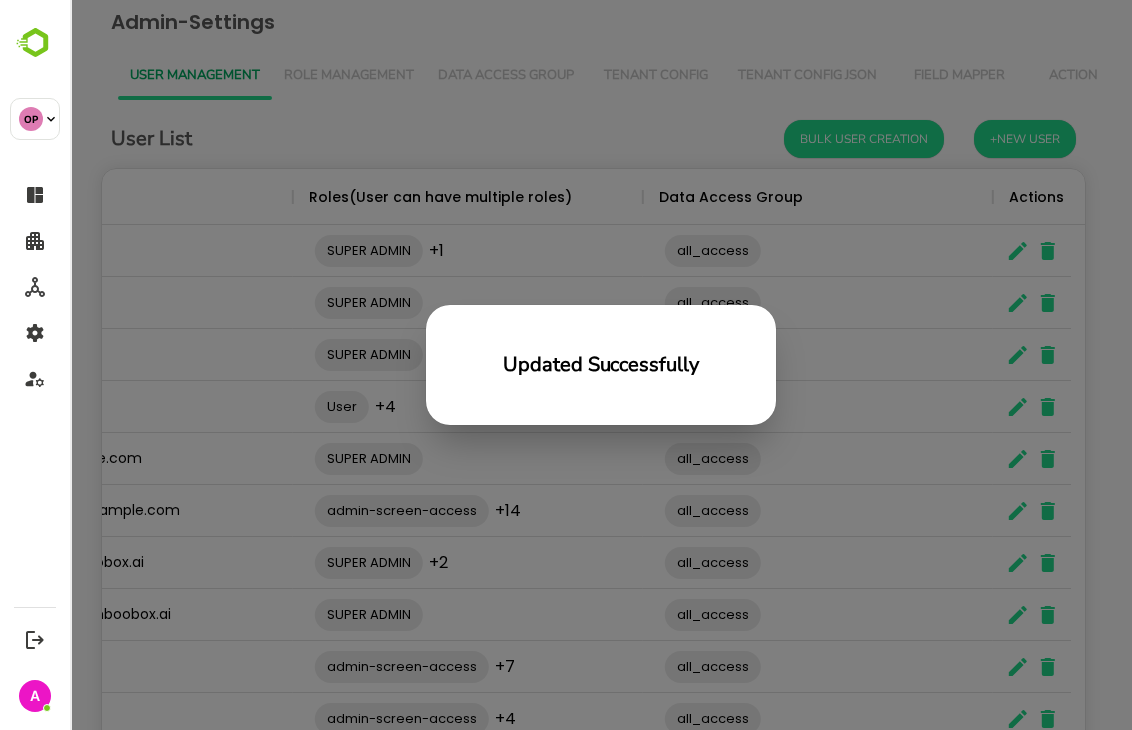 scroll, scrollTop: 16, scrollLeft: 16, axis: both 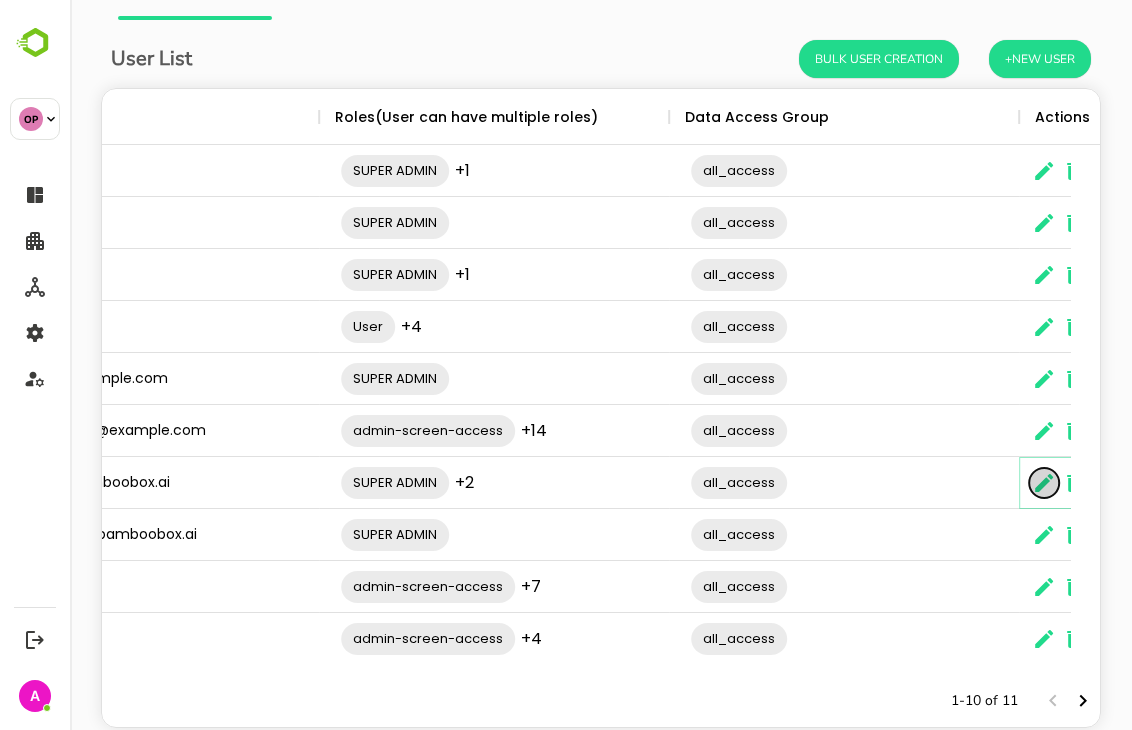 click 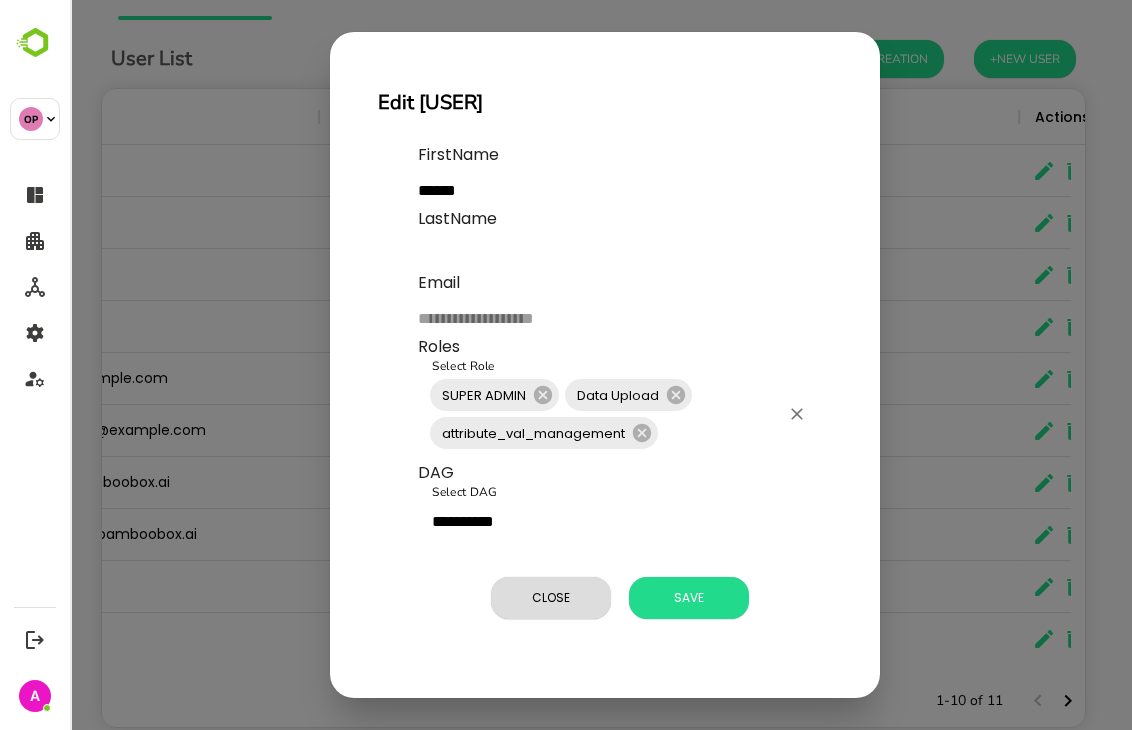 click on "Select Role" at bounding box center (720, 433) 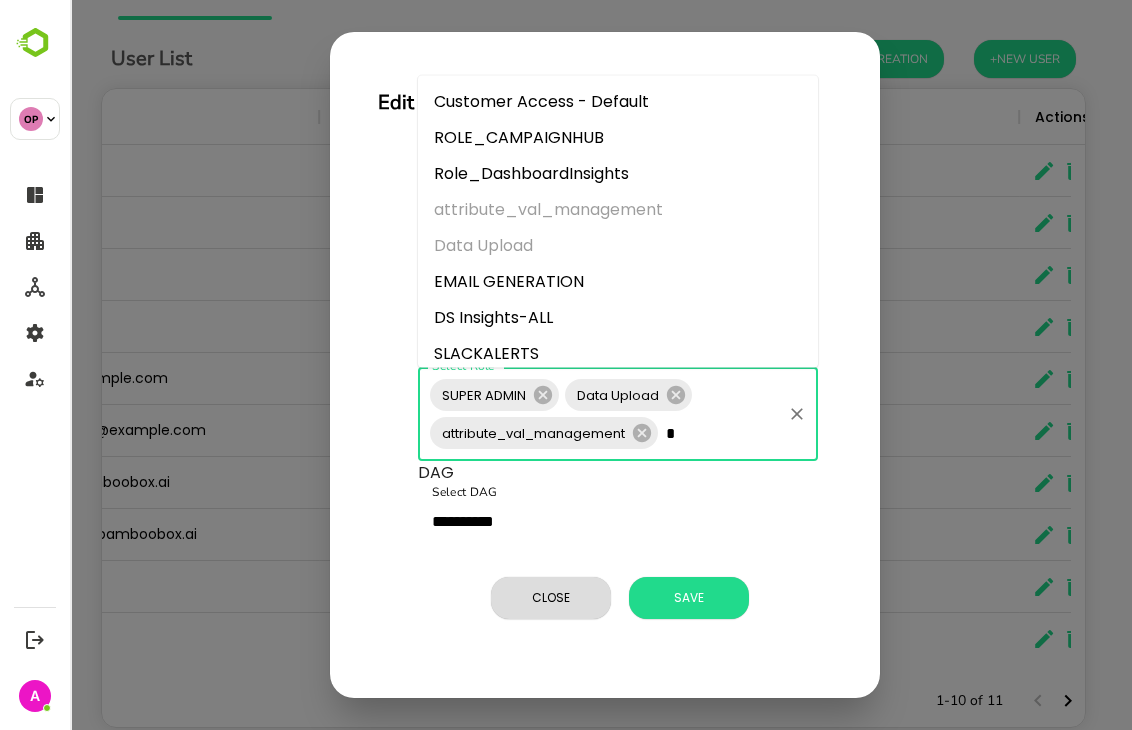 type on "**" 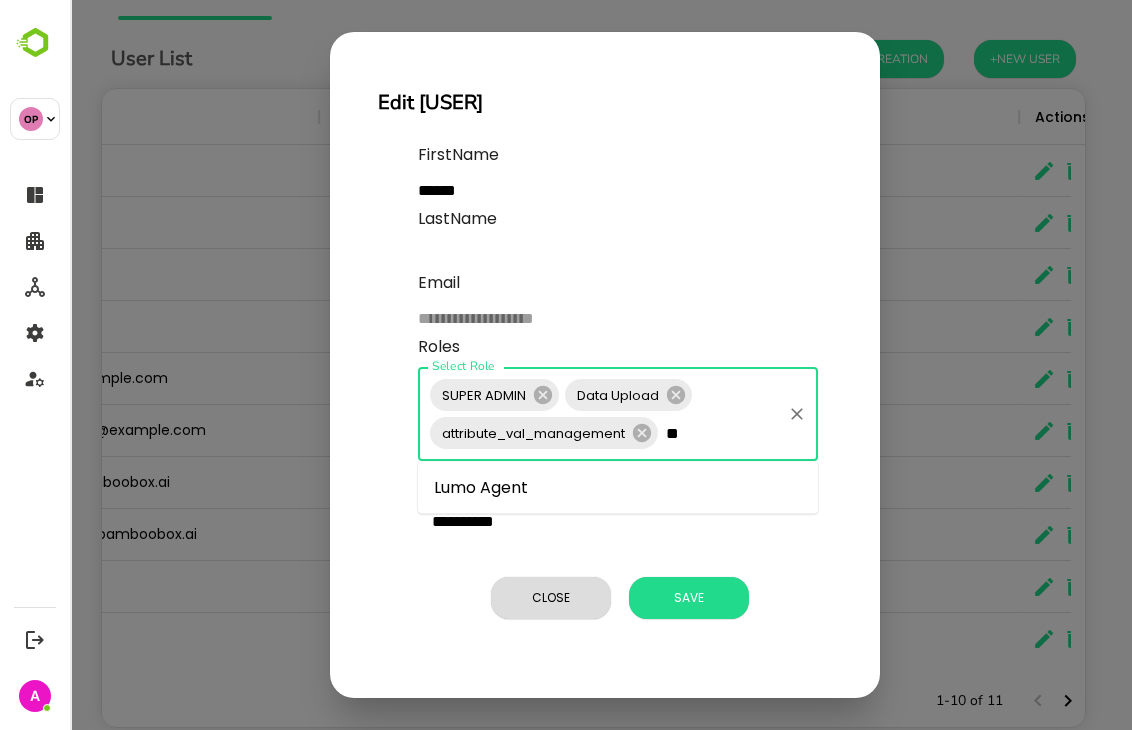 click on "Lumo Agent" at bounding box center [618, 488] 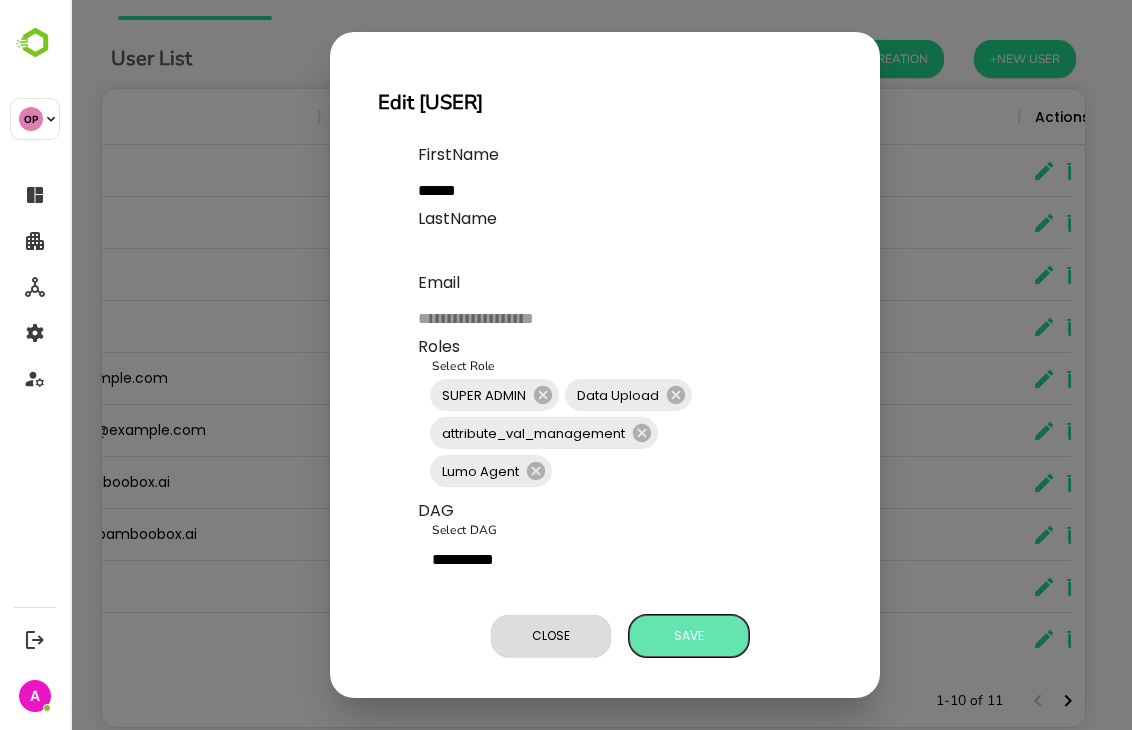 click on "Save" at bounding box center (689, 636) 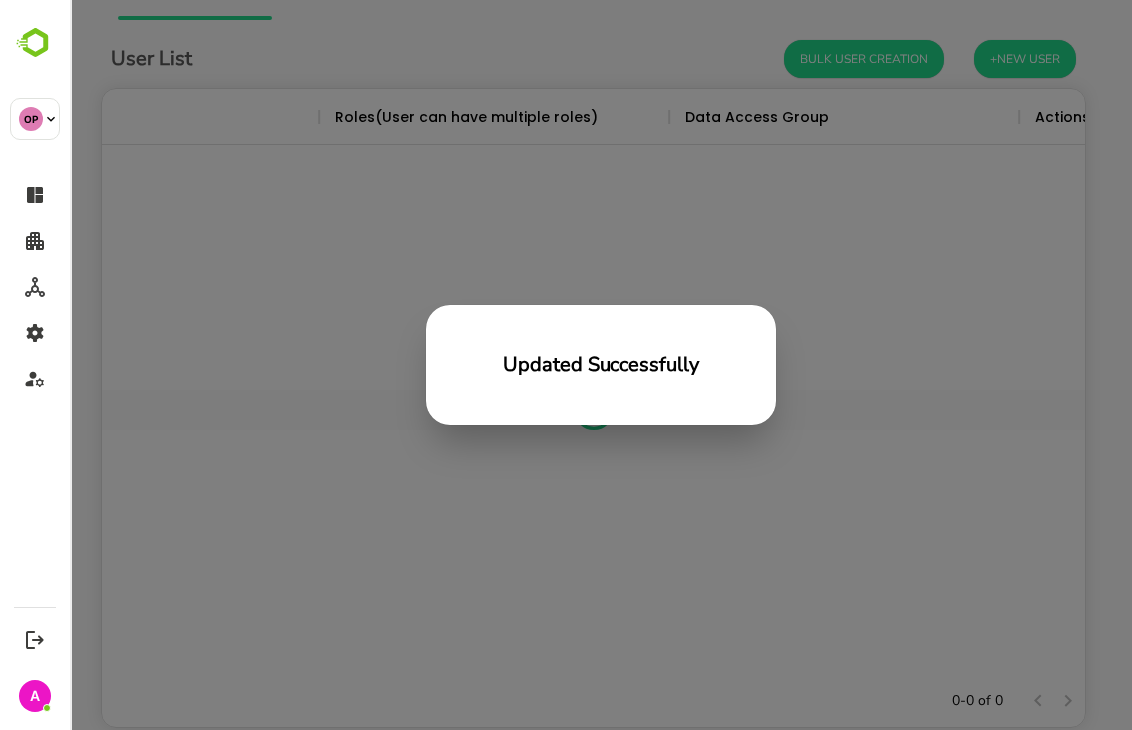 scroll, scrollTop: 16, scrollLeft: 16, axis: both 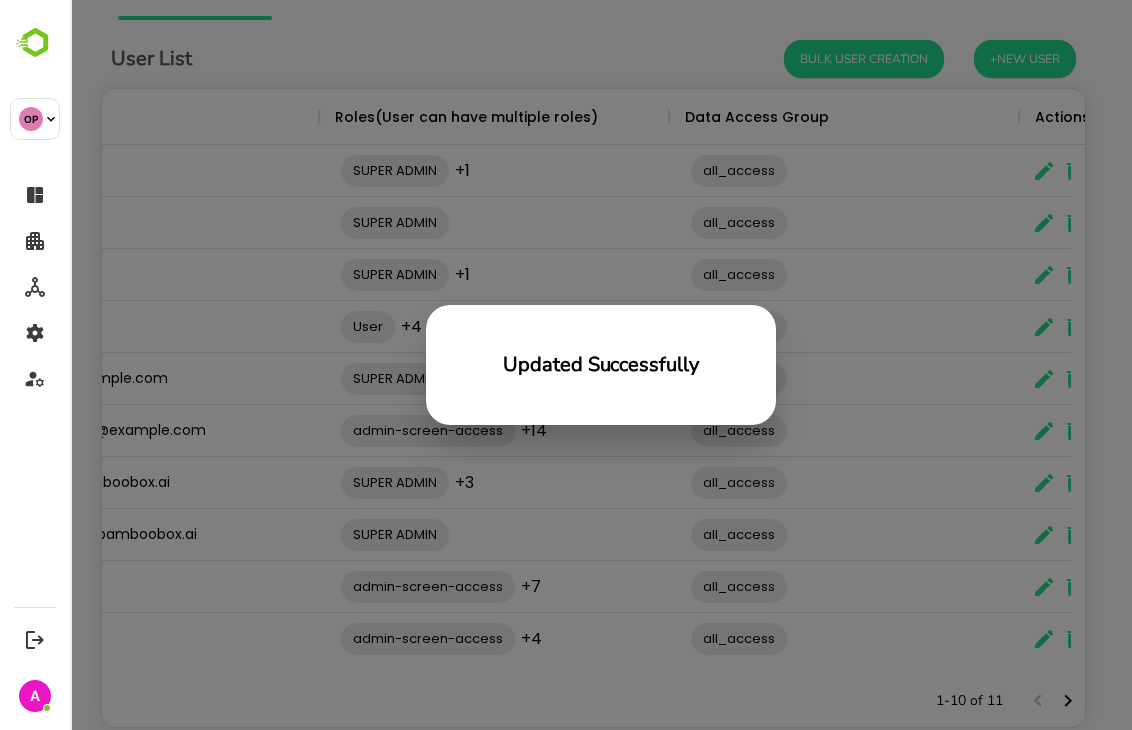 click on "Updated Successfully" at bounding box center (601, 365) 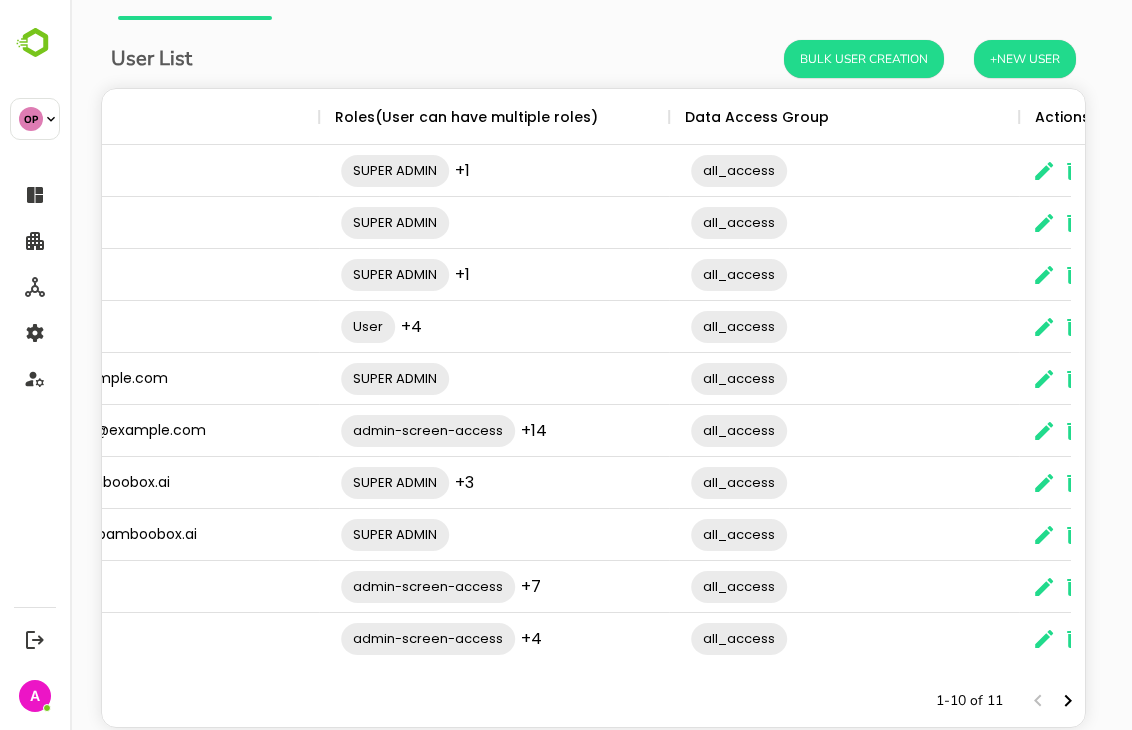 scroll, scrollTop: 16, scrollLeft: 16, axis: both 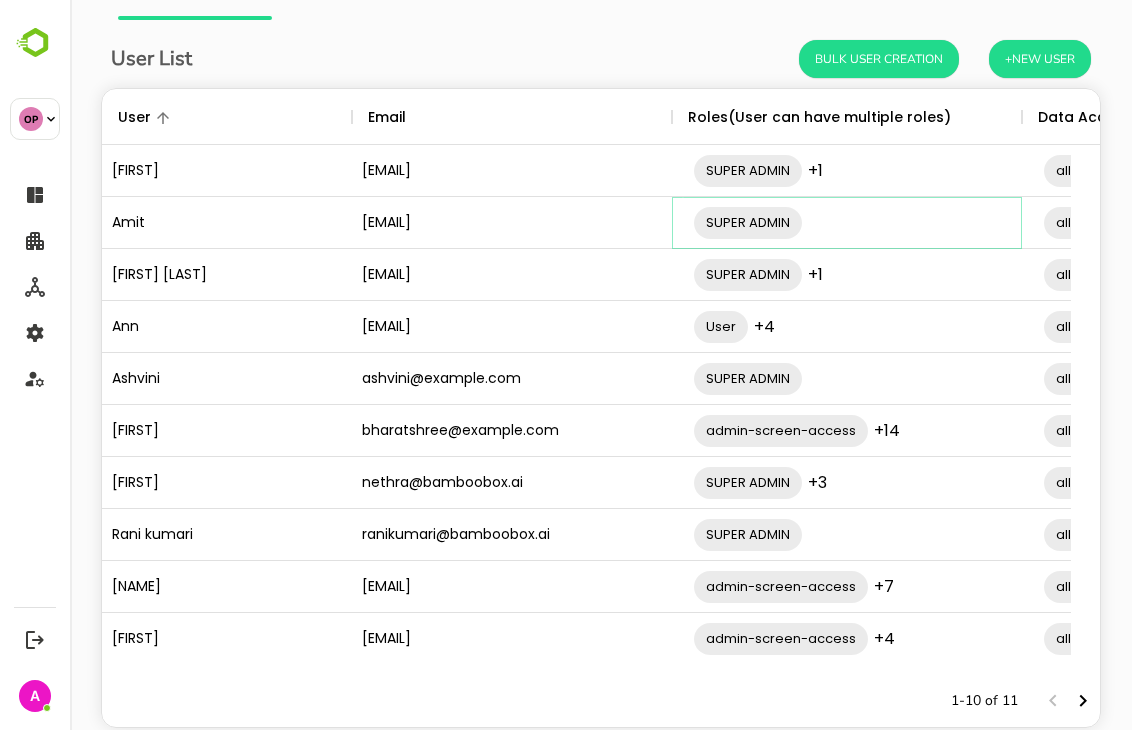 click at bounding box center (914, 223) 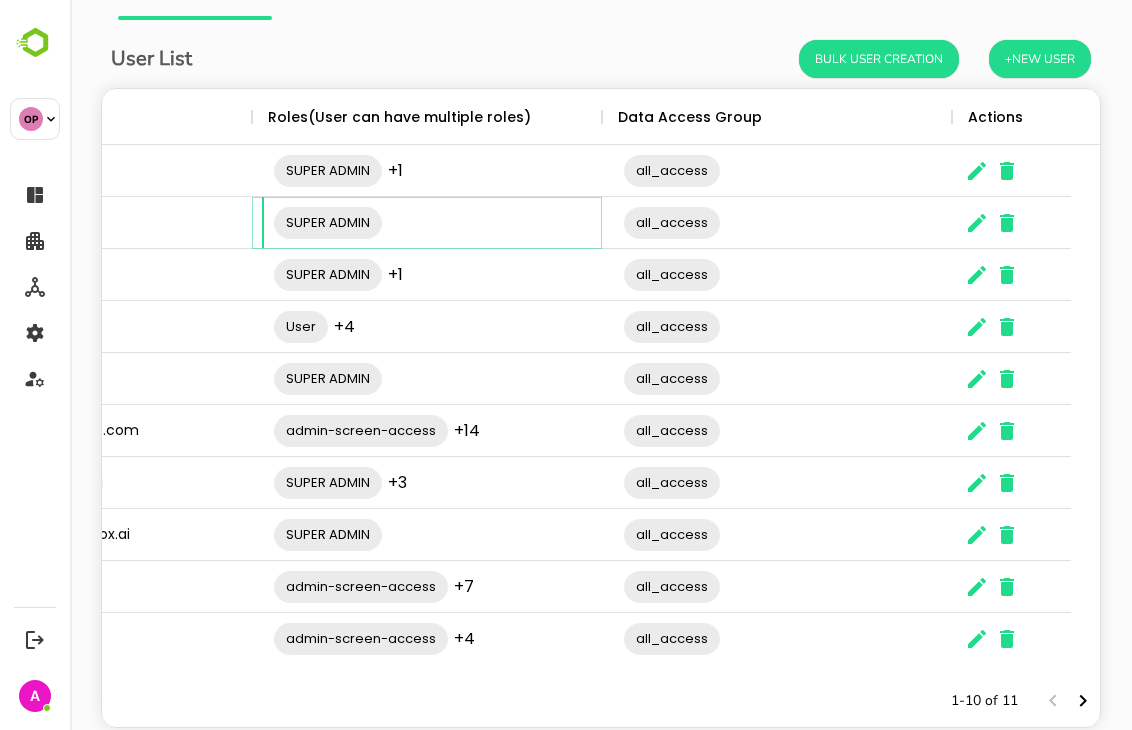 scroll, scrollTop: 0, scrollLeft: 436, axis: horizontal 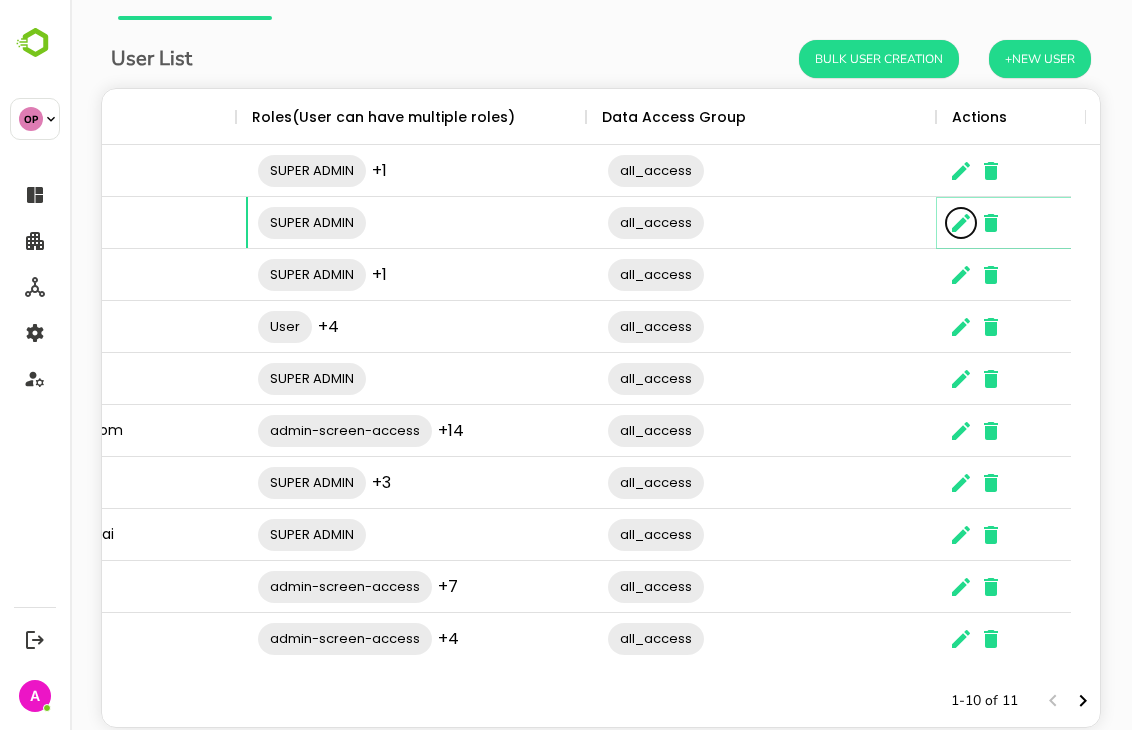 click 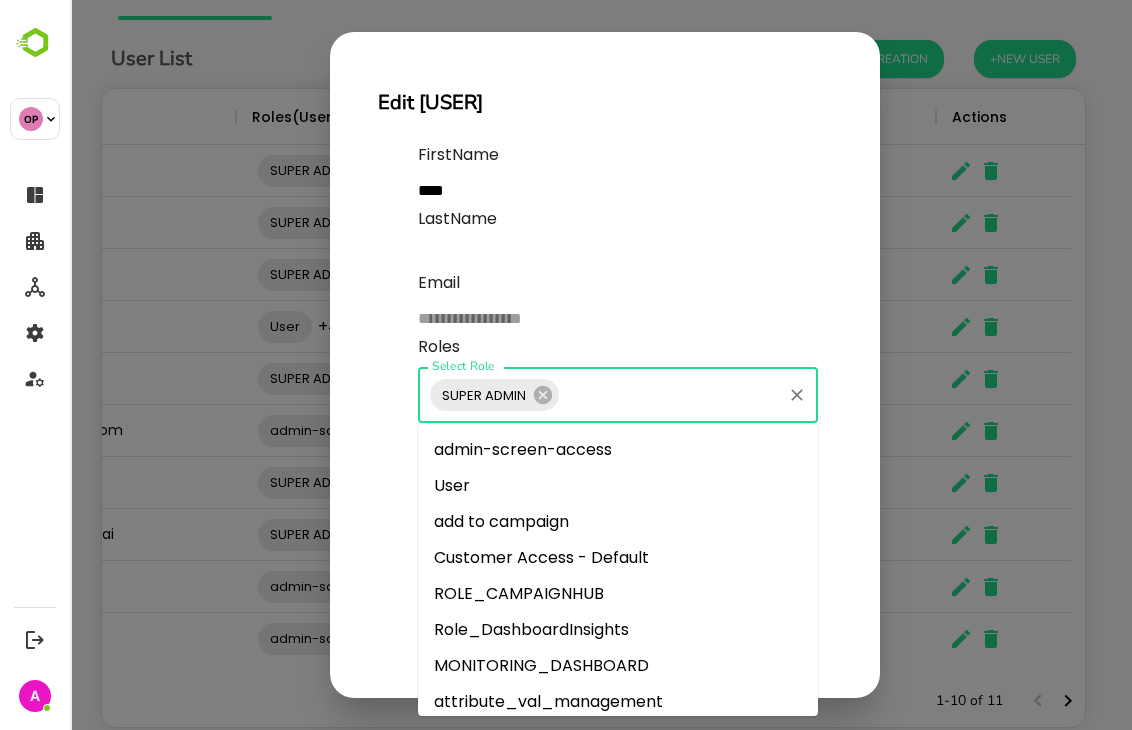 click on "Select Role" at bounding box center [670, 395] 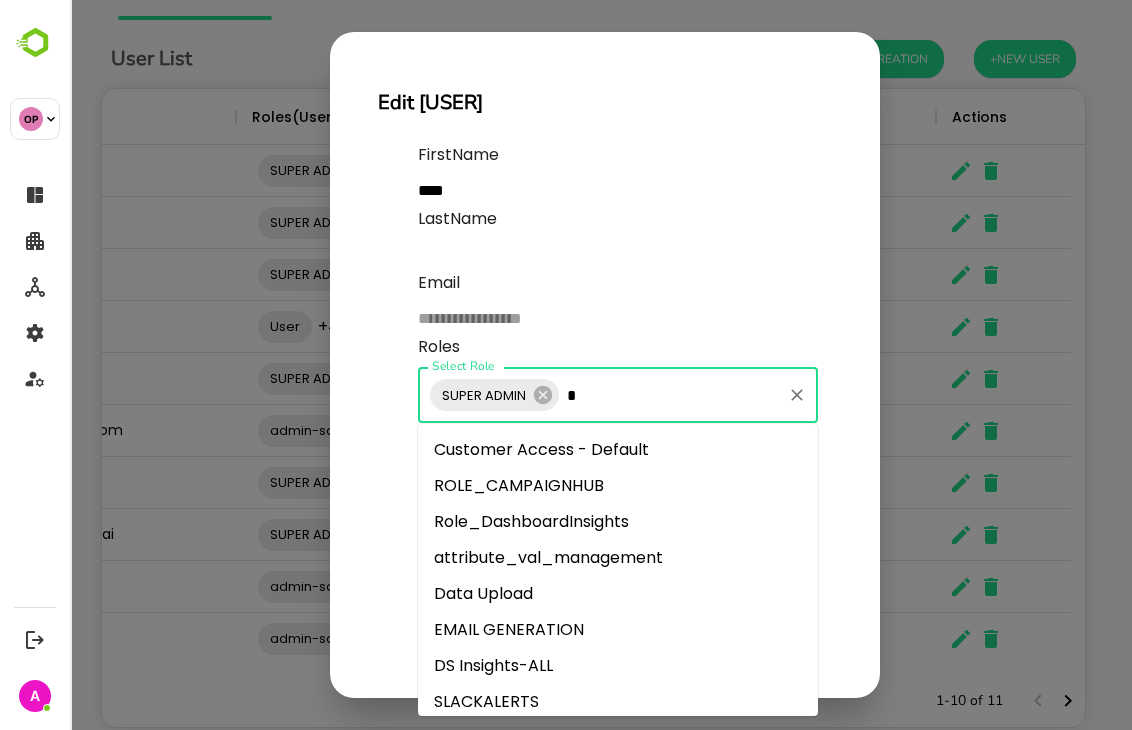 type on "**" 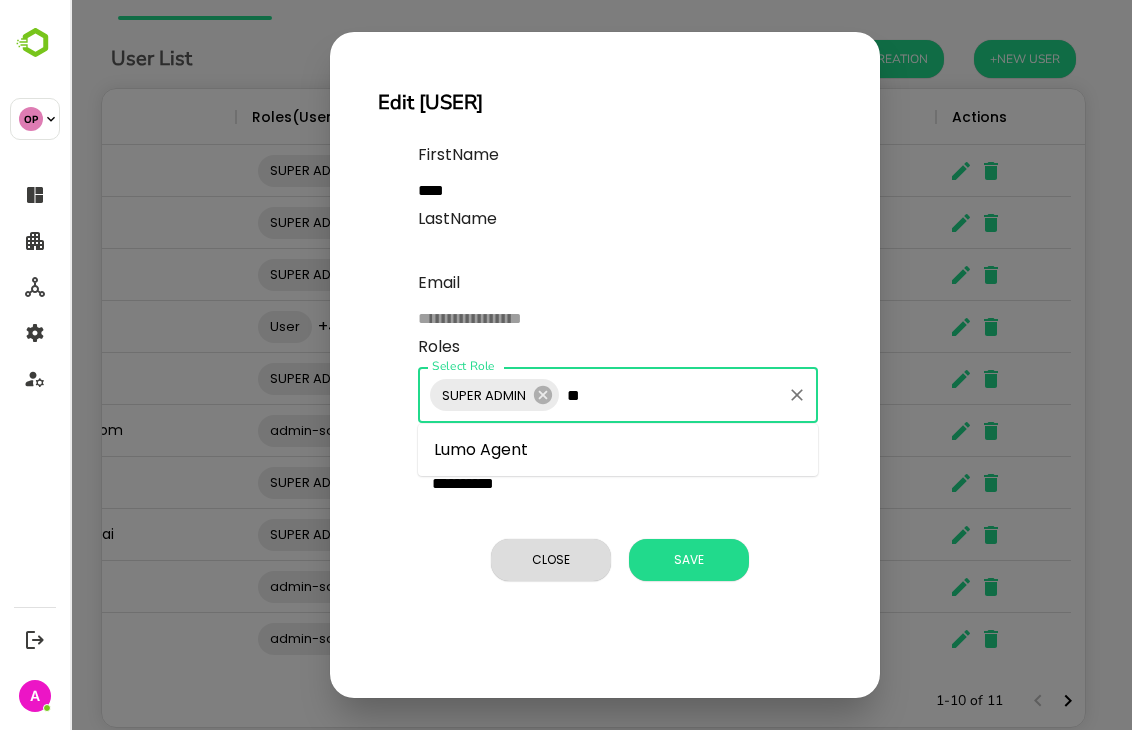 click on "Lumo Agent" at bounding box center (618, 450) 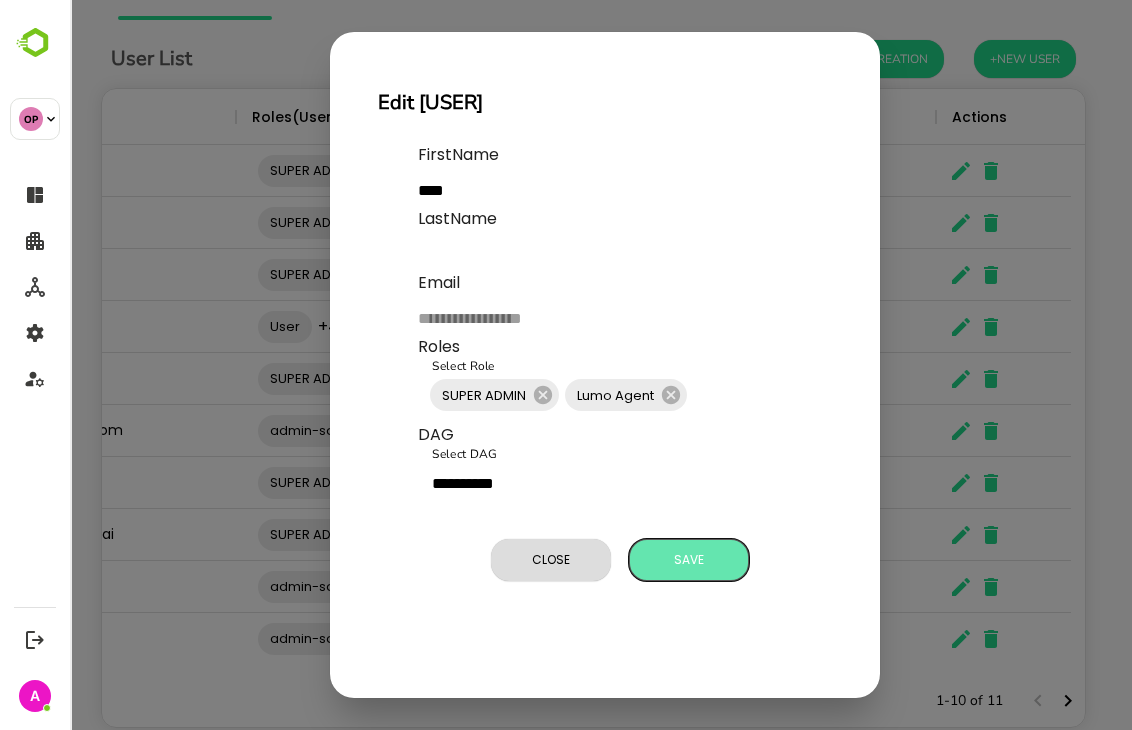 click on "Save" at bounding box center [689, 560] 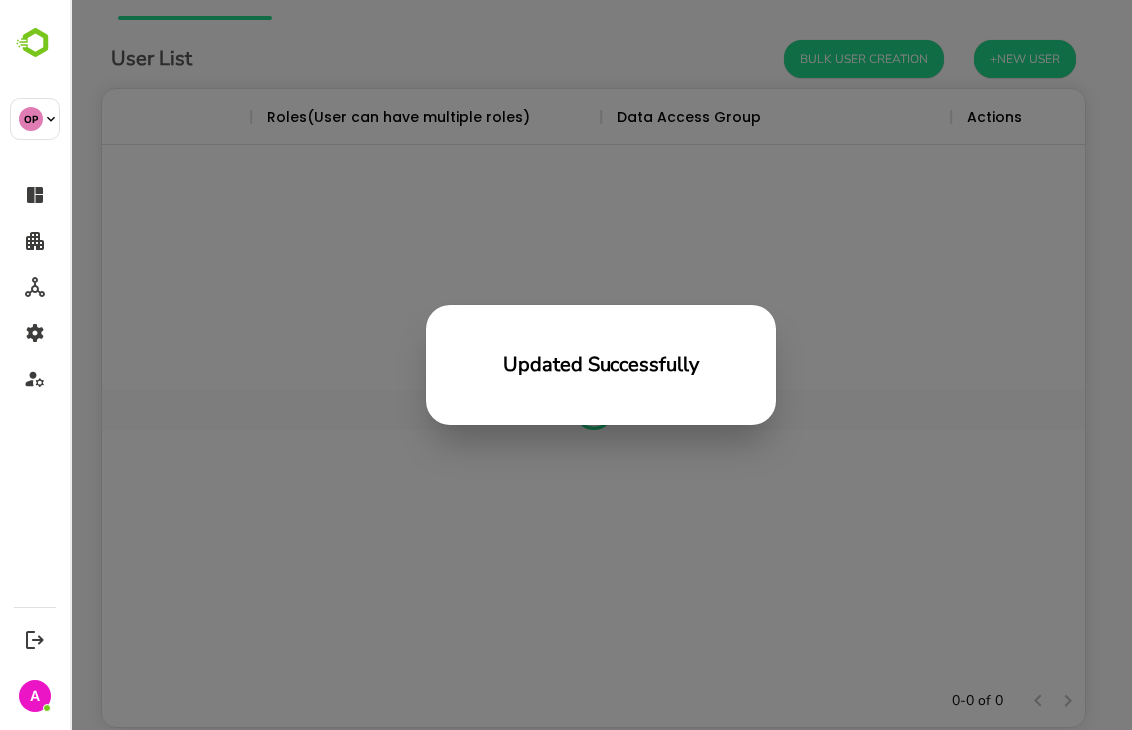 scroll, scrollTop: 0, scrollLeft: 420, axis: horizontal 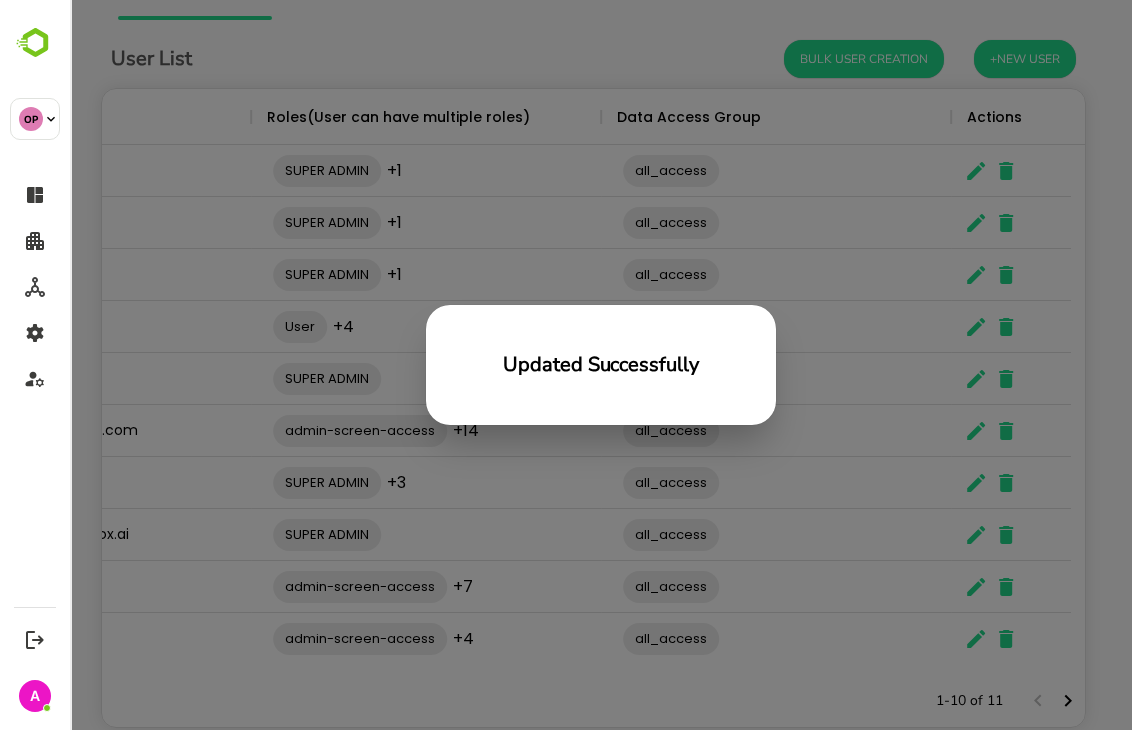 click on "Updated Successfully" at bounding box center (601, 365) 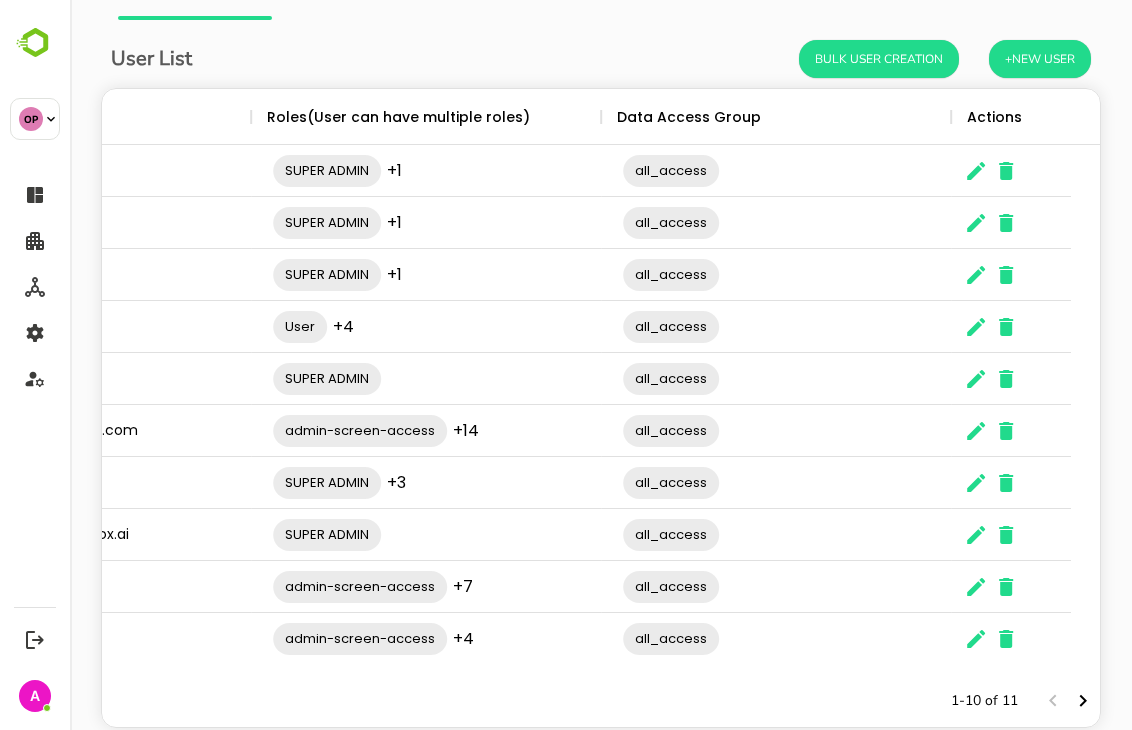 scroll, scrollTop: 16, scrollLeft: 16, axis: both 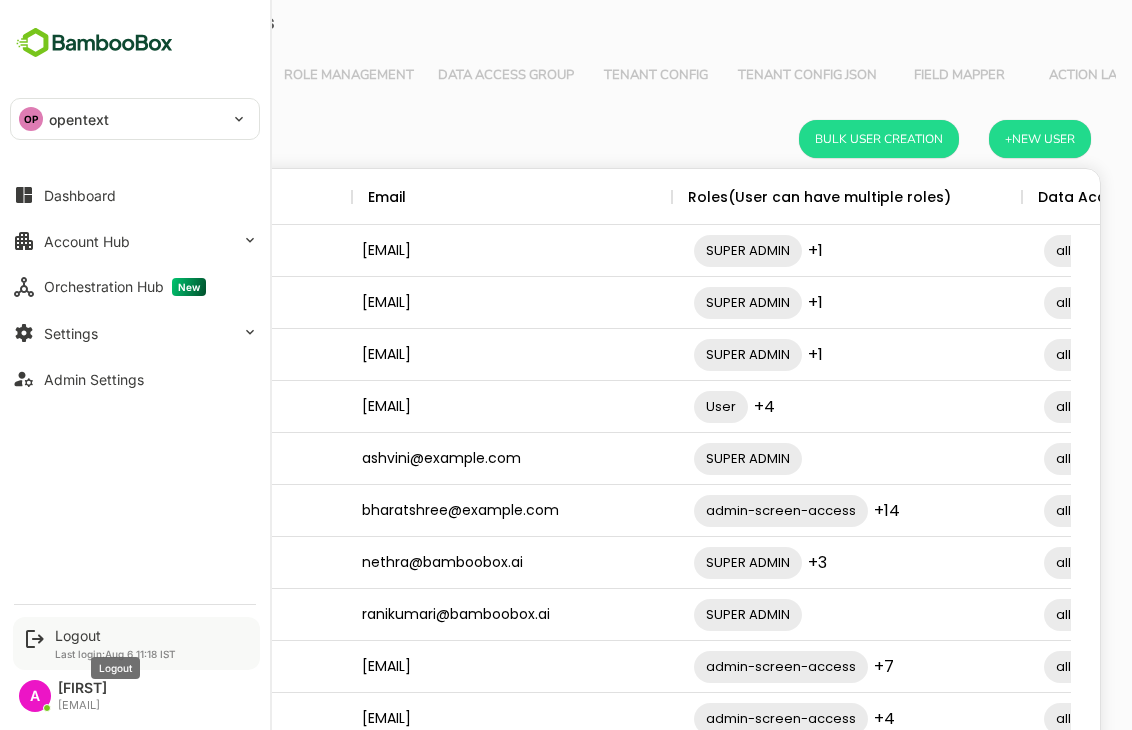 click on "Logout" at bounding box center [115, 635] 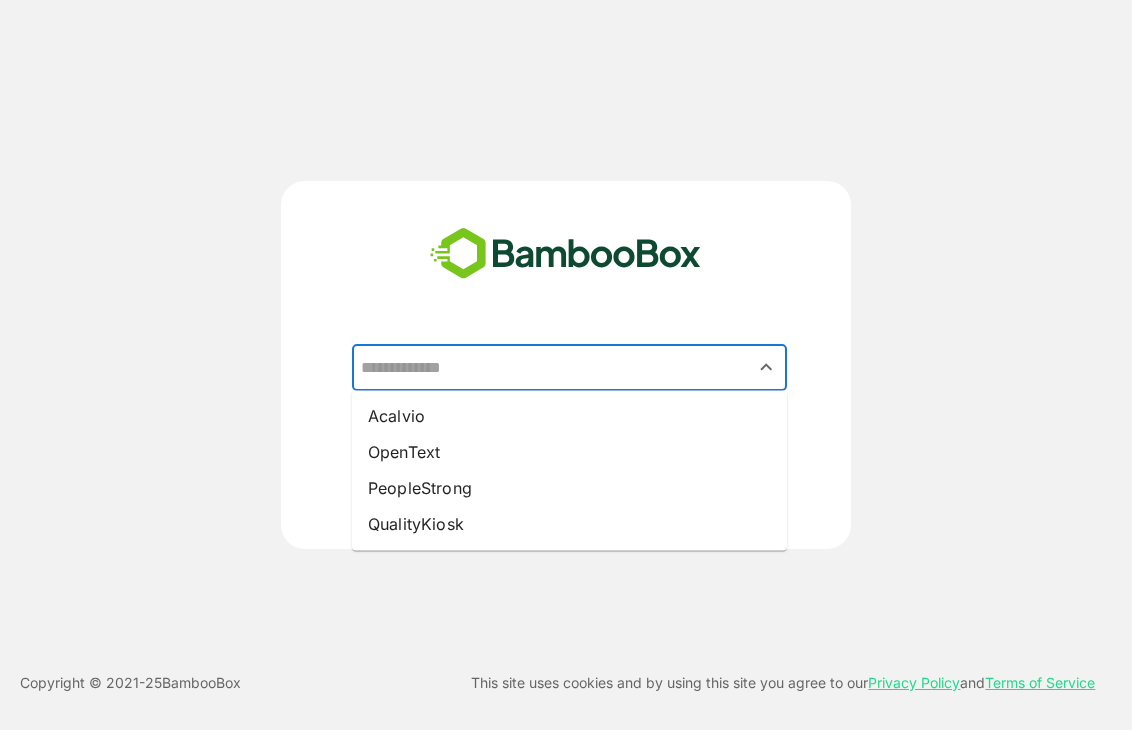 click at bounding box center (569, 368) 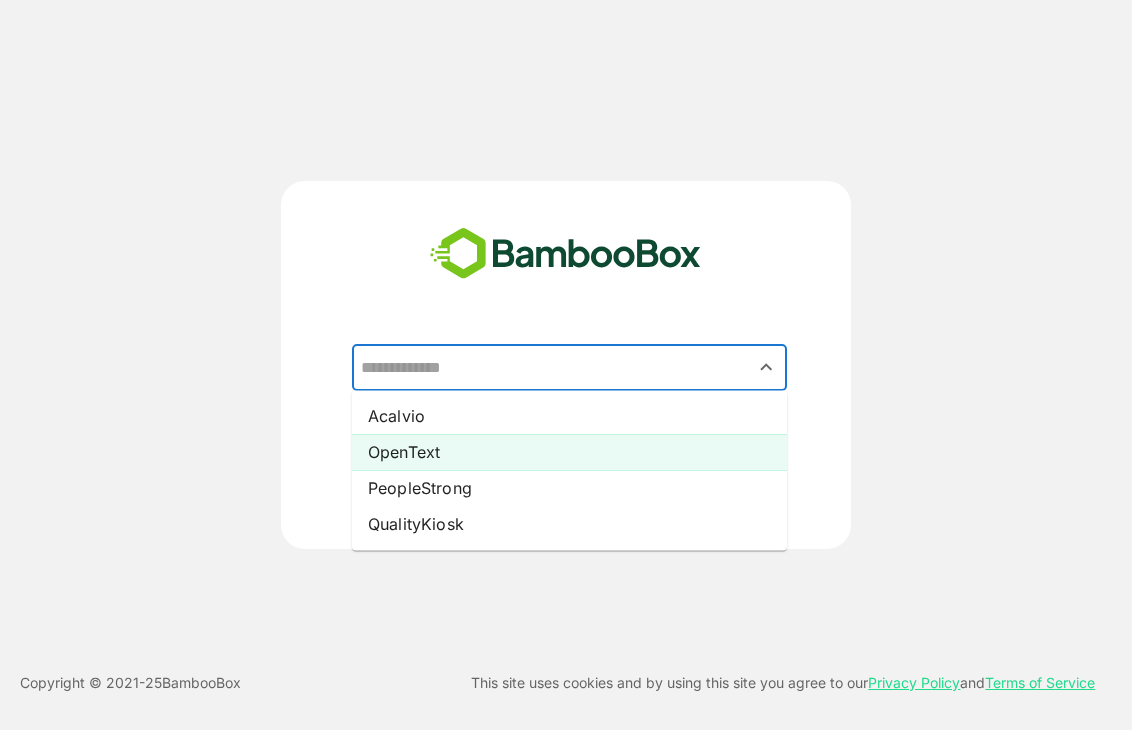 click on "OpenText" at bounding box center [569, 452] 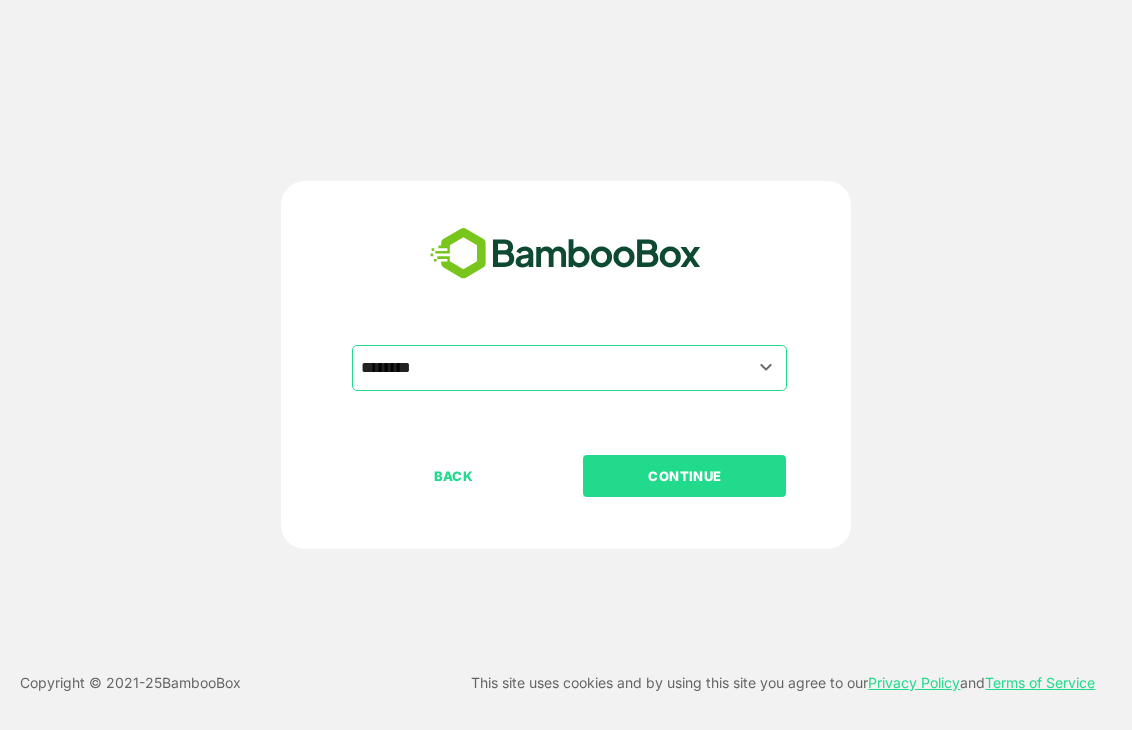 click on "CONTINUE" at bounding box center (685, 476) 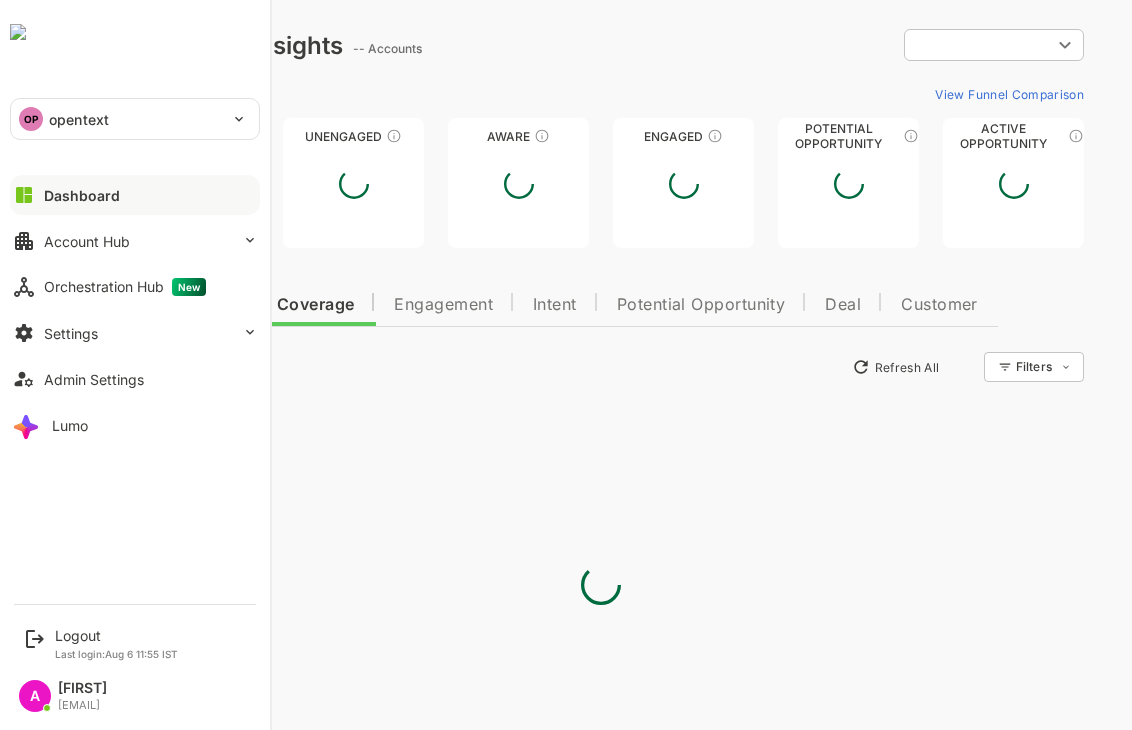 scroll, scrollTop: 0, scrollLeft: 0, axis: both 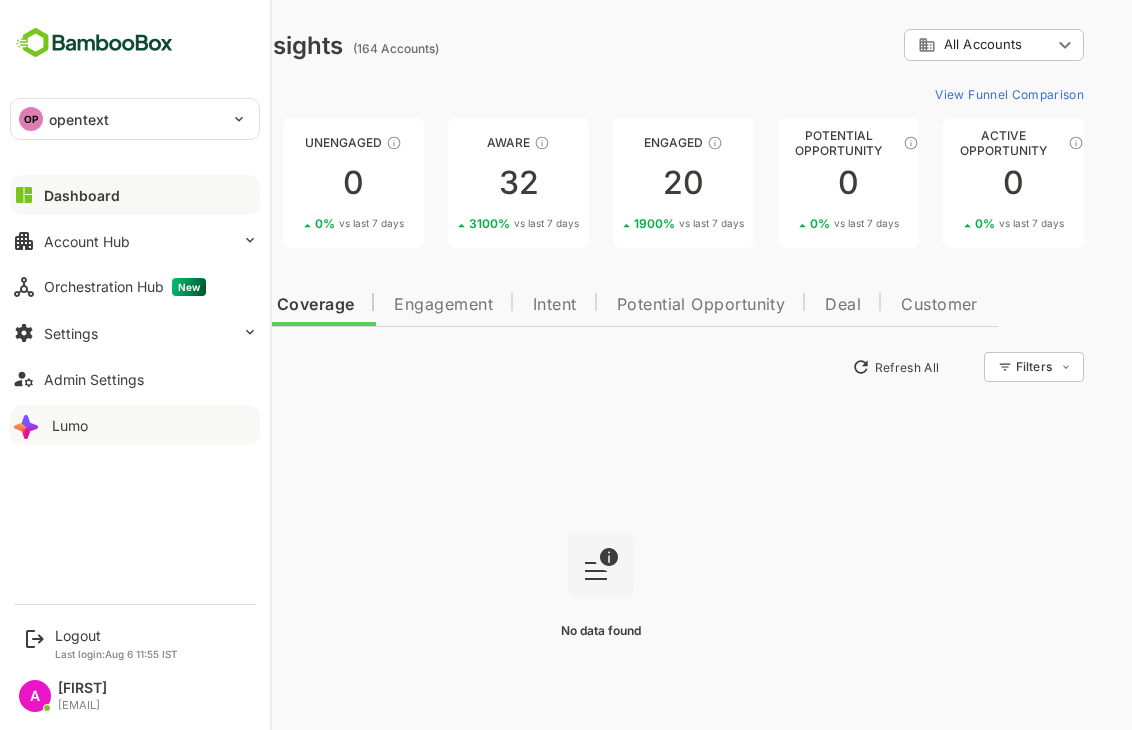 click on "Lumo" at bounding box center (70, 425) 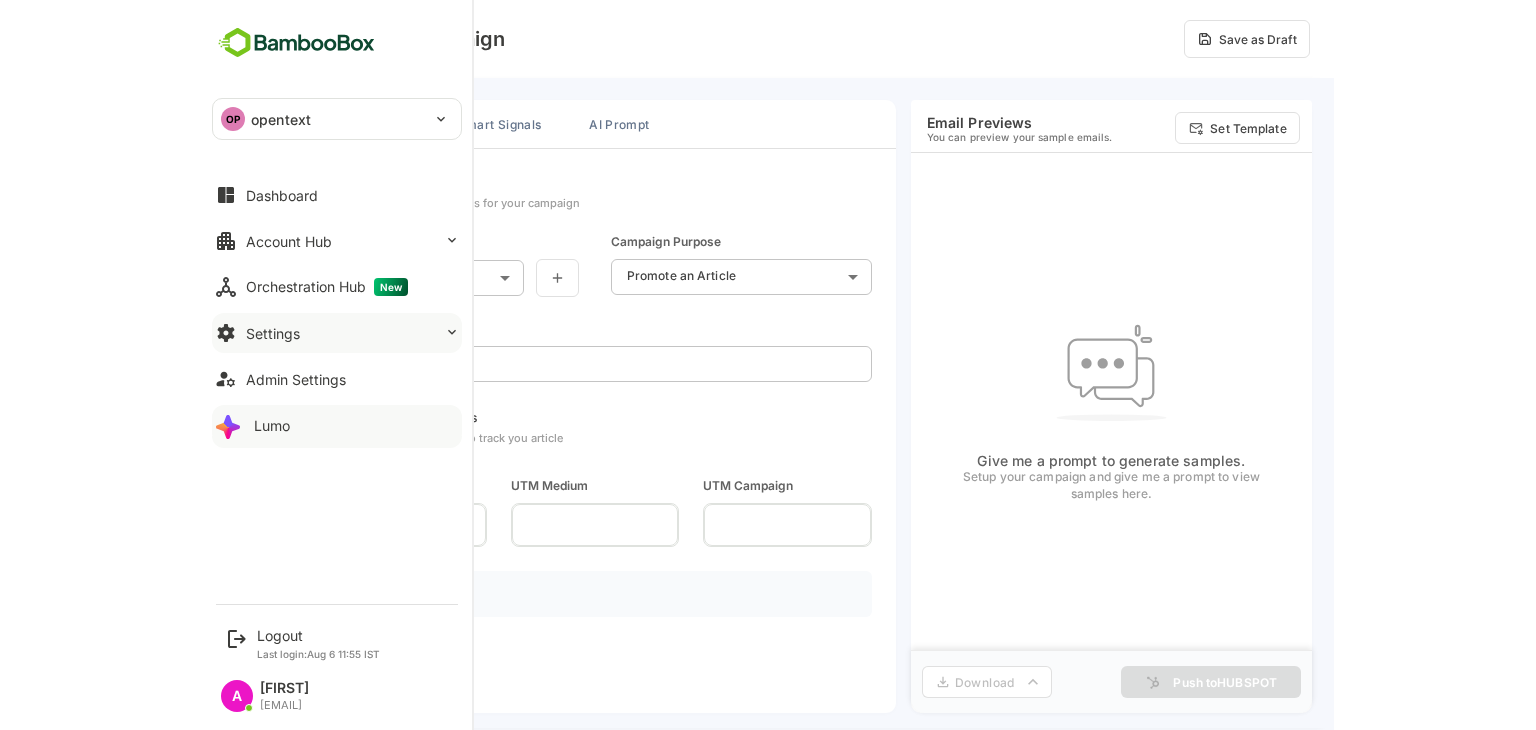 scroll, scrollTop: 0, scrollLeft: 0, axis: both 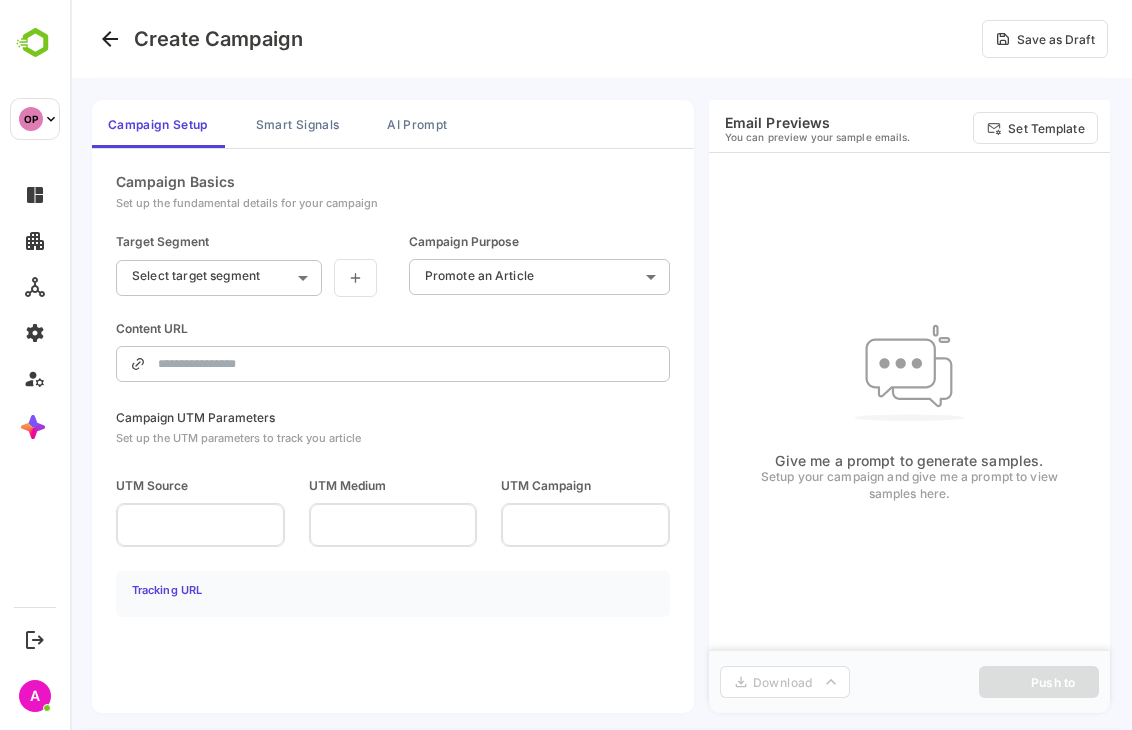 click on "**********" at bounding box center (601, 365) 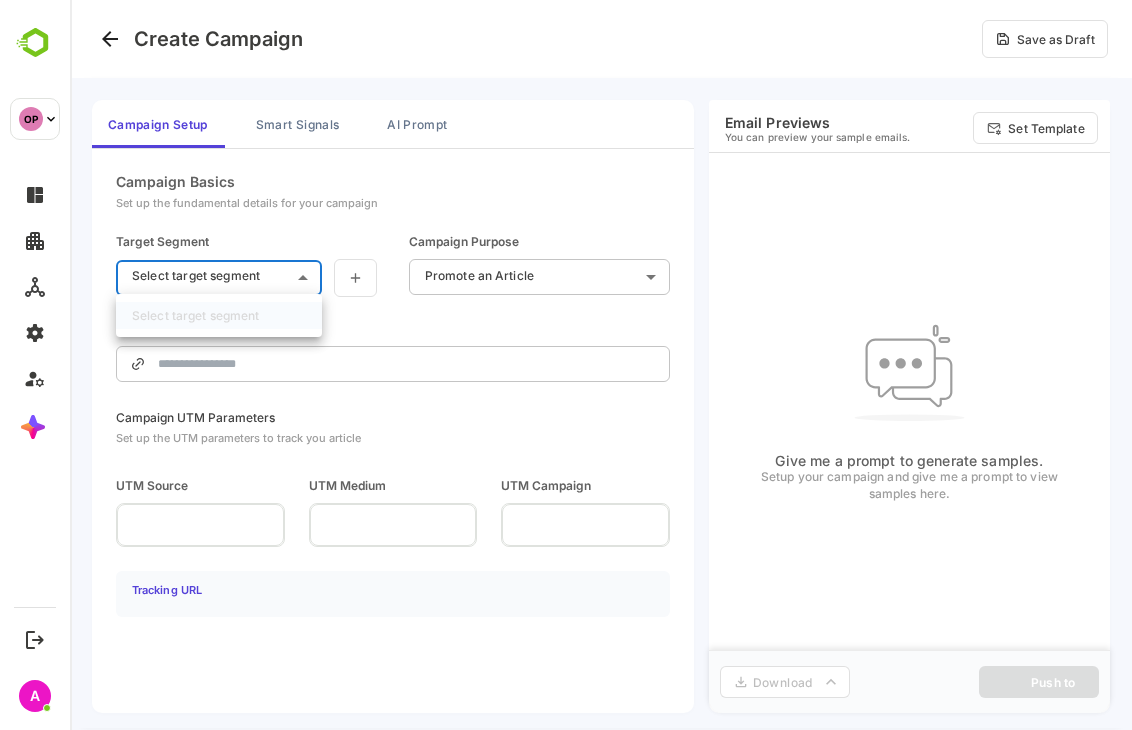 click at bounding box center (601, 365) 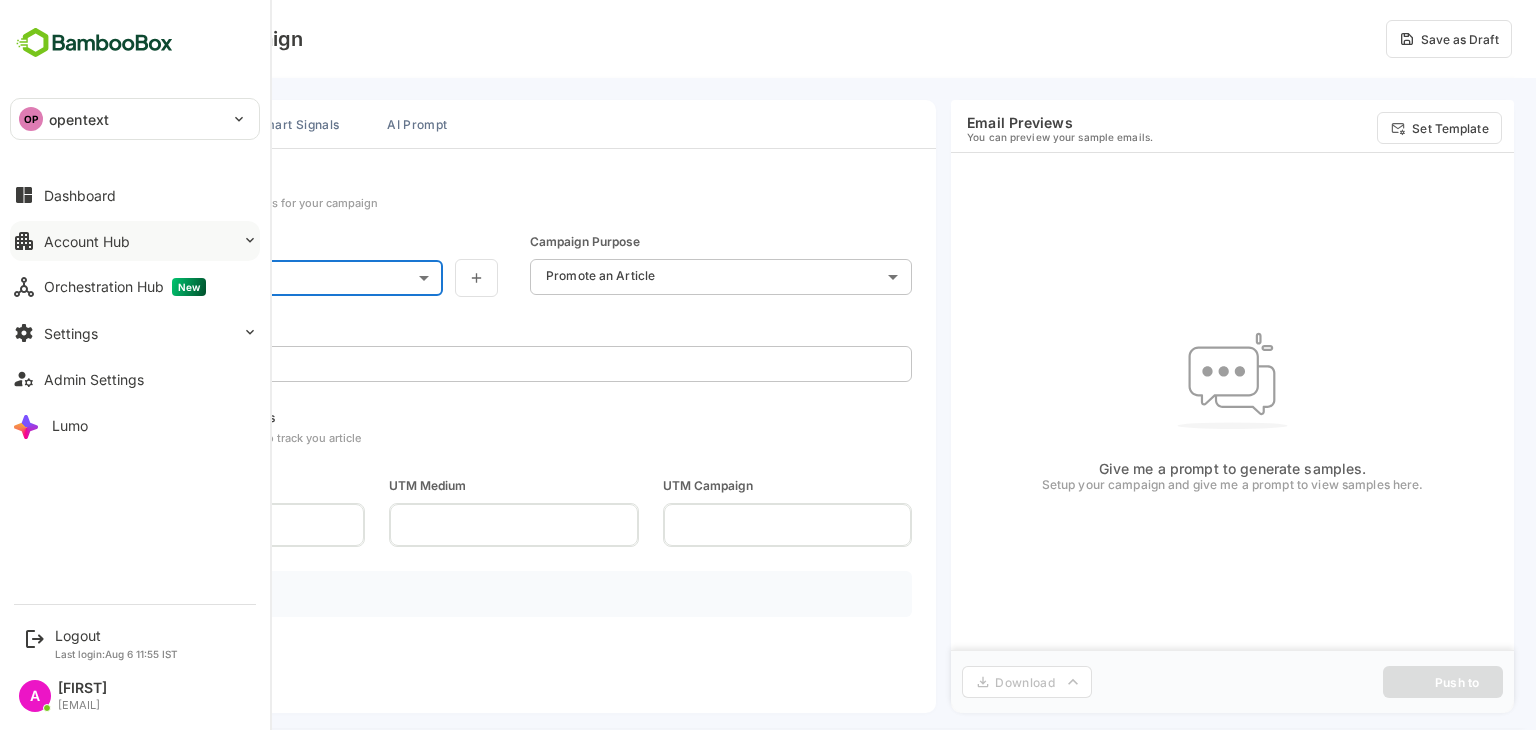 click on "Account Hub" at bounding box center [87, 241] 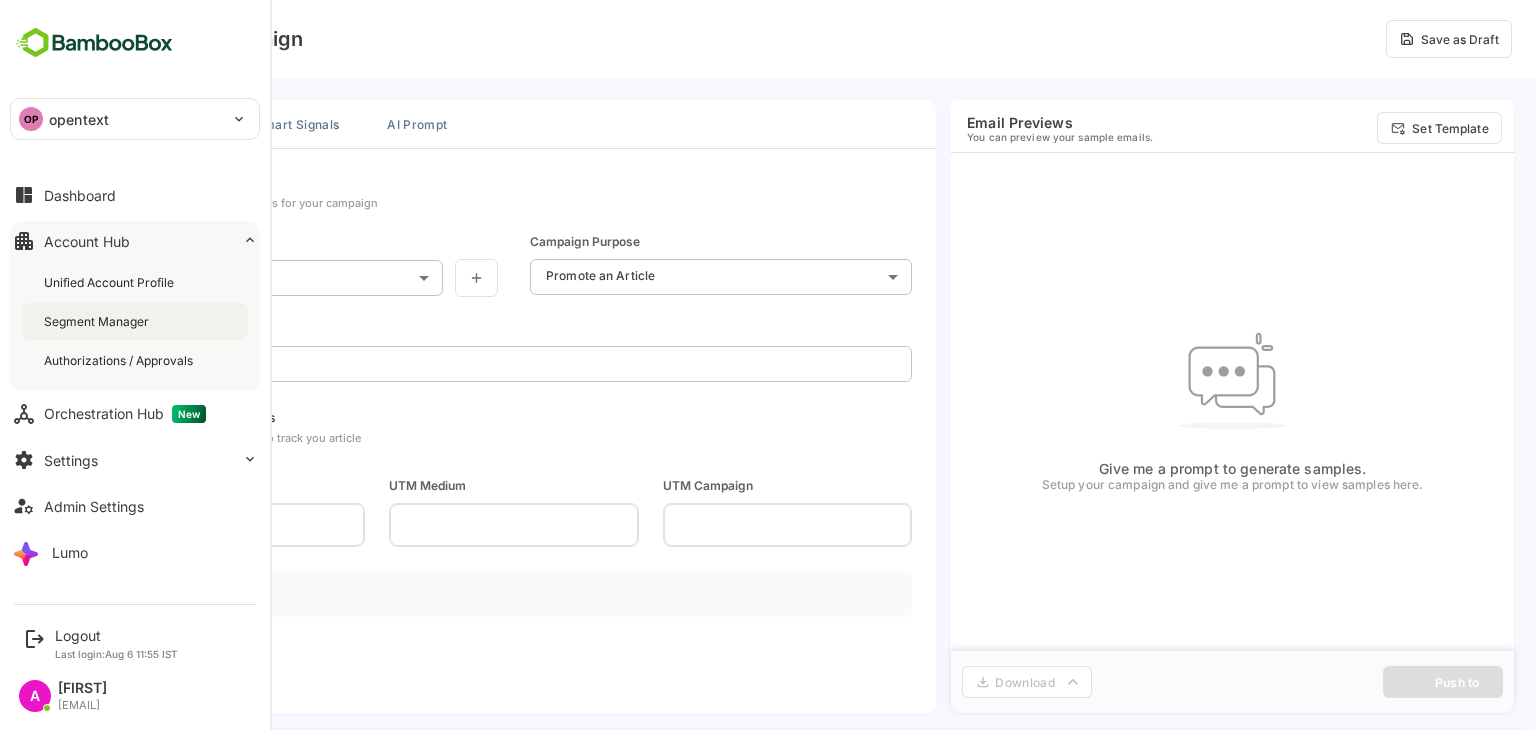 click on "Segment Manager" at bounding box center [135, 321] 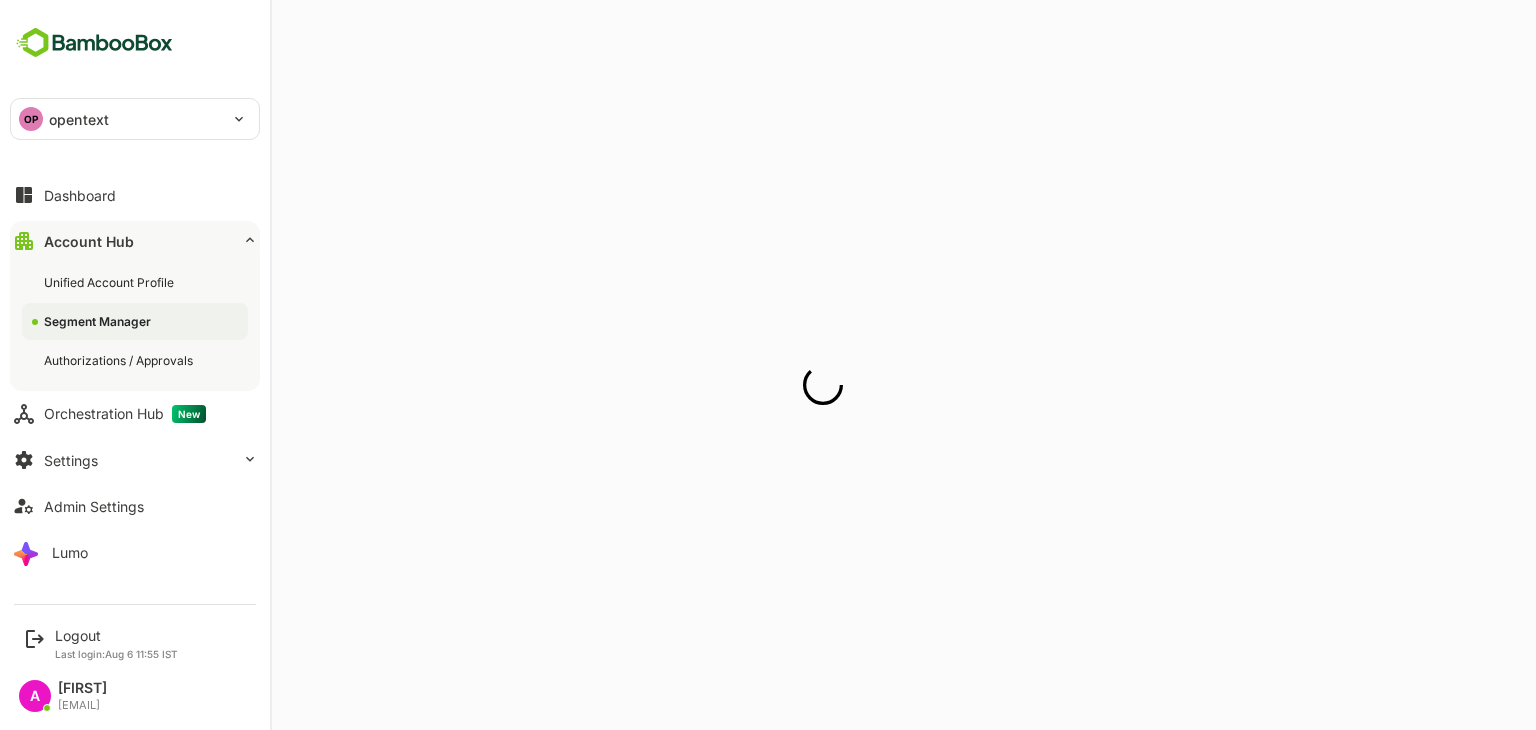 scroll, scrollTop: 0, scrollLeft: 0, axis: both 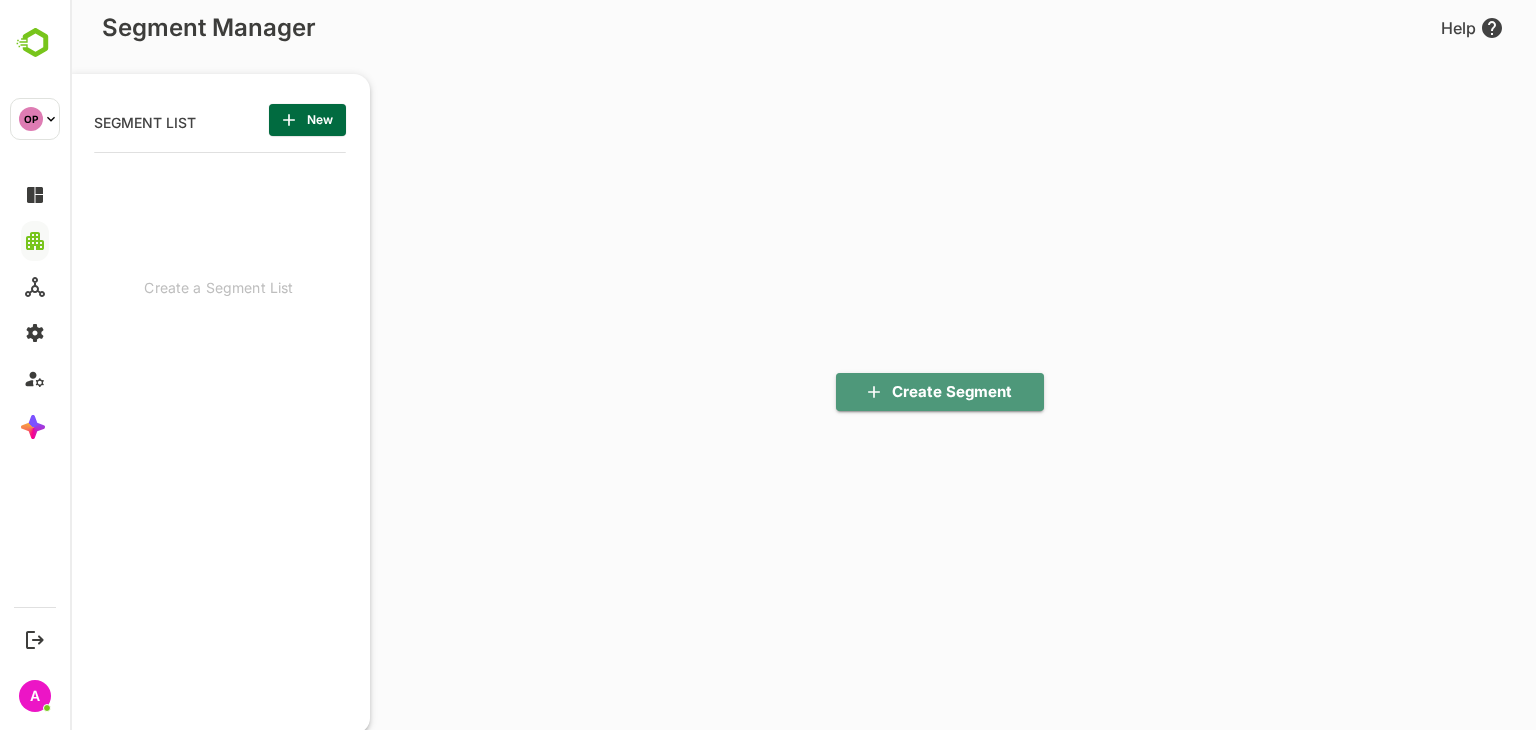 click on "Create Segment" at bounding box center [940, 392] 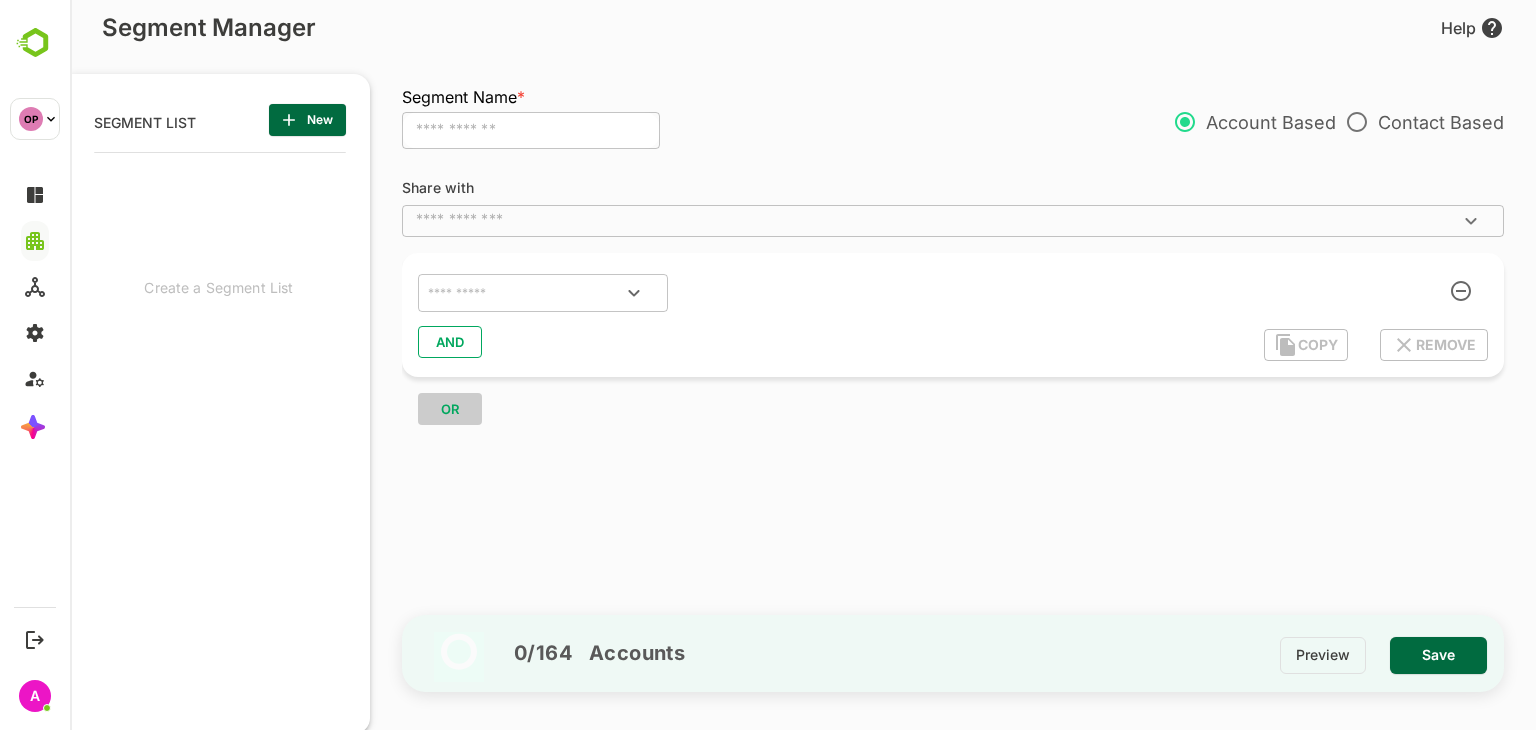 click at bounding box center (531, 131) 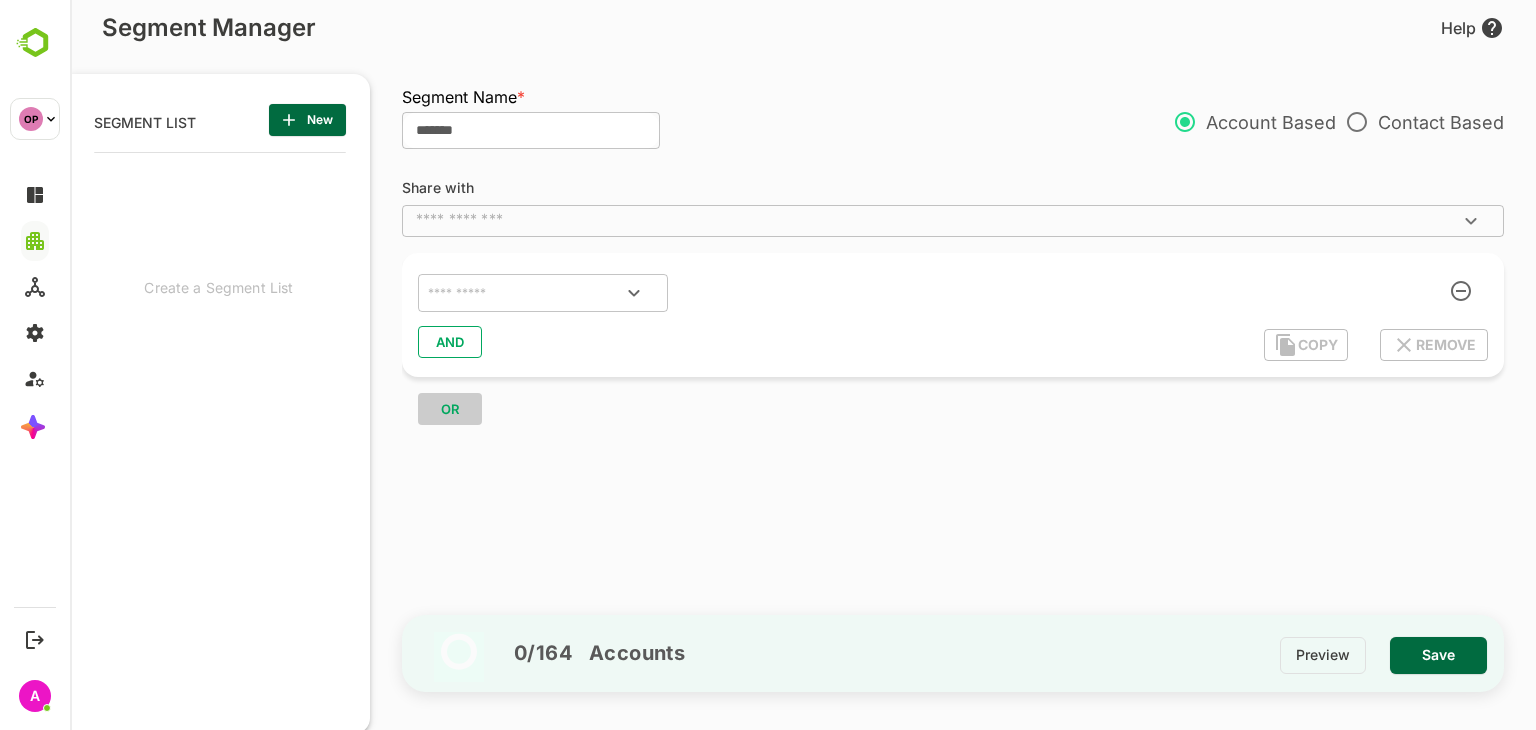 type on "*******" 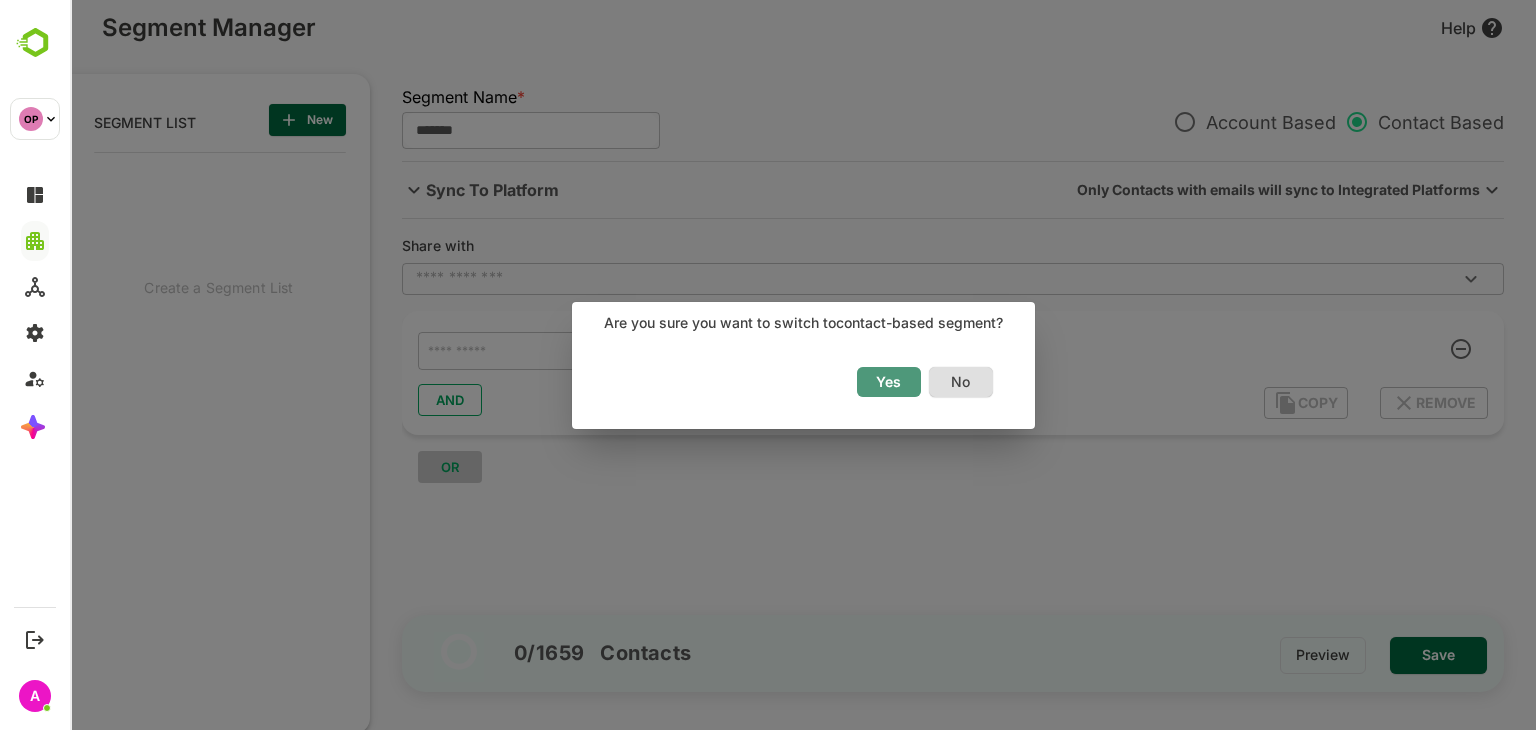 click on "Yes" at bounding box center [889, 382] 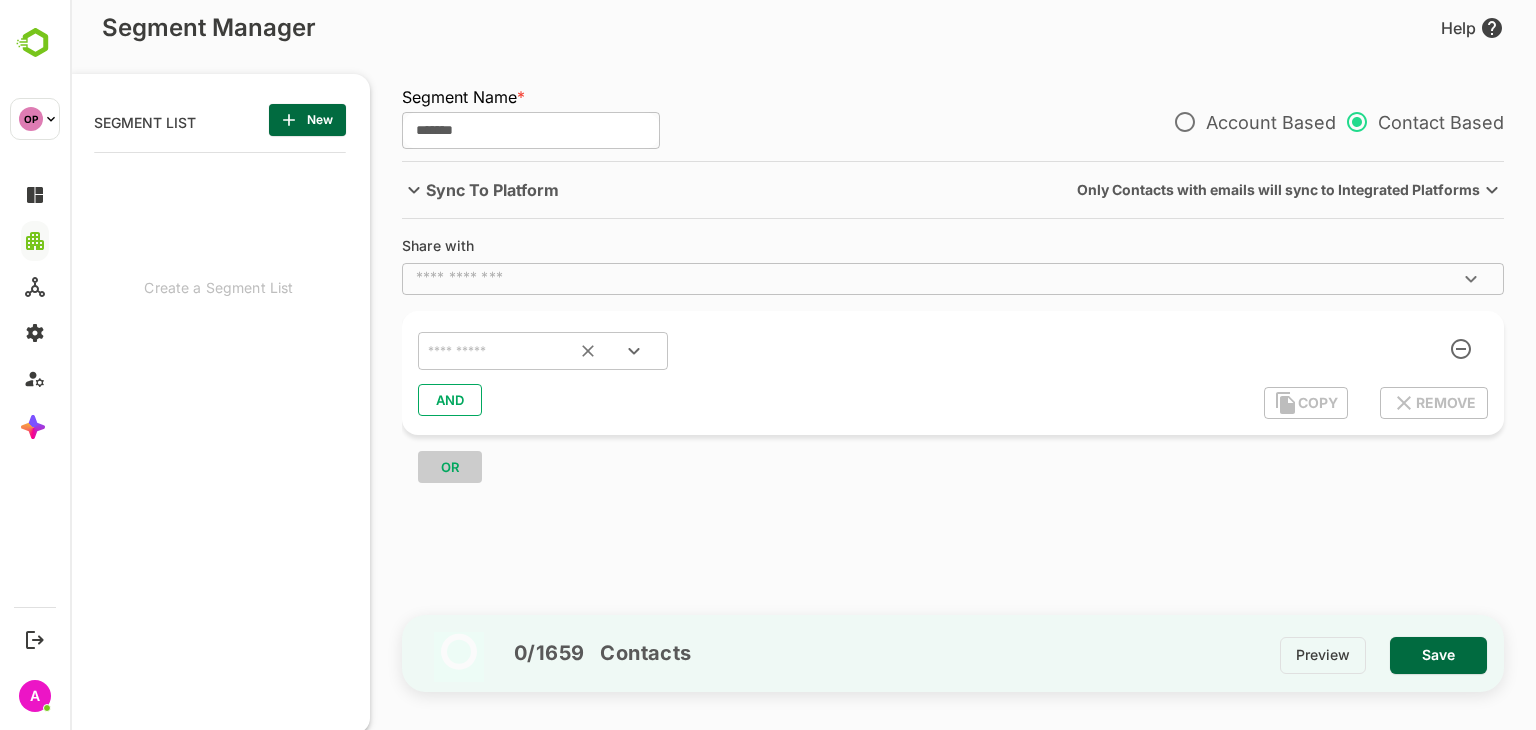 click at bounding box center [518, 351] 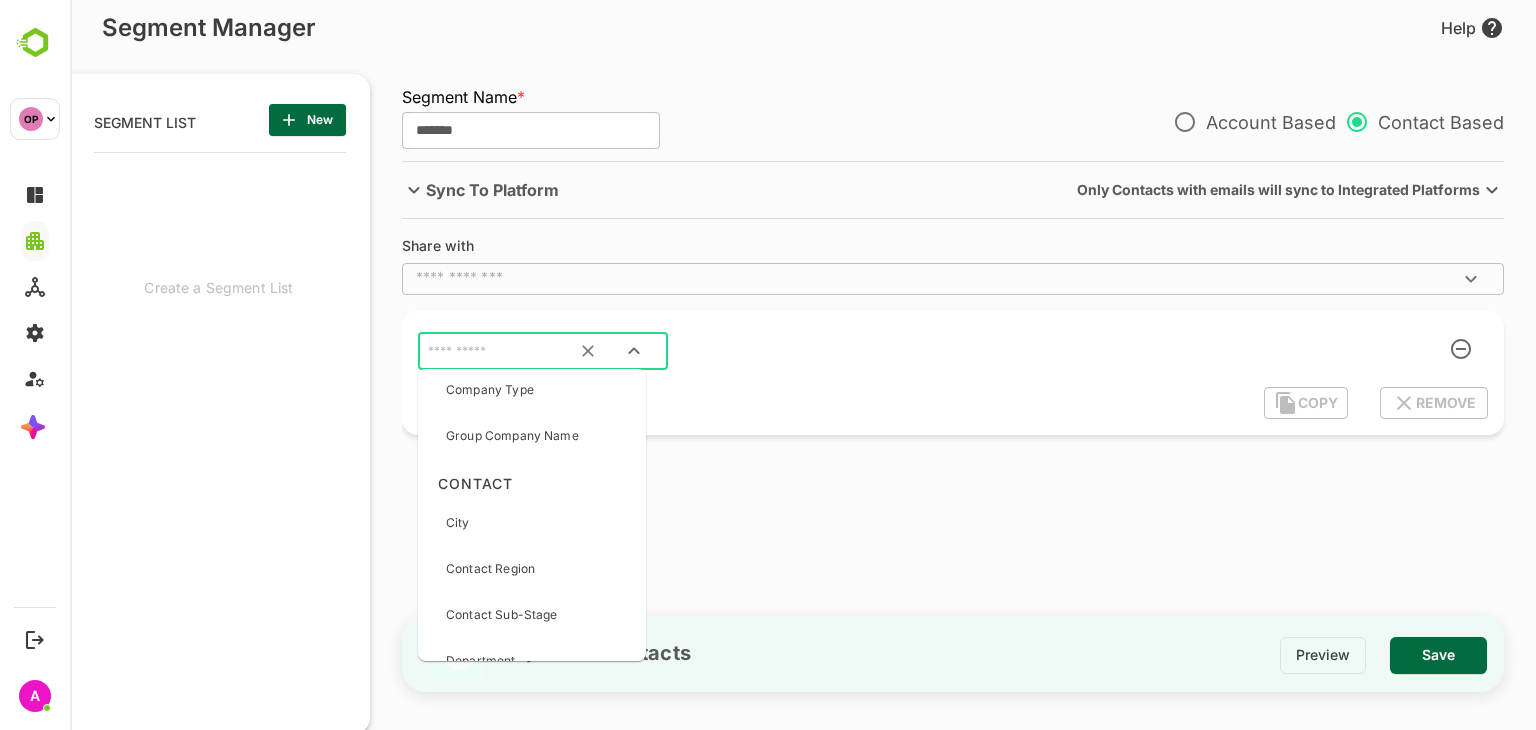 scroll, scrollTop: 974, scrollLeft: 0, axis: vertical 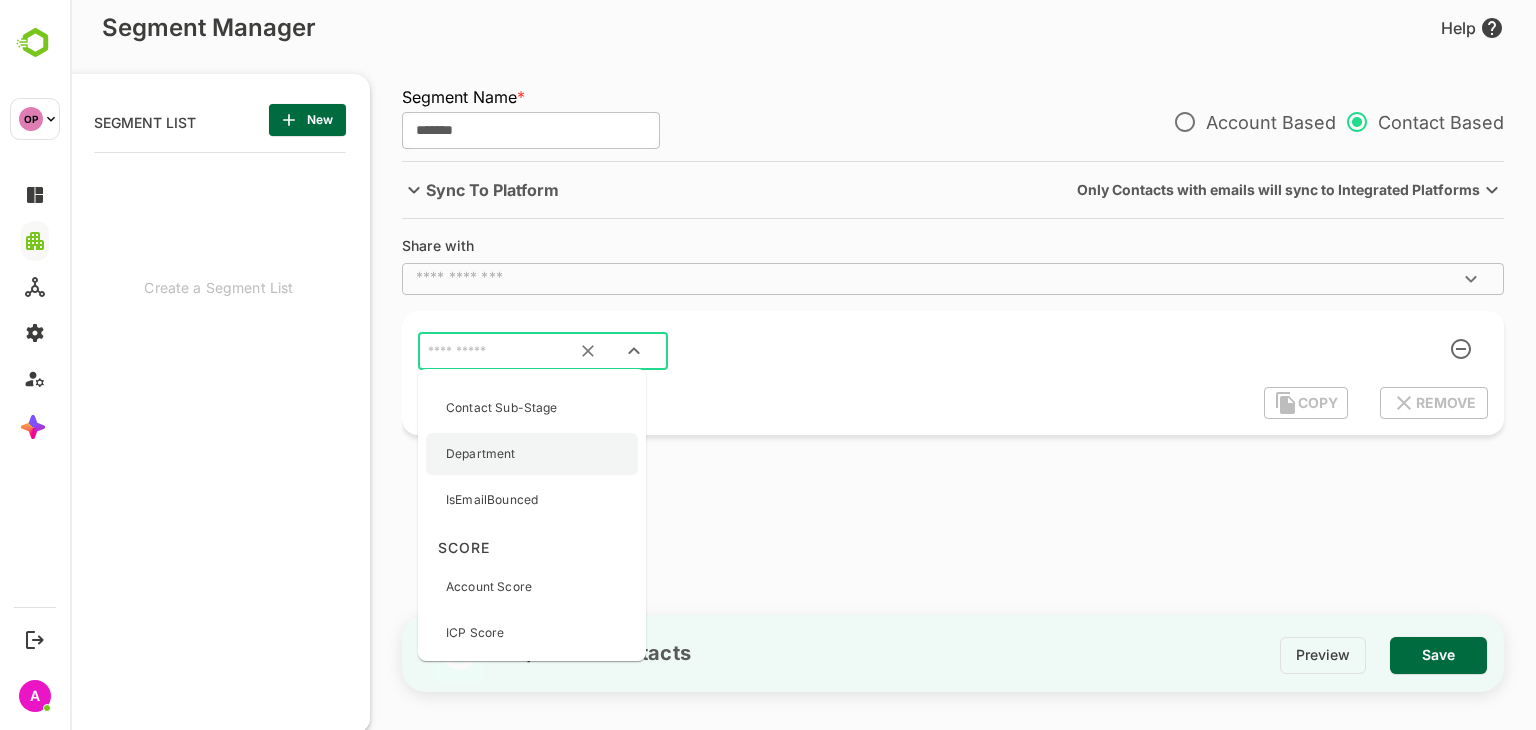 click on "Department" at bounding box center [481, 454] 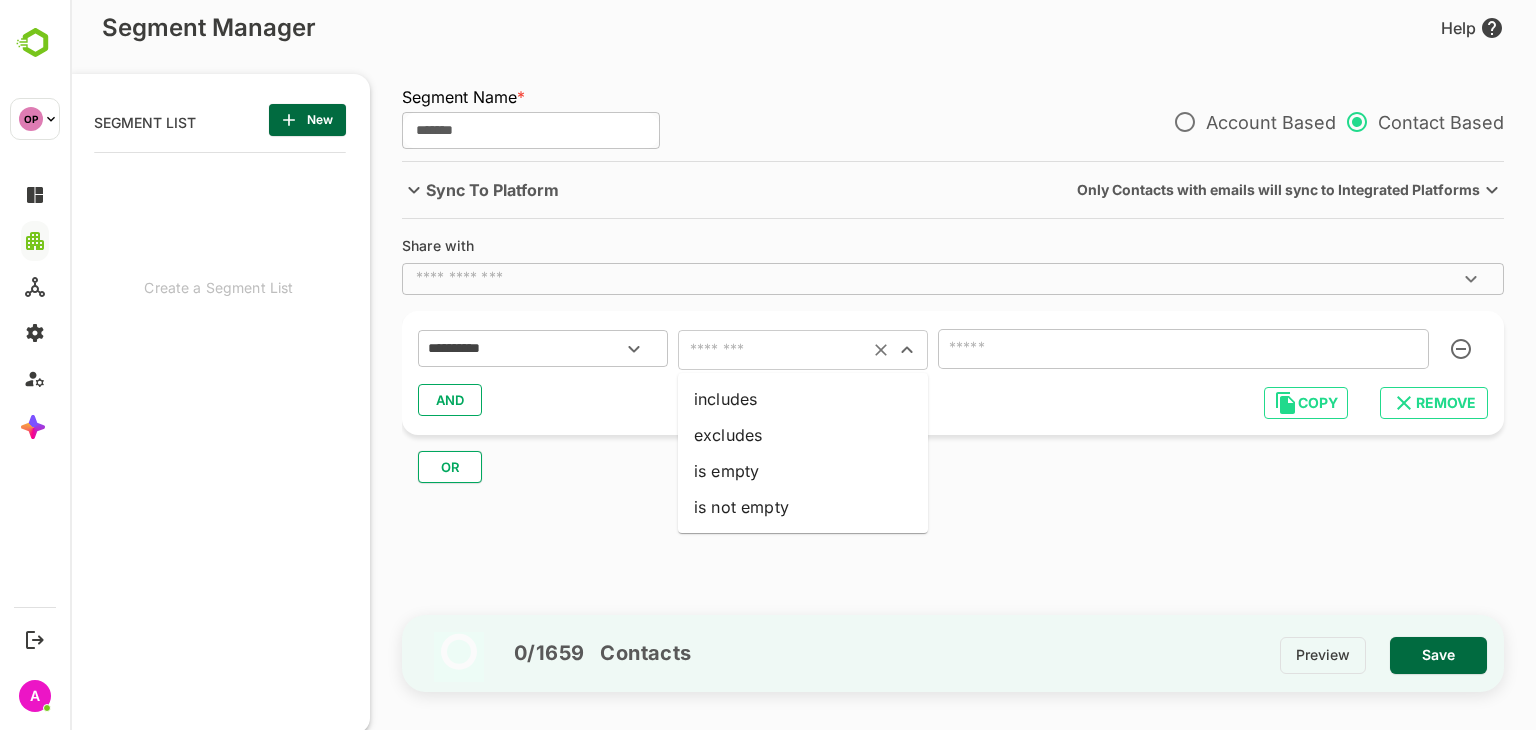 click at bounding box center (773, 350) 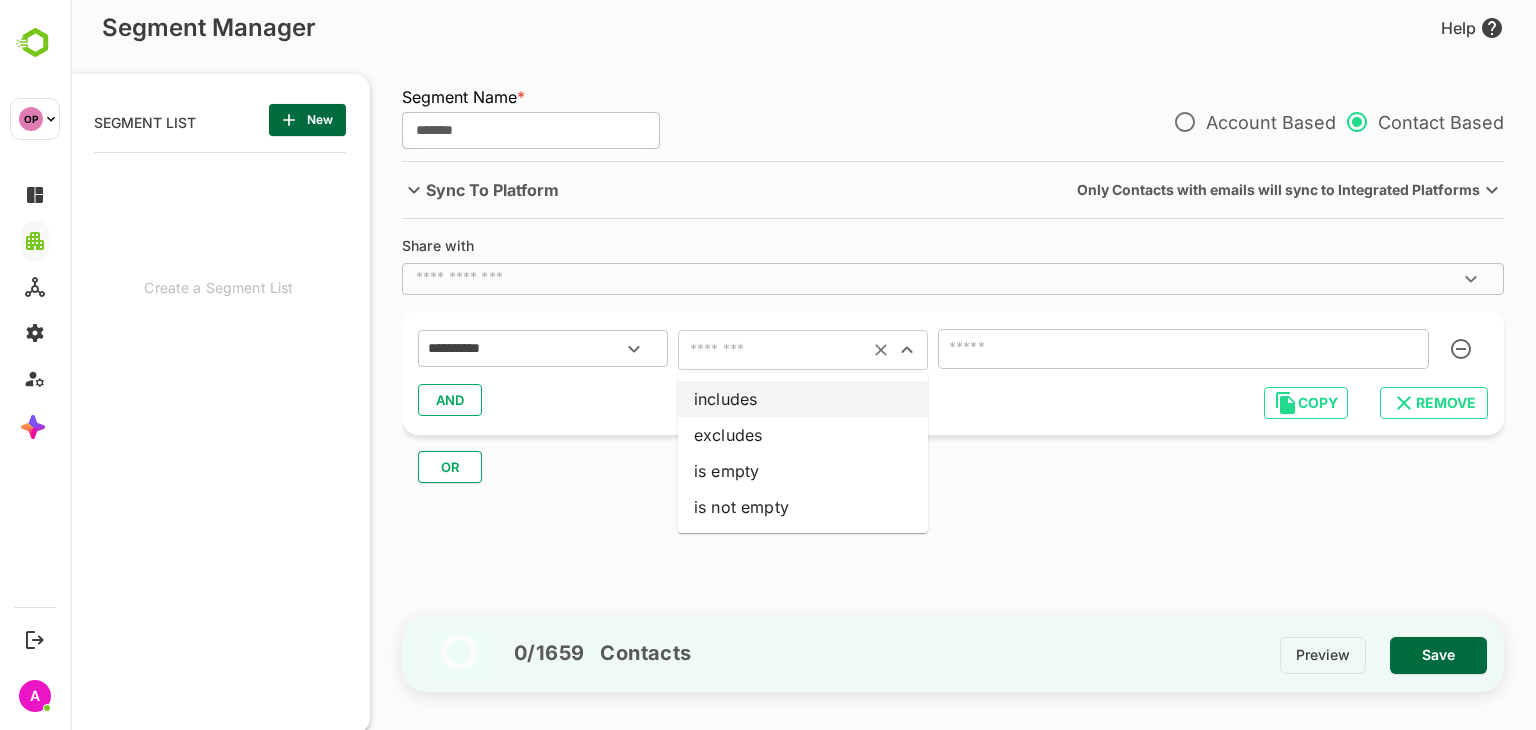 click on "includes" at bounding box center [803, 399] 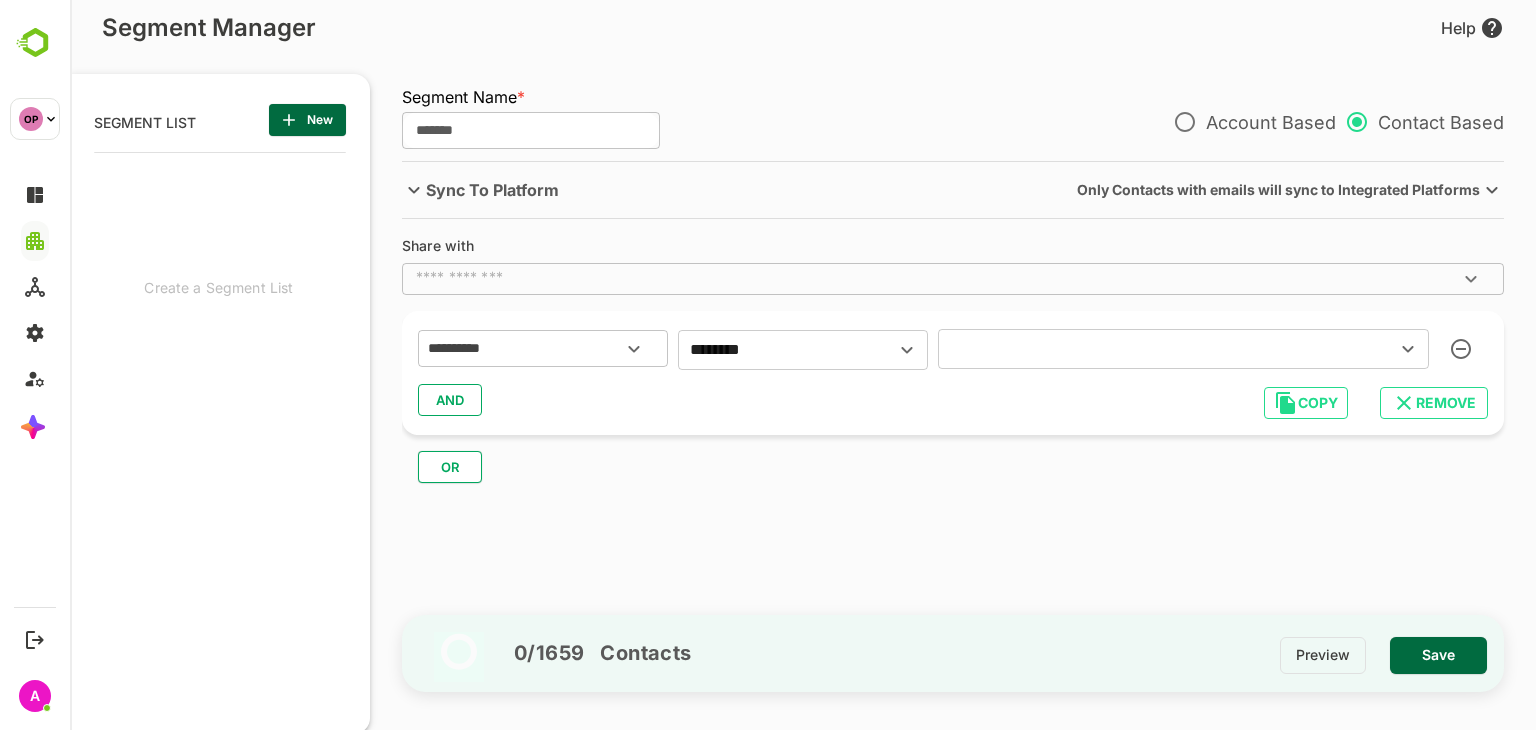 click on "**********" at bounding box center [953, 349] 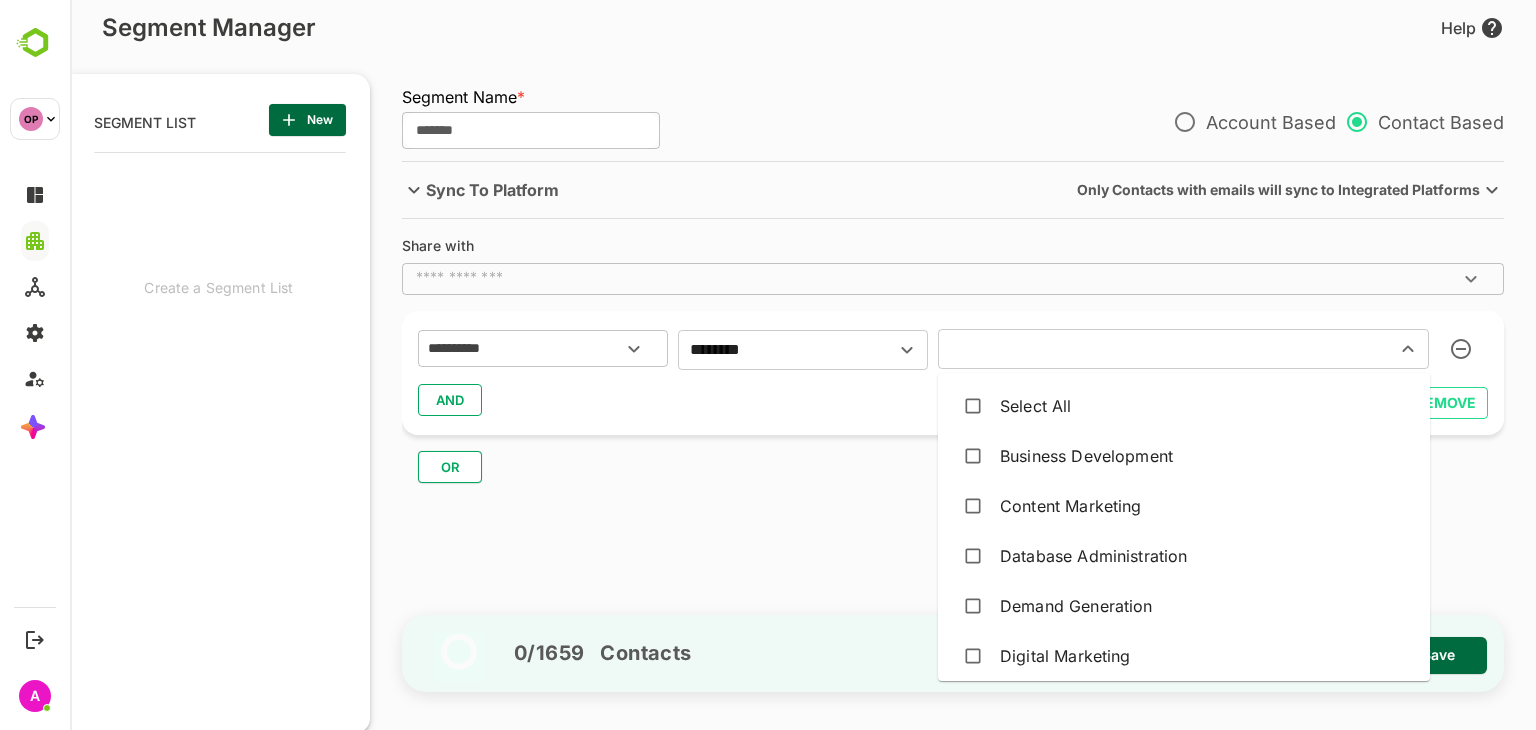 click at bounding box center (1154, 349) 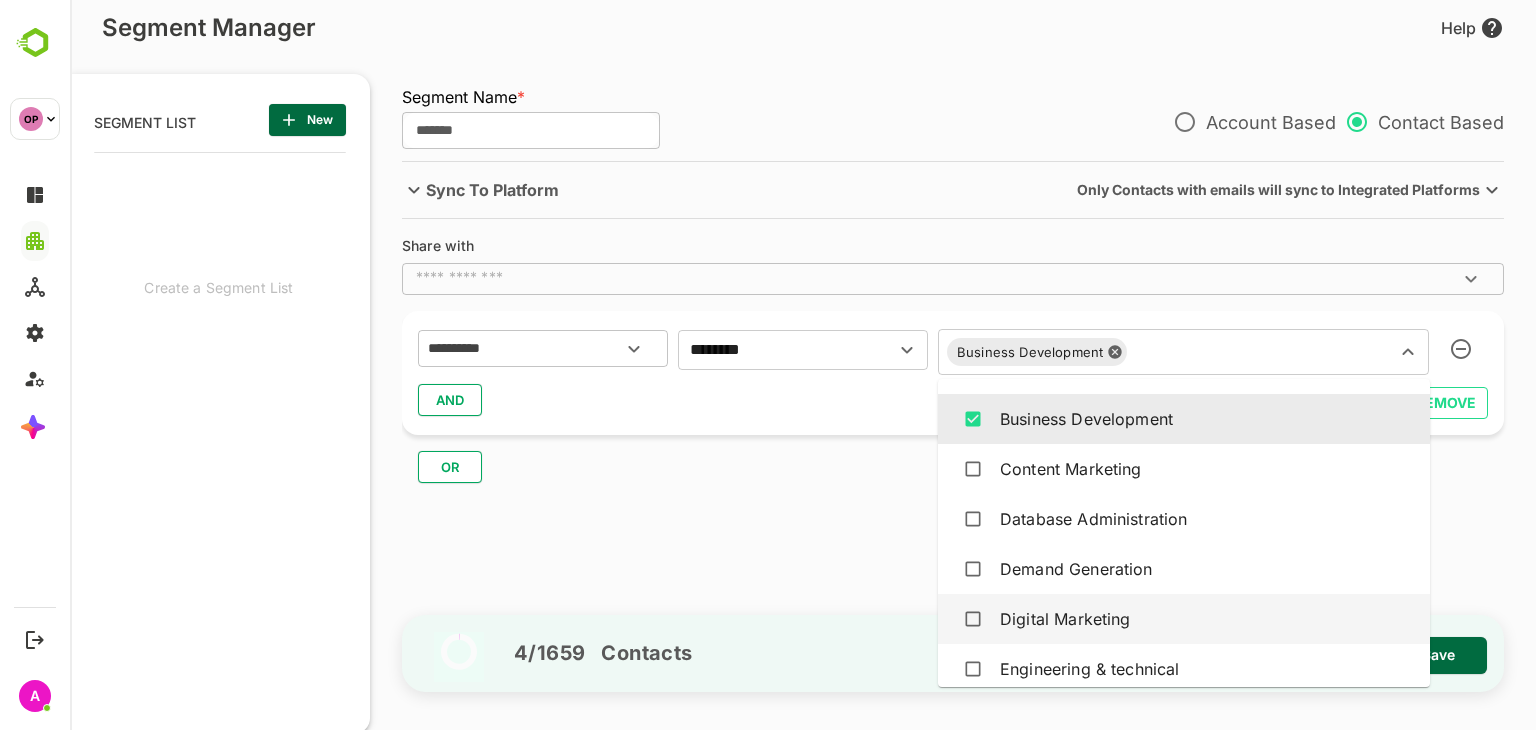 scroll, scrollTop: 37, scrollLeft: 0, axis: vertical 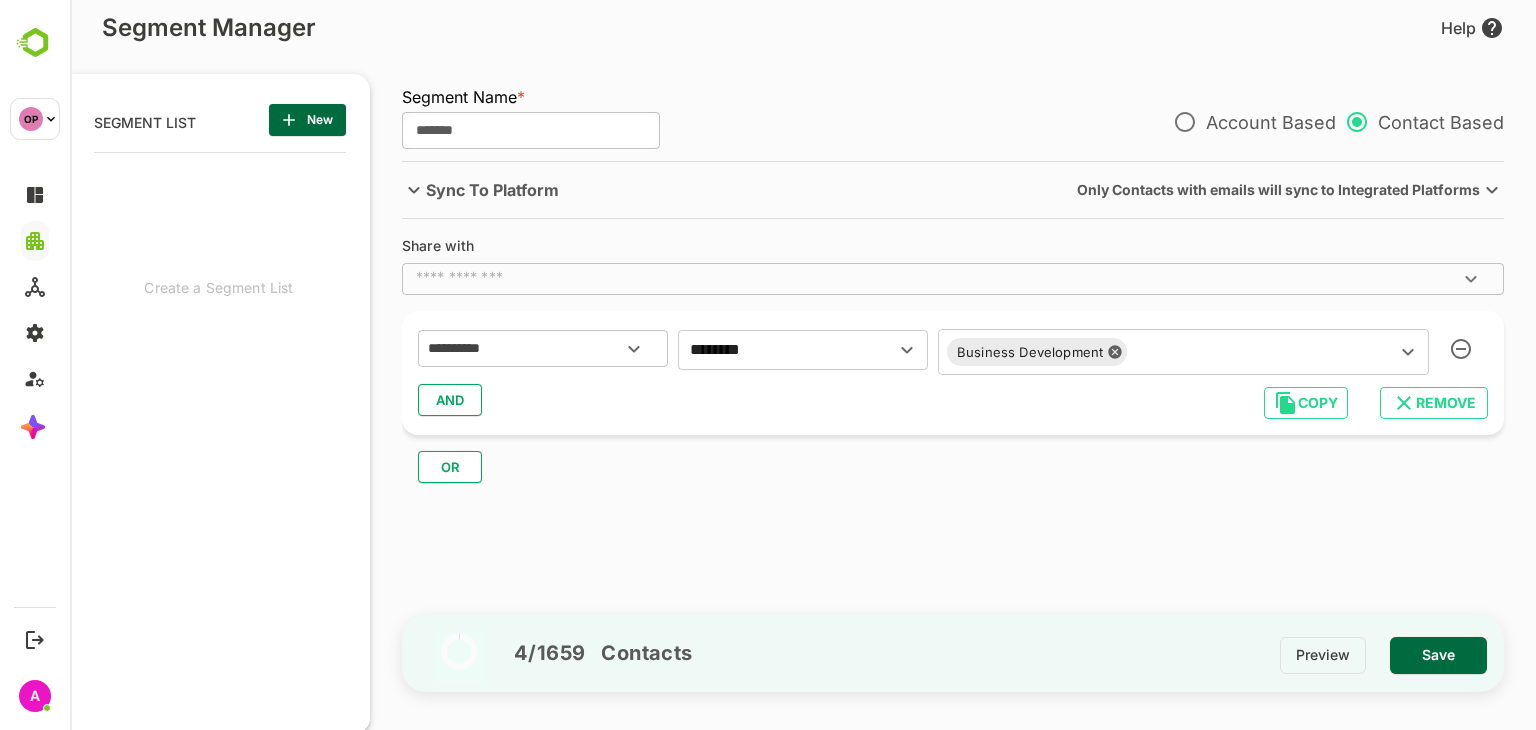click on "**********" at bounding box center (963, 387) 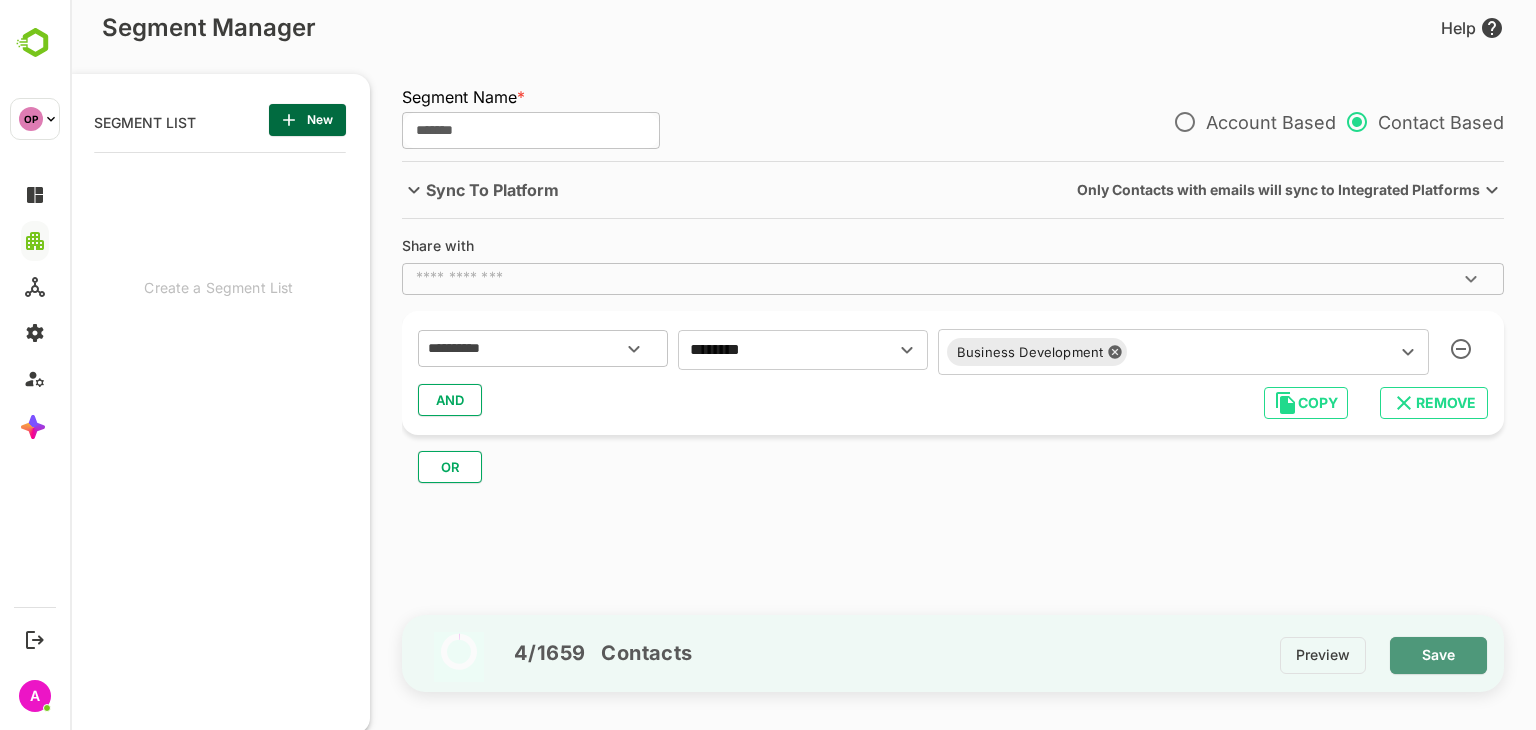 click on "Save" at bounding box center [1438, 655] 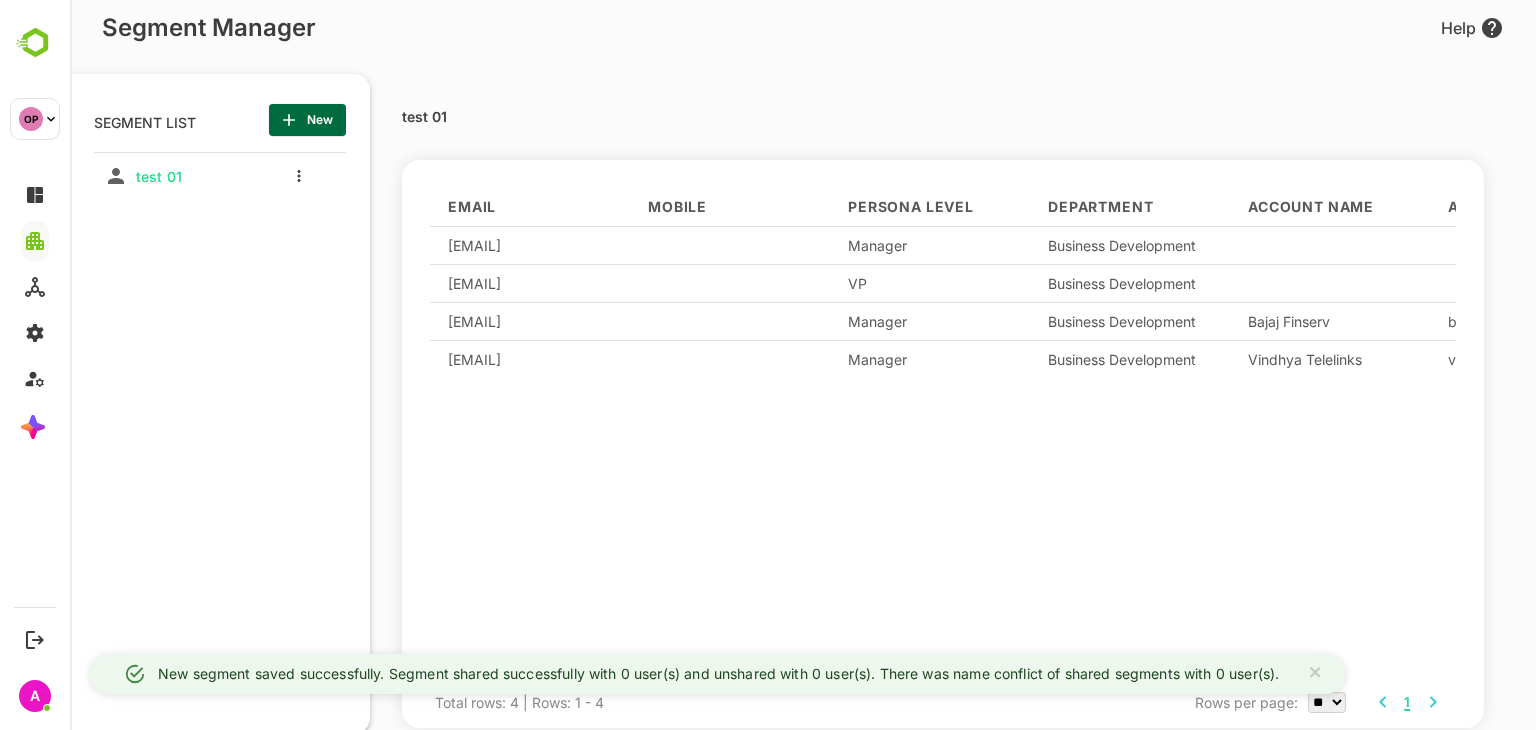 scroll, scrollTop: 0, scrollLeft: 0, axis: both 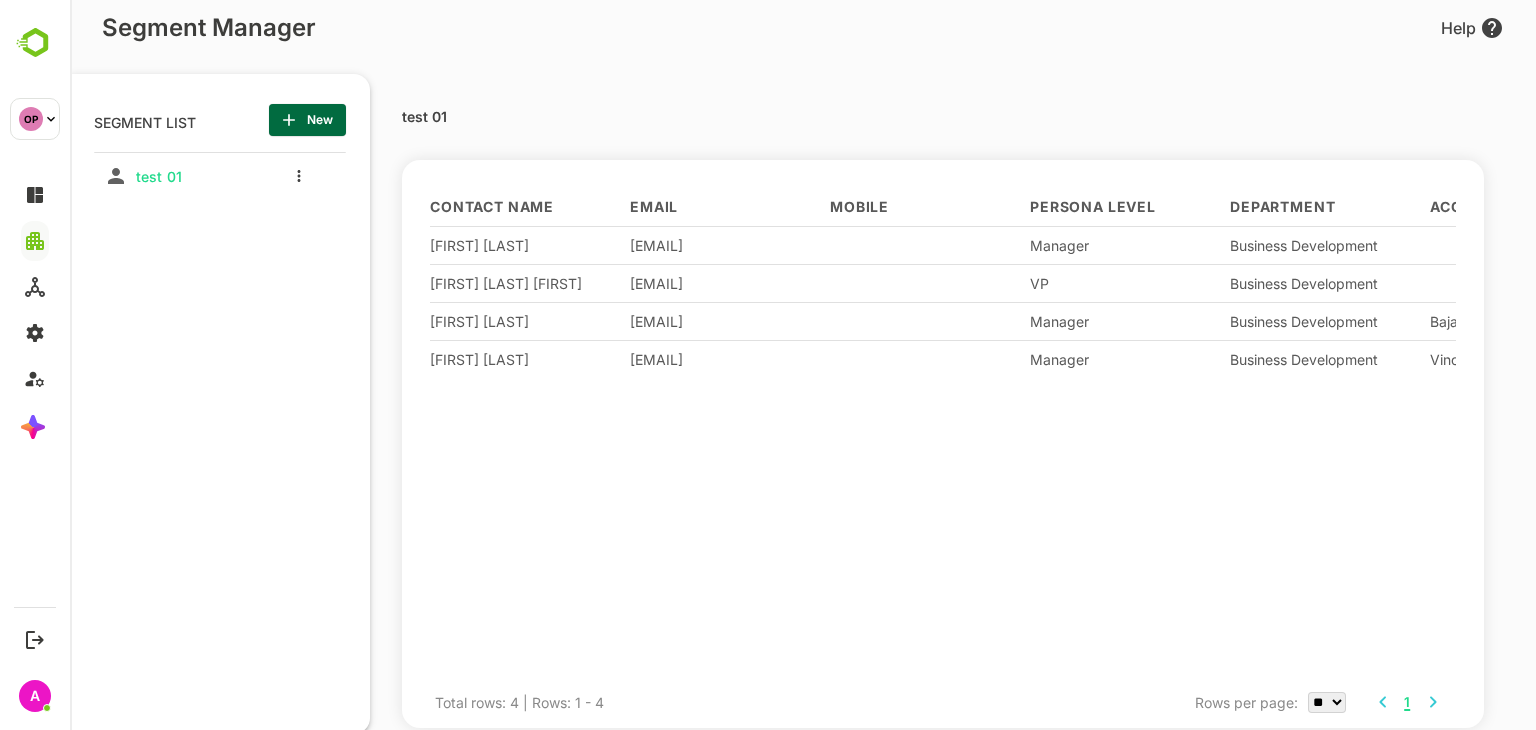 click at bounding box center (294, 176) 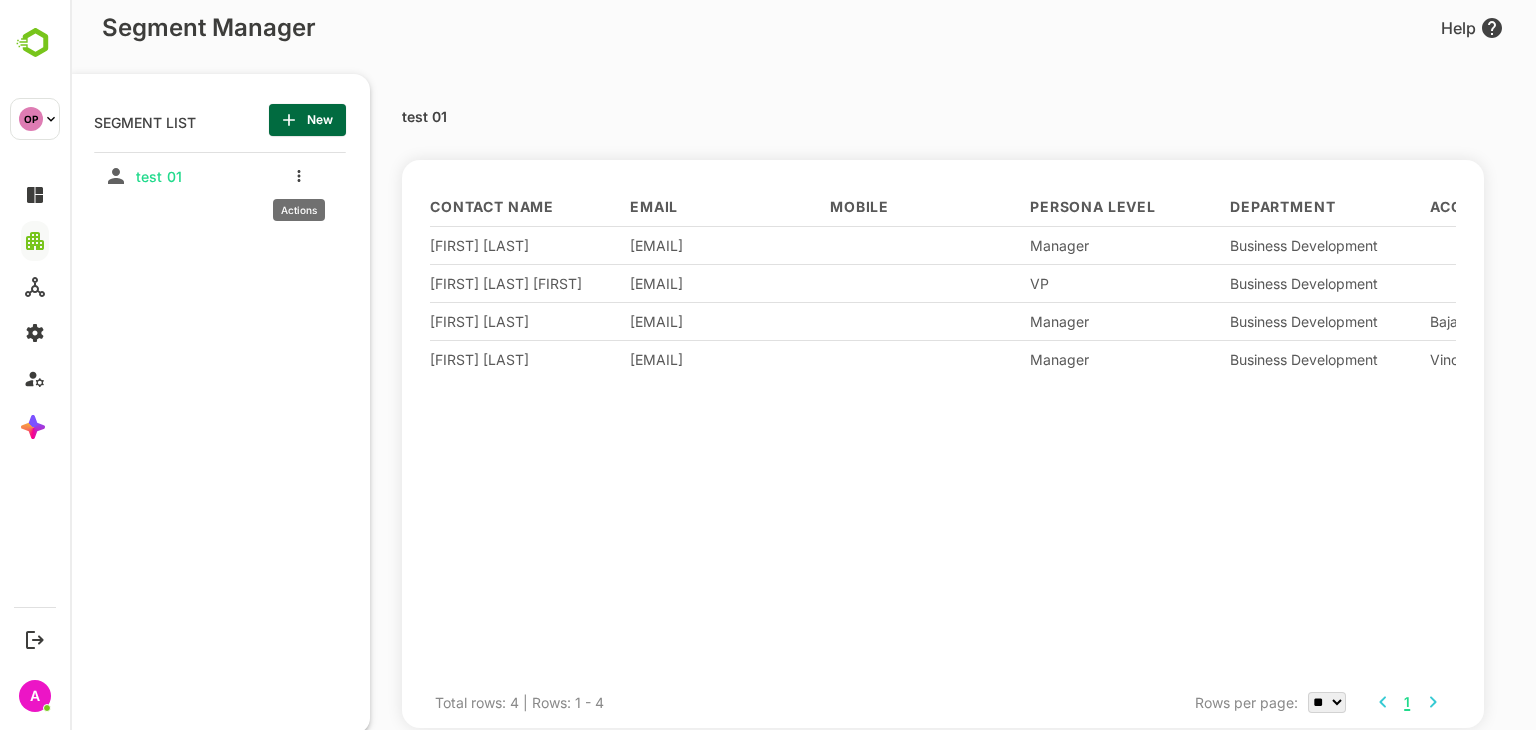 click at bounding box center (299, 176) 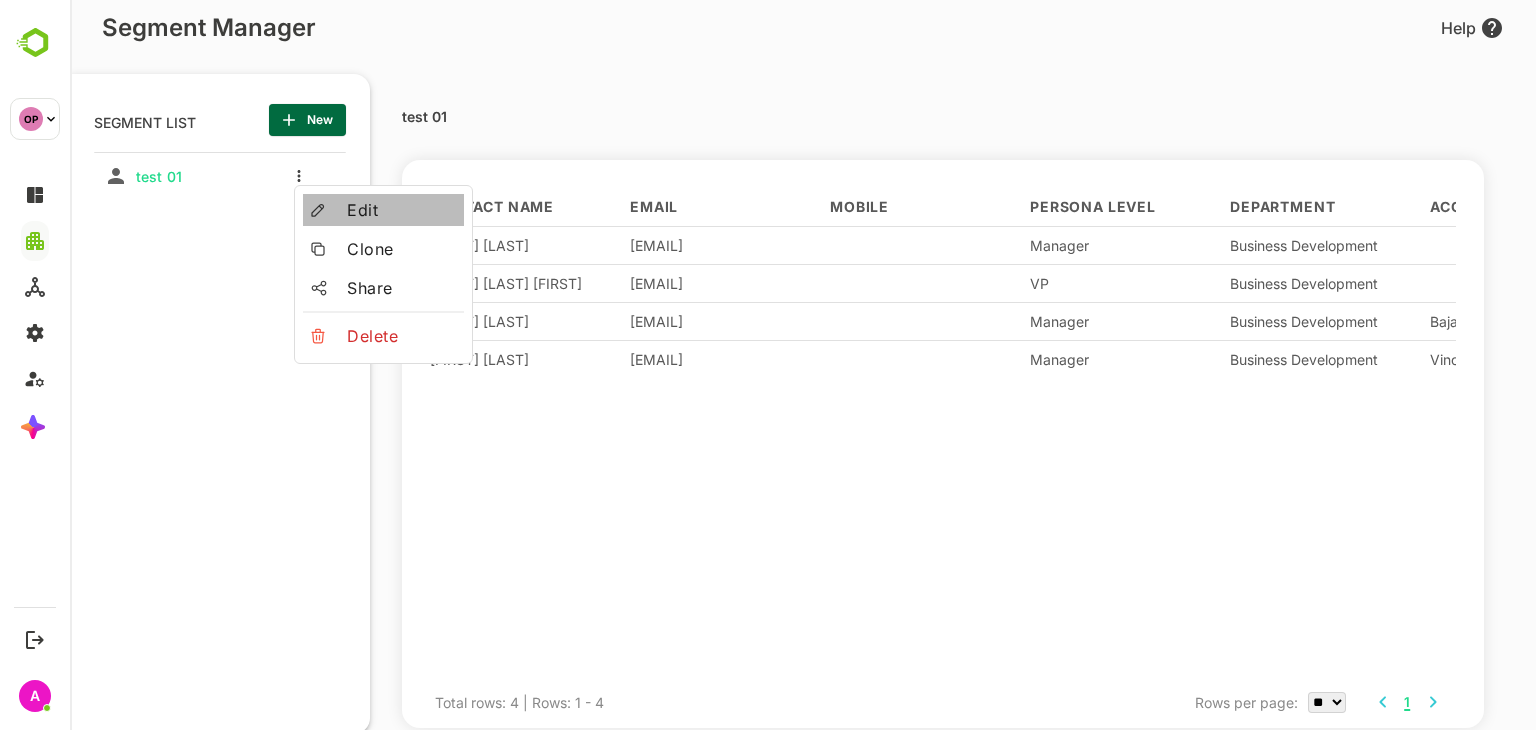 click on "Edit" at bounding box center [383, 210] 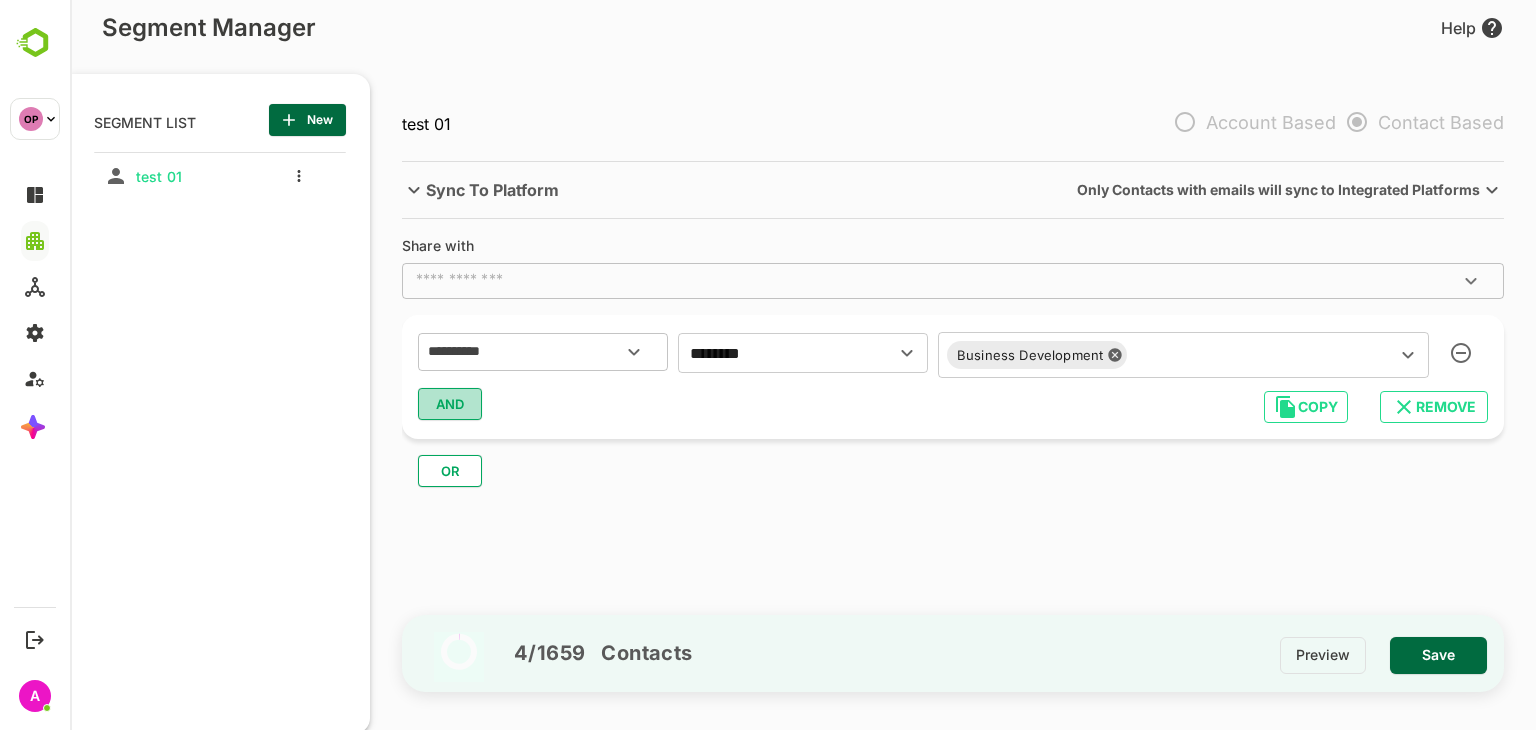 click on "AND" at bounding box center (450, 404) 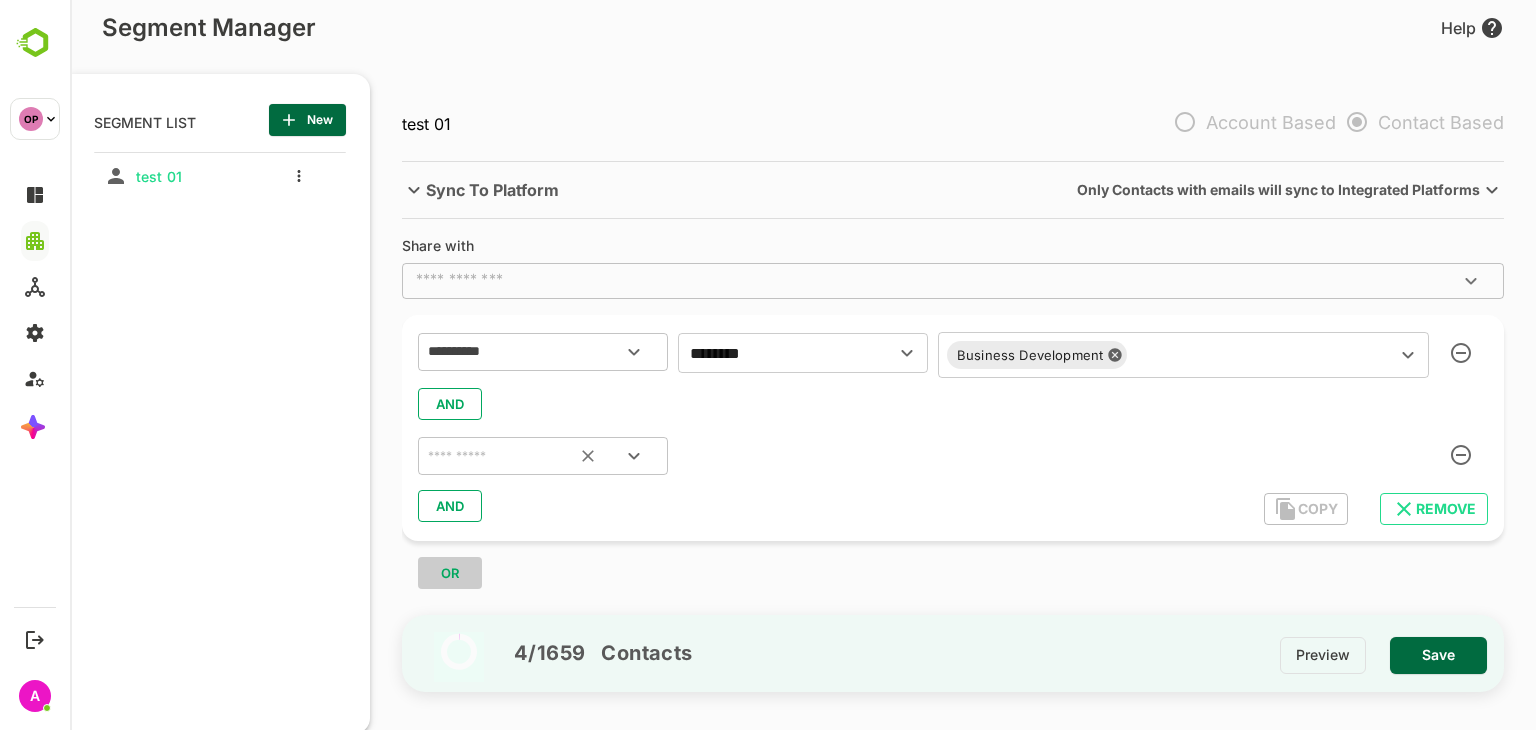 click at bounding box center (518, 456) 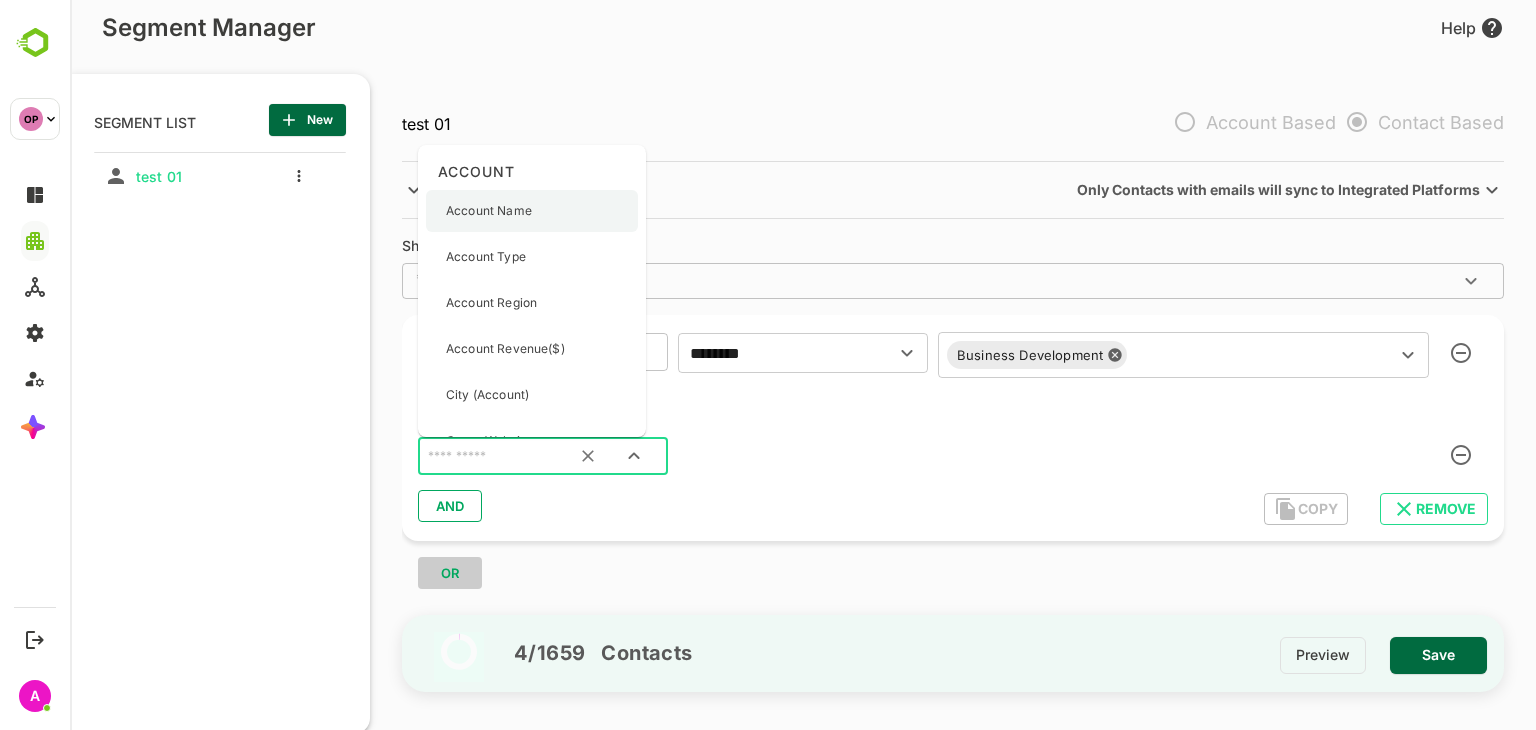 click on "Account Name" at bounding box center (489, 211) 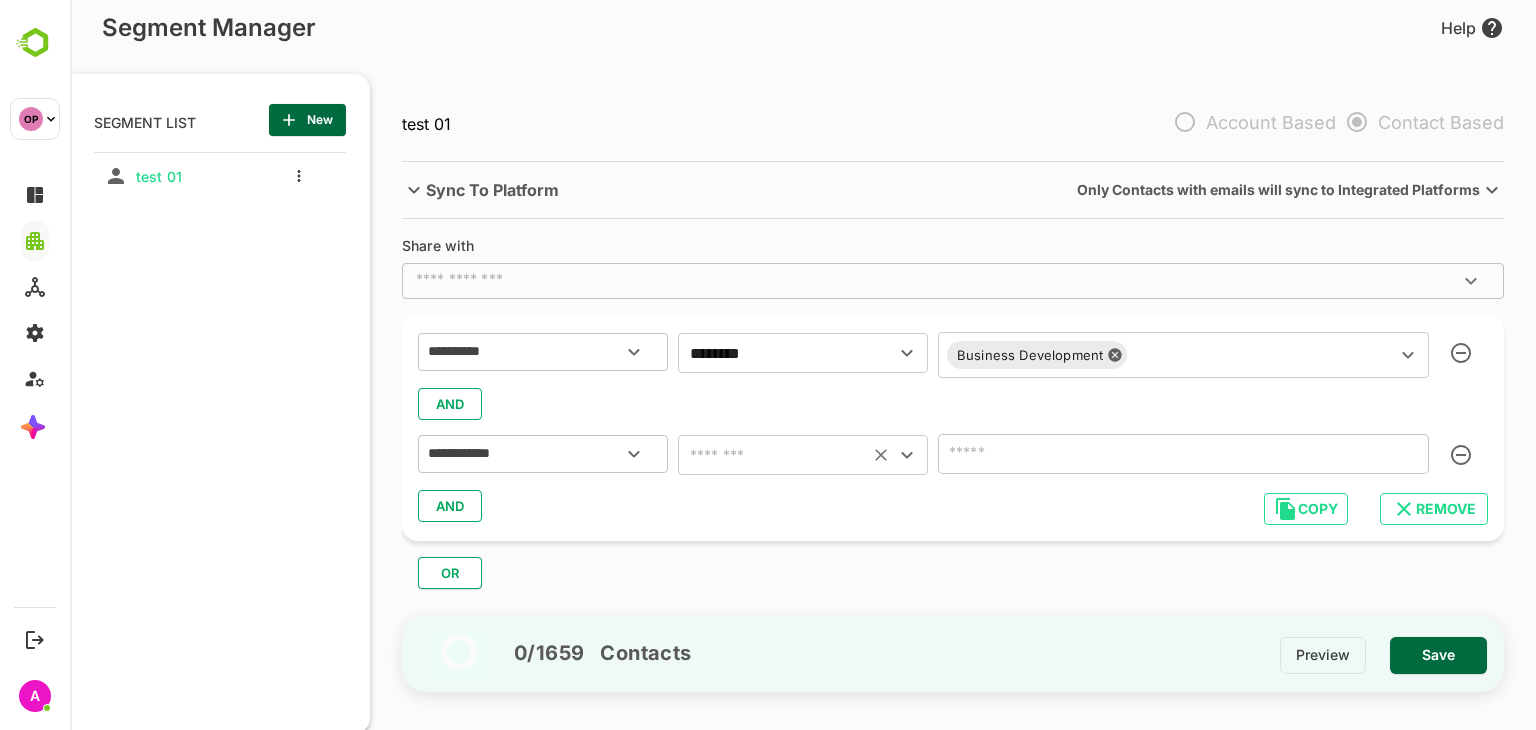 click at bounding box center [773, 455] 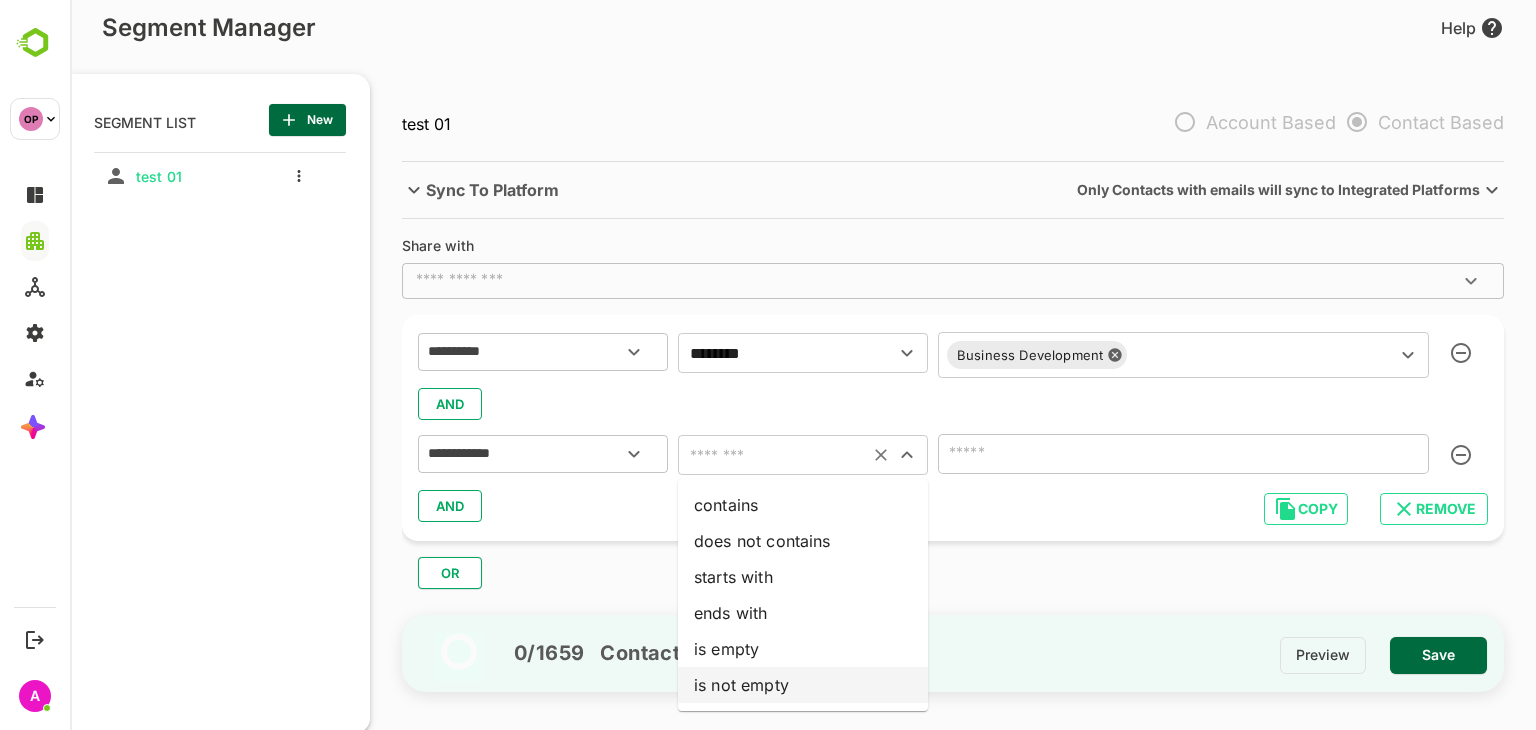 click on "is not empty" at bounding box center (803, 685) 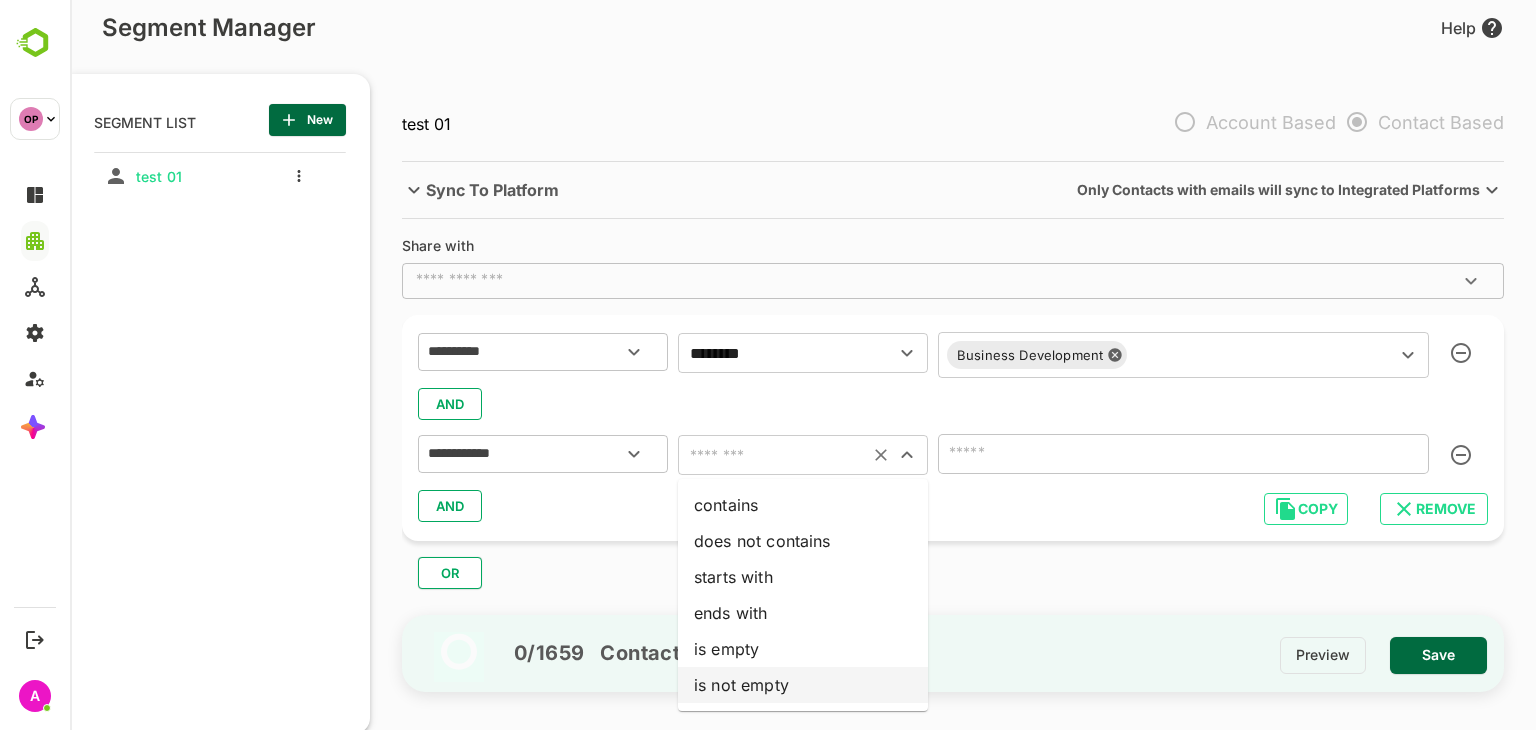 type on "**********" 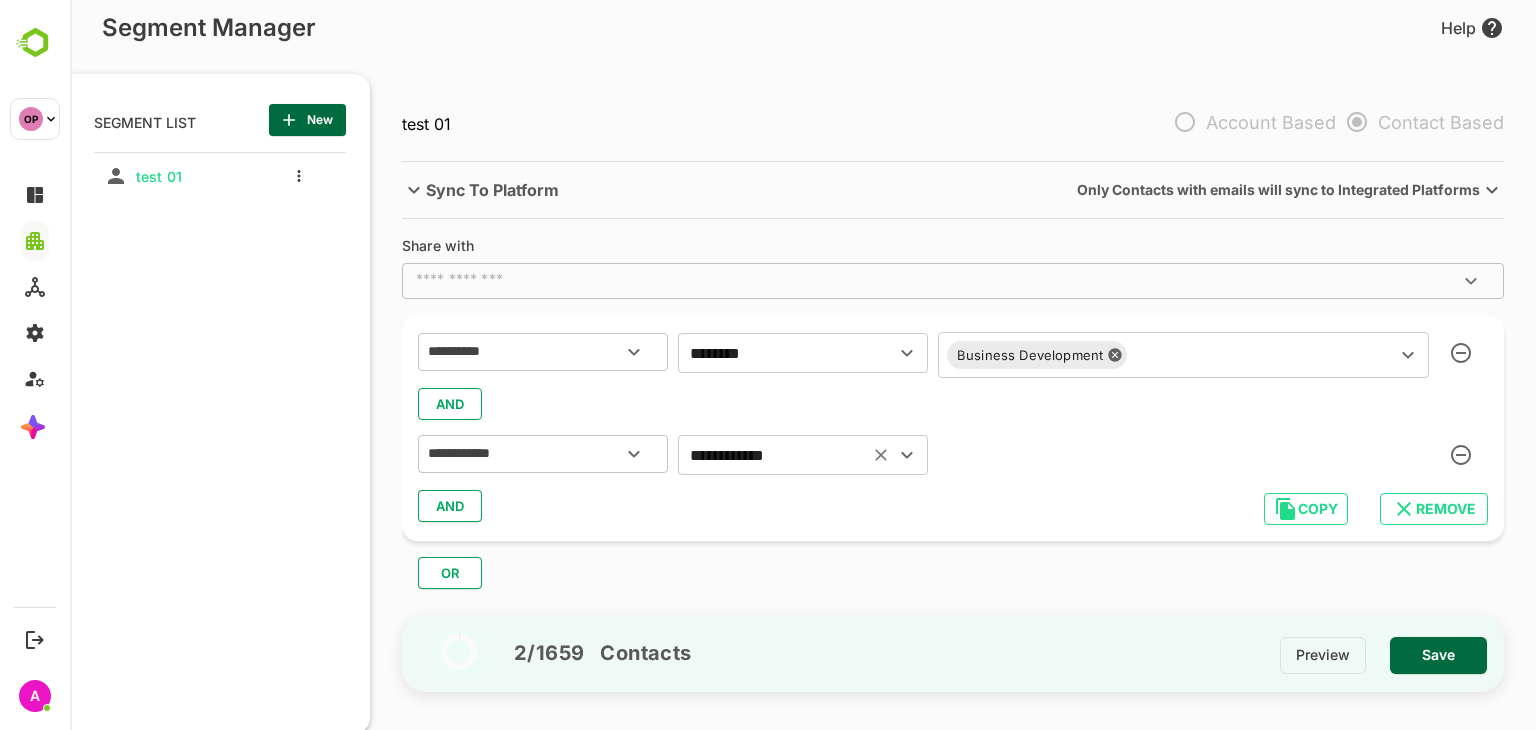 click on "AND" at bounding box center [450, 506] 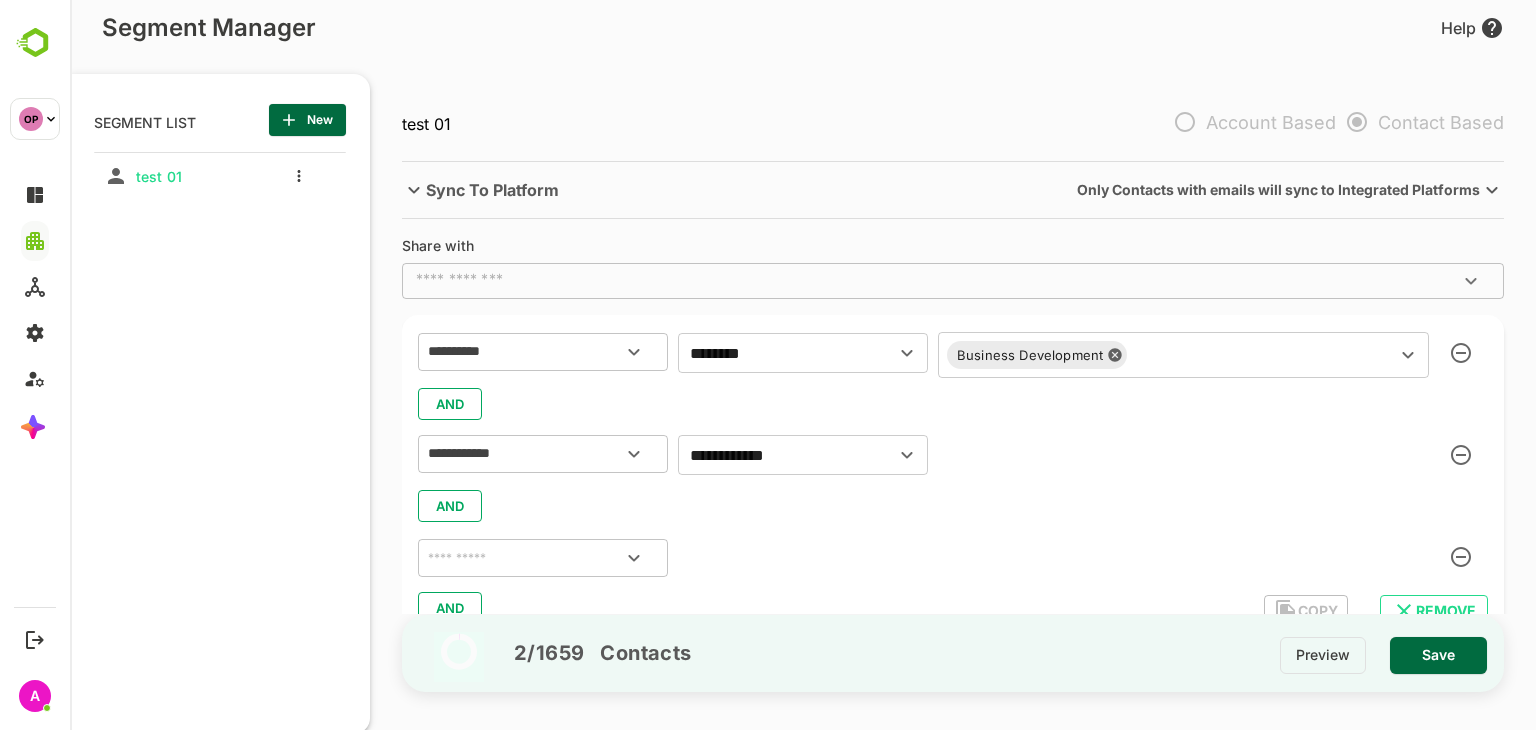 scroll, scrollTop: 76, scrollLeft: 0, axis: vertical 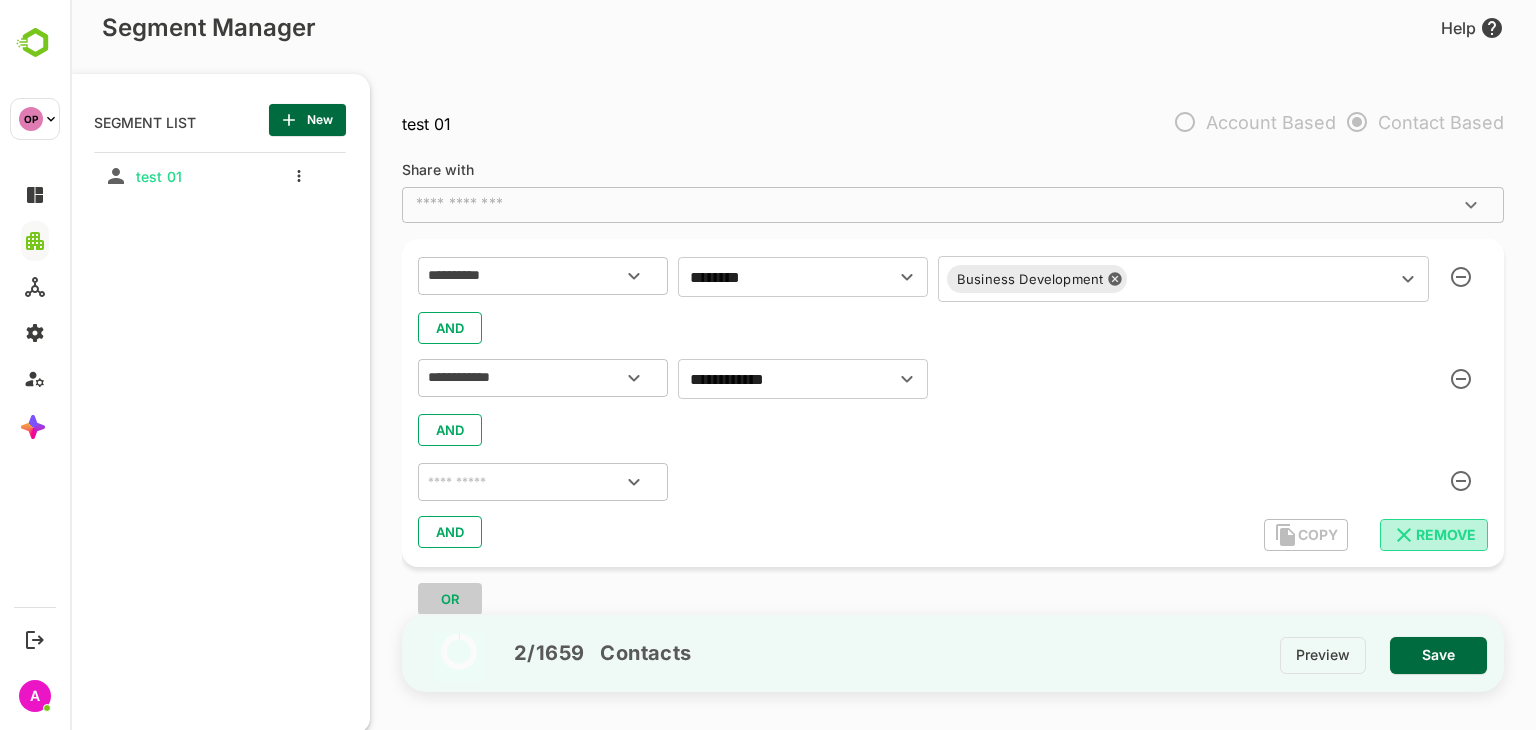 click on "REMOVE" at bounding box center [1434, 535] 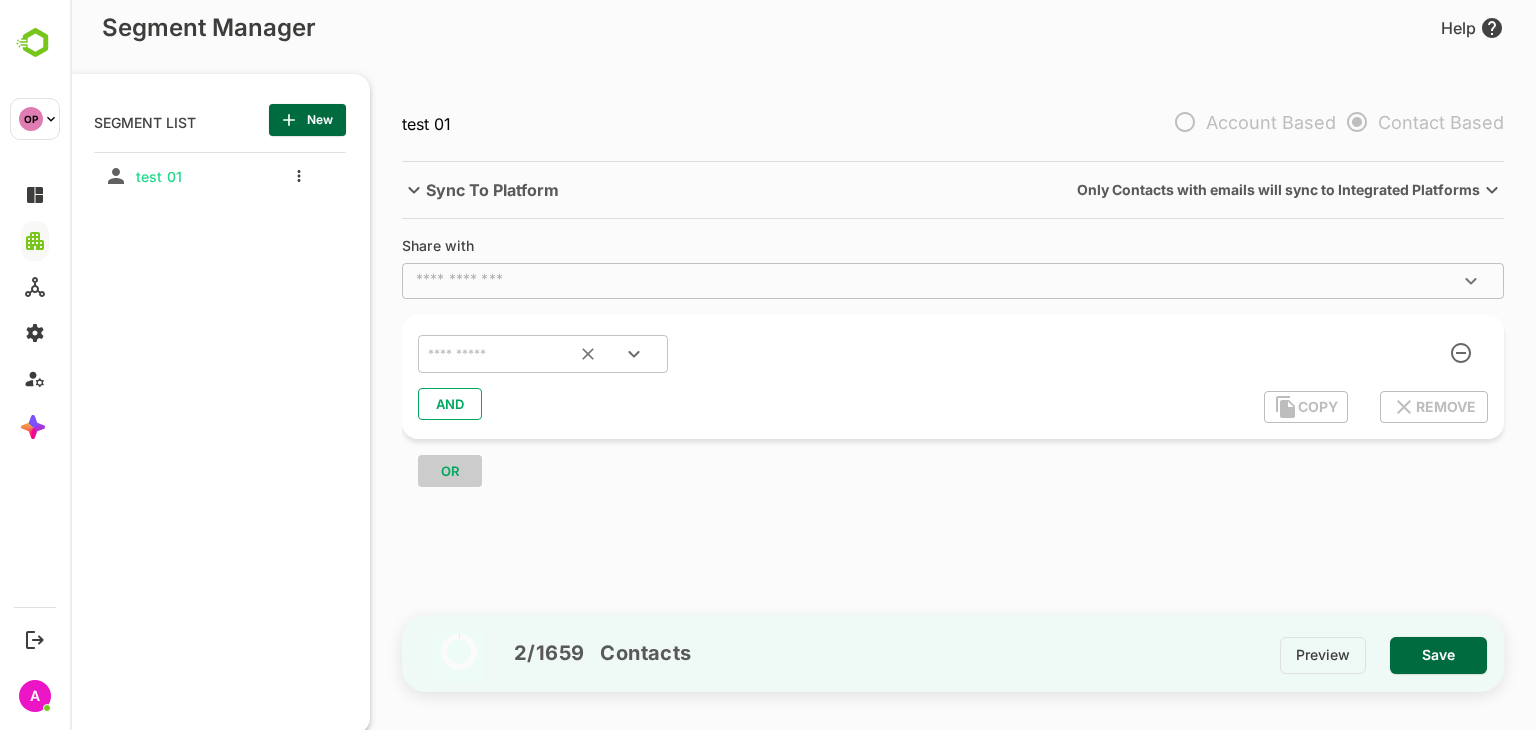 click at bounding box center (518, 354) 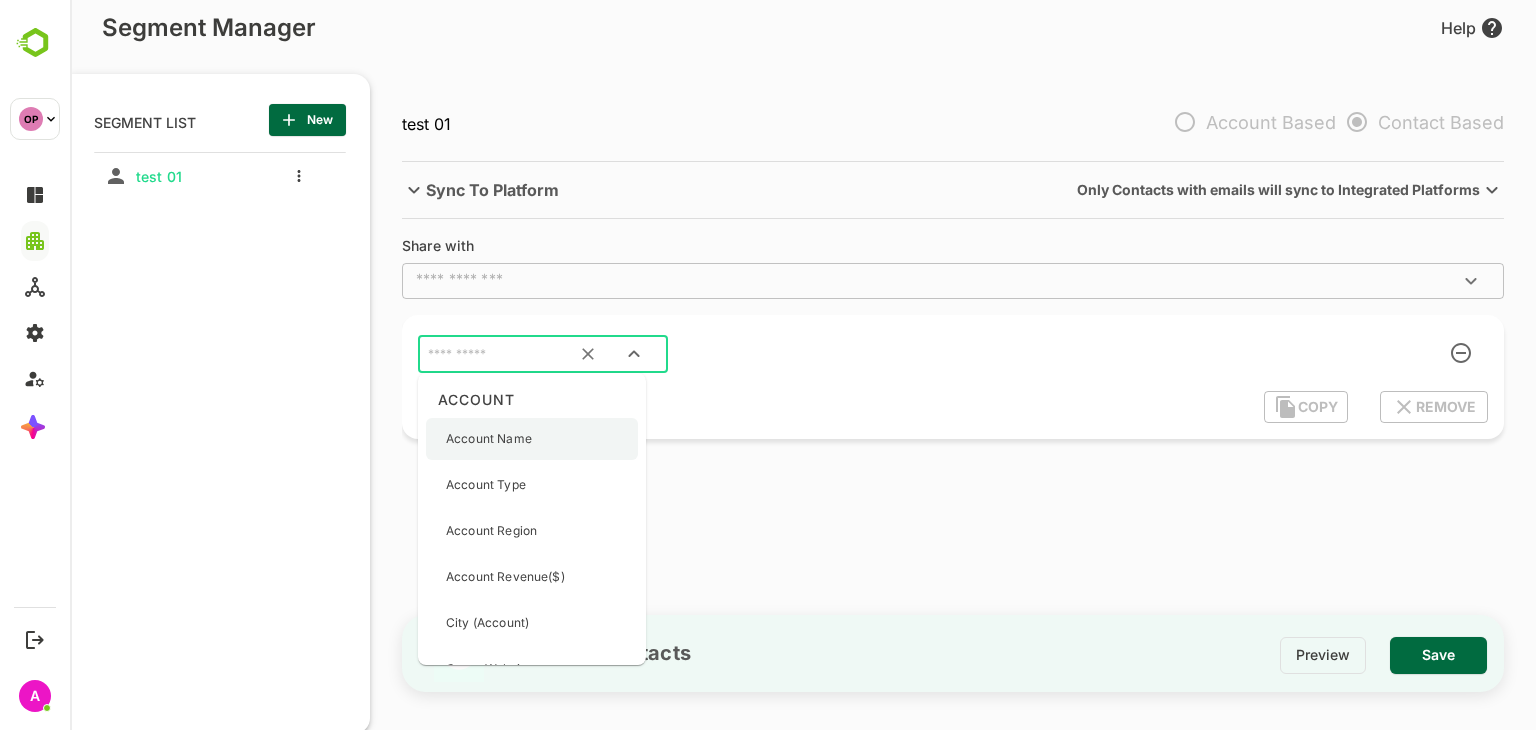 click on "Account Name" at bounding box center (489, 439) 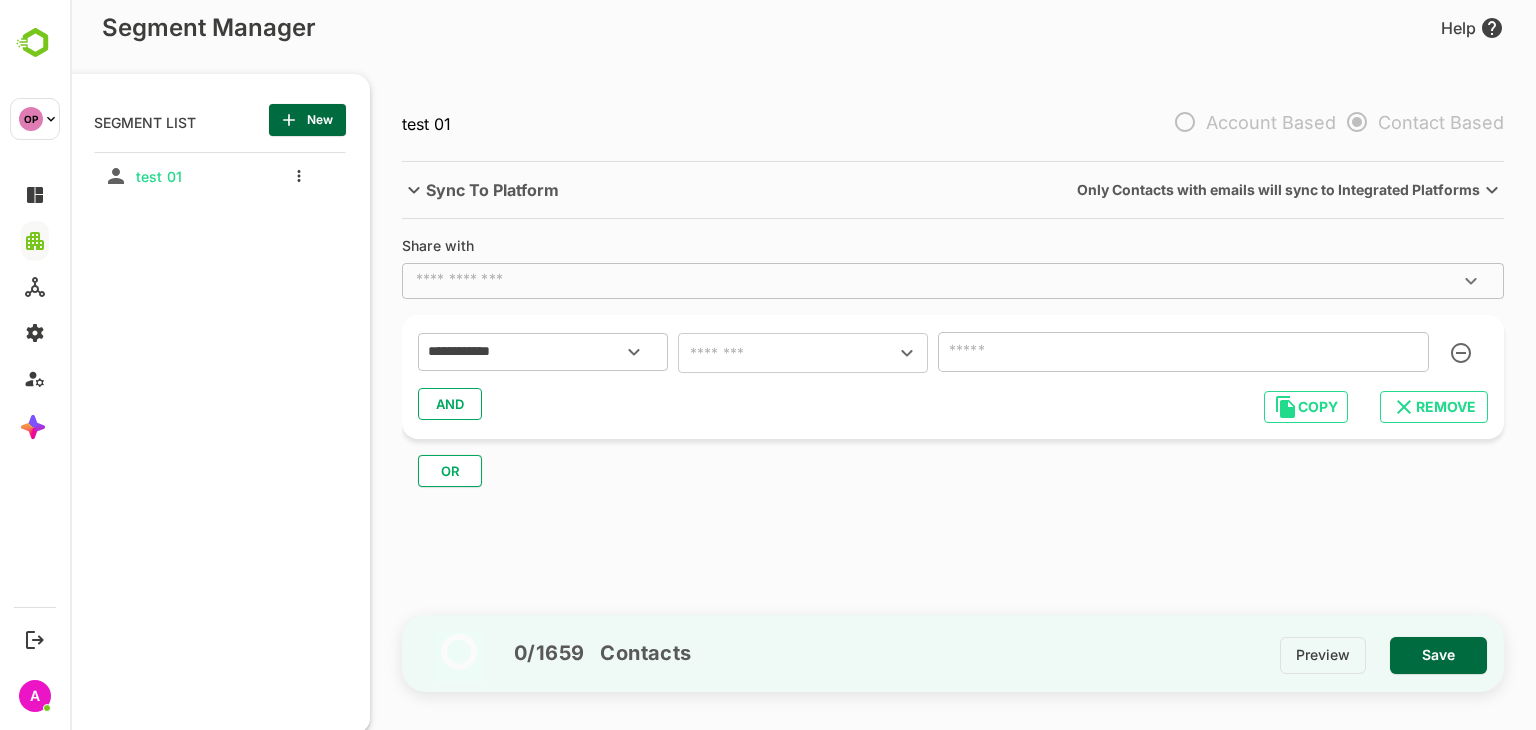 click on "AND" at bounding box center [953, 404] 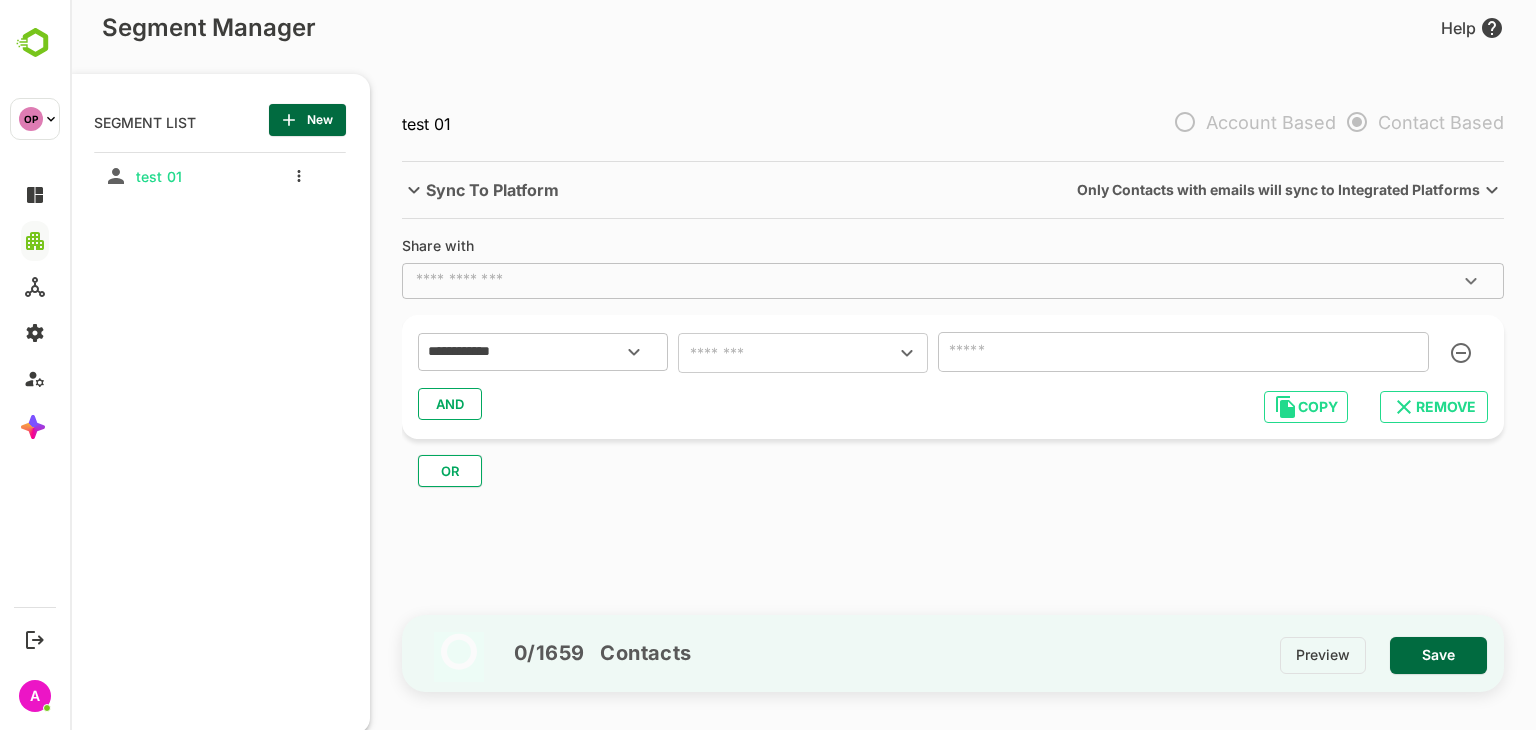 click on "AND" at bounding box center [953, 404] 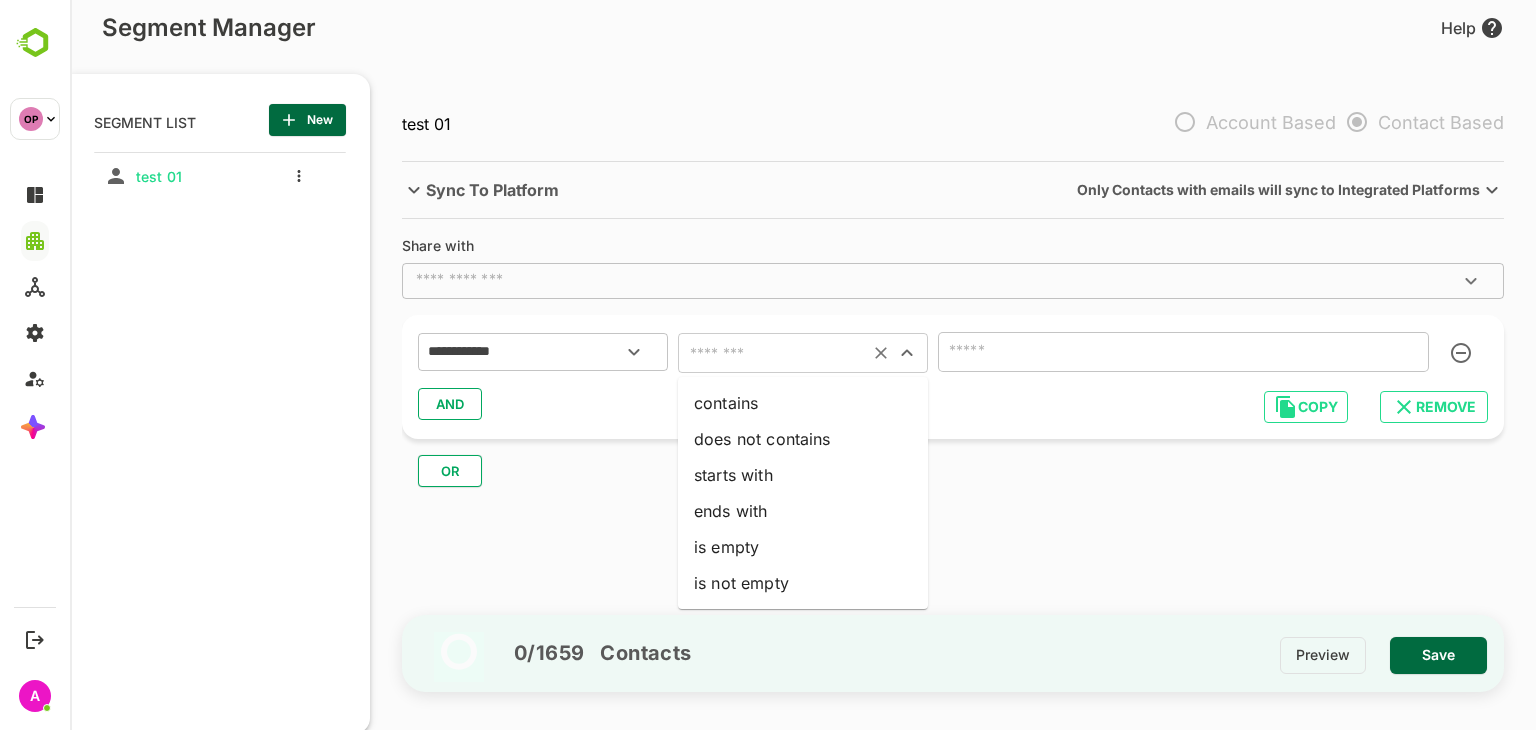 click at bounding box center [773, 353] 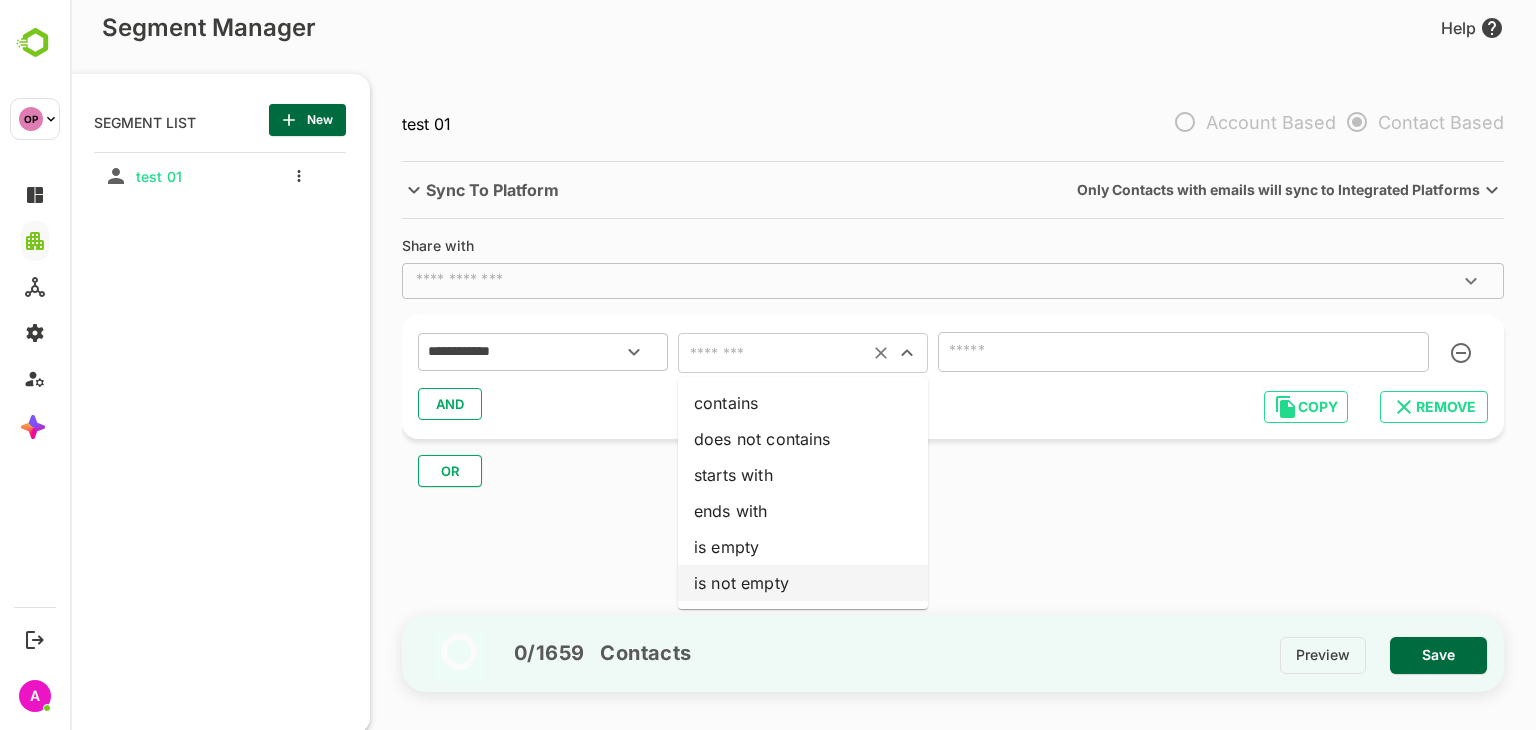 click on "is not empty" at bounding box center [803, 583] 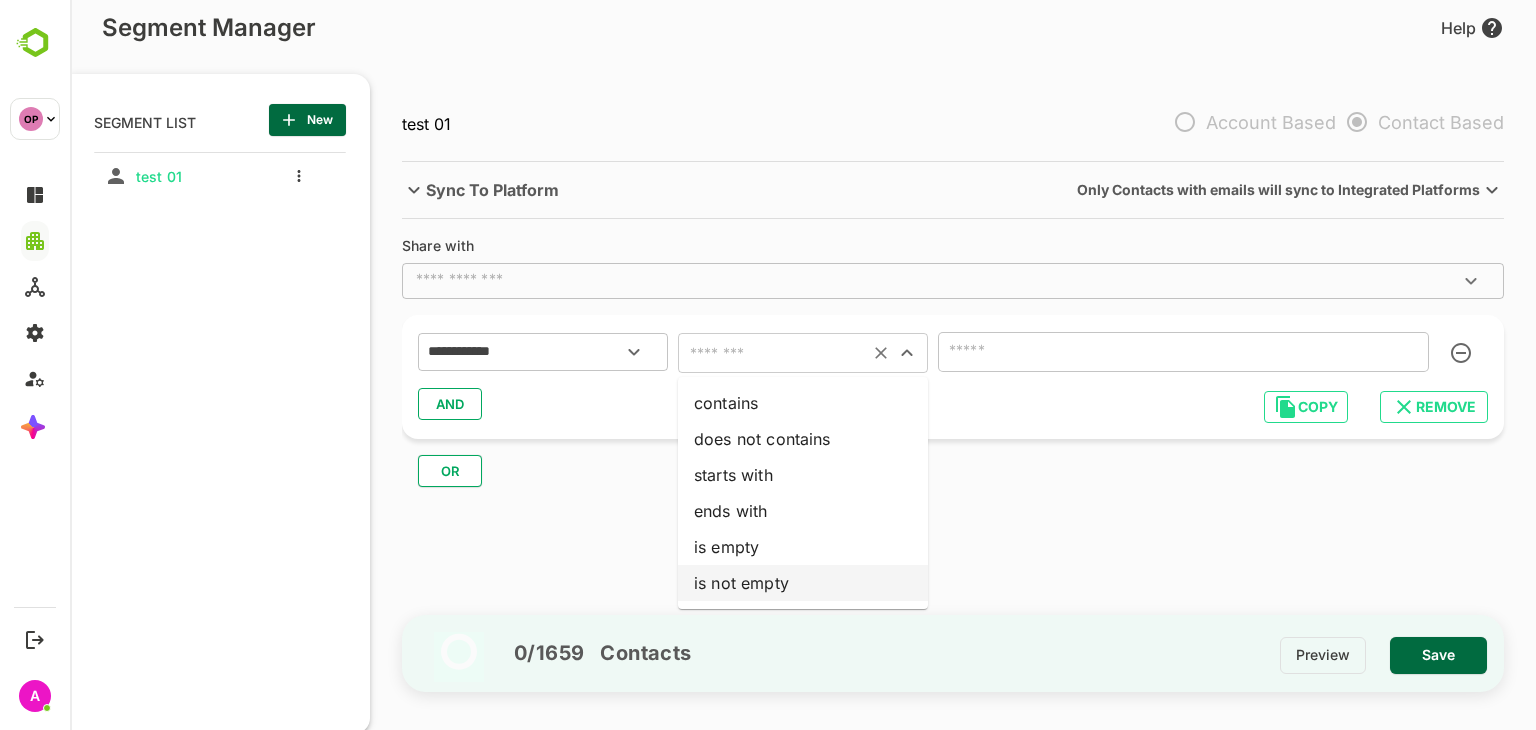 type on "**********" 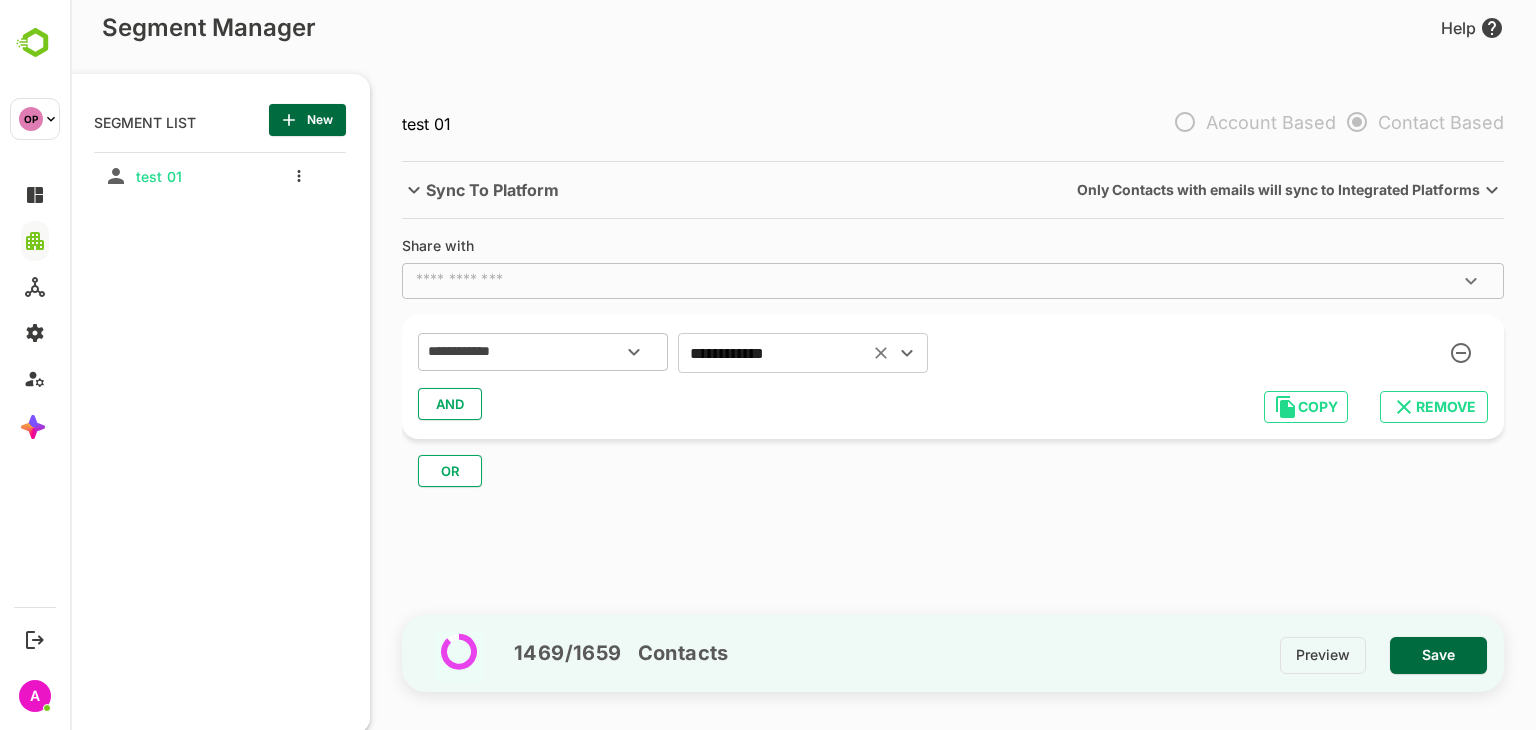 click on "AND" at bounding box center [450, 404] 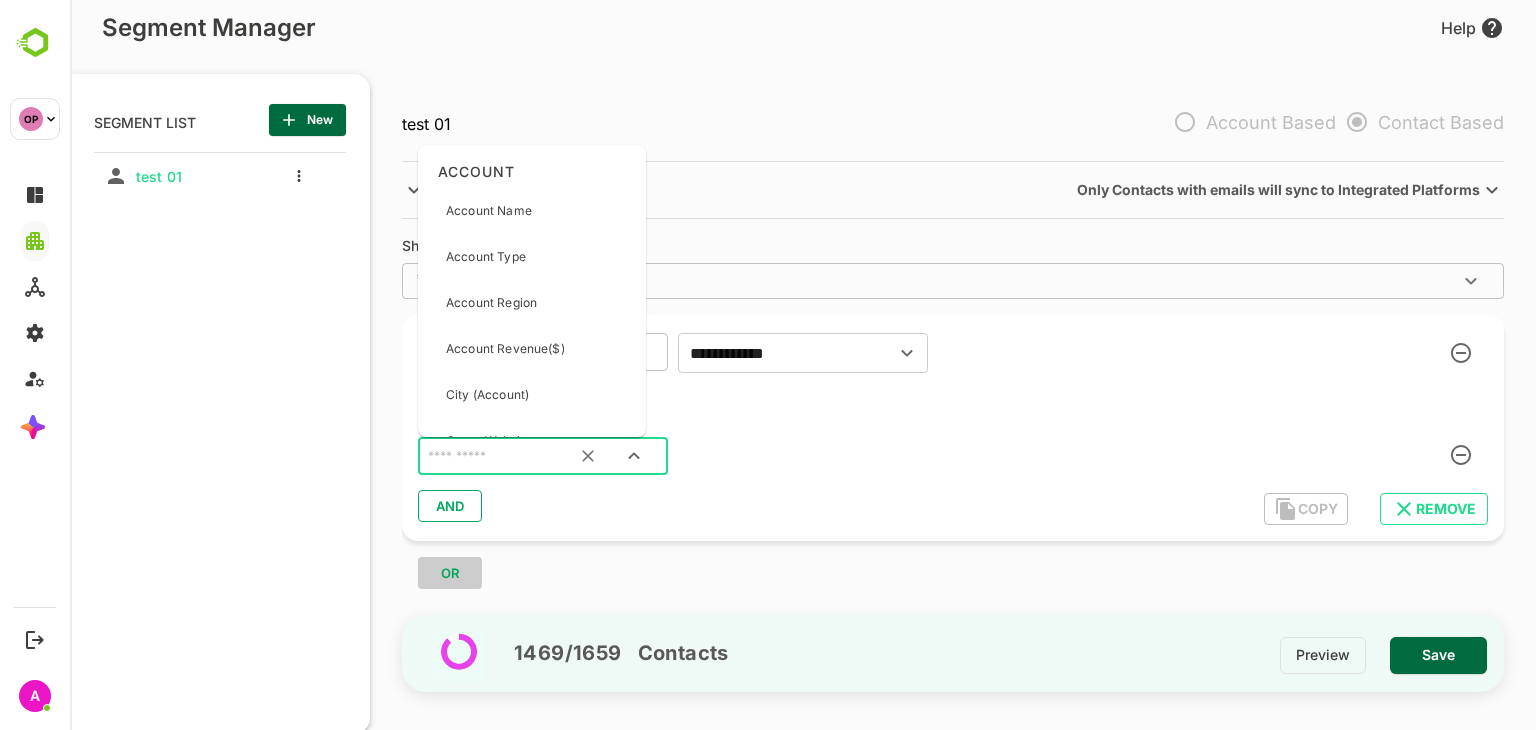 click at bounding box center (518, 456) 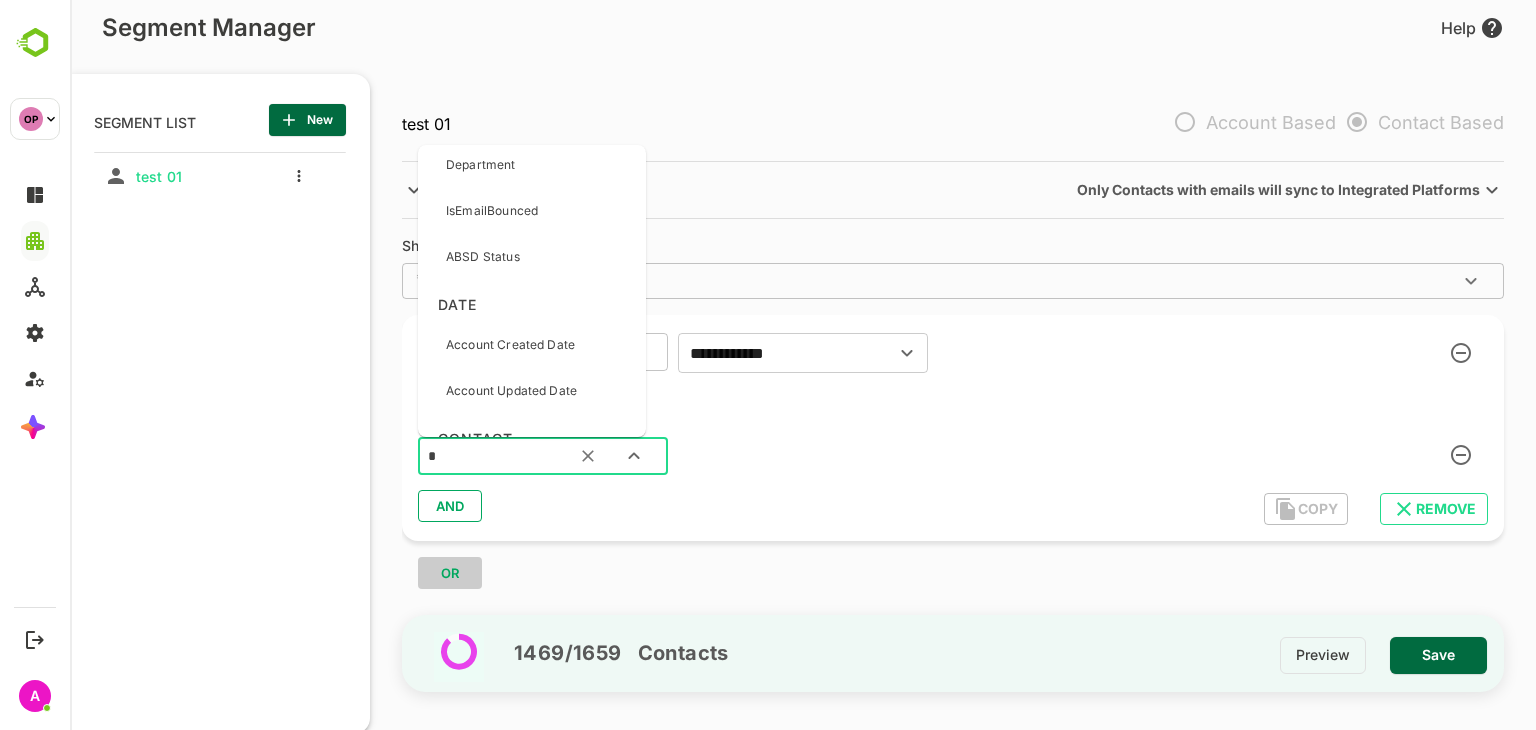 scroll, scrollTop: 0, scrollLeft: 0, axis: both 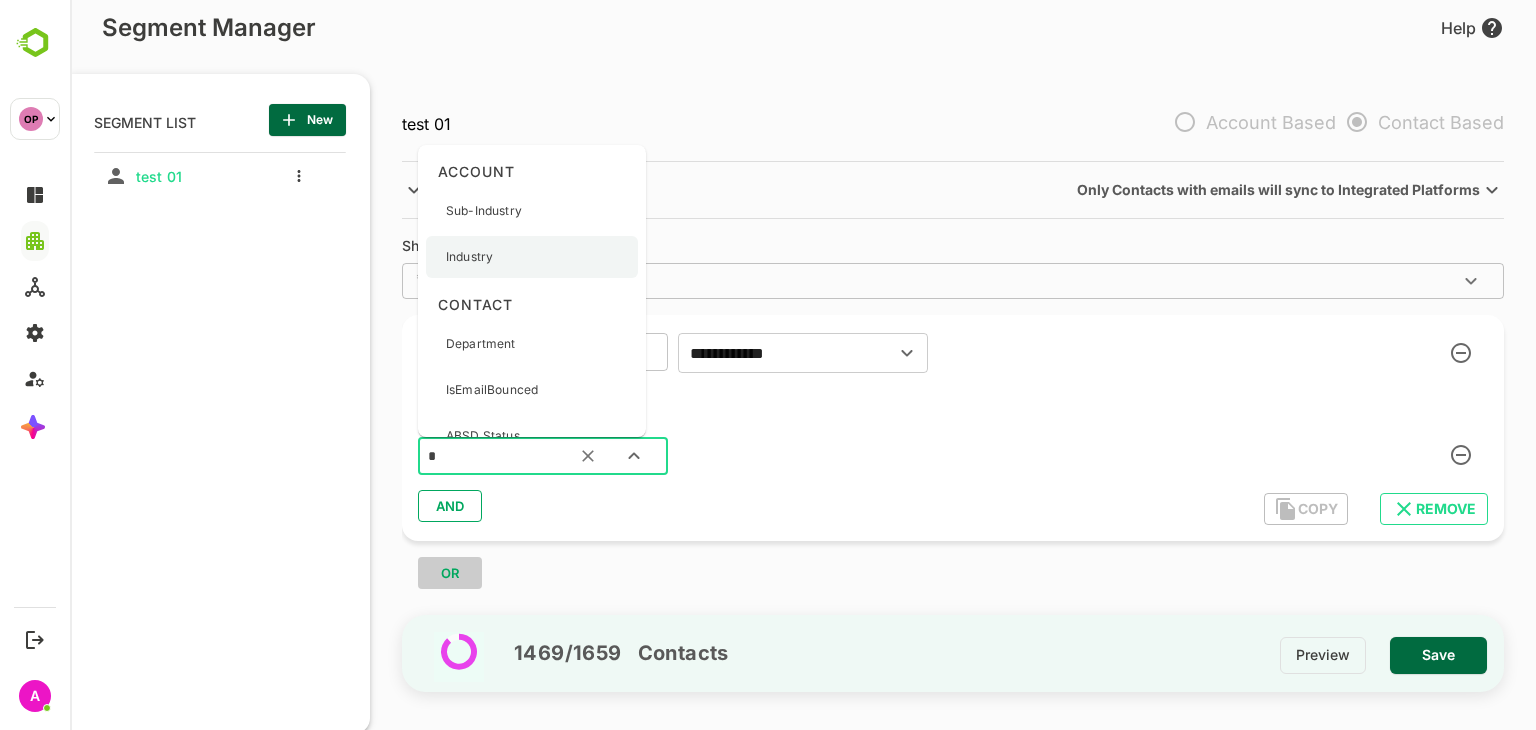 type on "**" 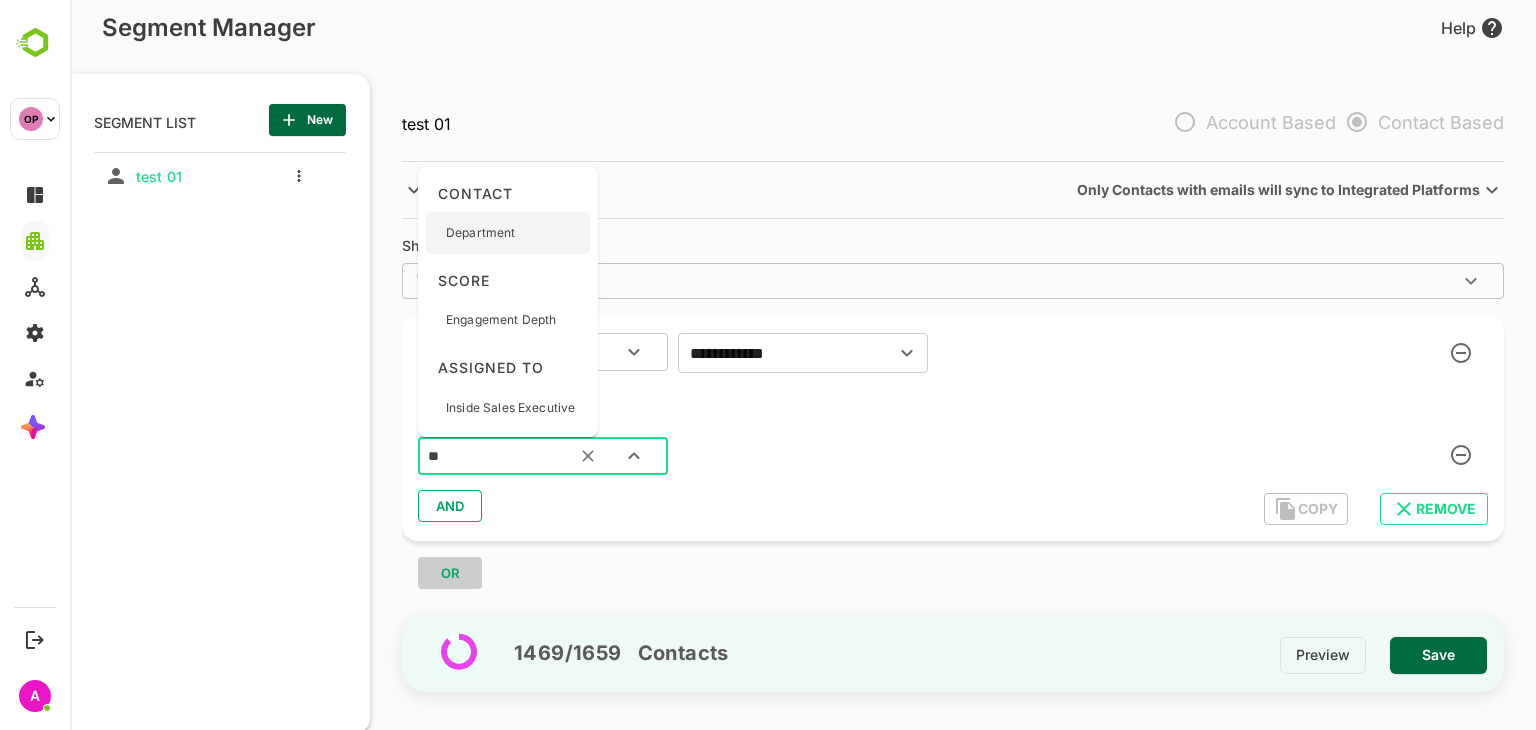 click on "Department" at bounding box center [481, 233] 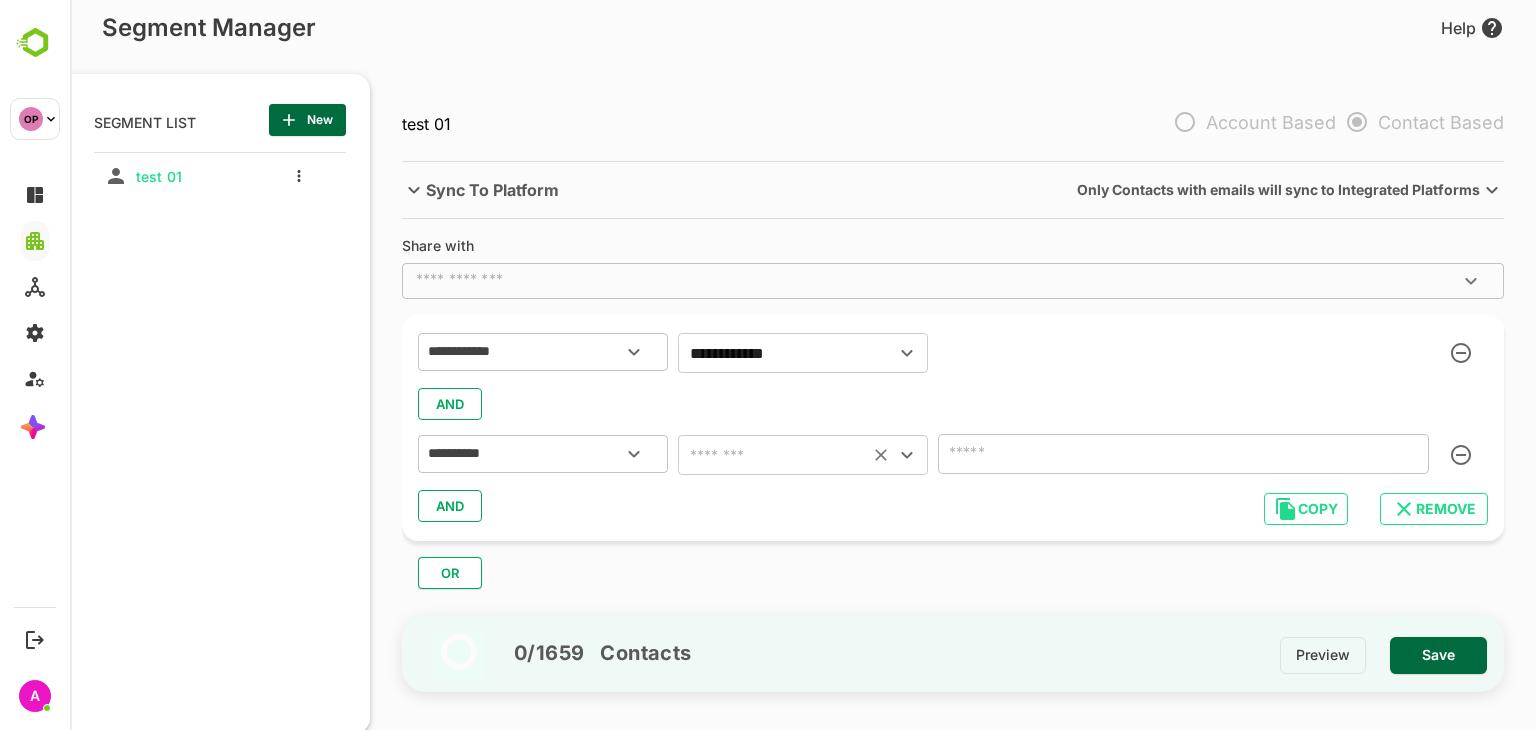 click at bounding box center [773, 455] 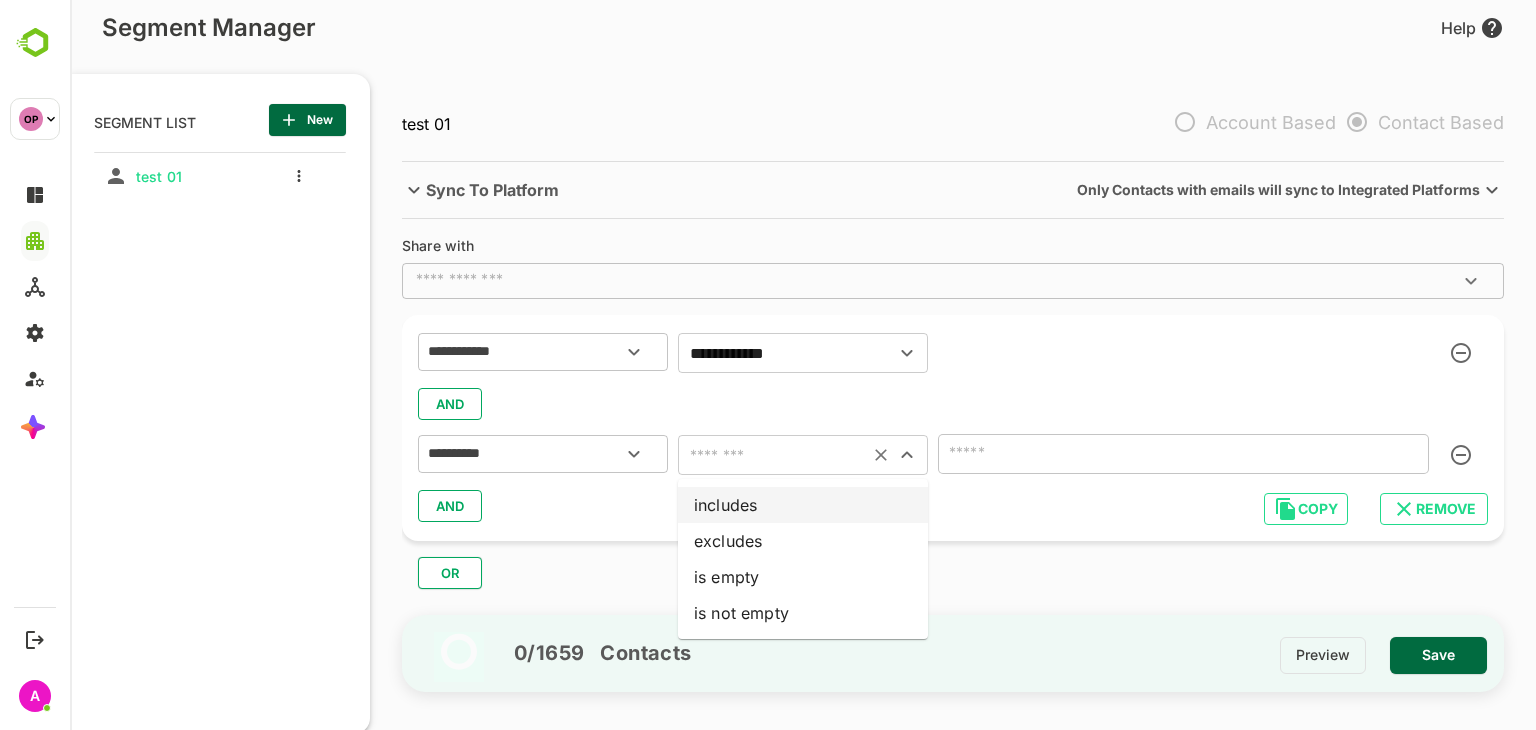 click on "includes" at bounding box center (803, 505) 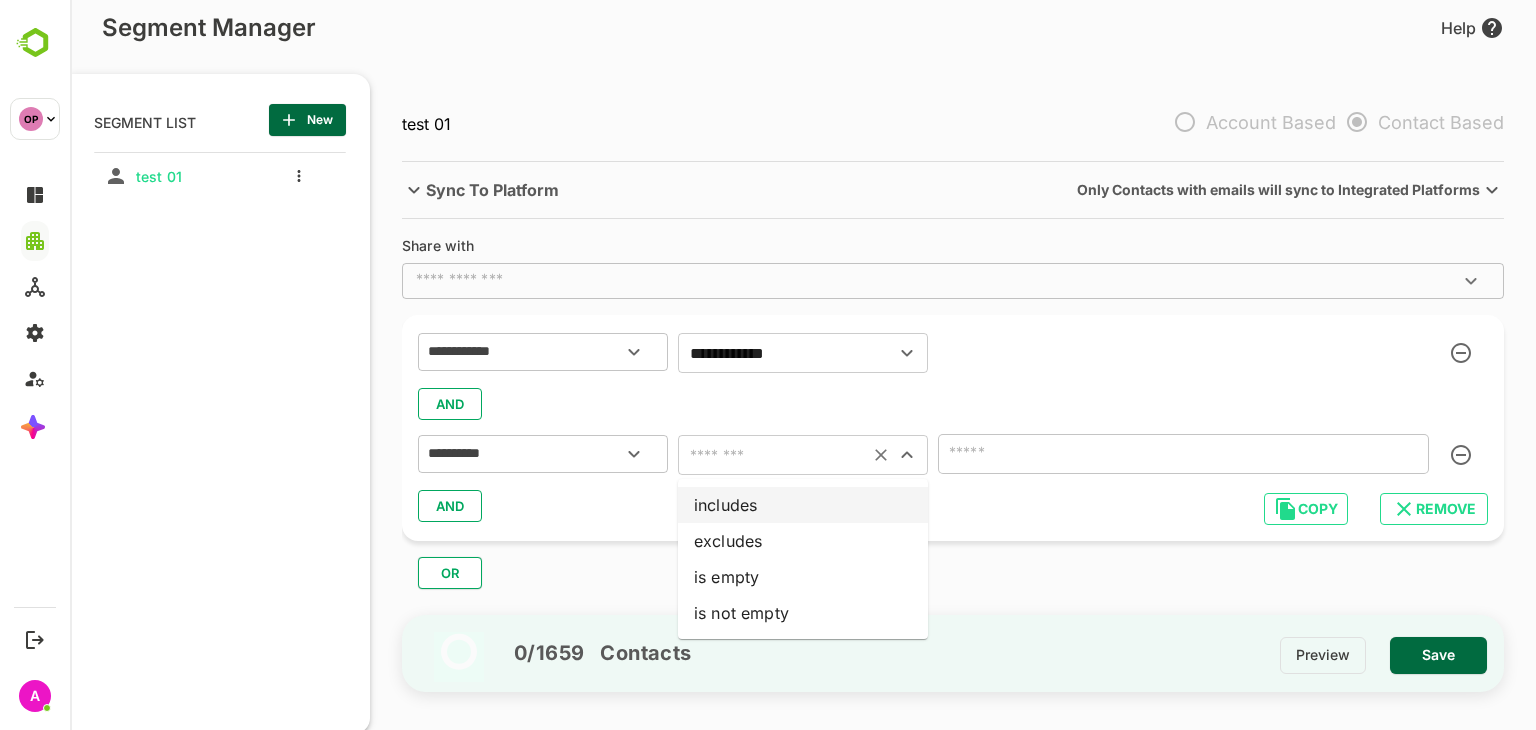 type on "********" 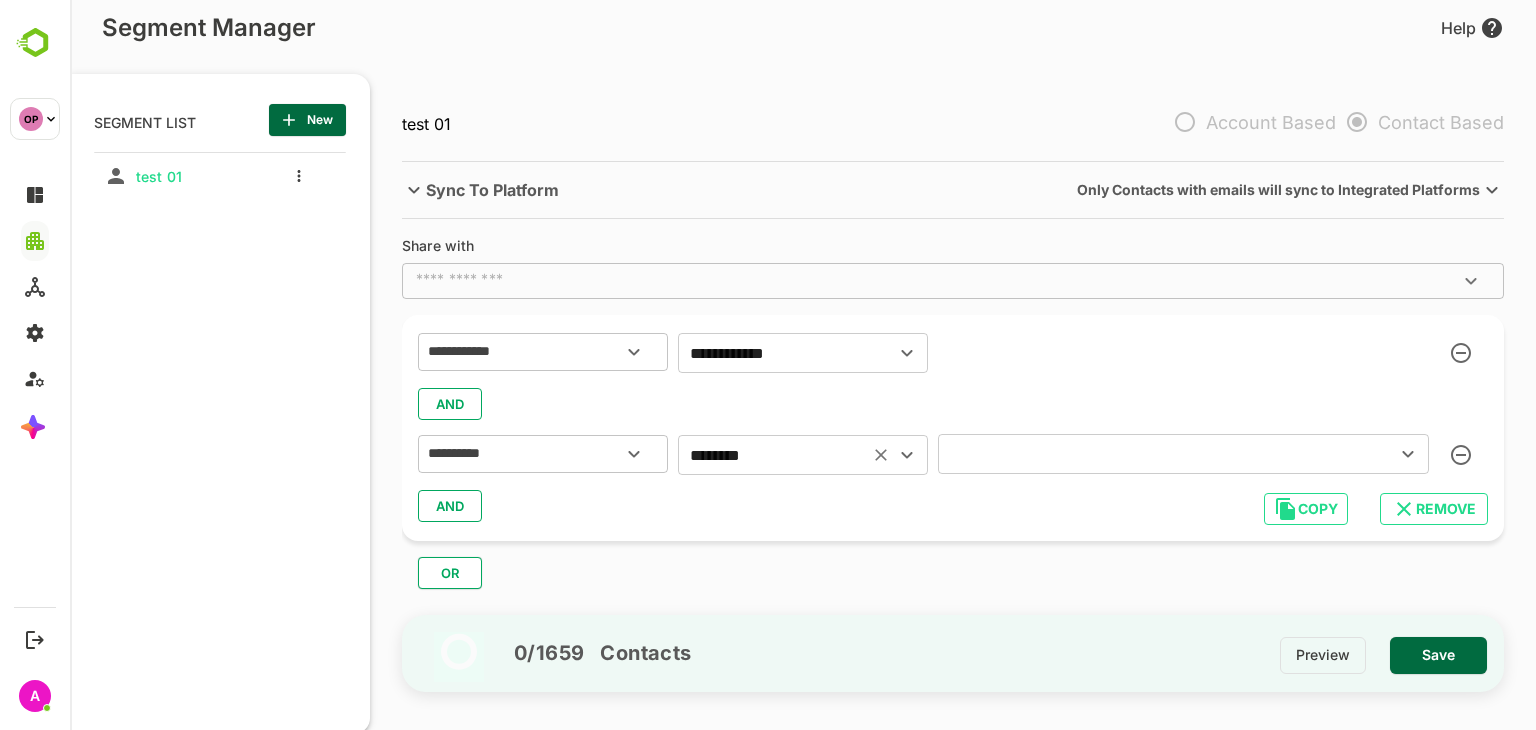 click at bounding box center [1154, 454] 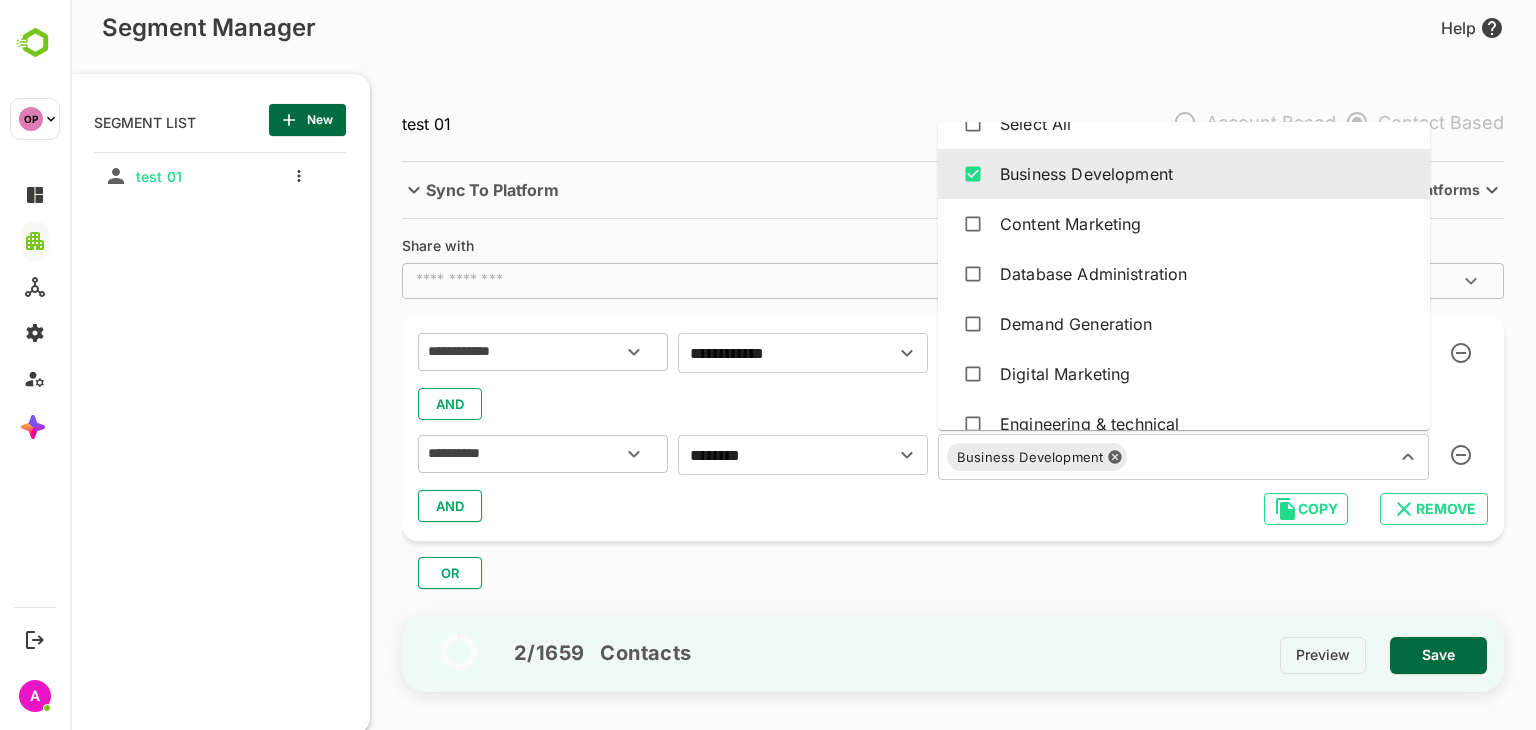 scroll, scrollTop: 0, scrollLeft: 0, axis: both 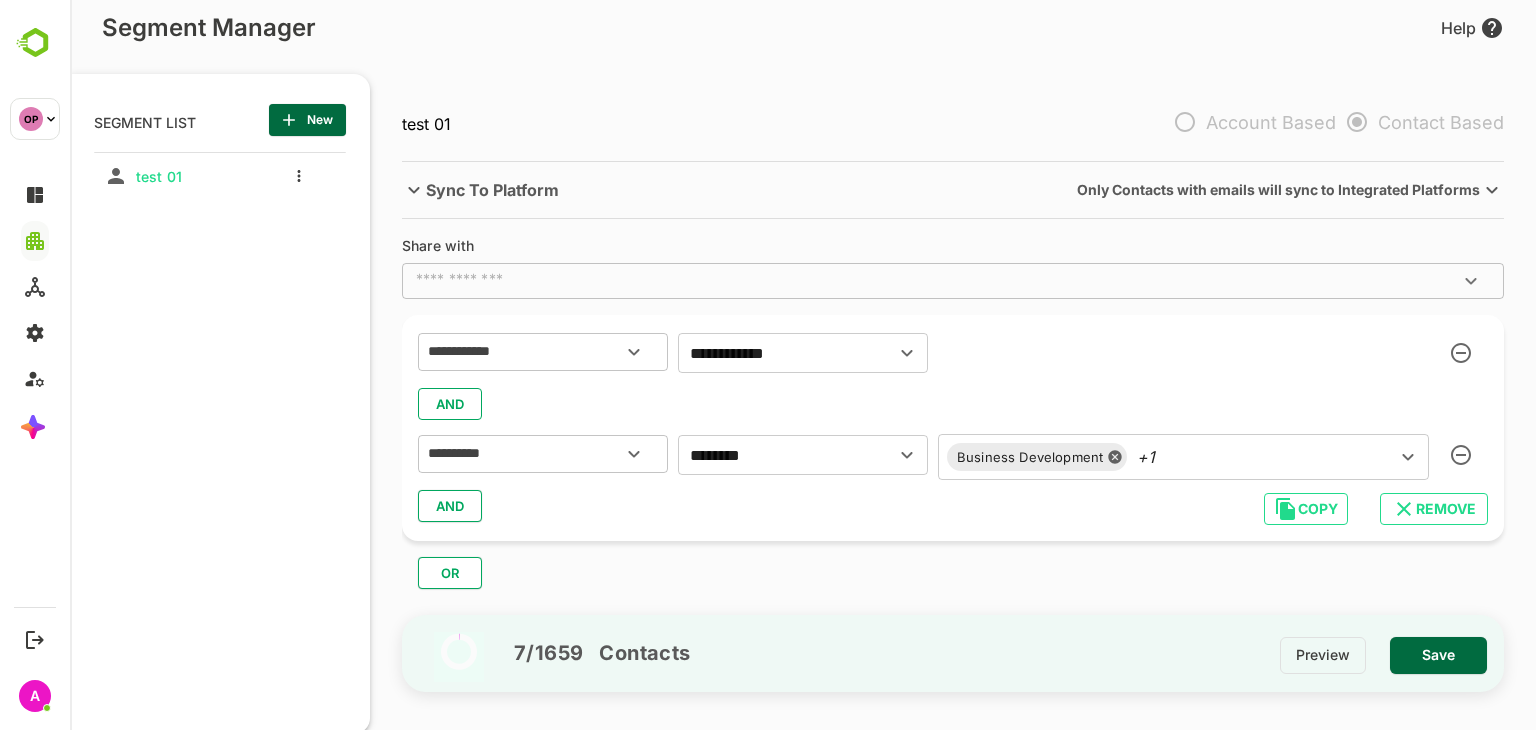 click on "OR" at bounding box center (961, 565) 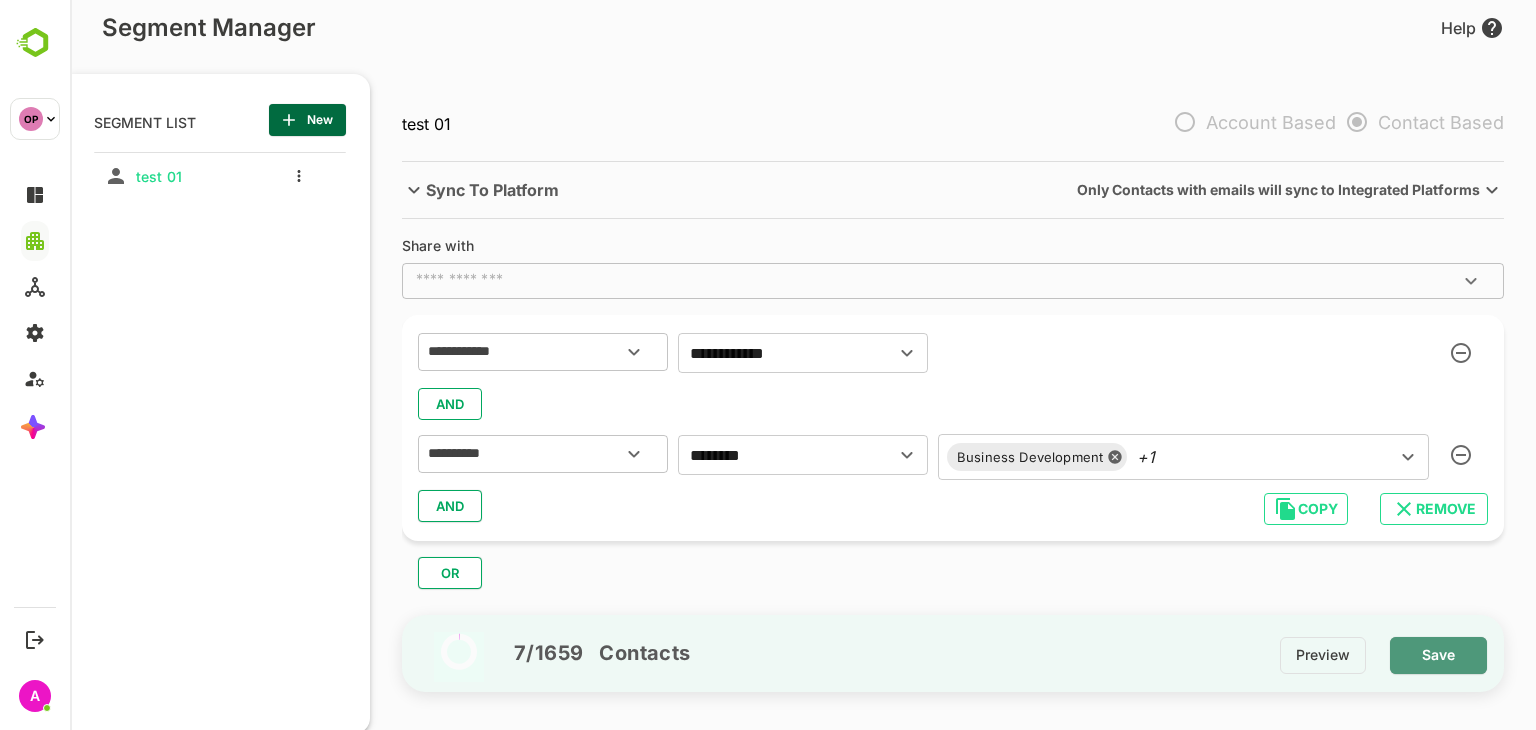 click on "Save" at bounding box center [1438, 655] 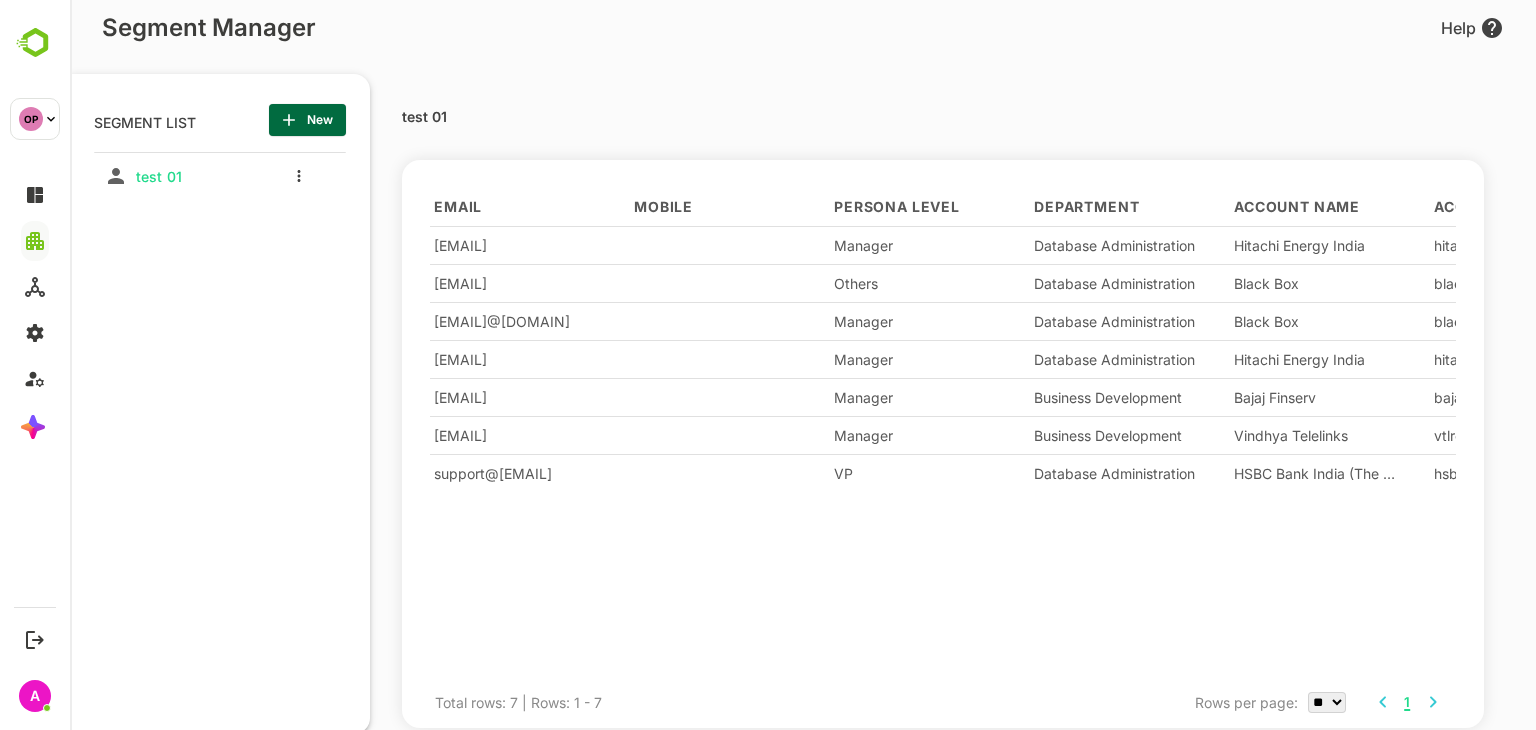 scroll, scrollTop: 0, scrollLeft: 0, axis: both 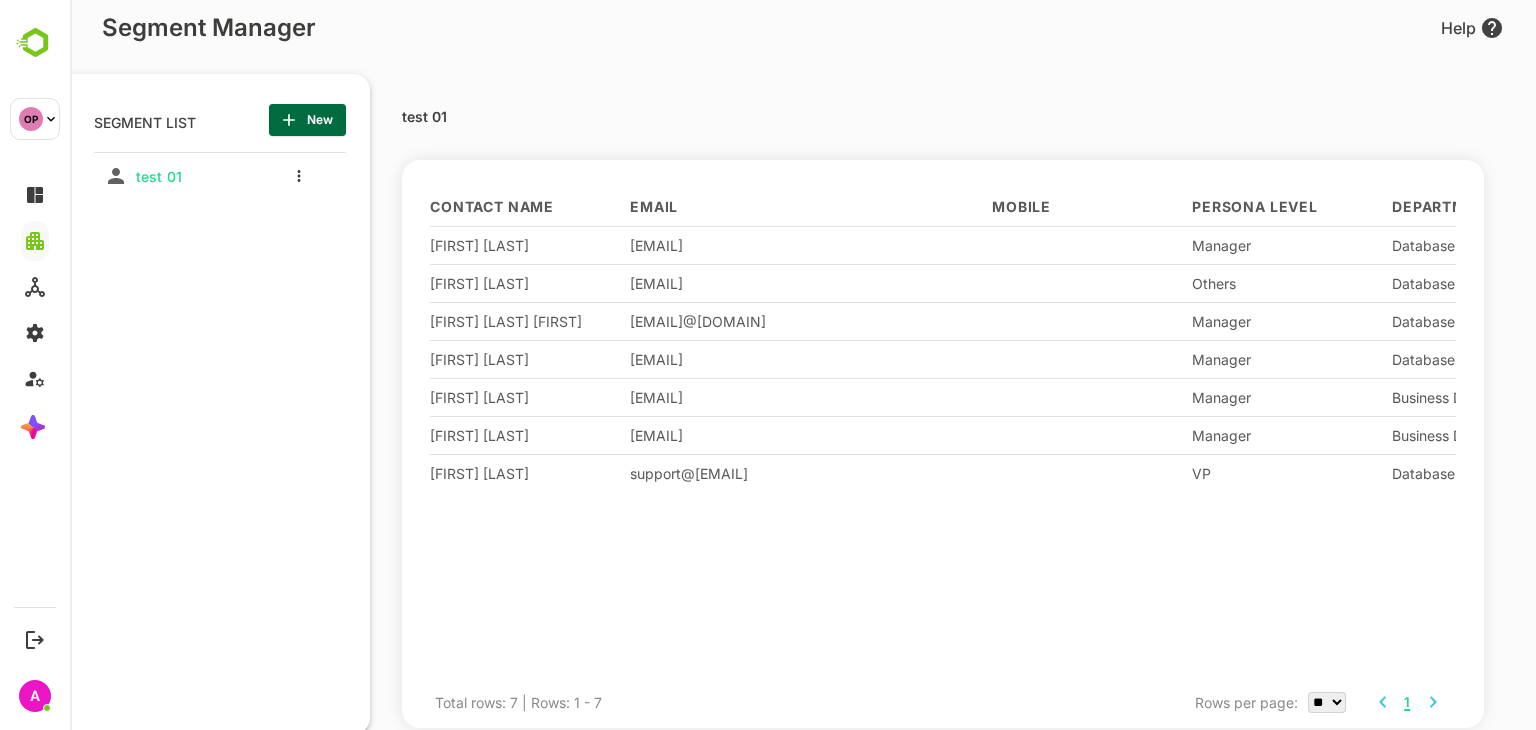 drag, startPoint x: 824, startPoint y: 205, endPoint x: 988, endPoint y: 215, distance: 164.3046 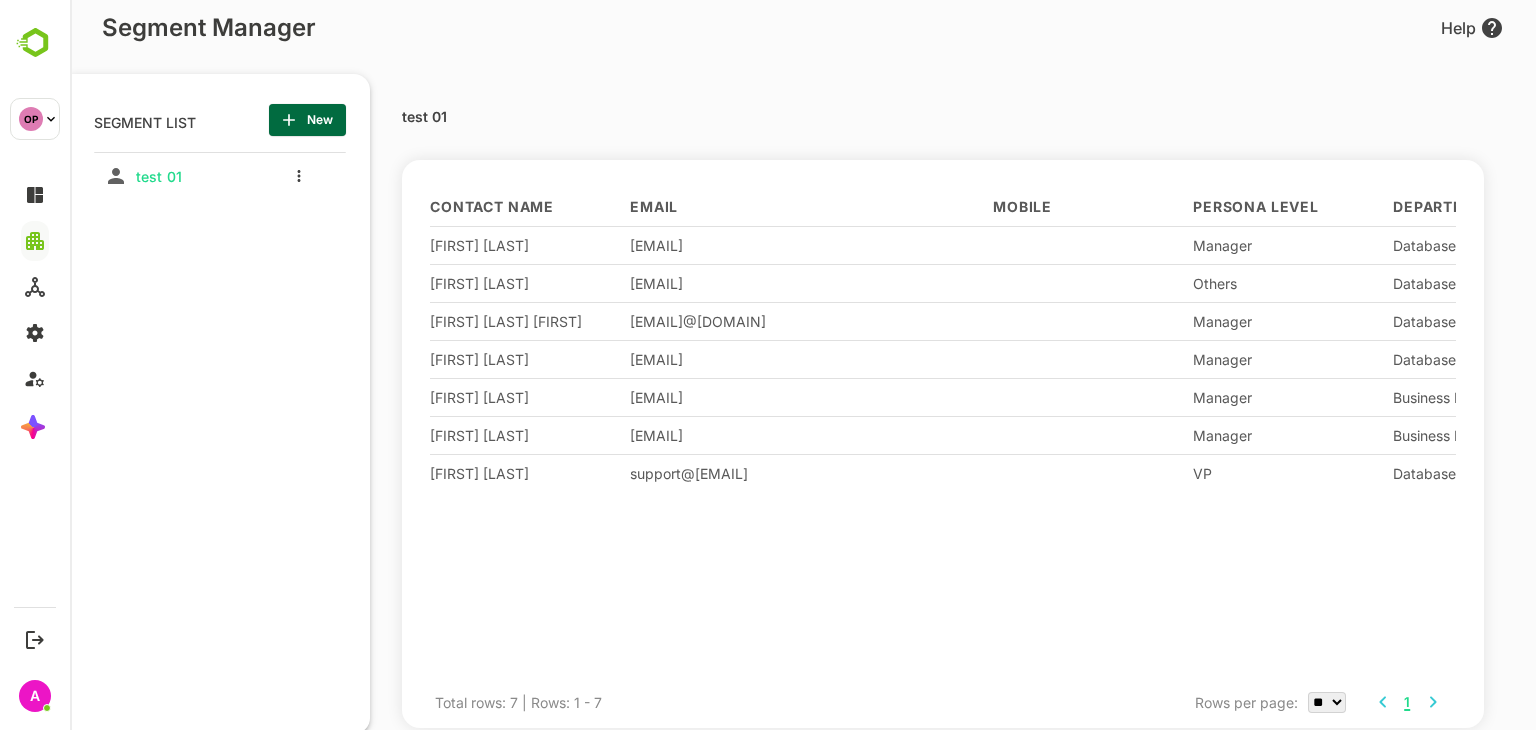 drag, startPoint x: 795, startPoint y: 432, endPoint x: 755, endPoint y: 436, distance: 40.1995 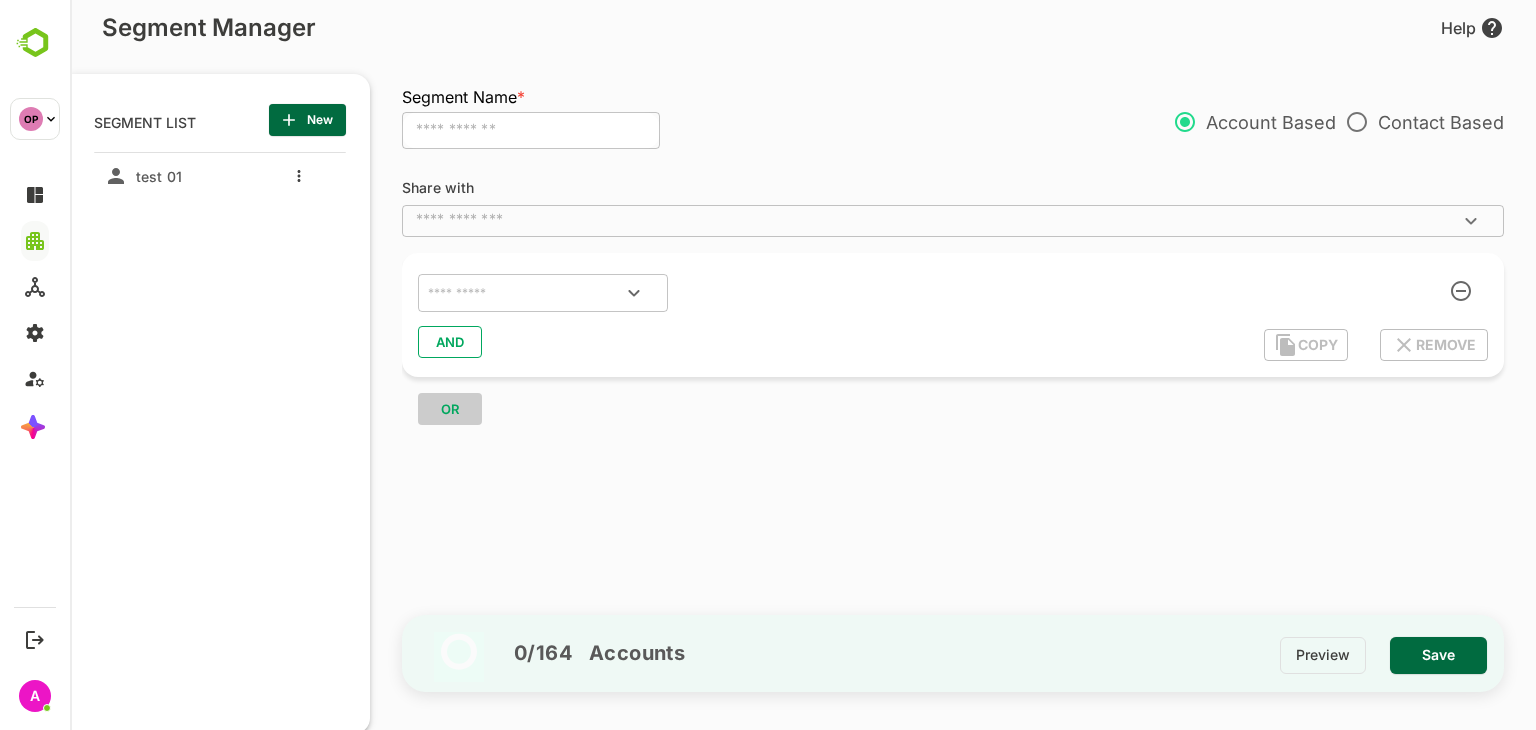 click at bounding box center [531, 131] 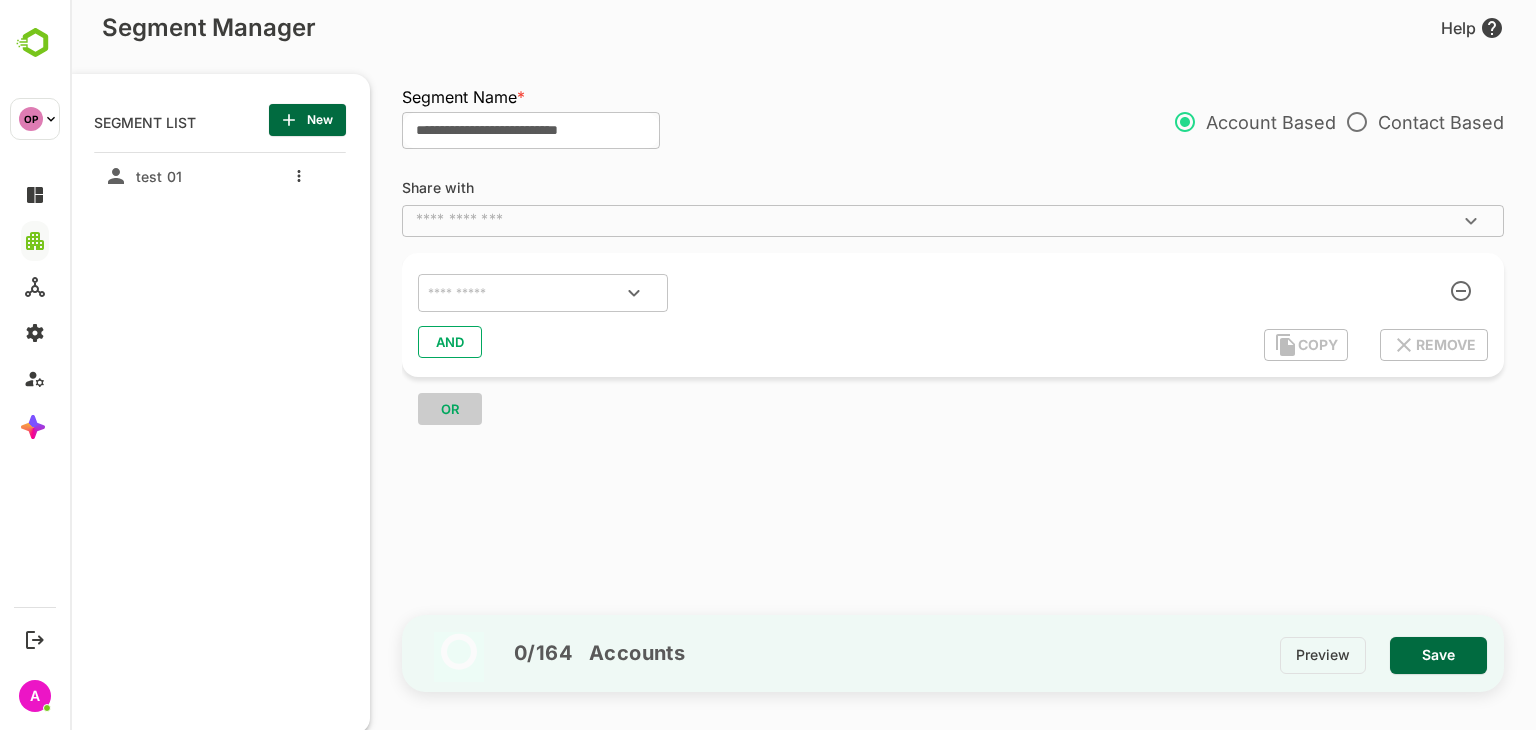 type on "**********" 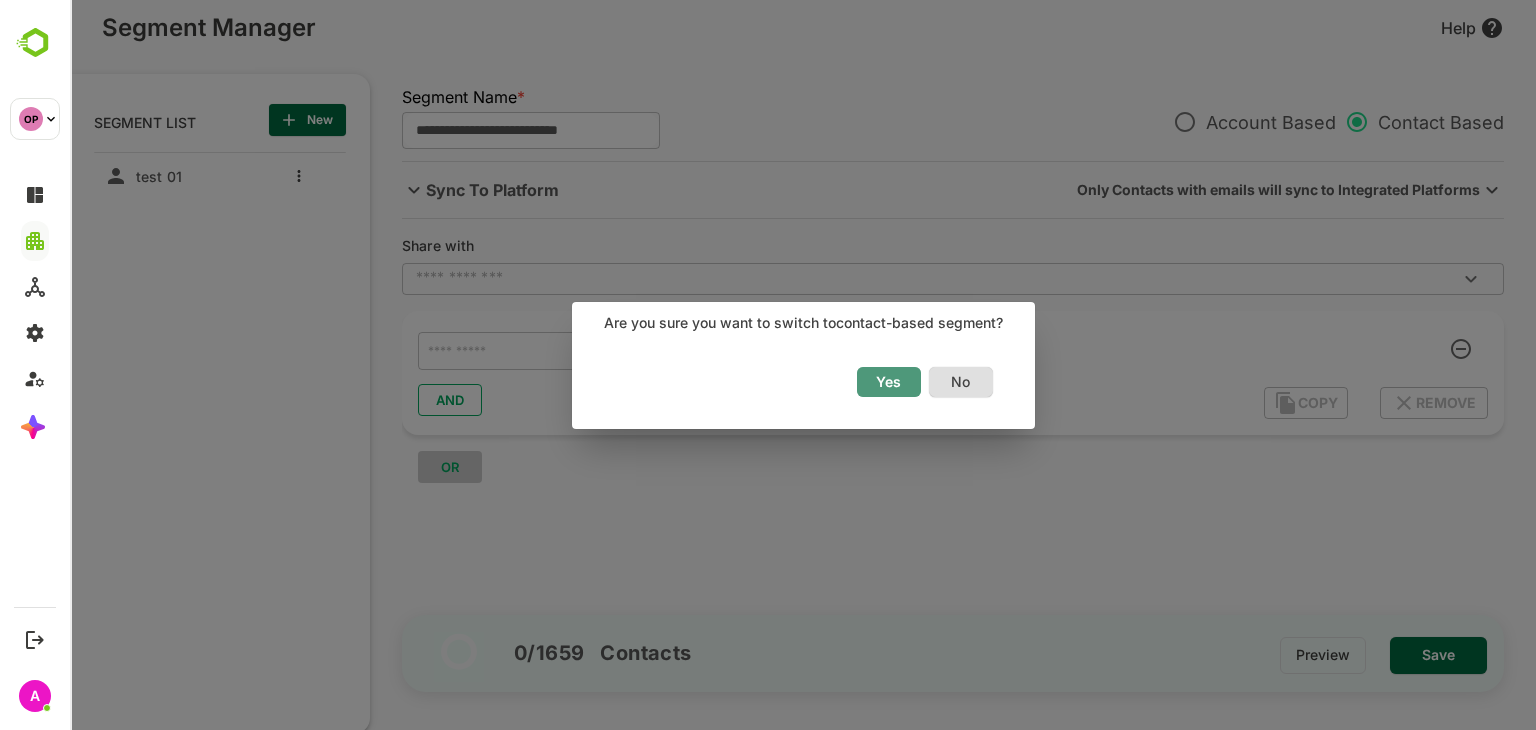 click on "Yes" at bounding box center (889, 382) 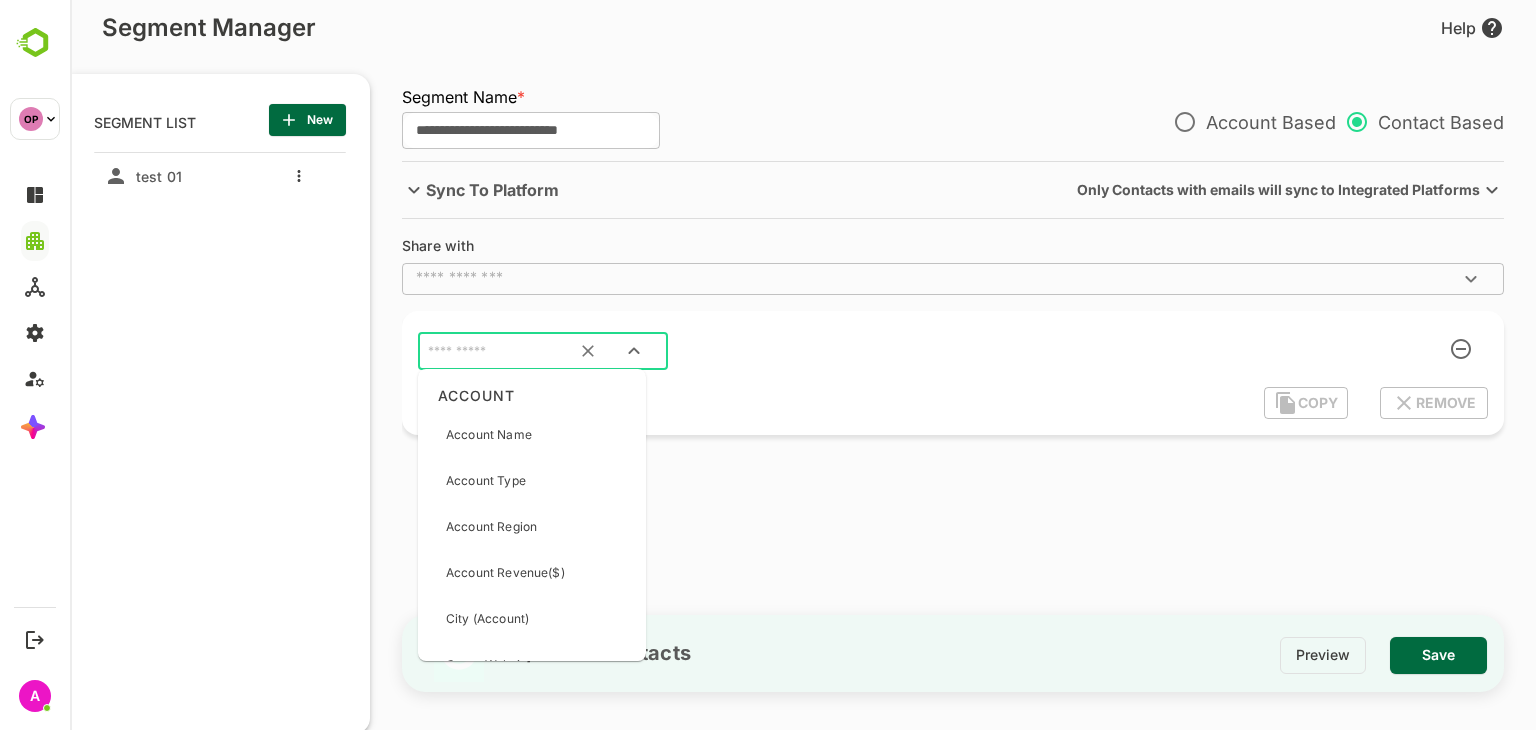 click at bounding box center (518, 351) 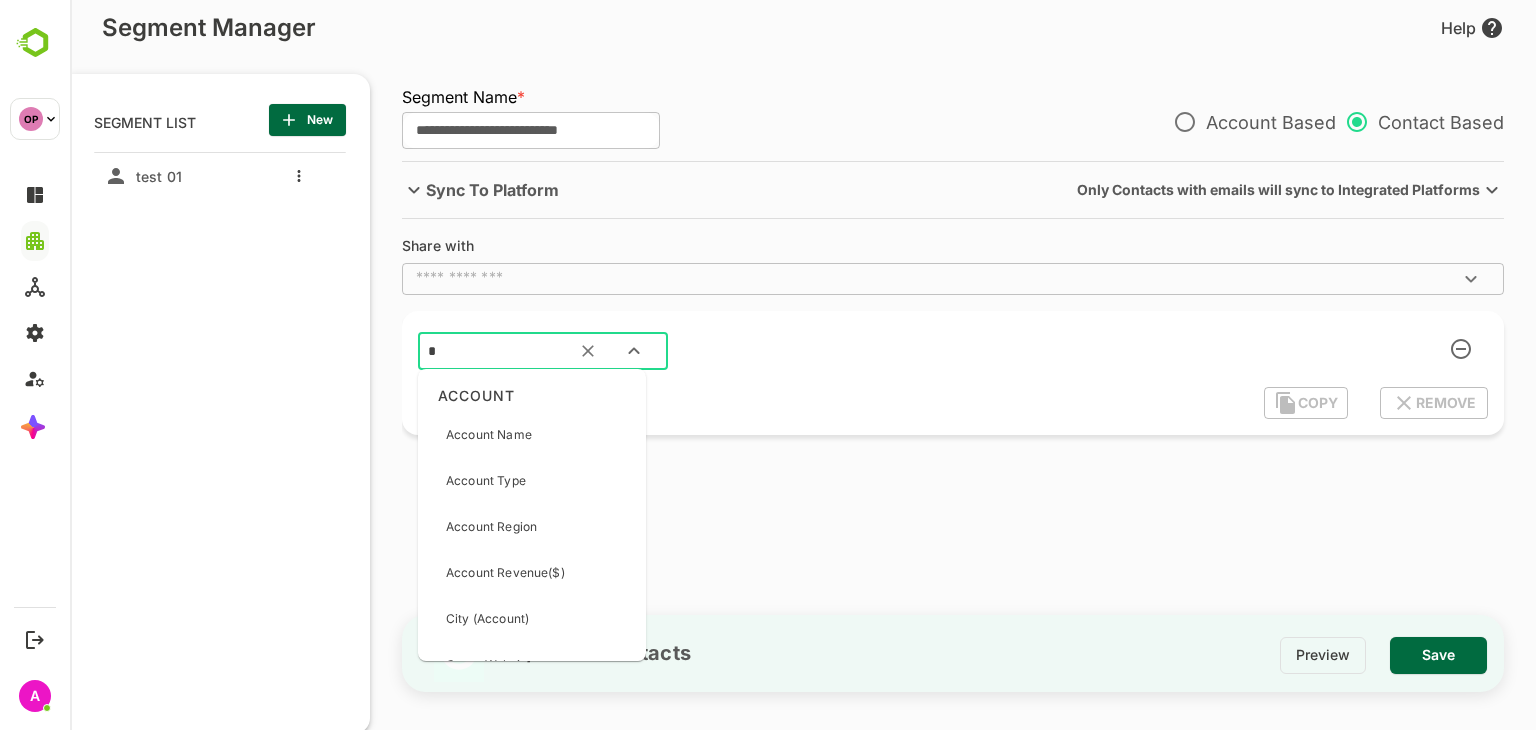 type on "**" 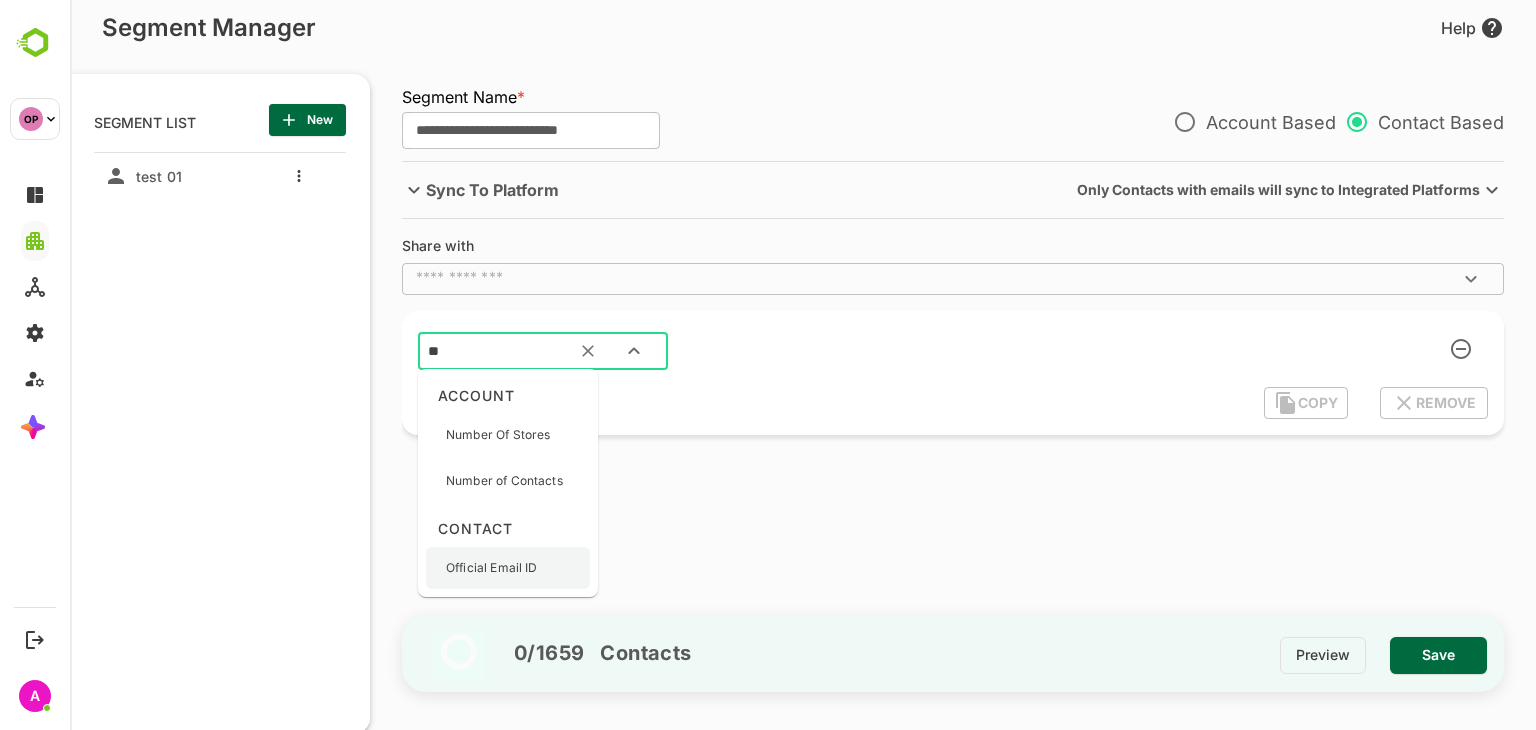 click on "Official Email ID" at bounding box center (508, 568) 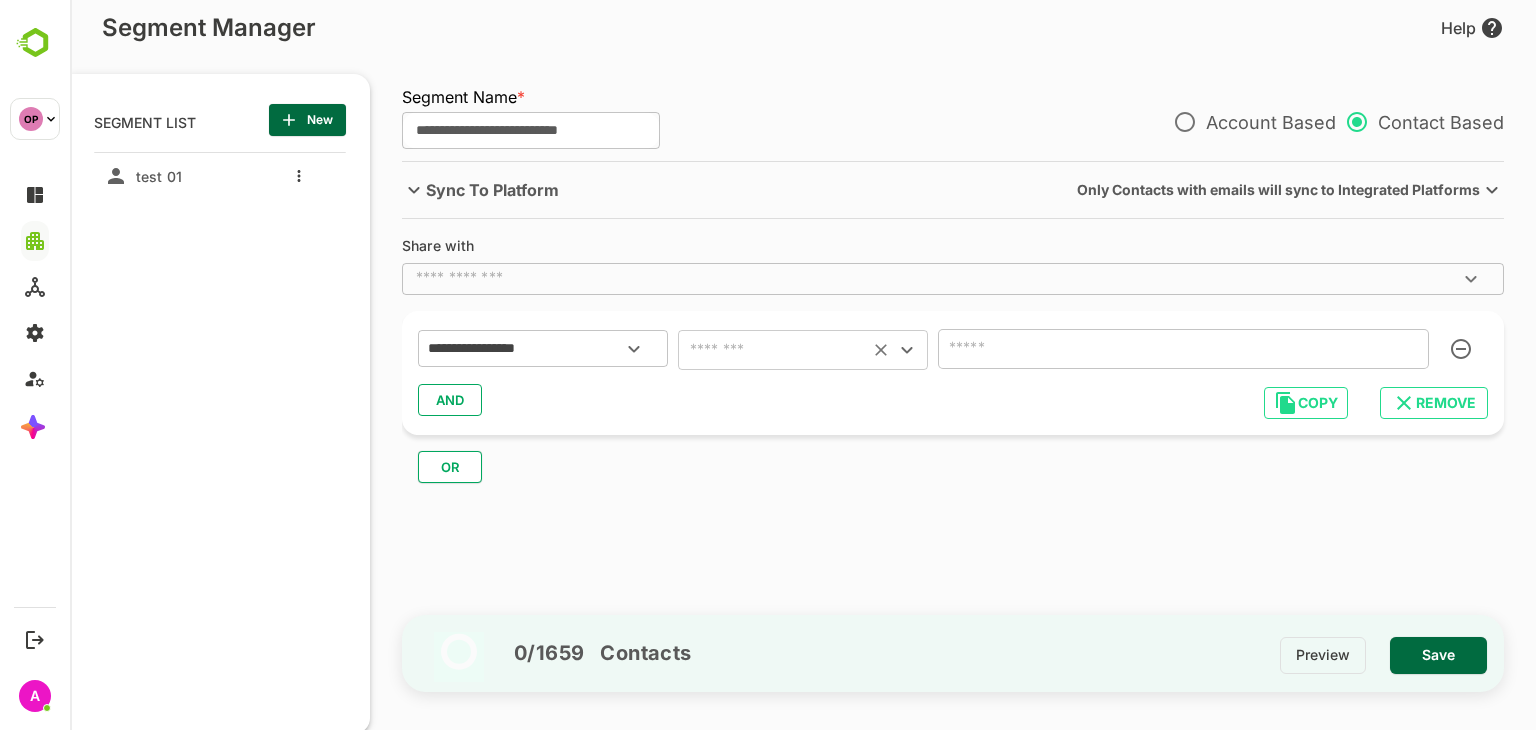click on "​" at bounding box center (803, 350) 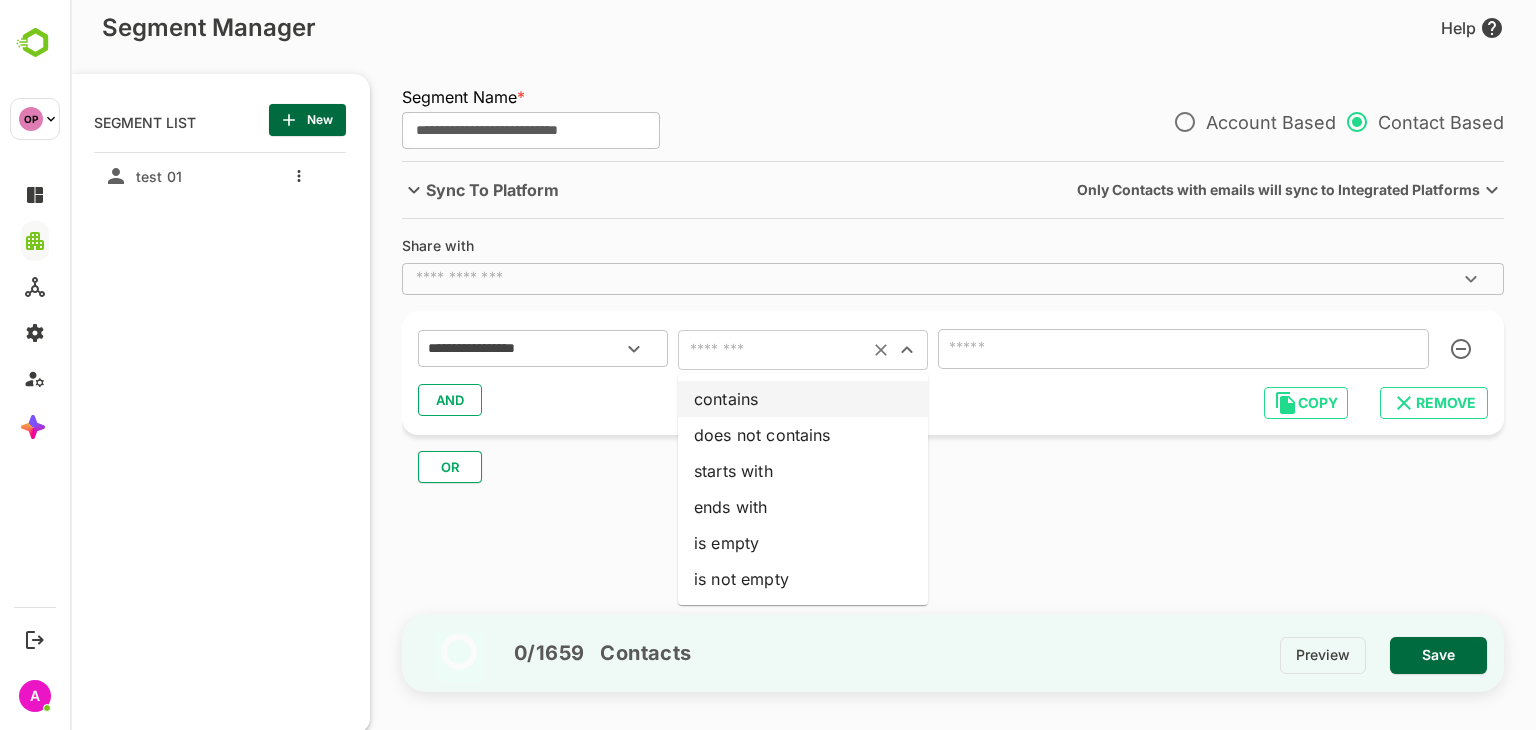 click on "contains" at bounding box center [803, 399] 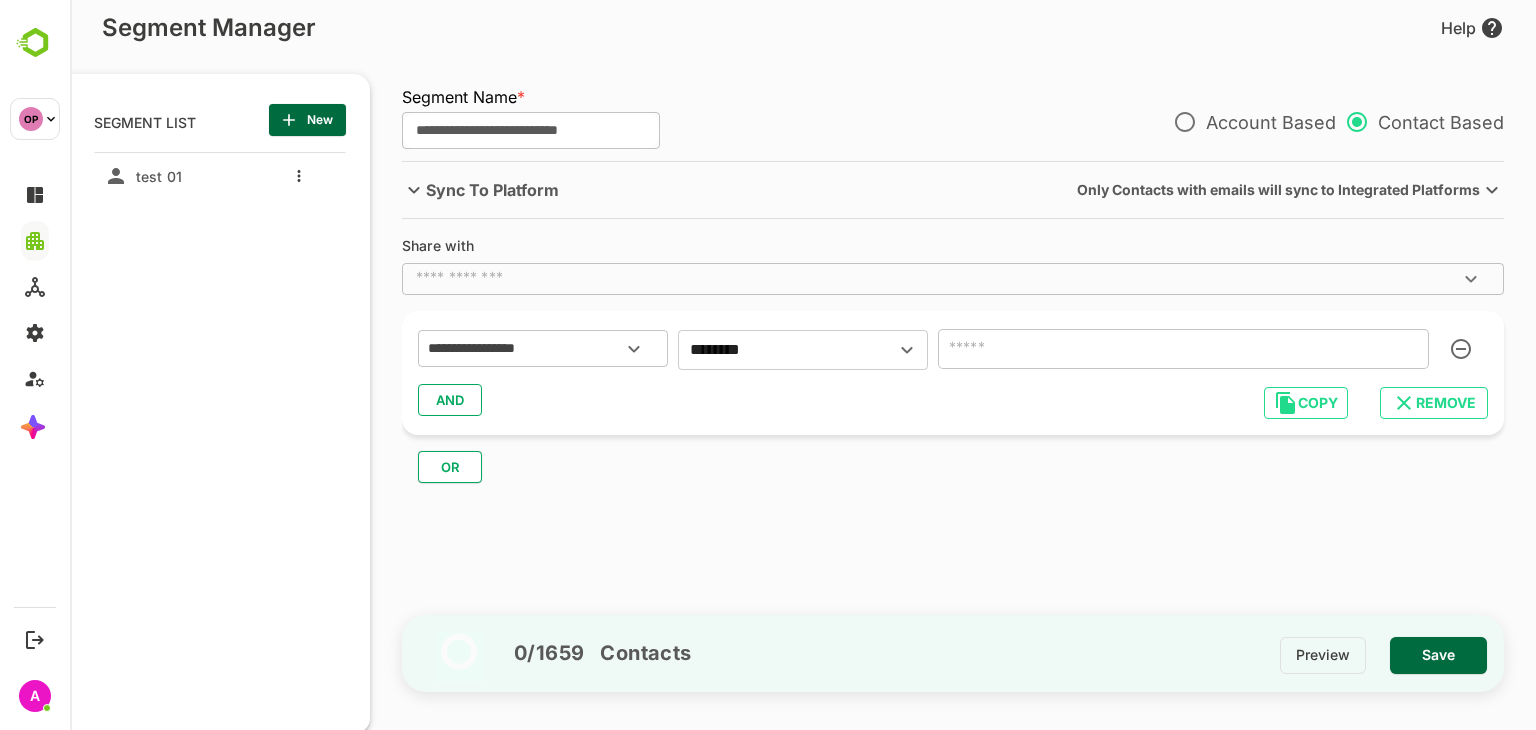 click at bounding box center [1183, 349] 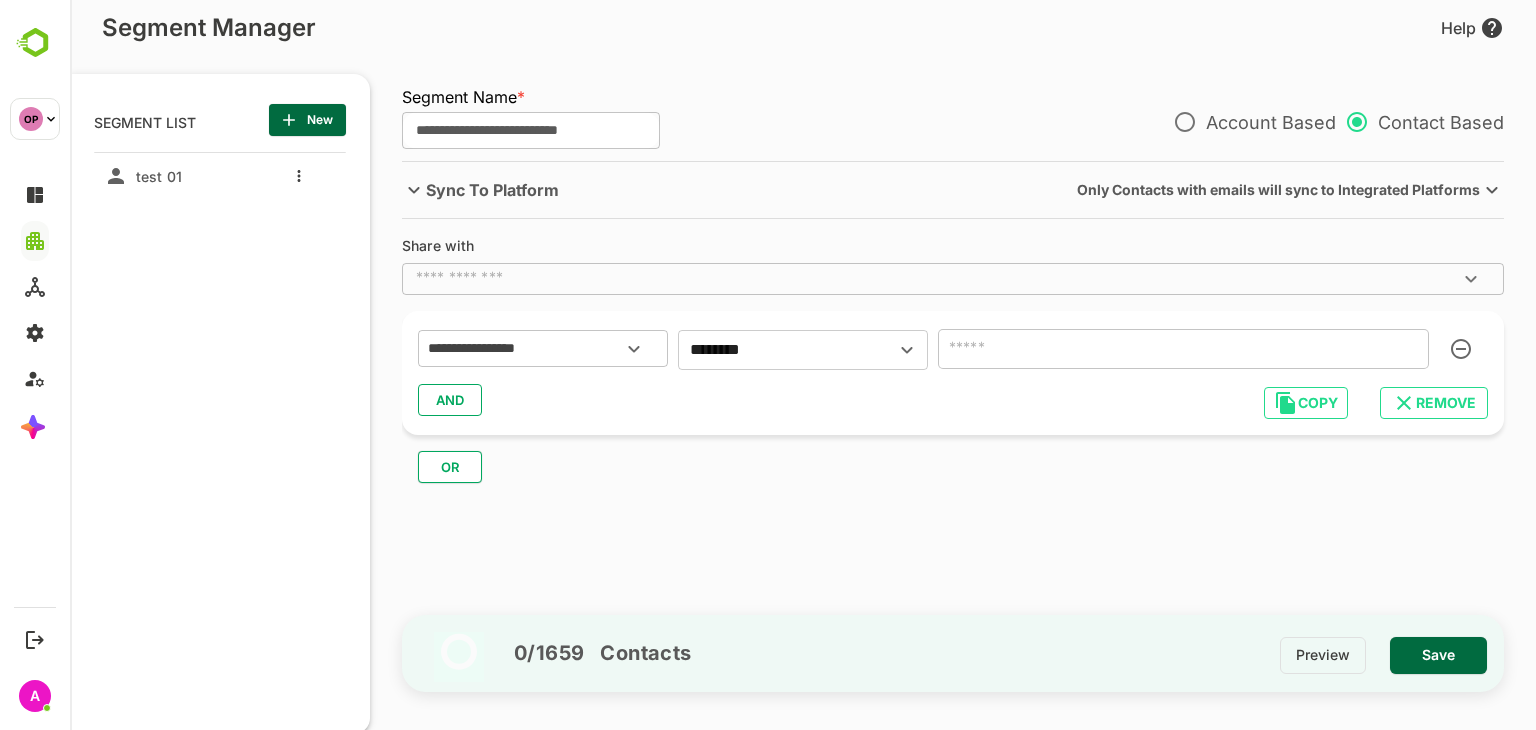 paste on "**********" 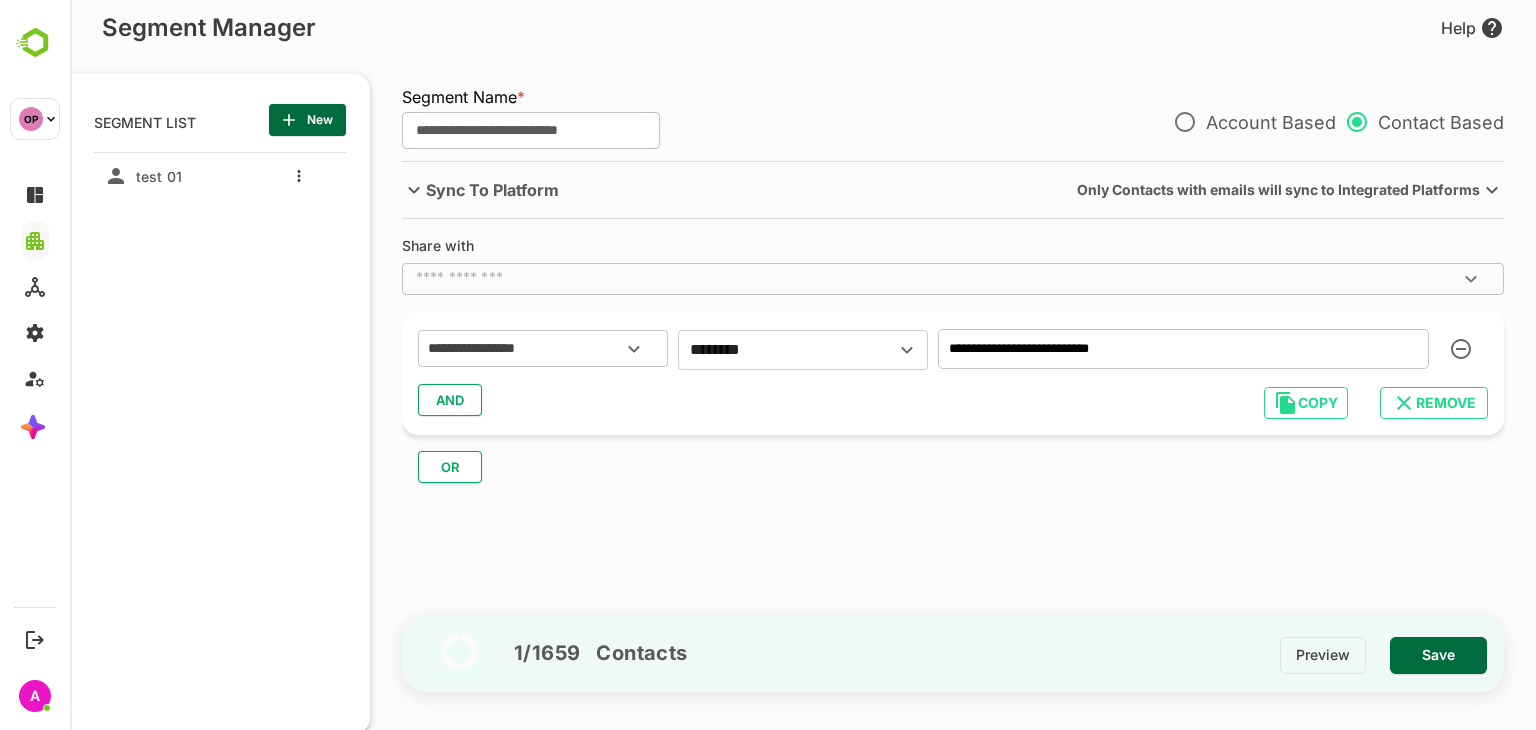 type on "**********" 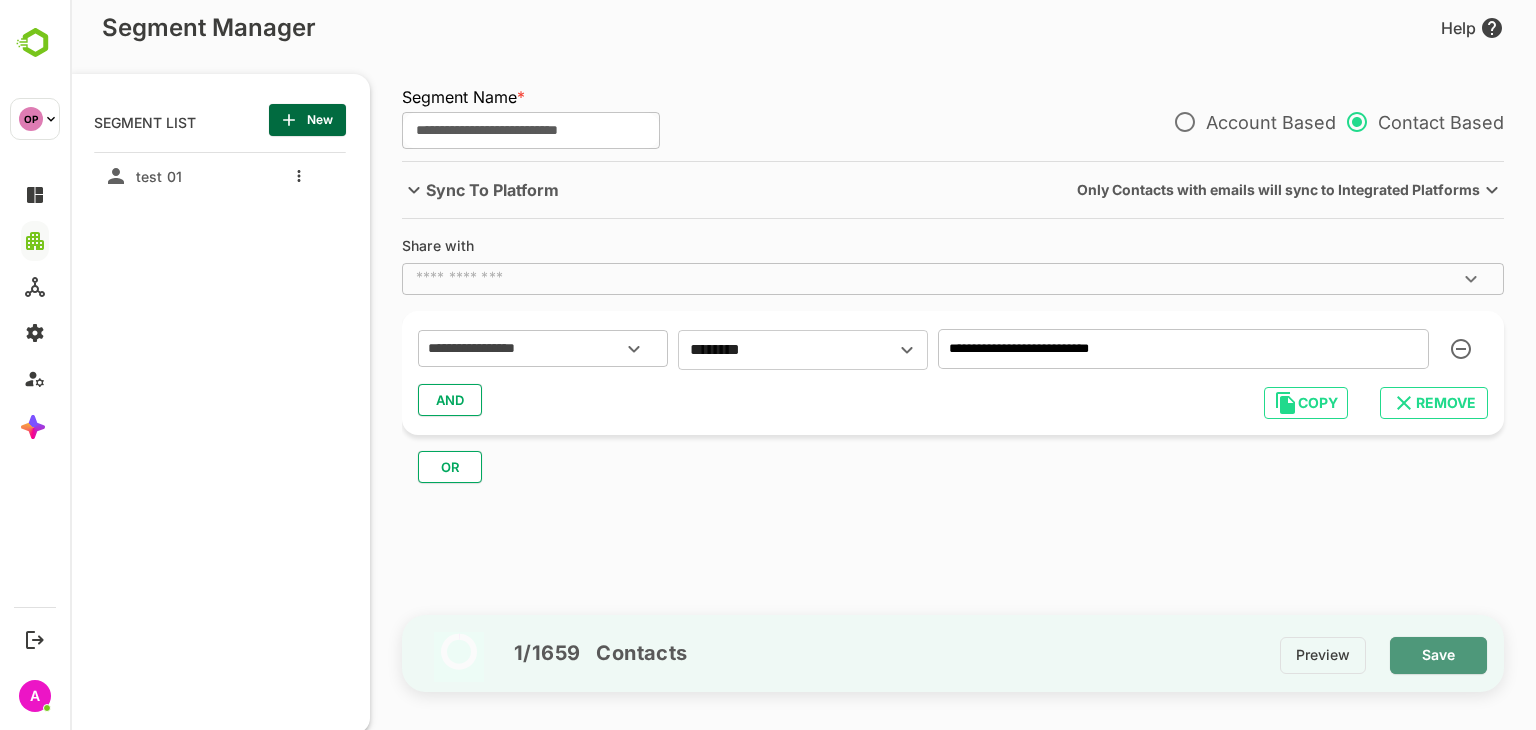click on "Save" at bounding box center (1438, 655) 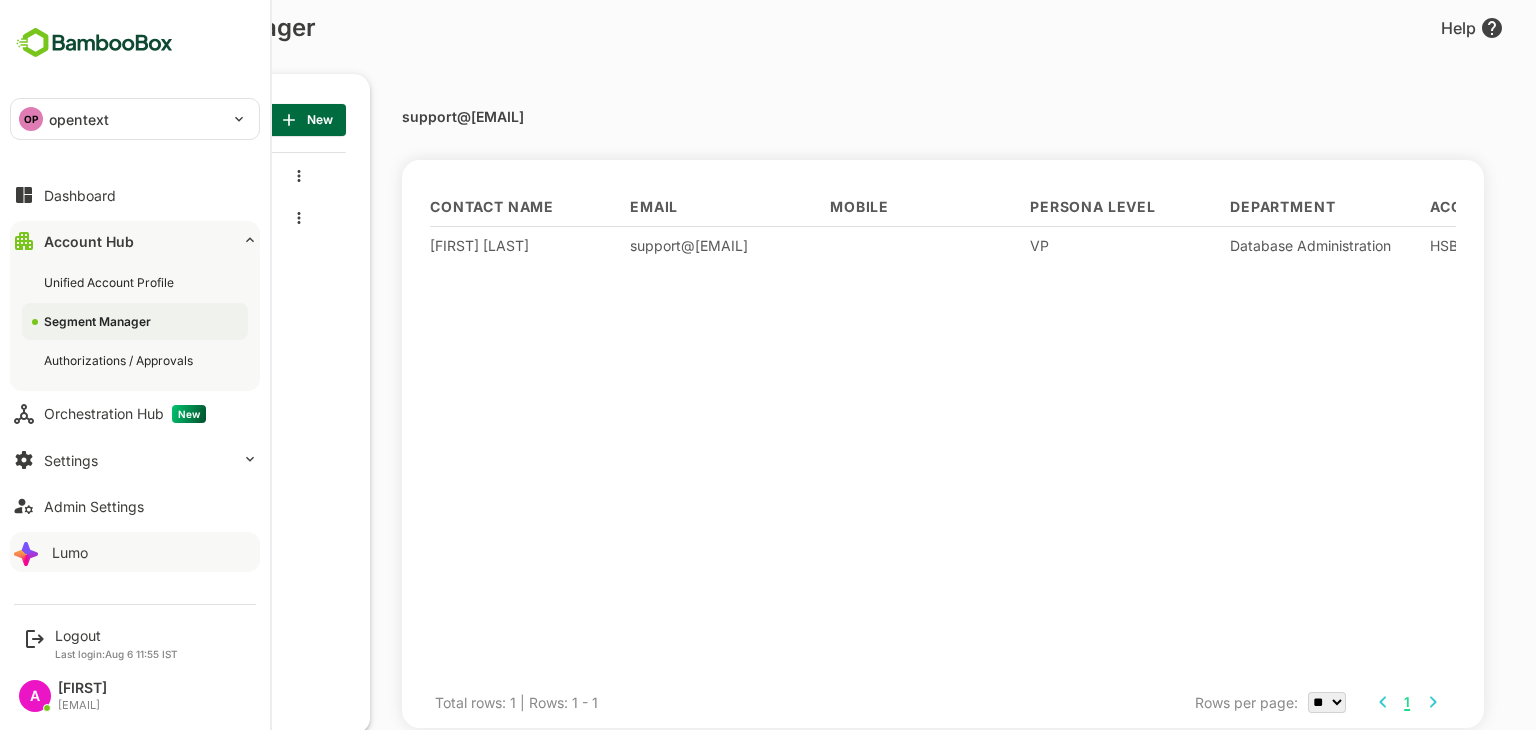 click on "Lumo" at bounding box center (70, 552) 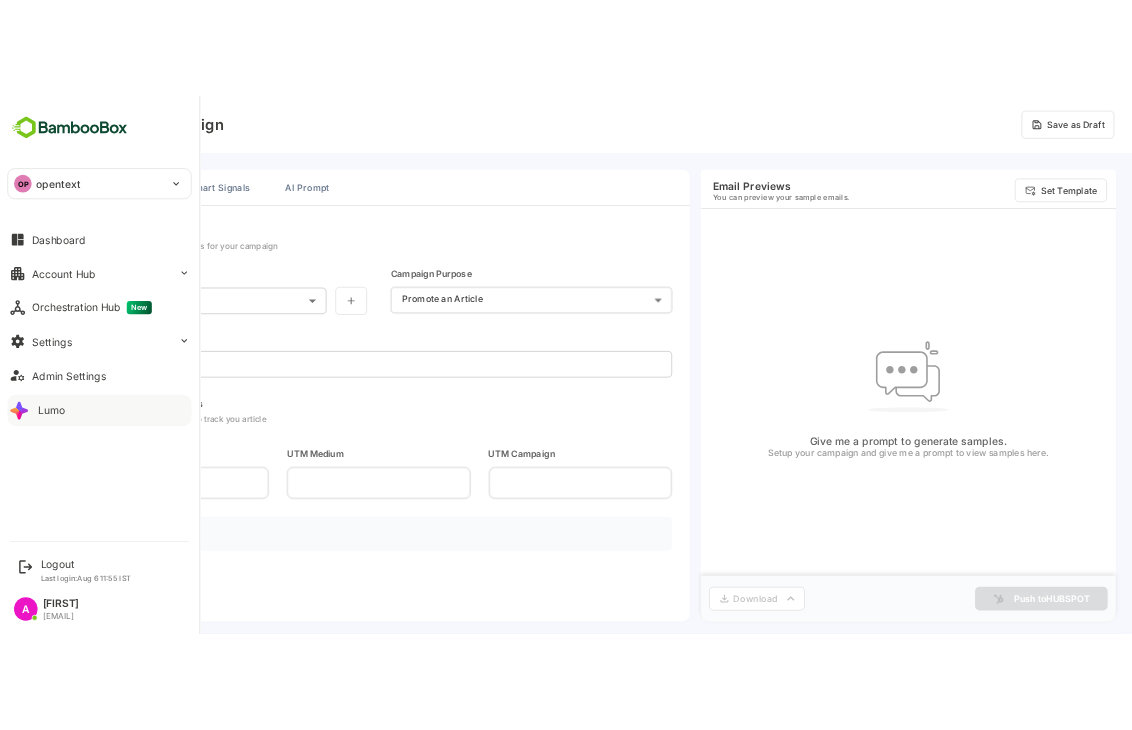 scroll, scrollTop: 0, scrollLeft: 0, axis: both 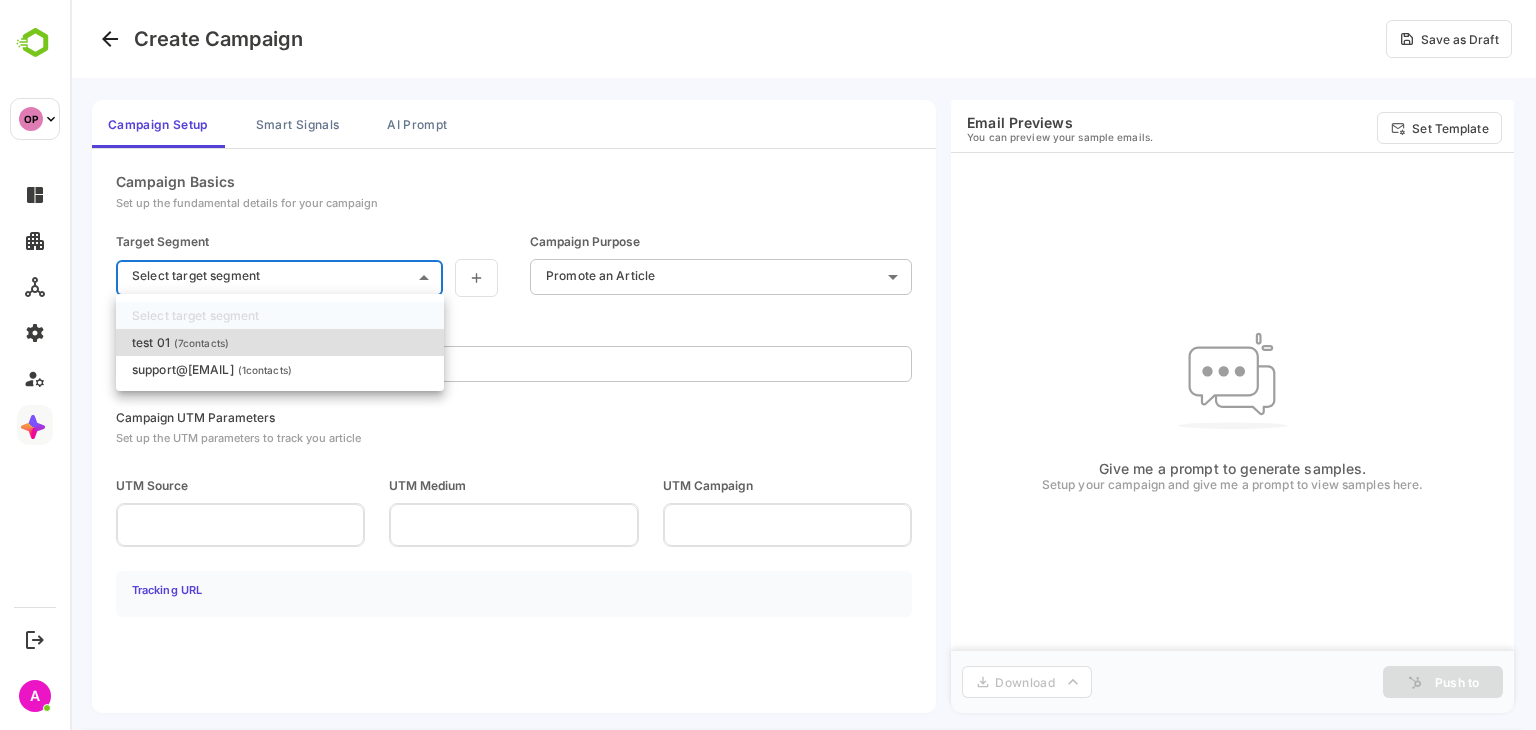 click on "**********" at bounding box center [803, 365] 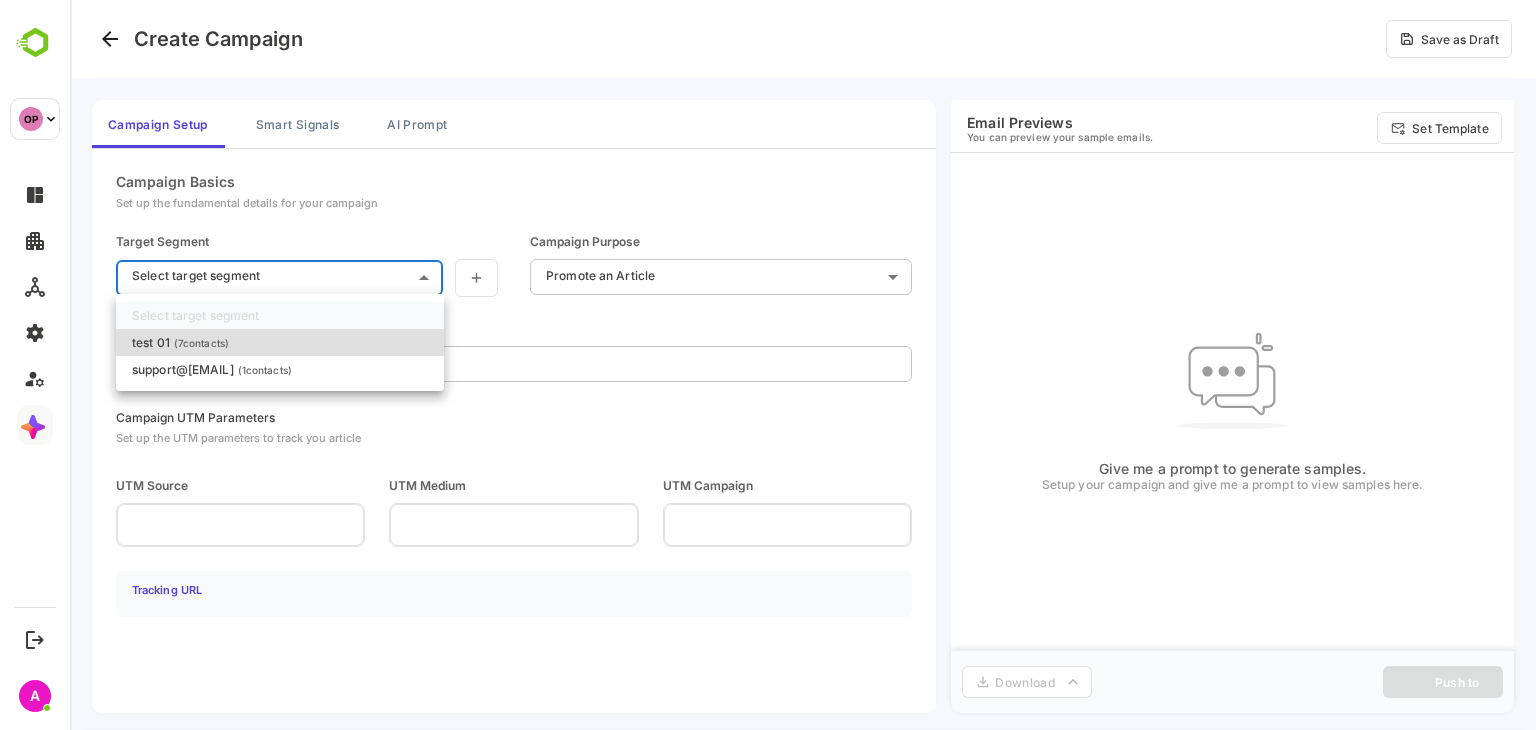 click at bounding box center [803, 365] 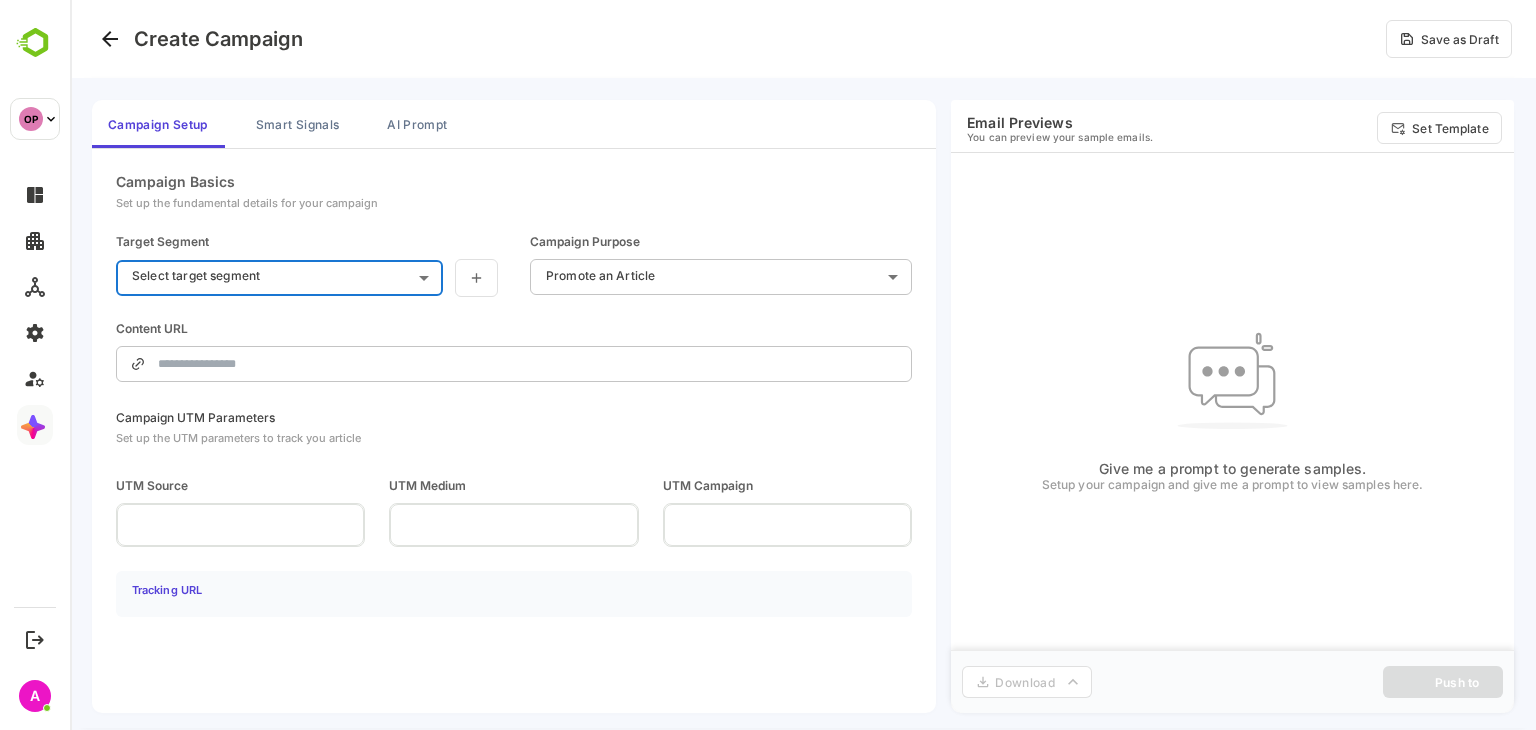 click on "**********" at bounding box center [803, 365] 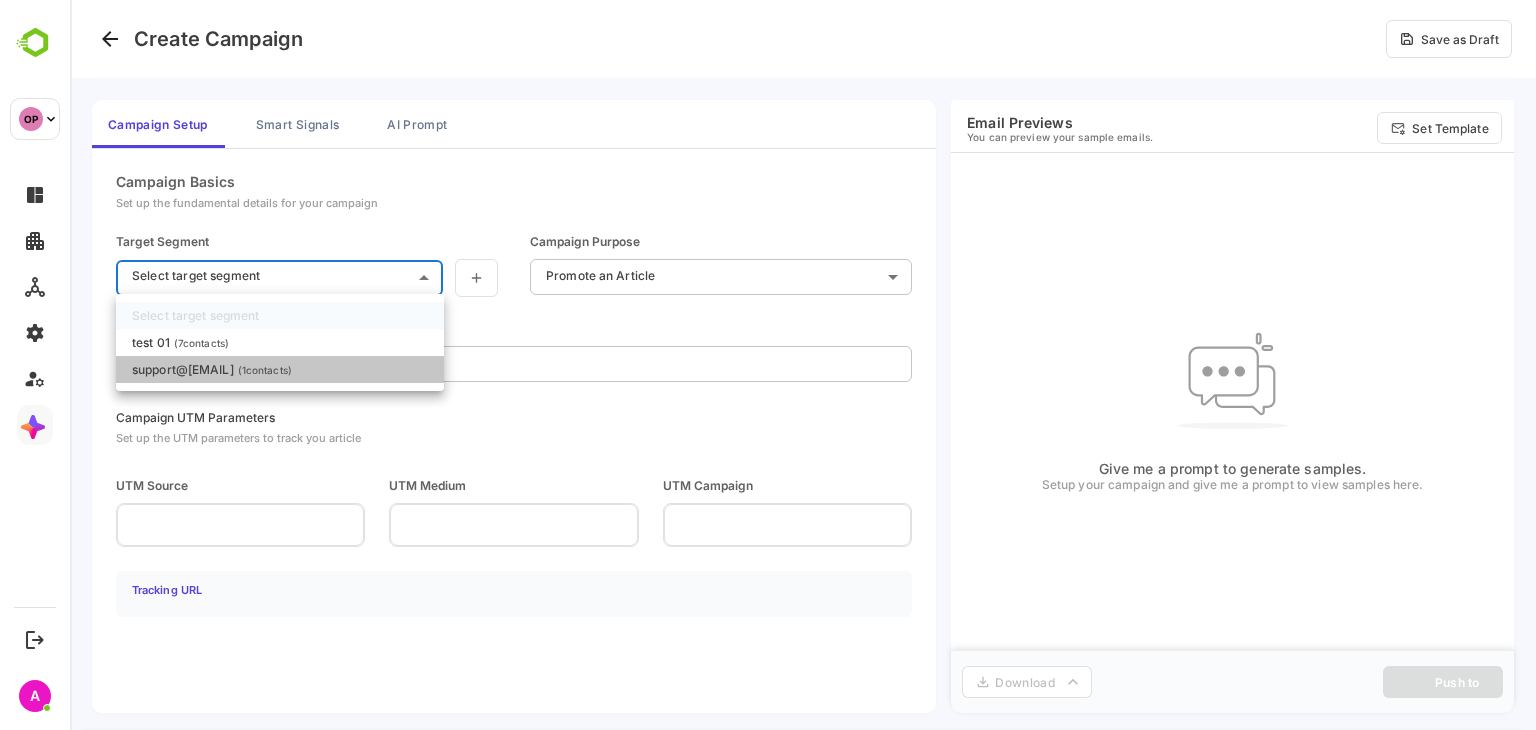 click on "vaishali.bhateja@hsbc.co.in" at bounding box center (183, 369) 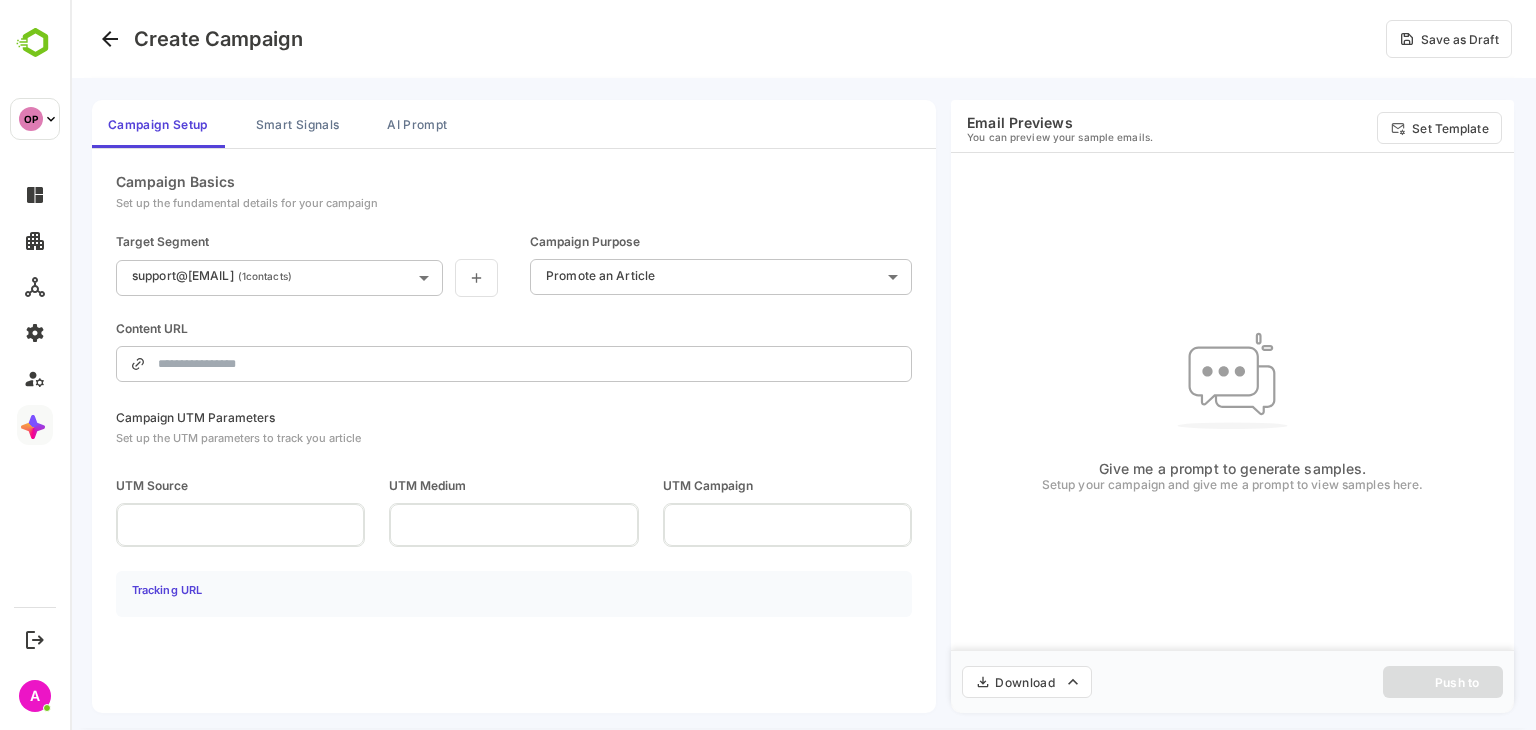 click on "**********" at bounding box center (514, 277) 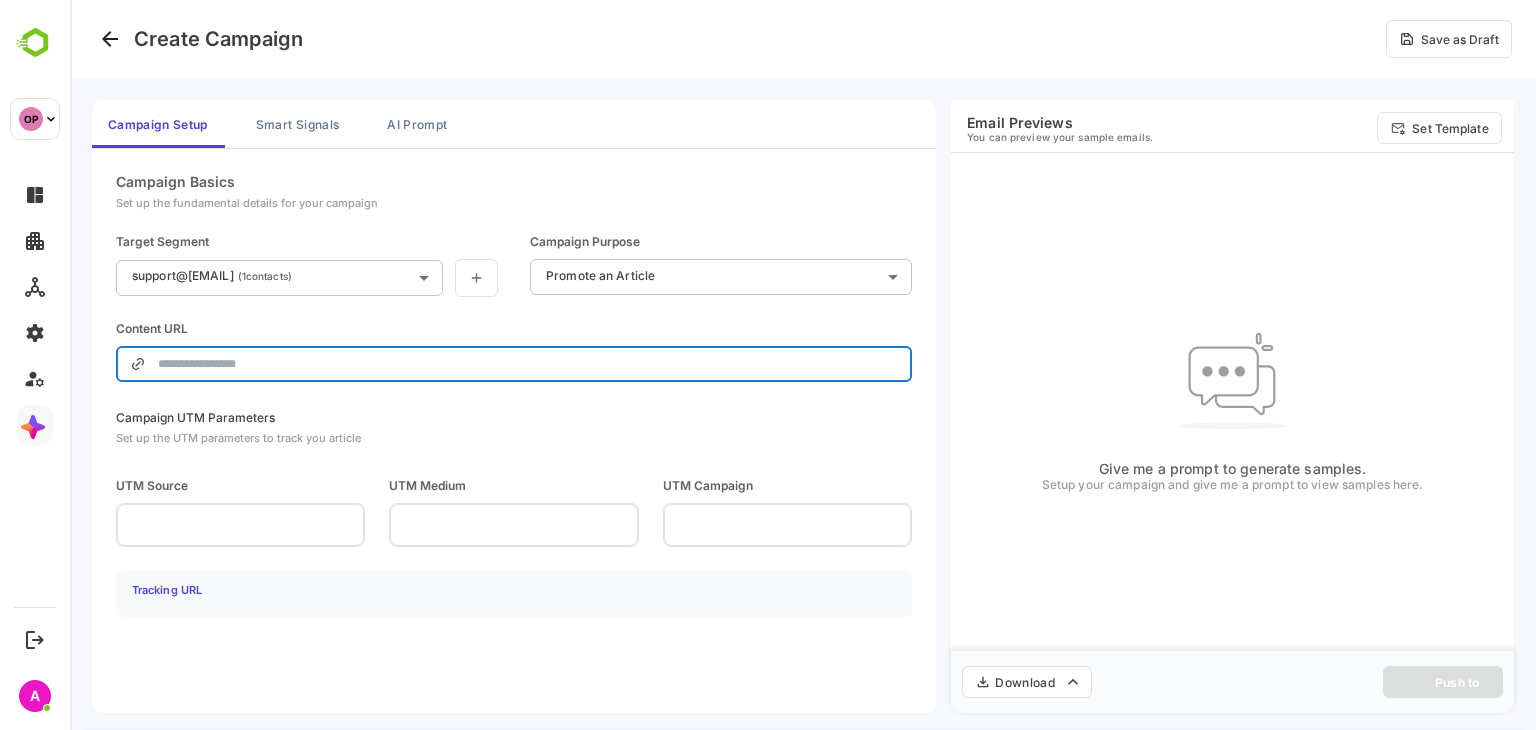click at bounding box center (528, 364) 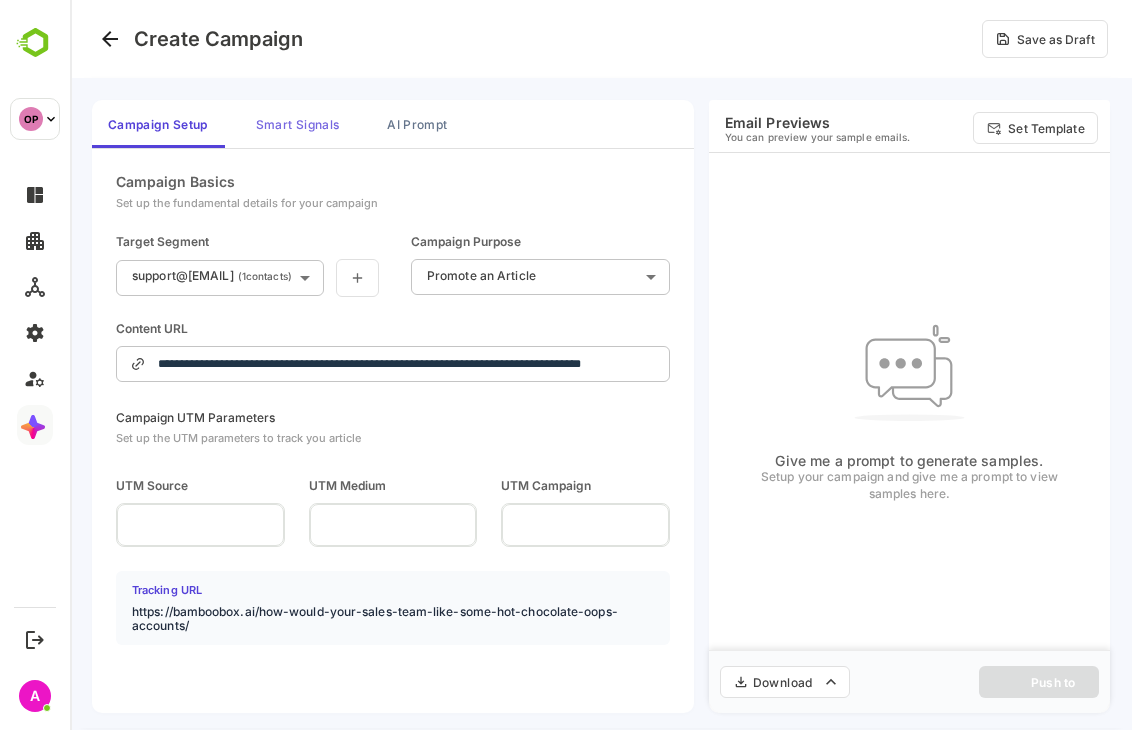 click on "Smart Signals" at bounding box center [297, 124] 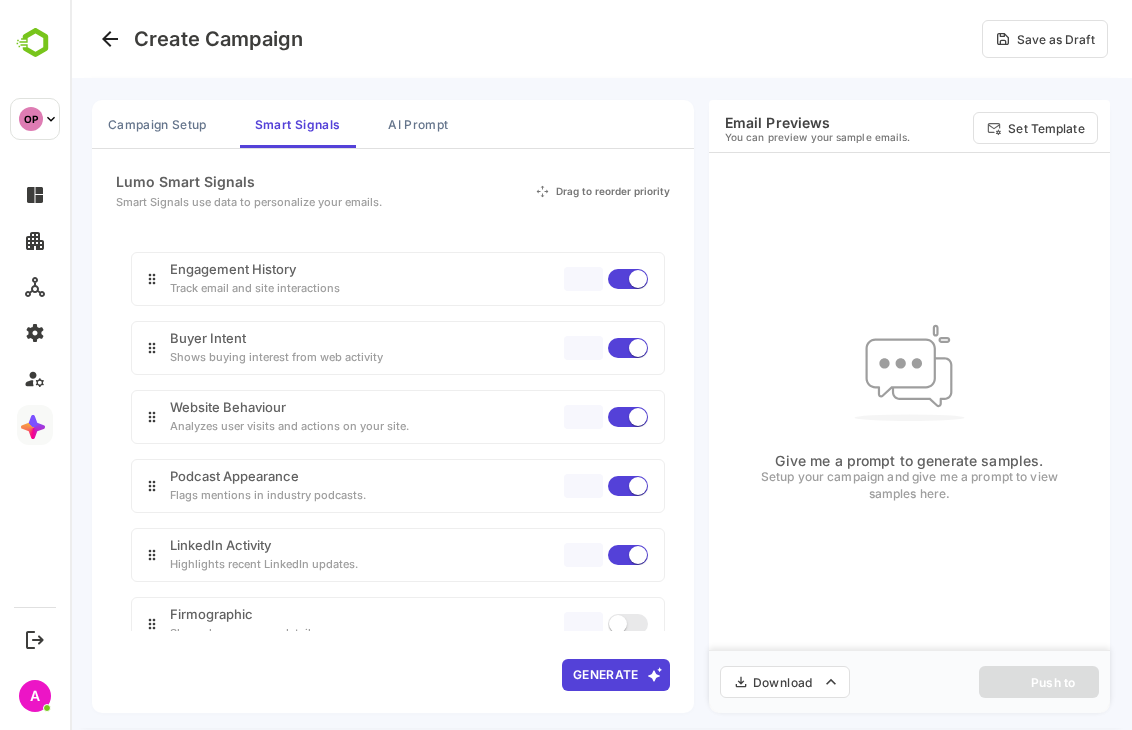 scroll, scrollTop: 148, scrollLeft: 0, axis: vertical 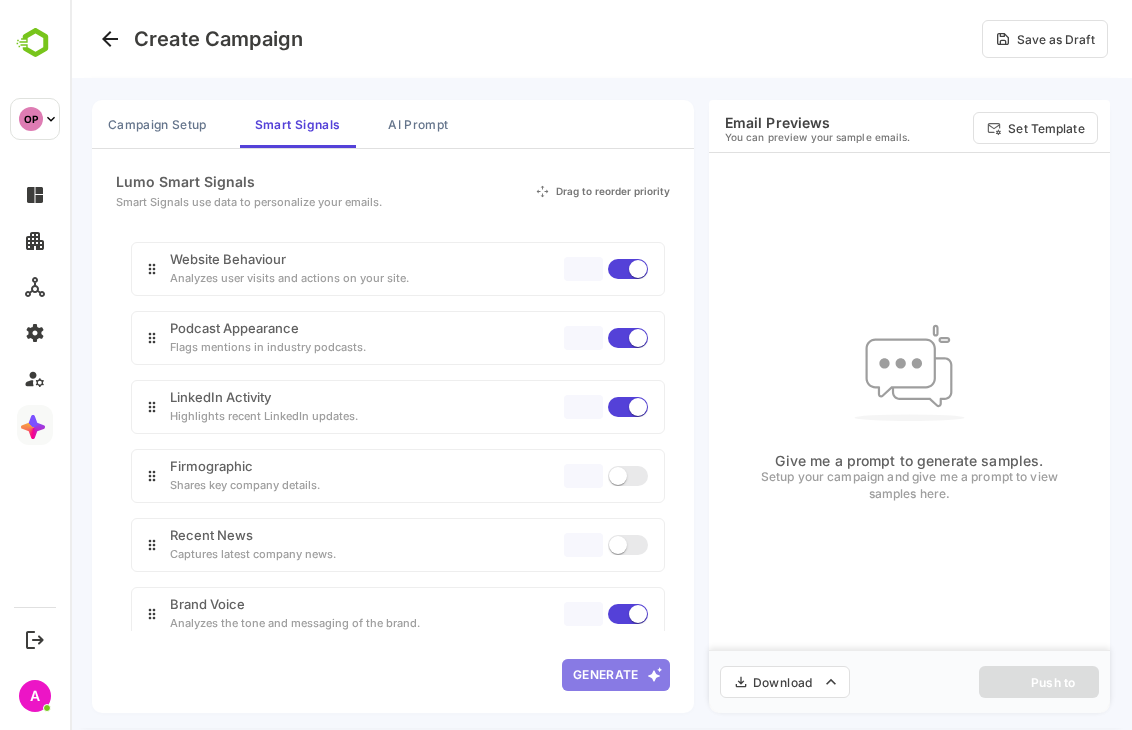 click on "Generate" at bounding box center (616, 675) 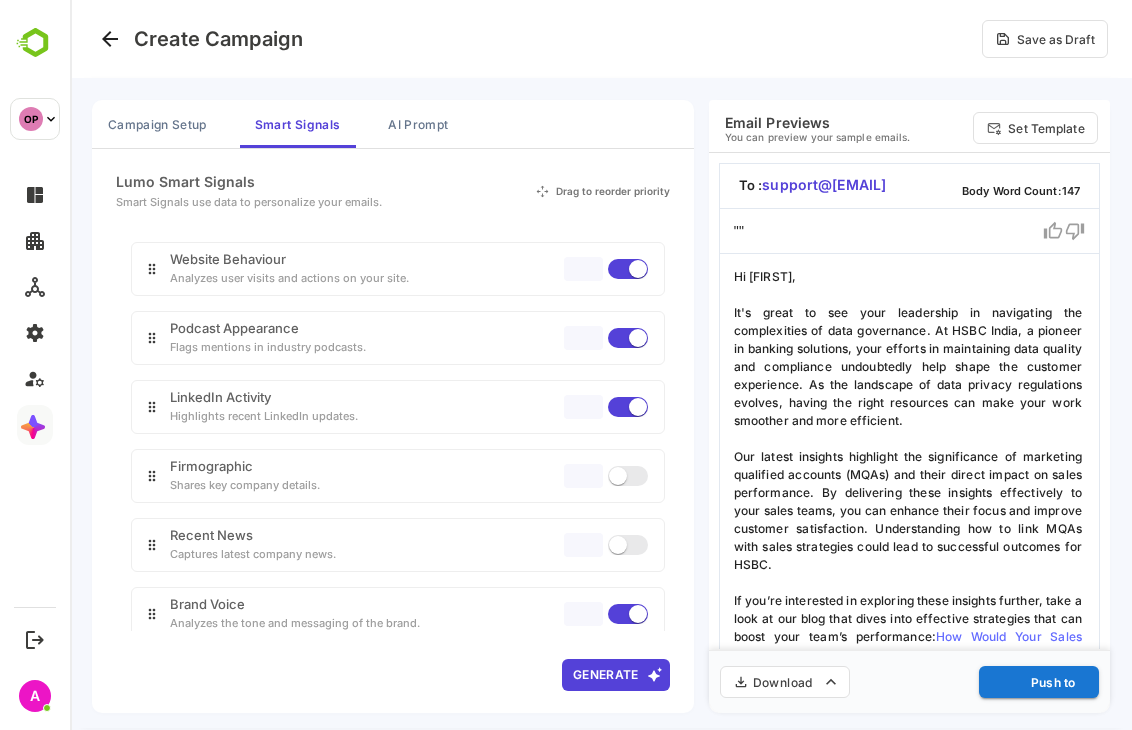 scroll, scrollTop: 68, scrollLeft: 0, axis: vertical 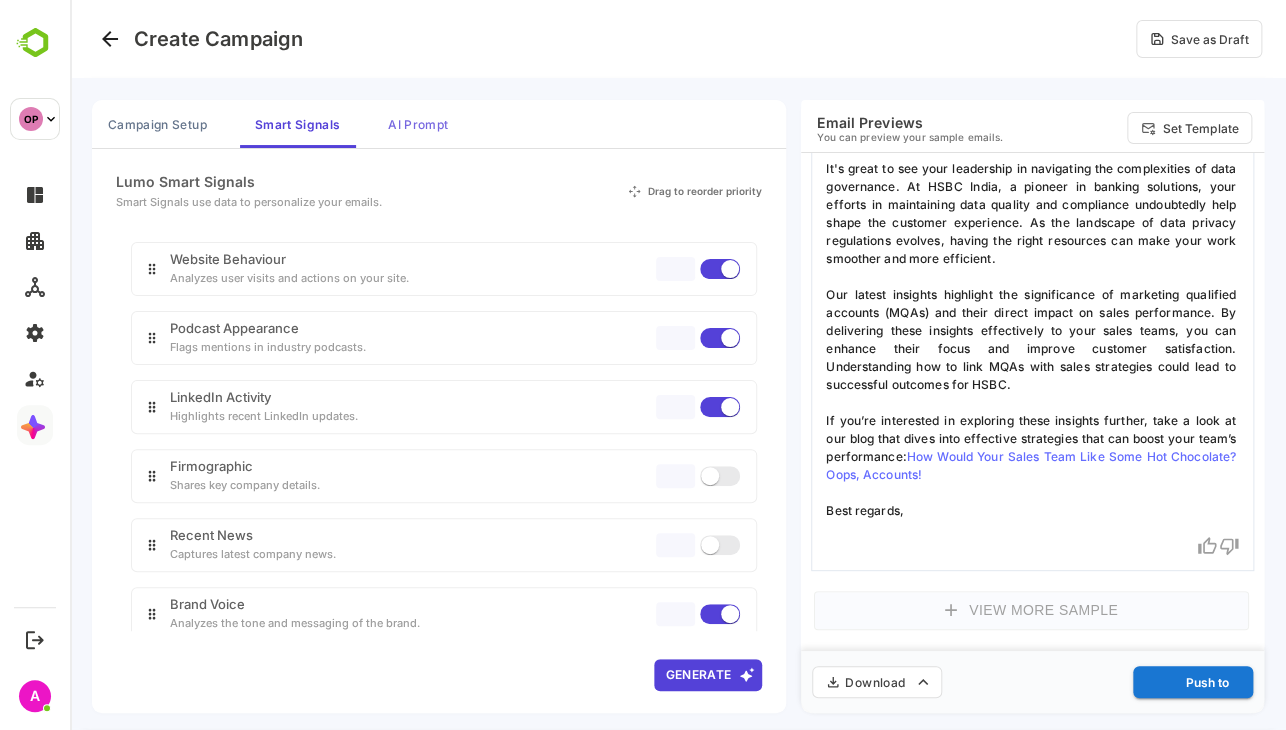 click on "AI Prompt" at bounding box center (418, 124) 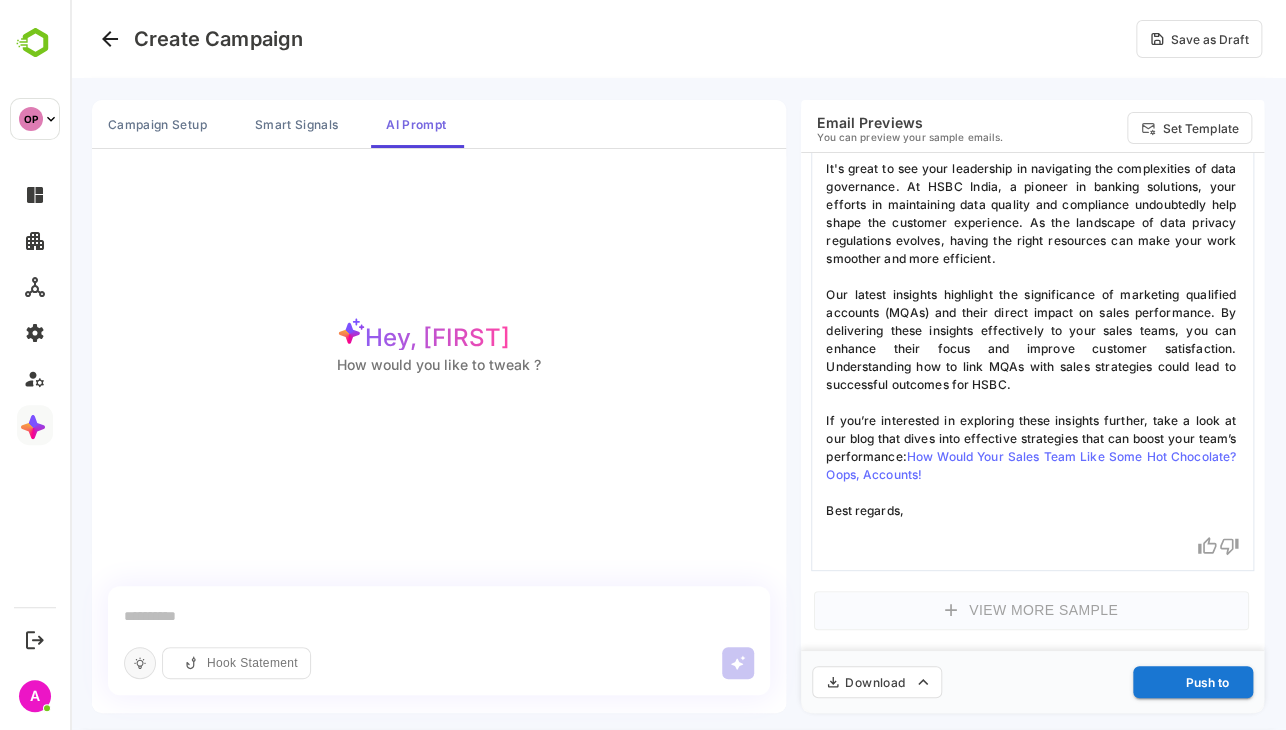 scroll, scrollTop: 4, scrollLeft: 0, axis: vertical 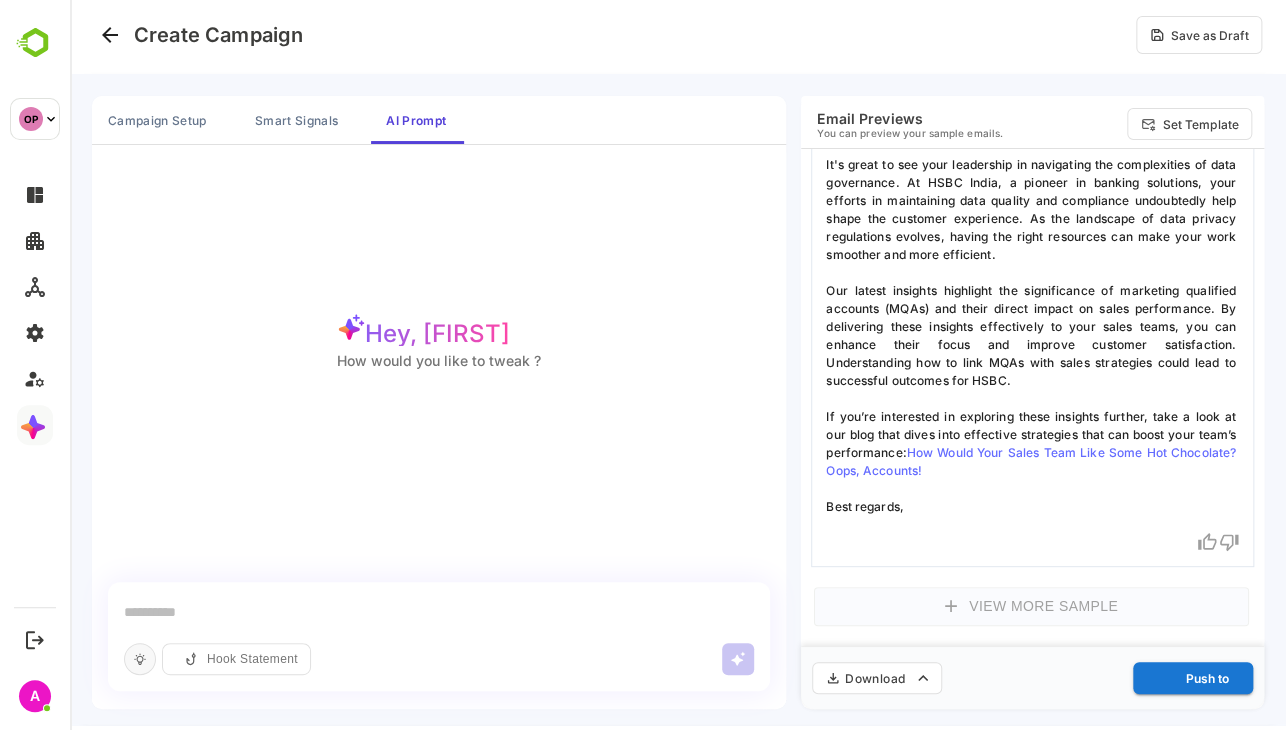 click at bounding box center (439, 612) 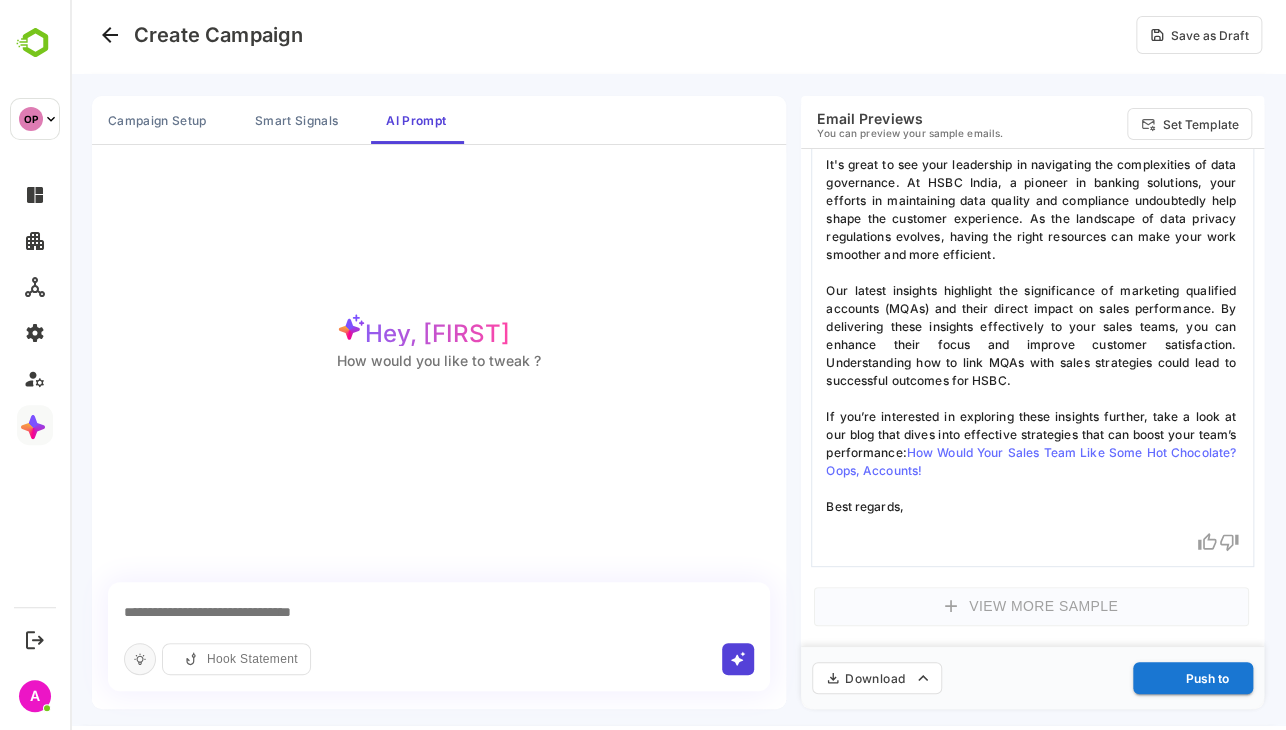 type on "**********" 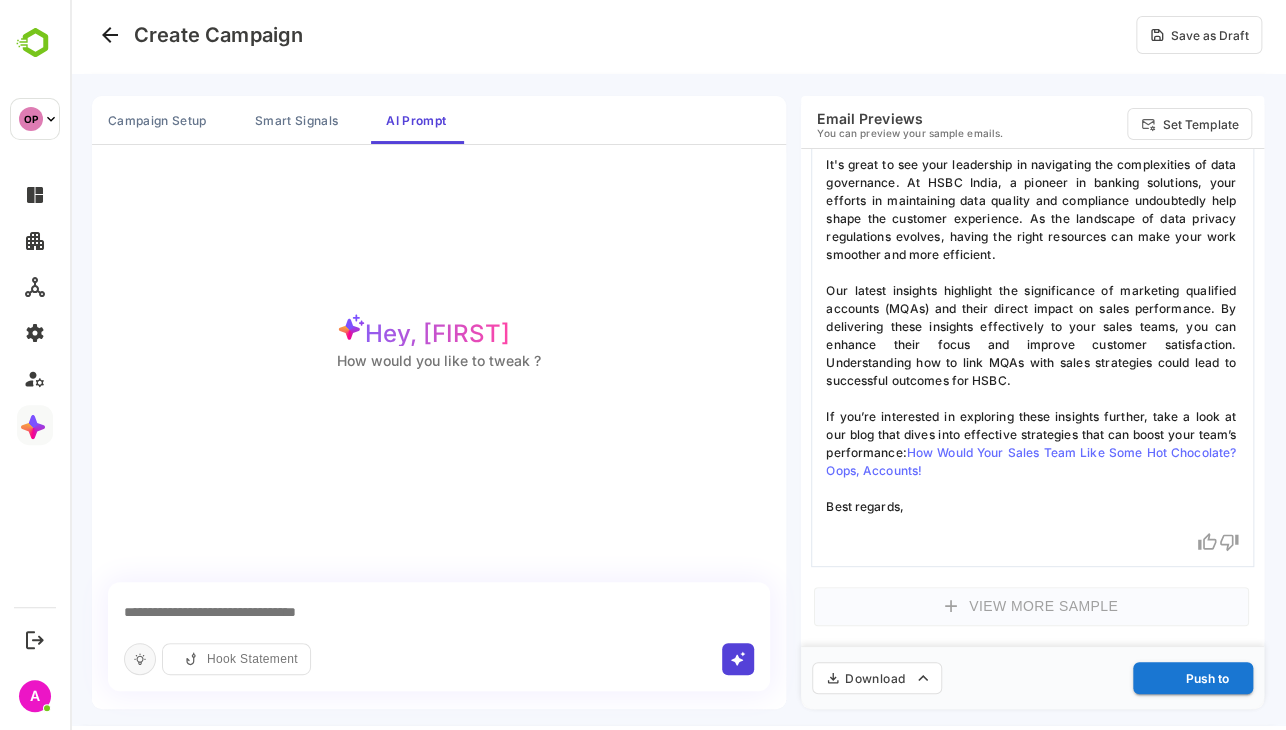 type 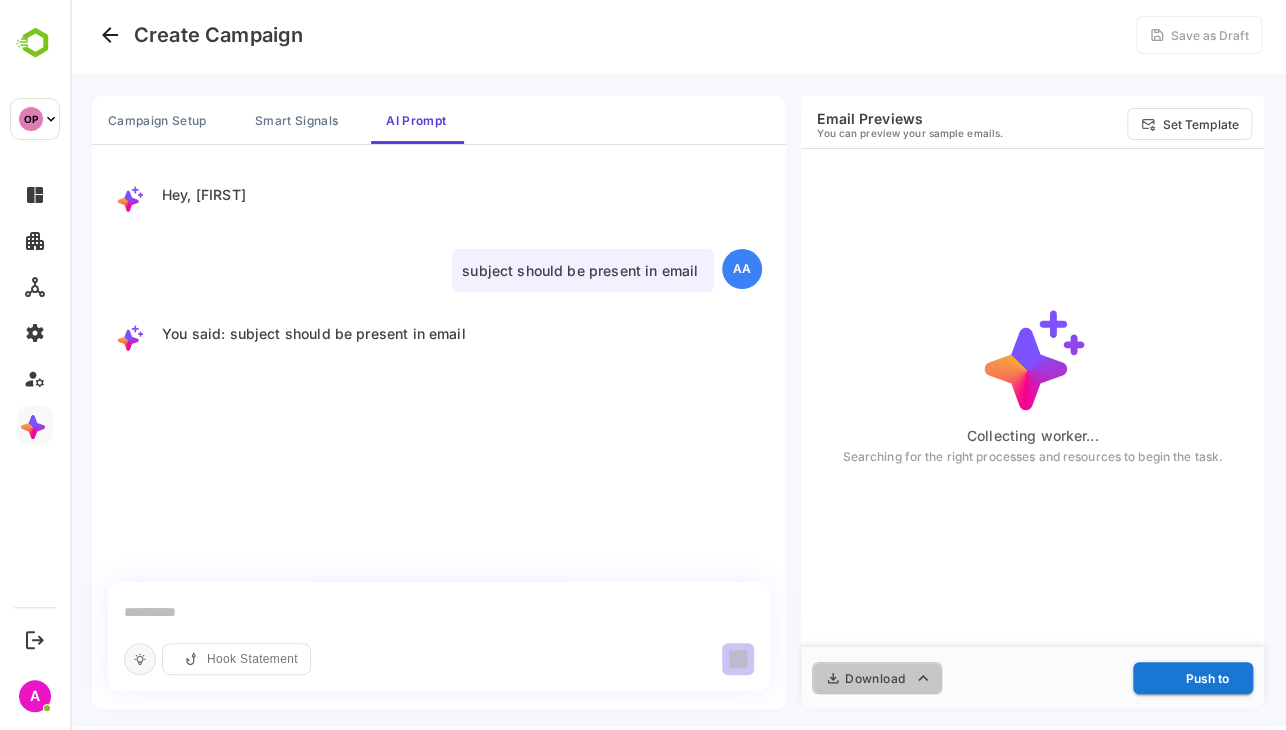 click 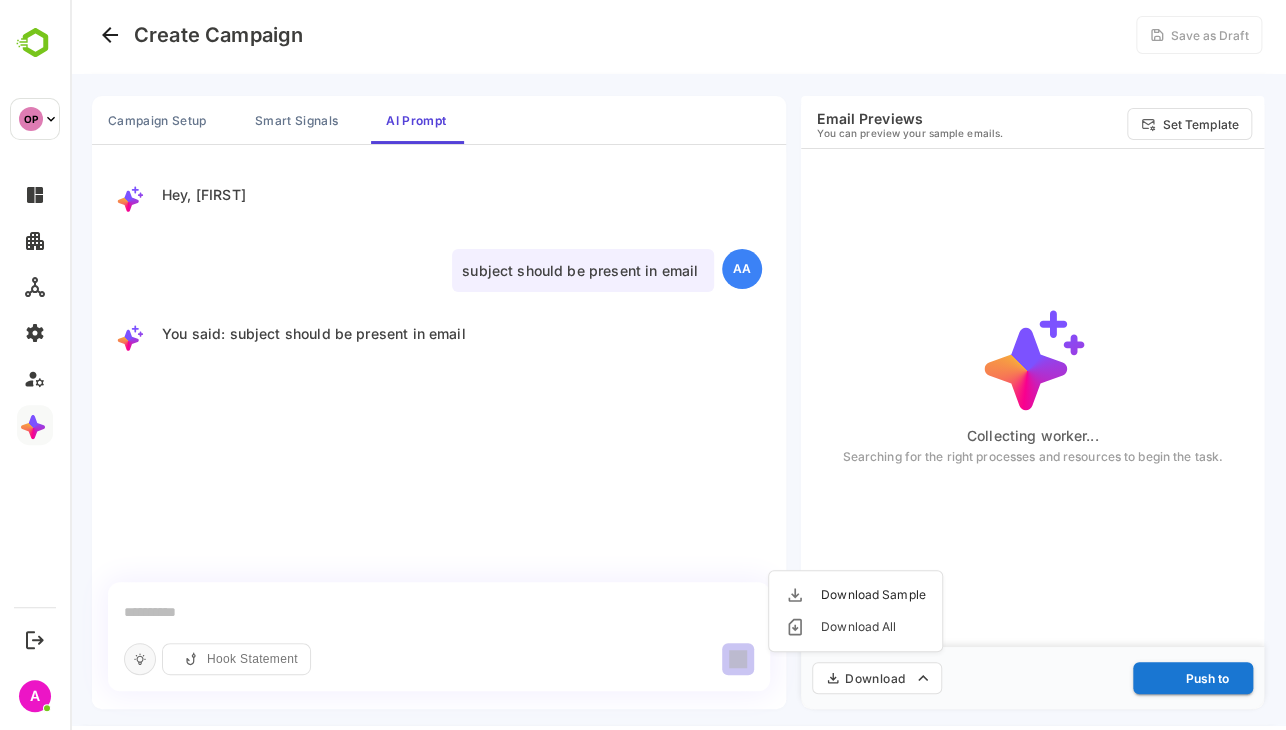 click at bounding box center (678, 361) 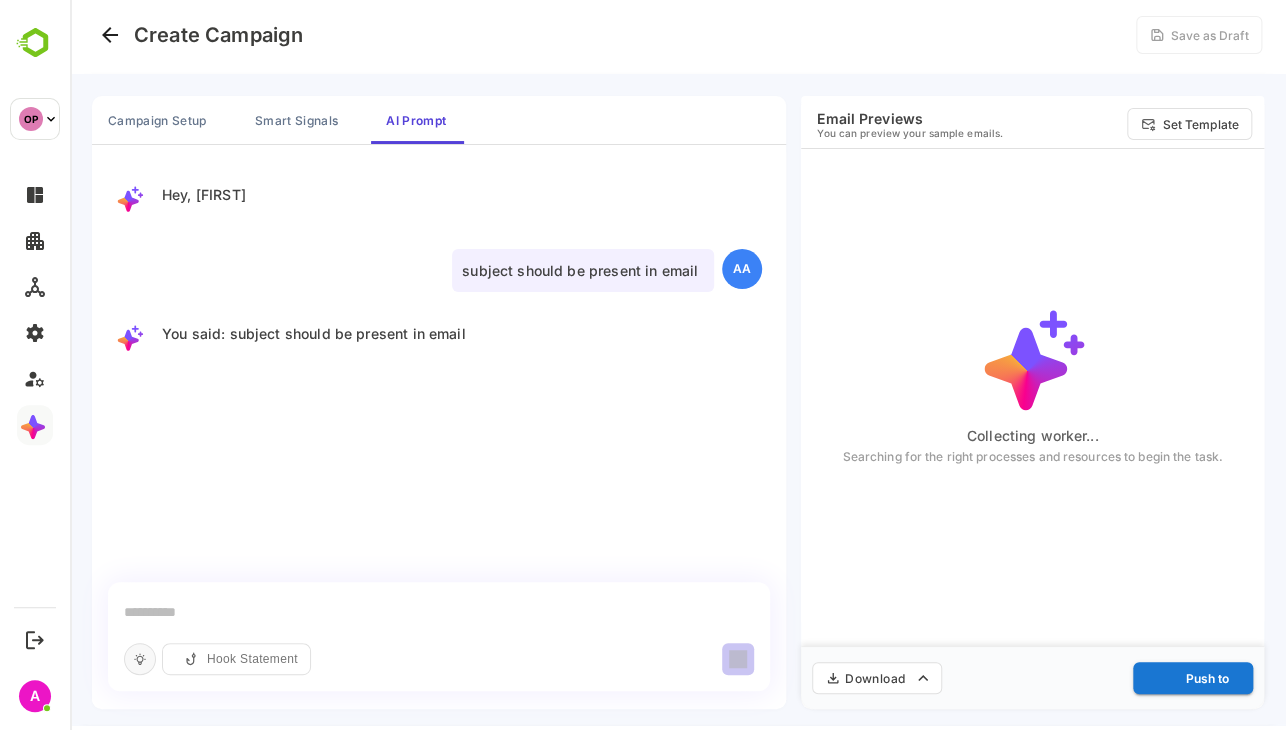 click on "Campaign Setup Smart Signals AI Prompt Hey, Akash subject should be present in email AA You said: subject should be present in email Hook Statement Email Previews You can preview your sample emails. Set Template Collecting worker... Searching for the right processes and resources to begin the task. Download Push to" at bounding box center [678, 399] 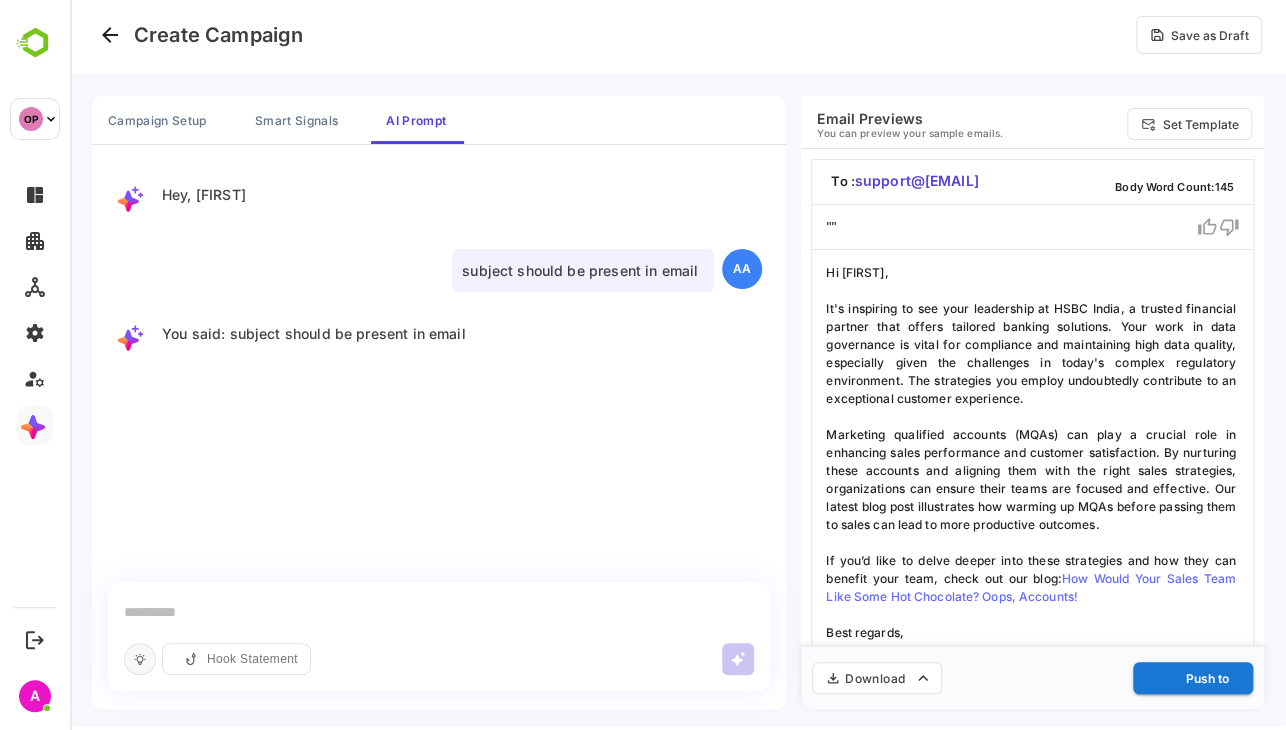 click on "It's inspiring to see your leadership at HSBC India, a trusted financial partner that offers tailored banking solutions. Your work in data governance is vital for compliance and maintaining high data quality, especially given the challenges in today's complex regulatory environment. The strategies you employ undoubtedly contribute to an exceptional customer experience." at bounding box center [1032, 354] 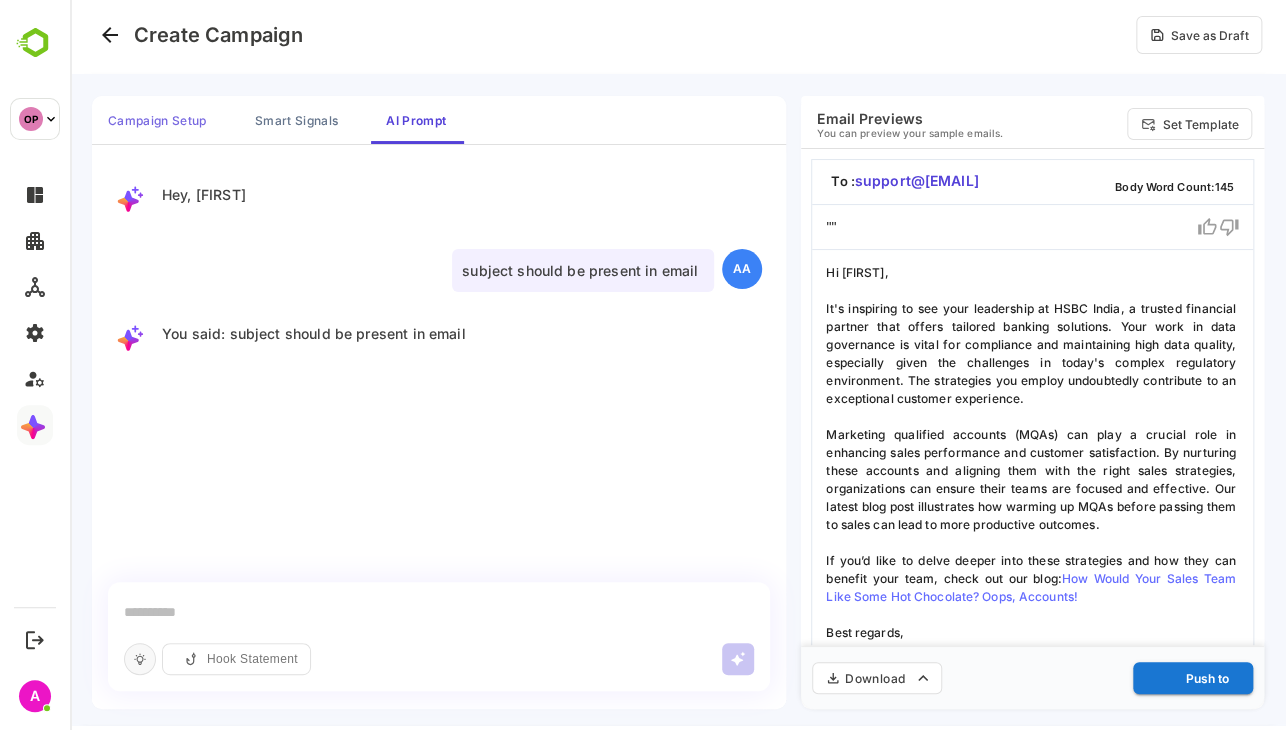click on "Campaign Setup" at bounding box center (157, 120) 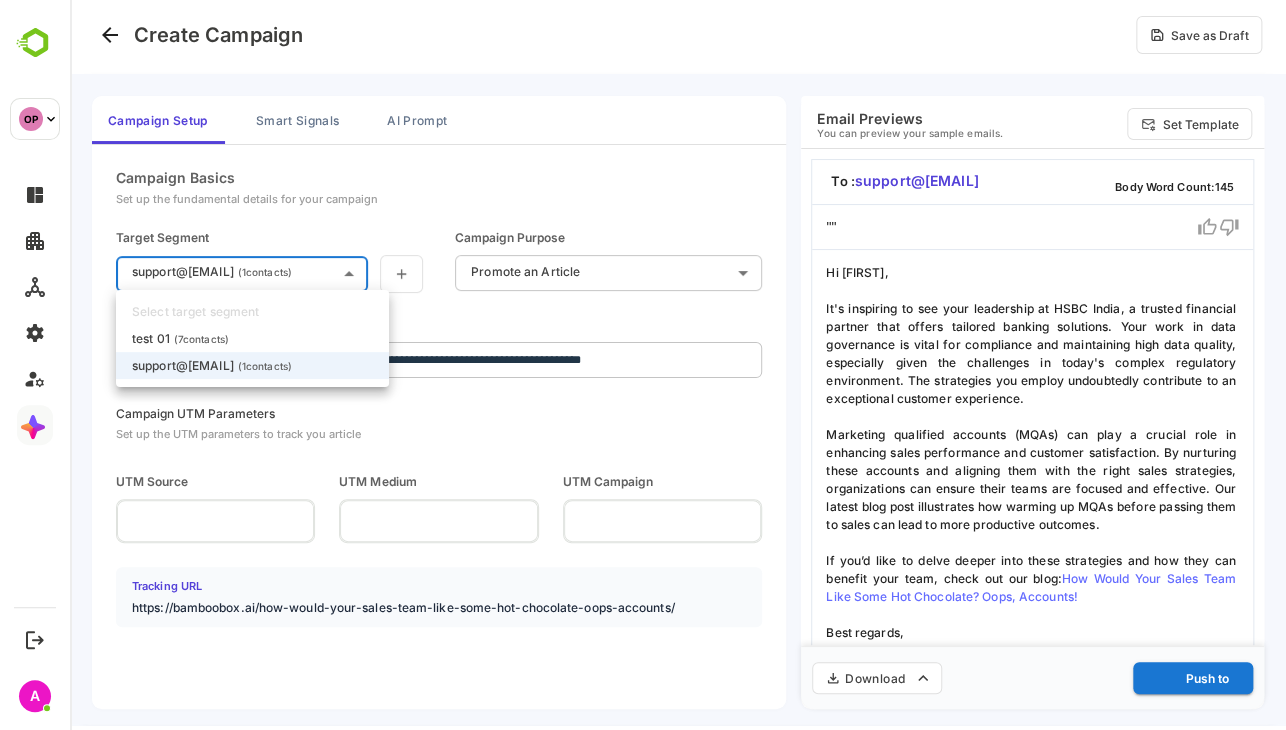 click on "**********" at bounding box center [678, 361] 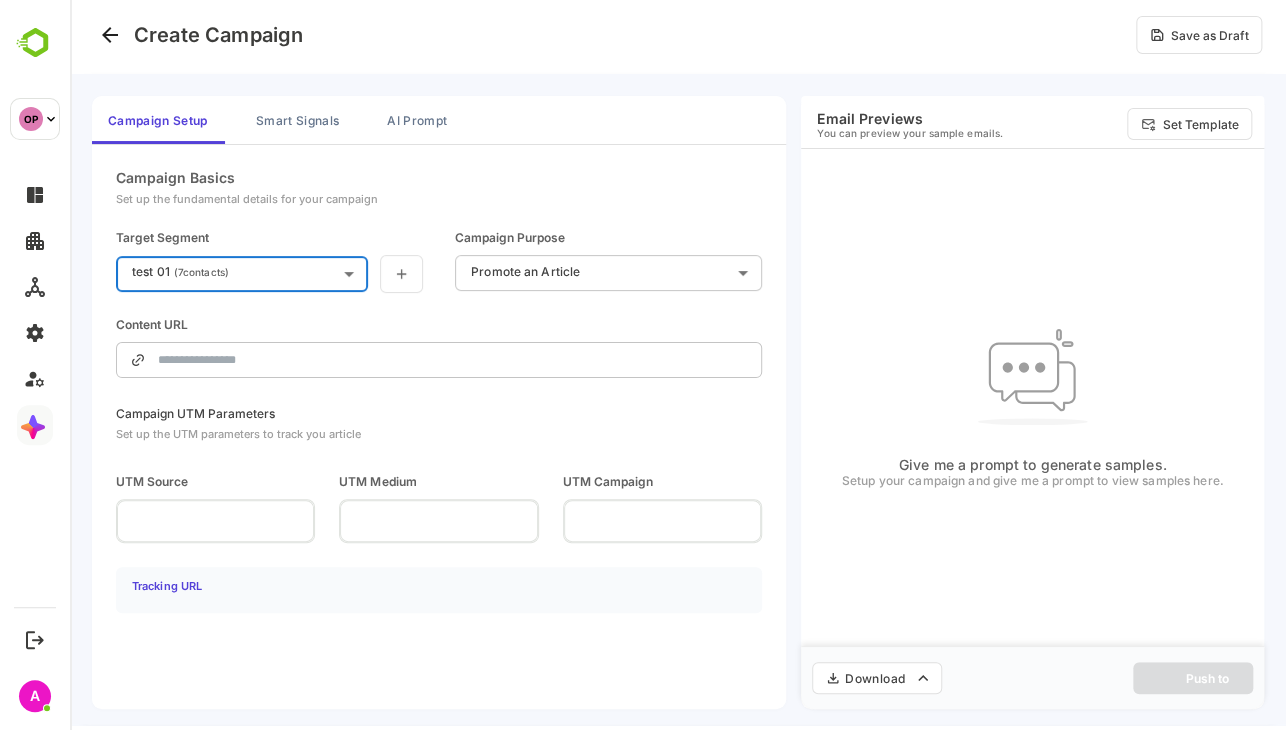 click at bounding box center (453, 360) 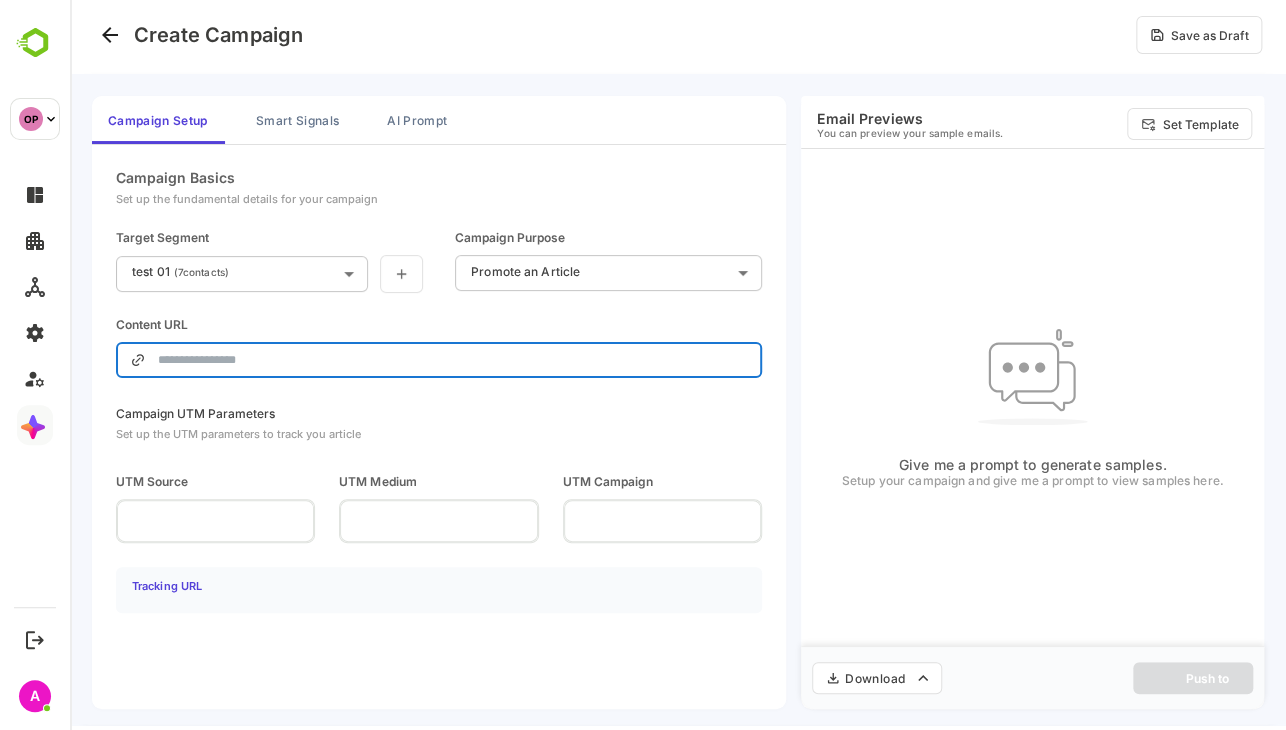 type on "**********" 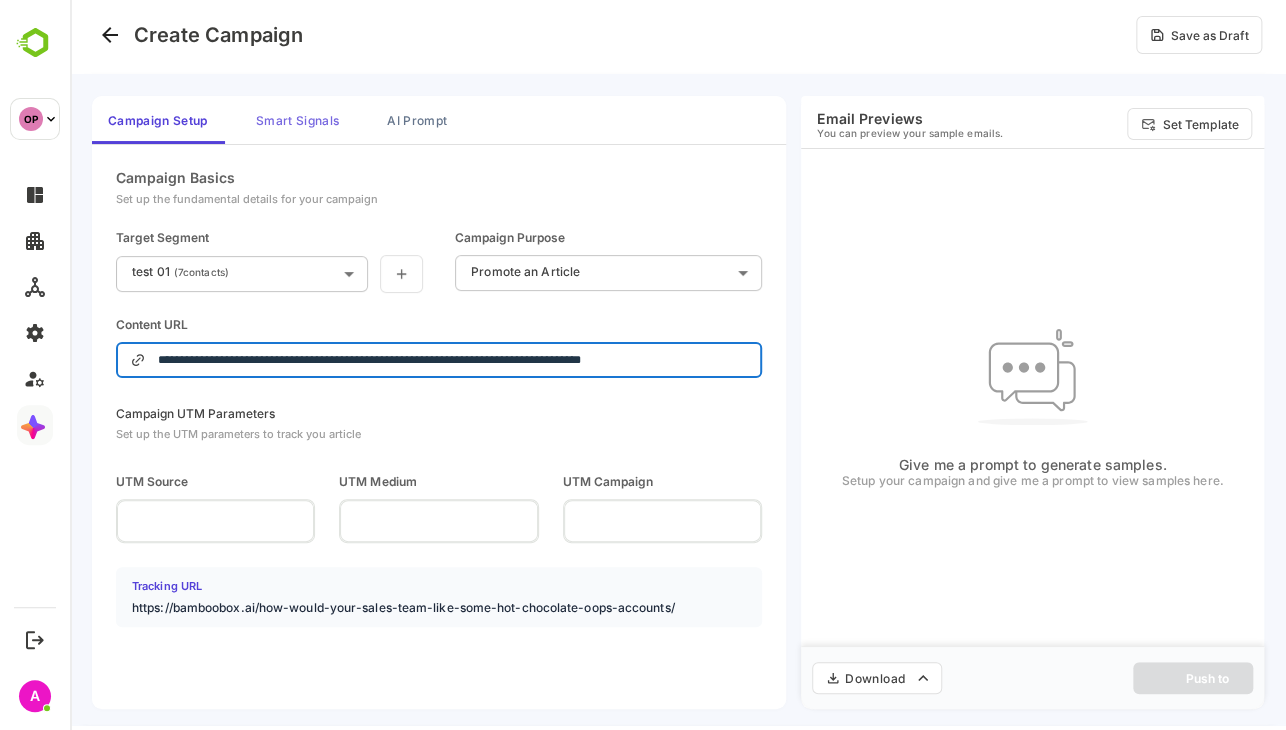 click on "Smart Signals" at bounding box center (297, 120) 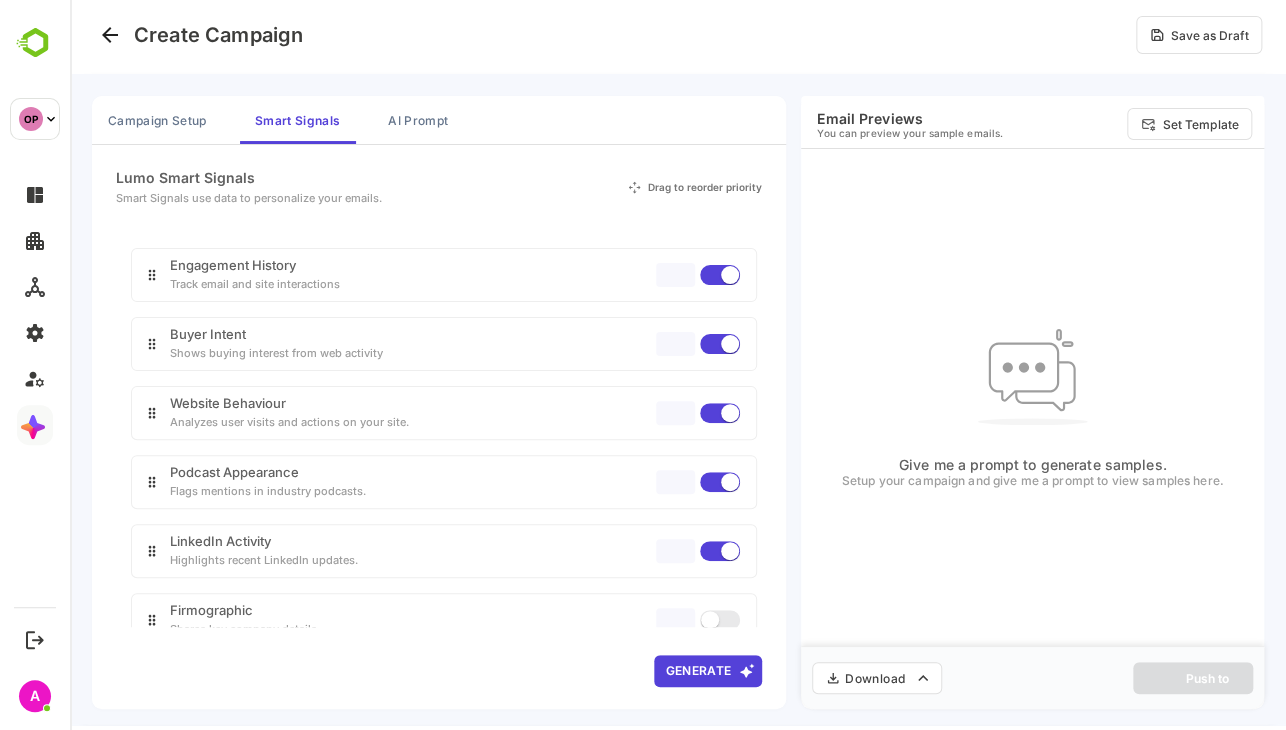 scroll, scrollTop: 148, scrollLeft: 0, axis: vertical 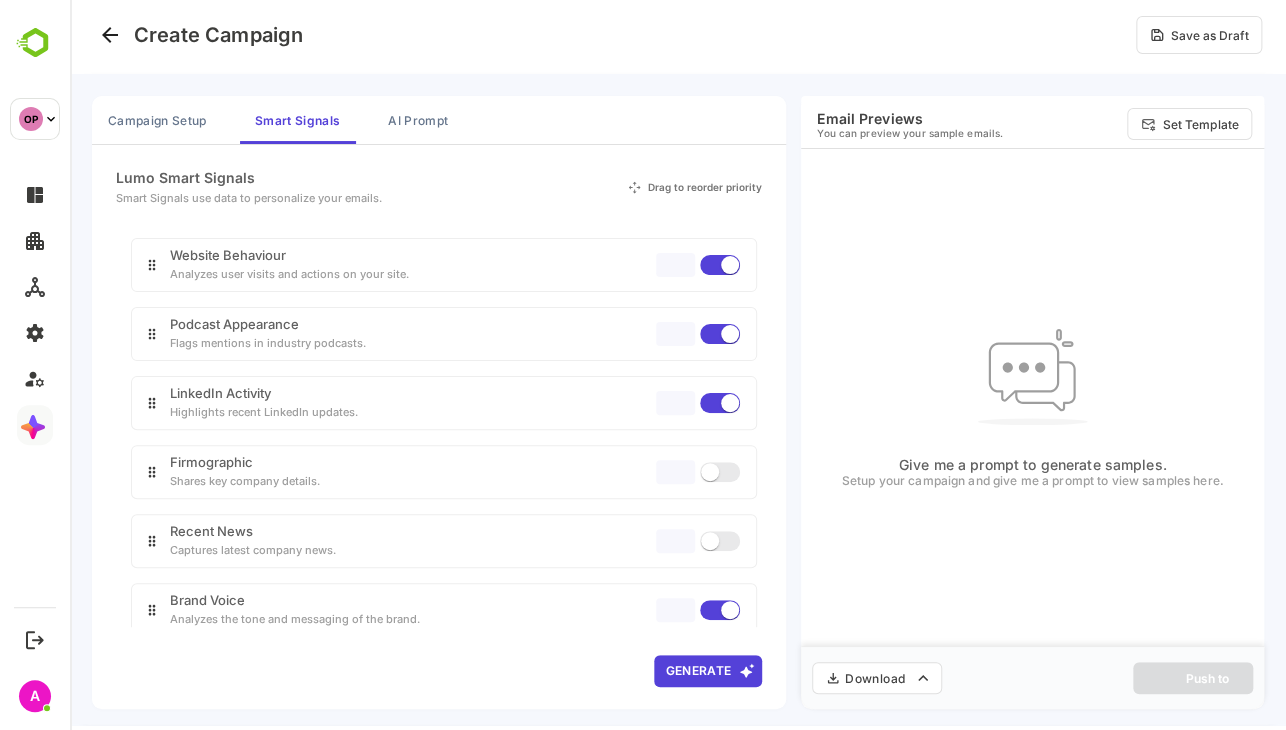 click on "Firmographic Shares key company details." at bounding box center (444, 472) 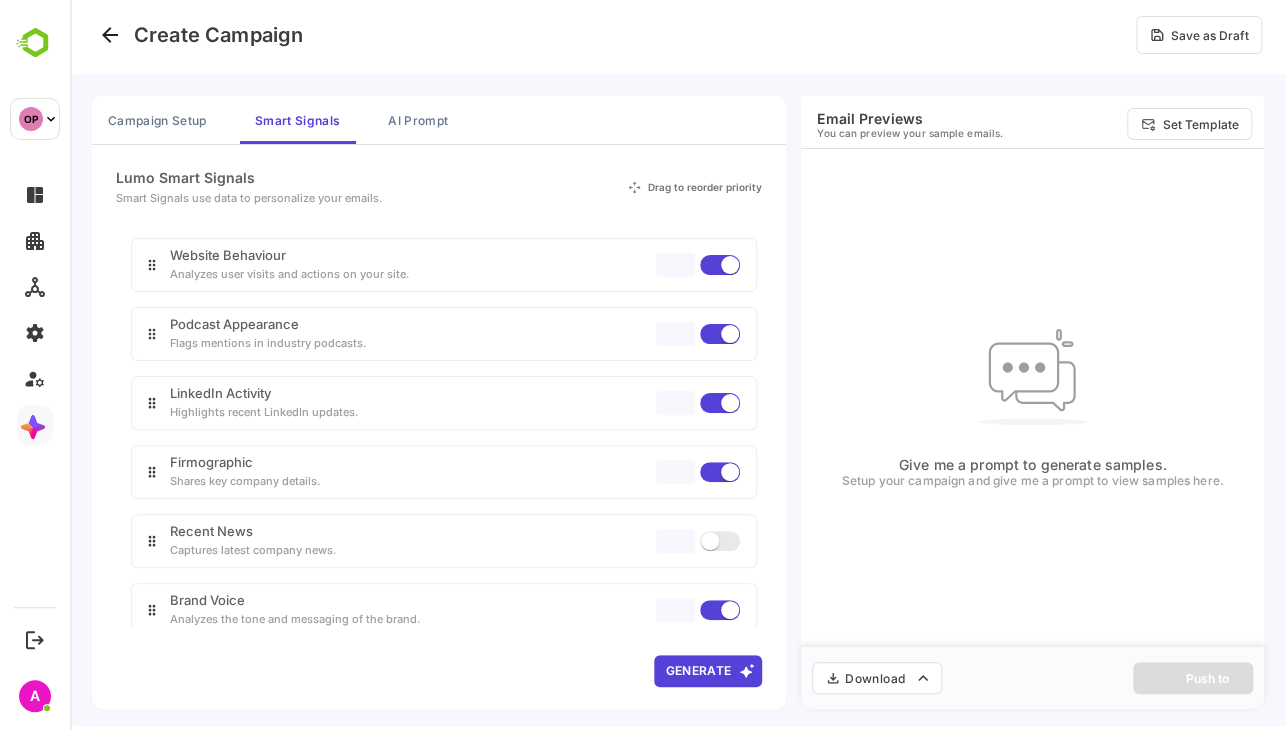 click at bounding box center (698, 541) 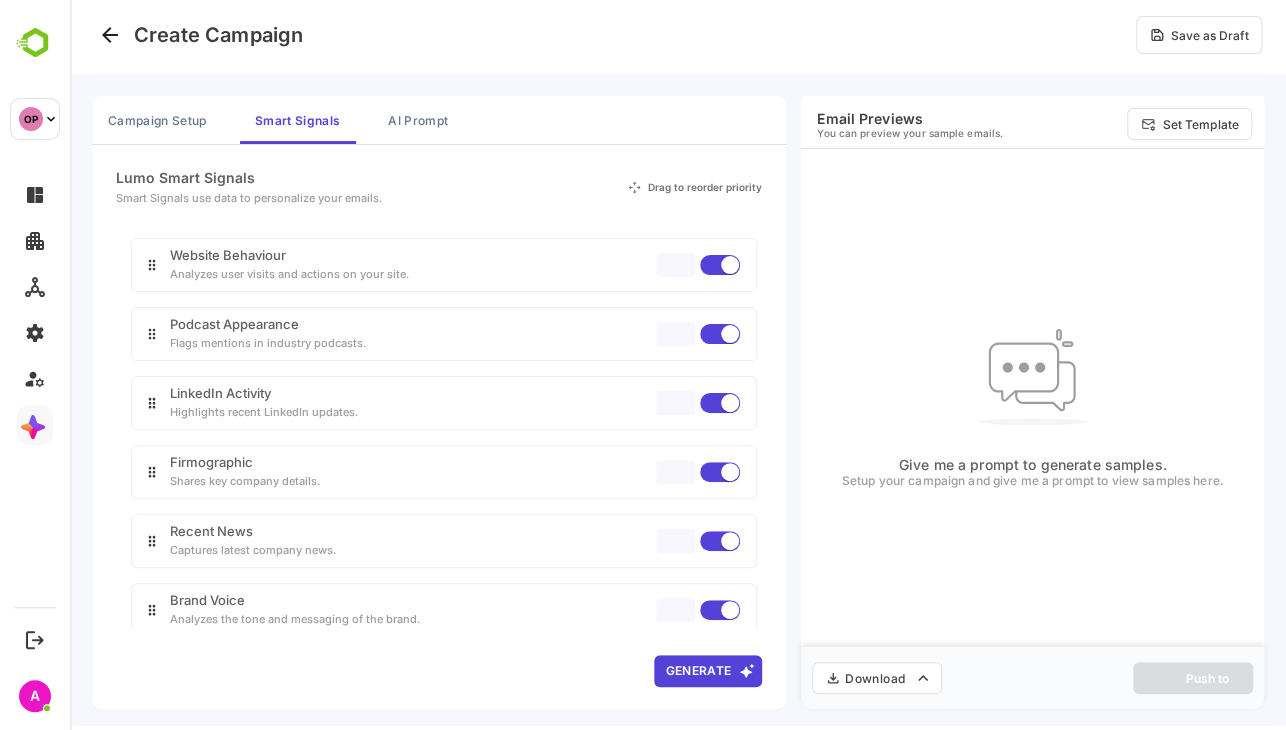scroll, scrollTop: 0, scrollLeft: 0, axis: both 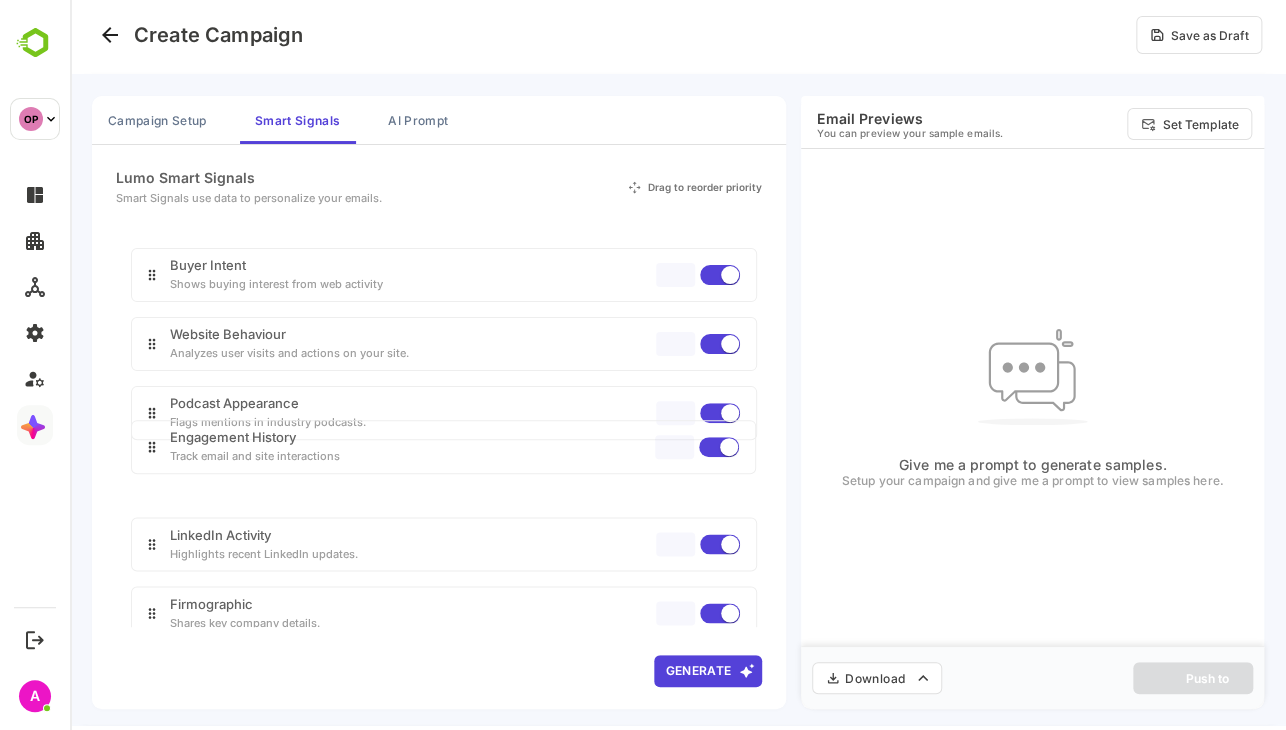 drag, startPoint x: 293, startPoint y: 290, endPoint x: 292, endPoint y: 469, distance: 179.00279 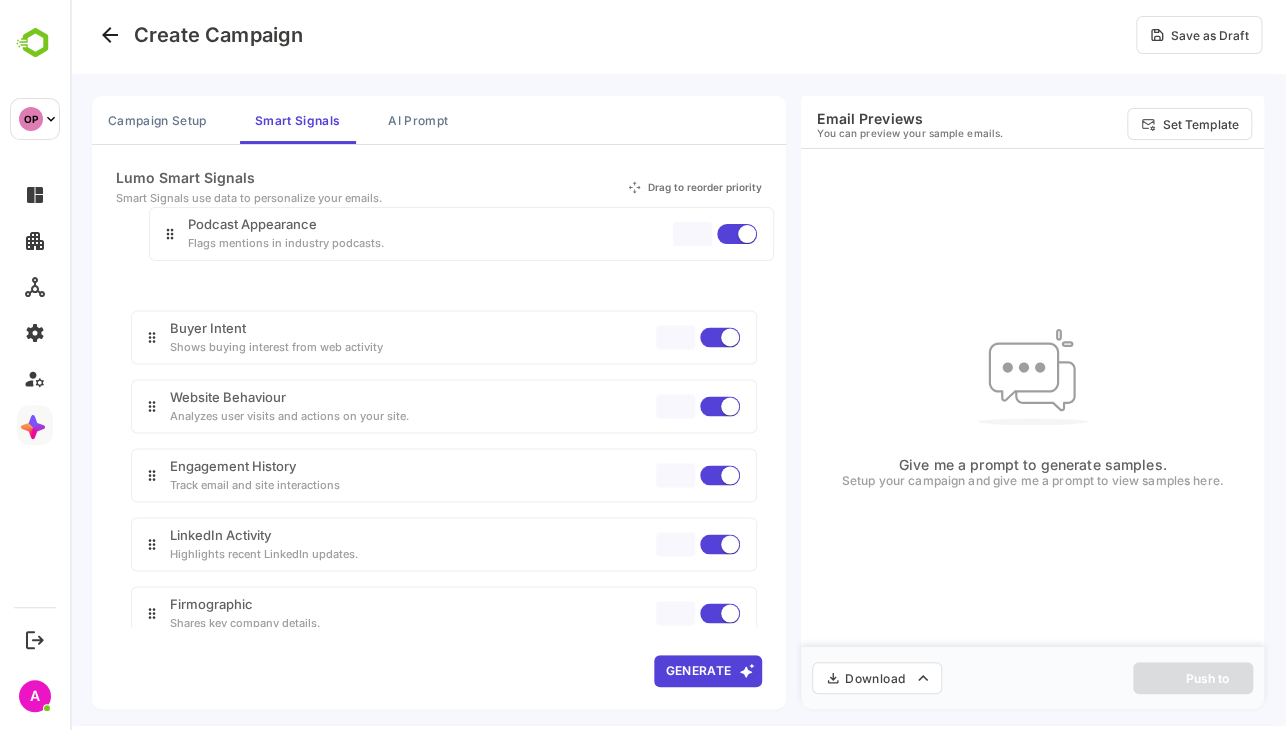 drag, startPoint x: 282, startPoint y: 422, endPoint x: 300, endPoint y: 243, distance: 179.90276 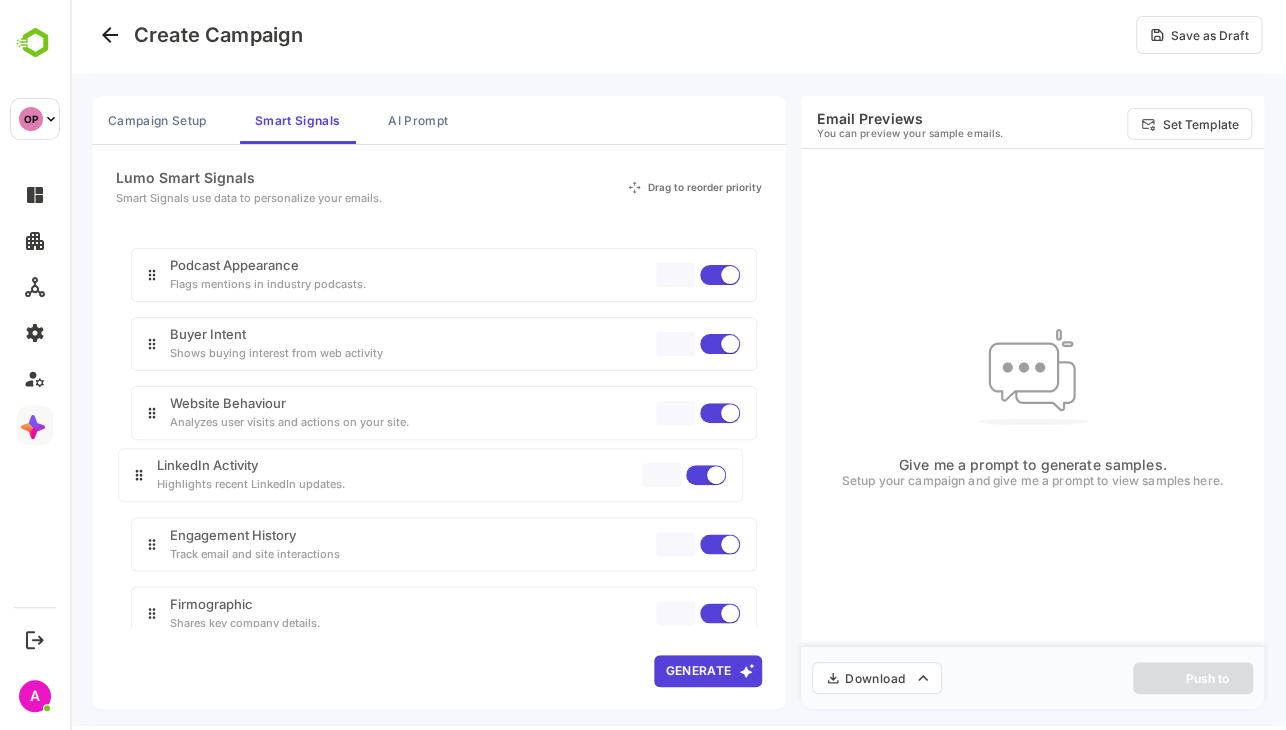 scroll, scrollTop: 2, scrollLeft: 0, axis: vertical 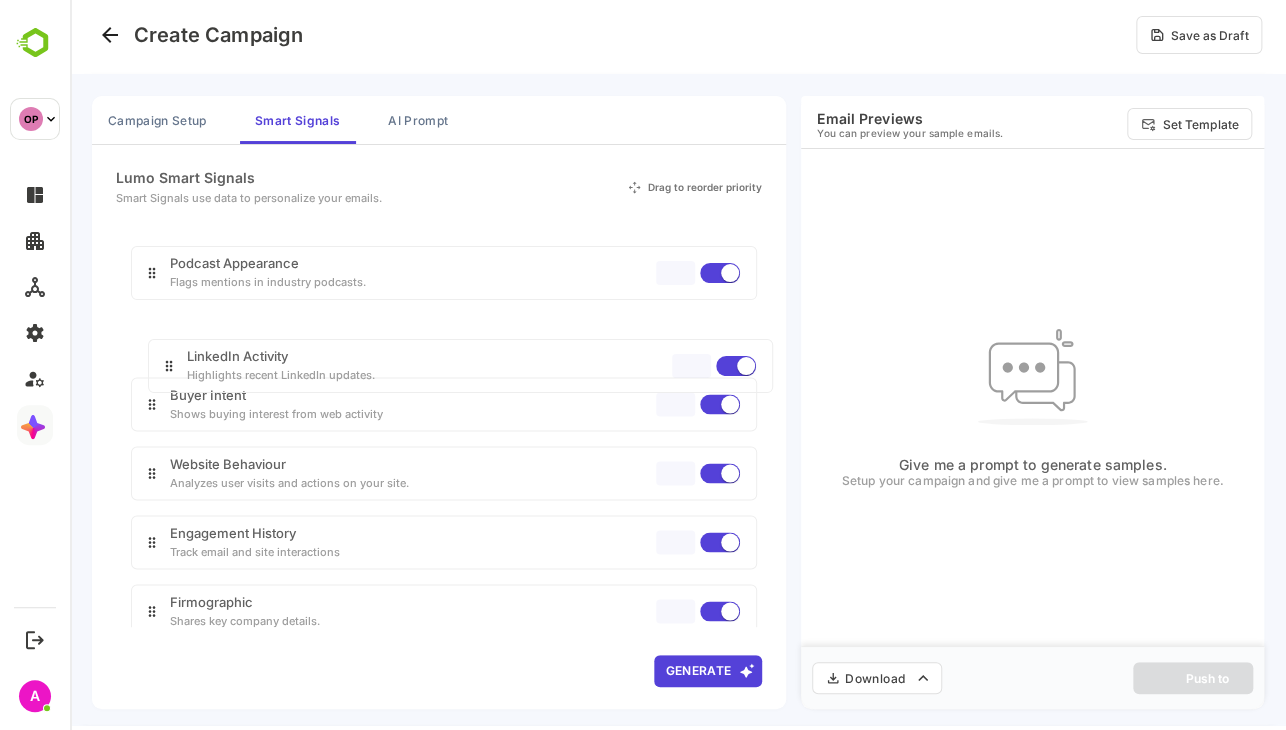 drag, startPoint x: 231, startPoint y: 536, endPoint x: 252, endPoint y: 337, distance: 200.10497 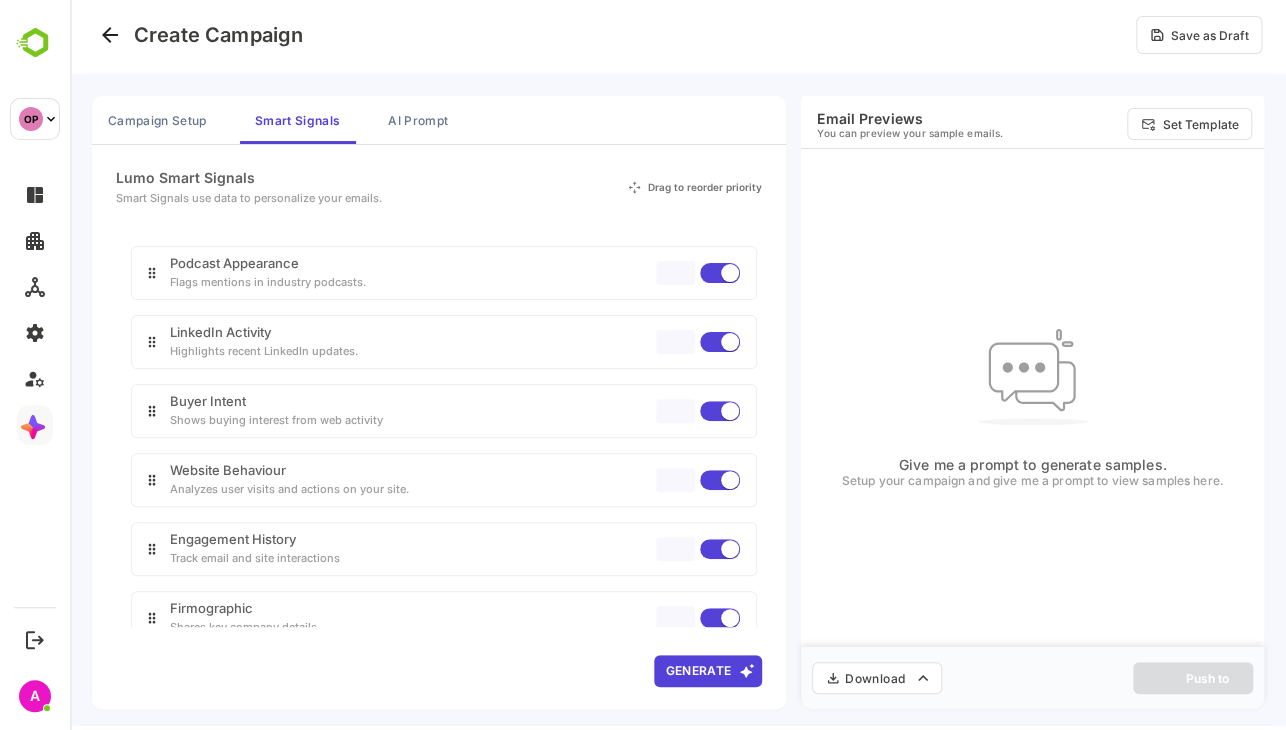 scroll, scrollTop: 148, scrollLeft: 0, axis: vertical 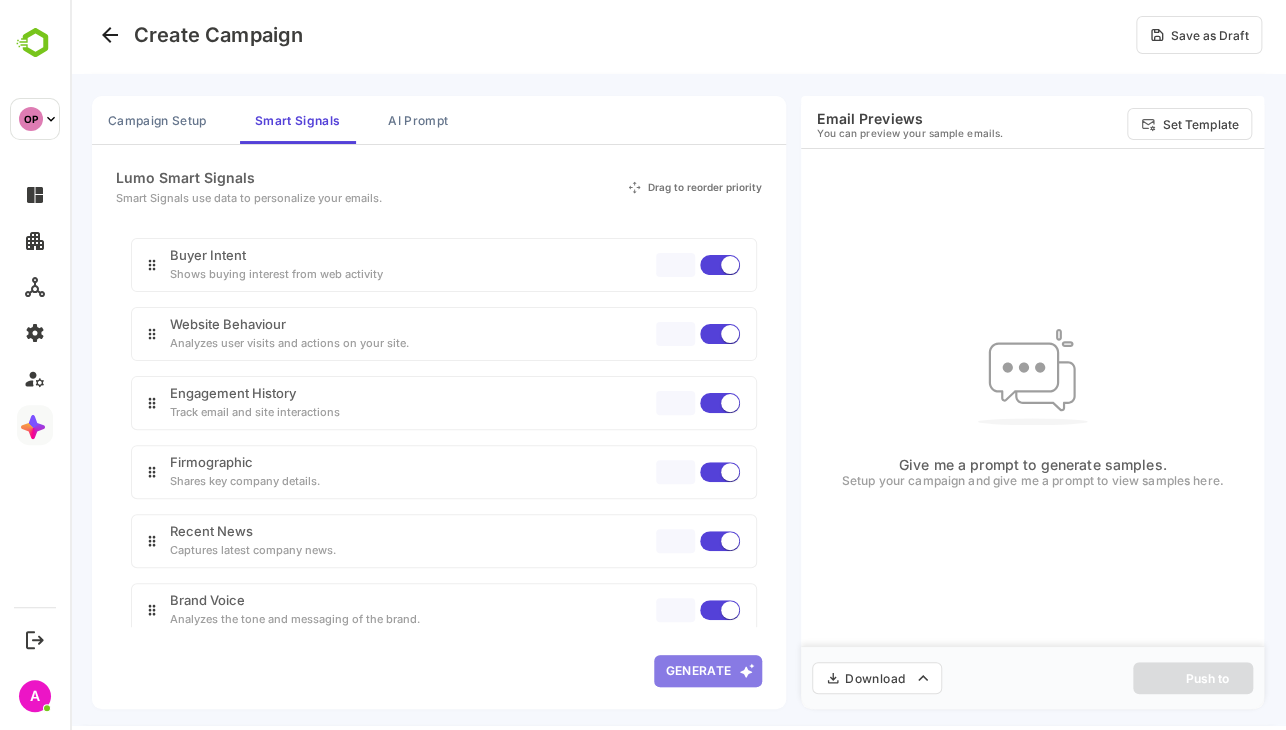 click on "Generate" at bounding box center [708, 671] 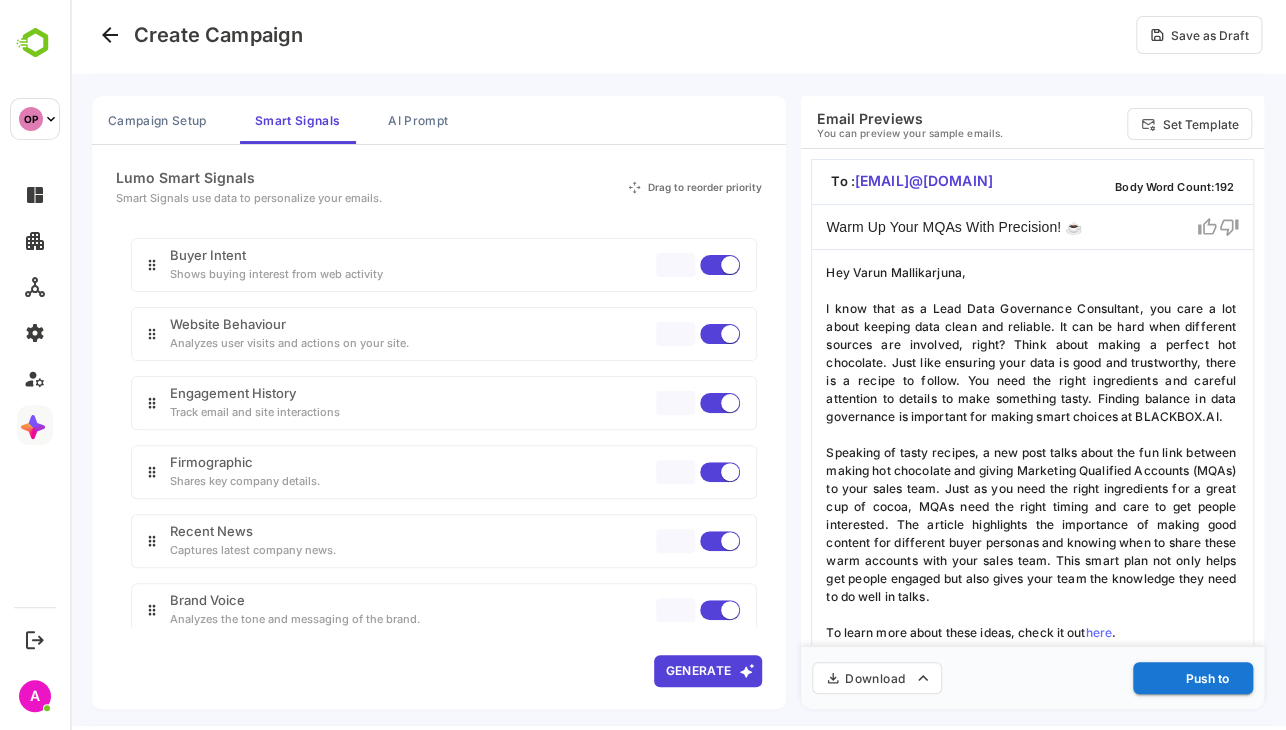 scroll, scrollTop: 50, scrollLeft: 0, axis: vertical 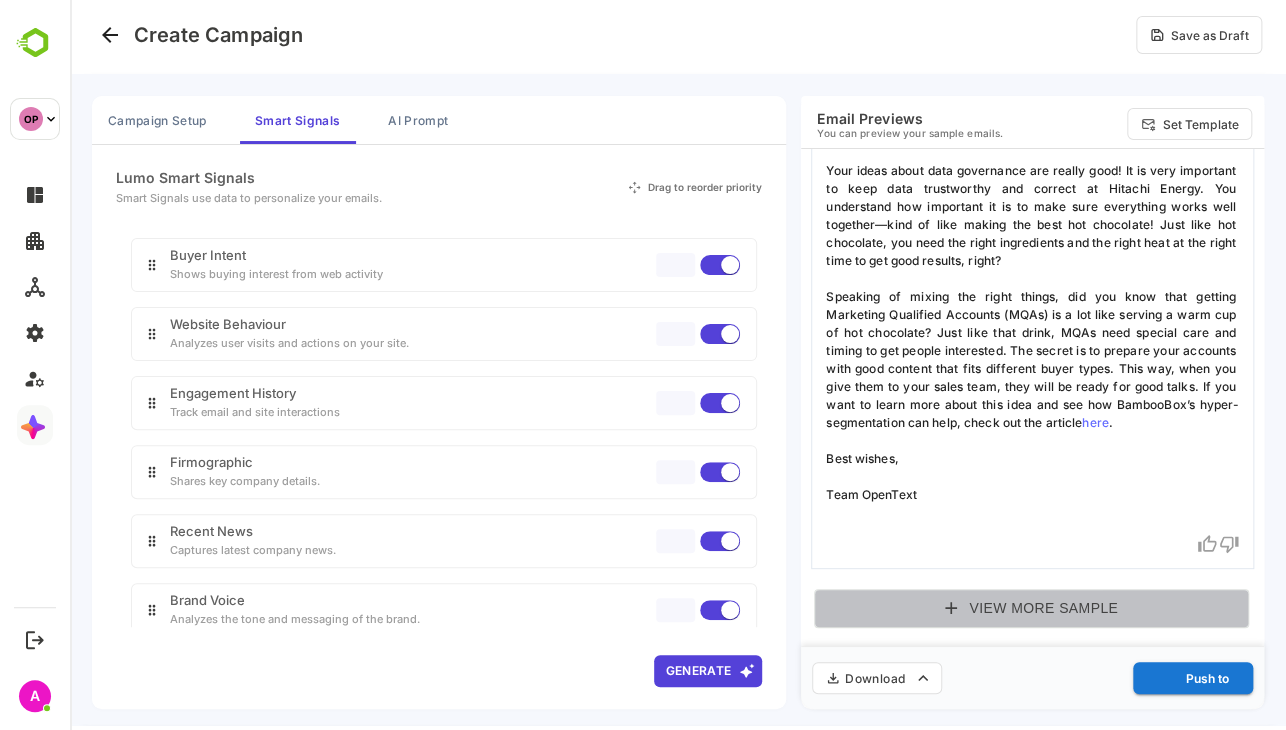 click 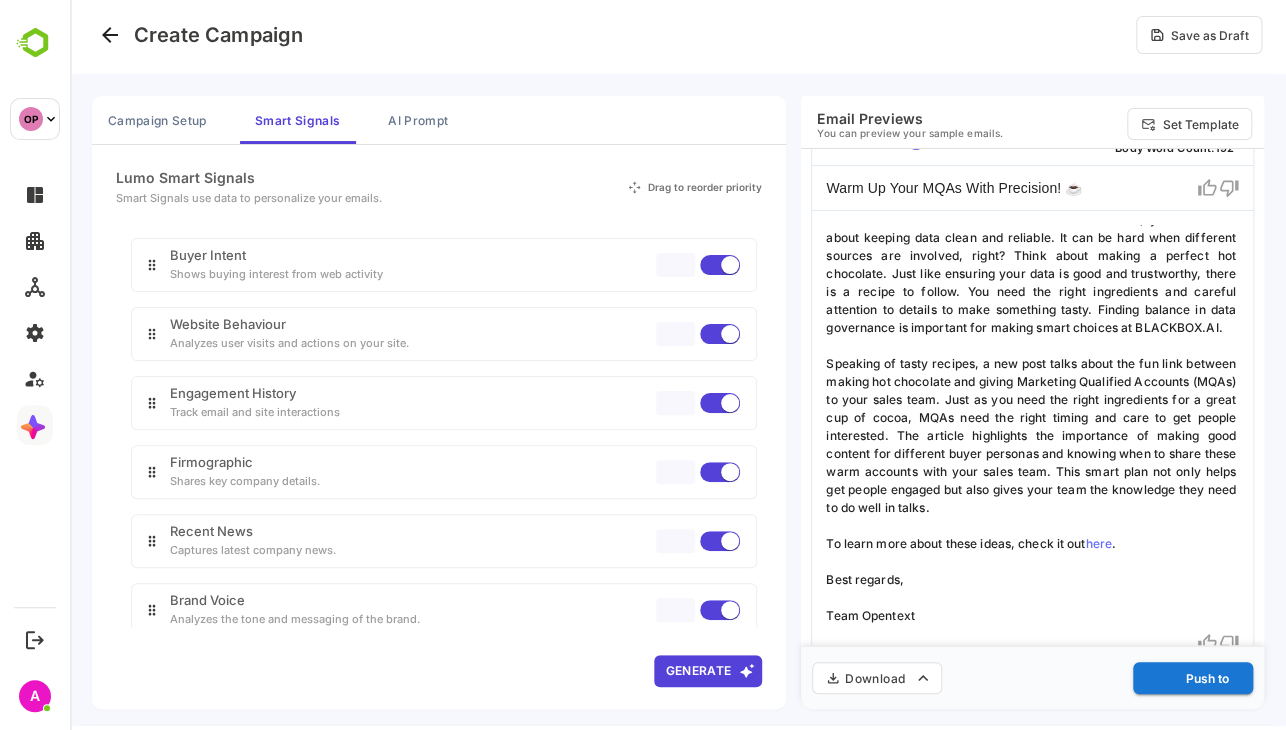 scroll, scrollTop: 38, scrollLeft: 0, axis: vertical 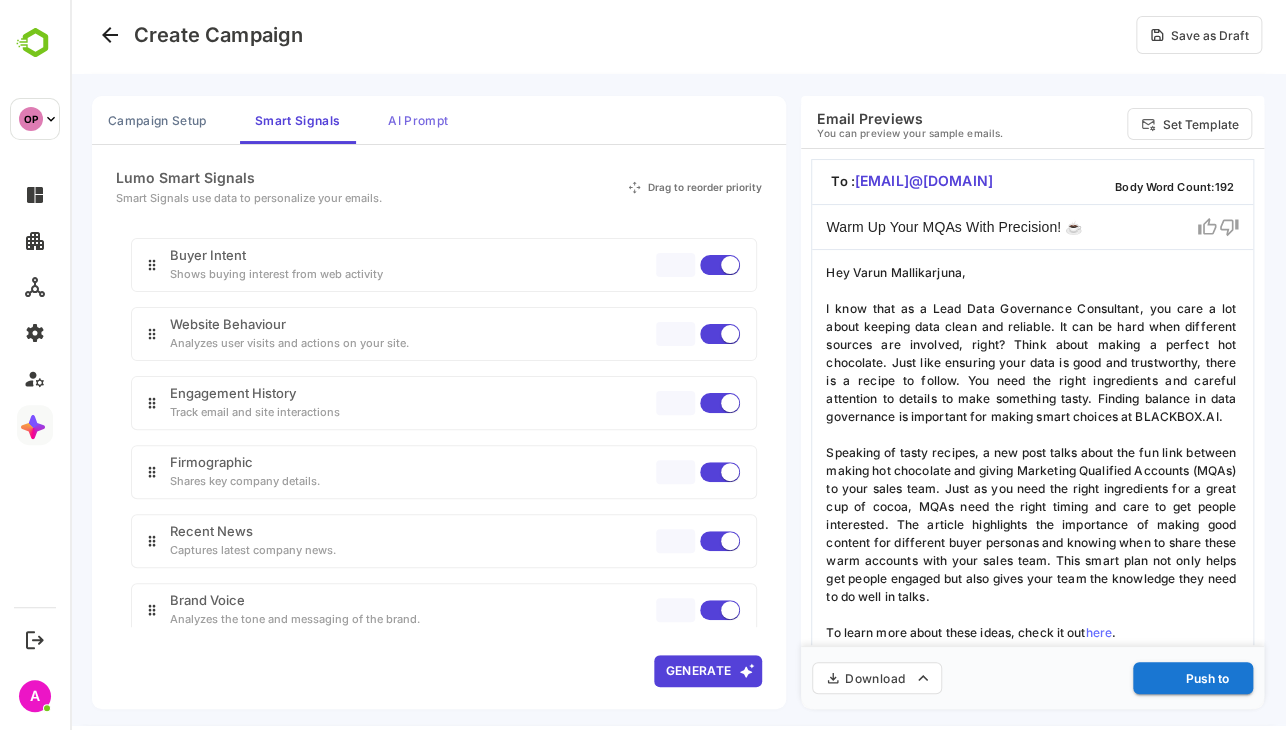 click on "AI Prompt" at bounding box center (418, 120) 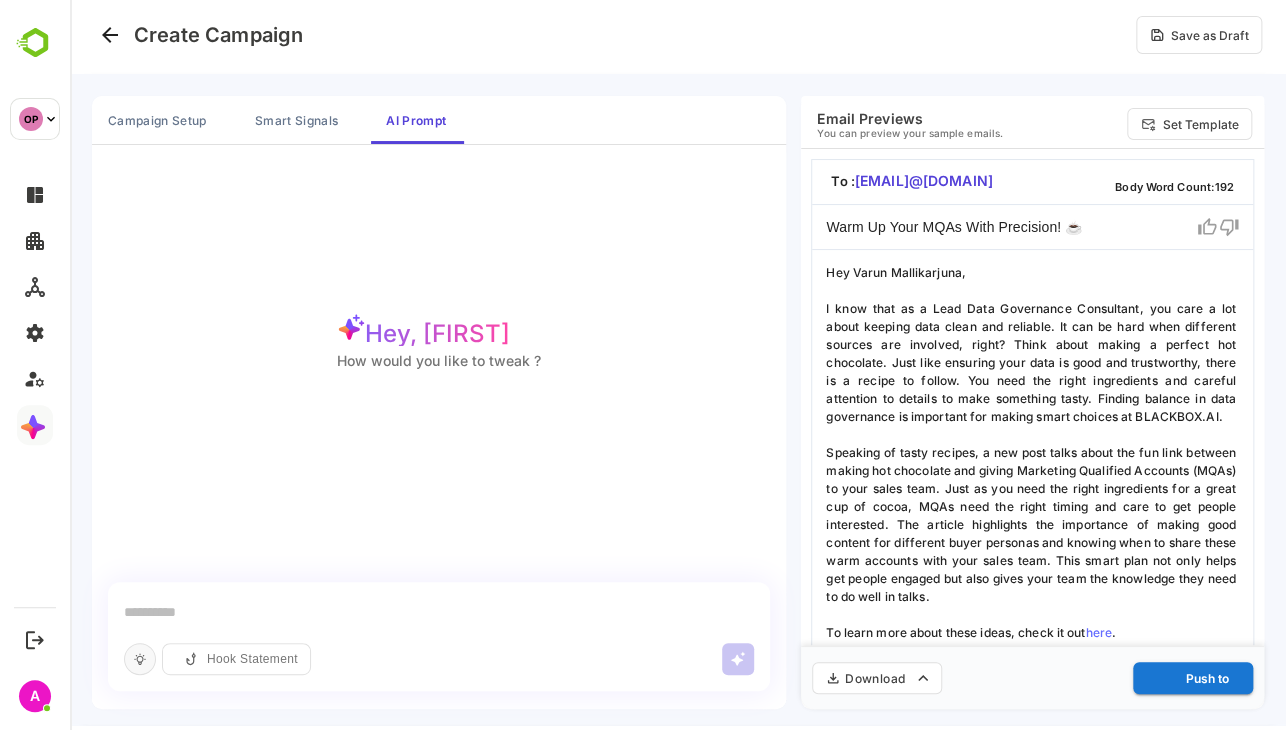click at bounding box center [439, 612] 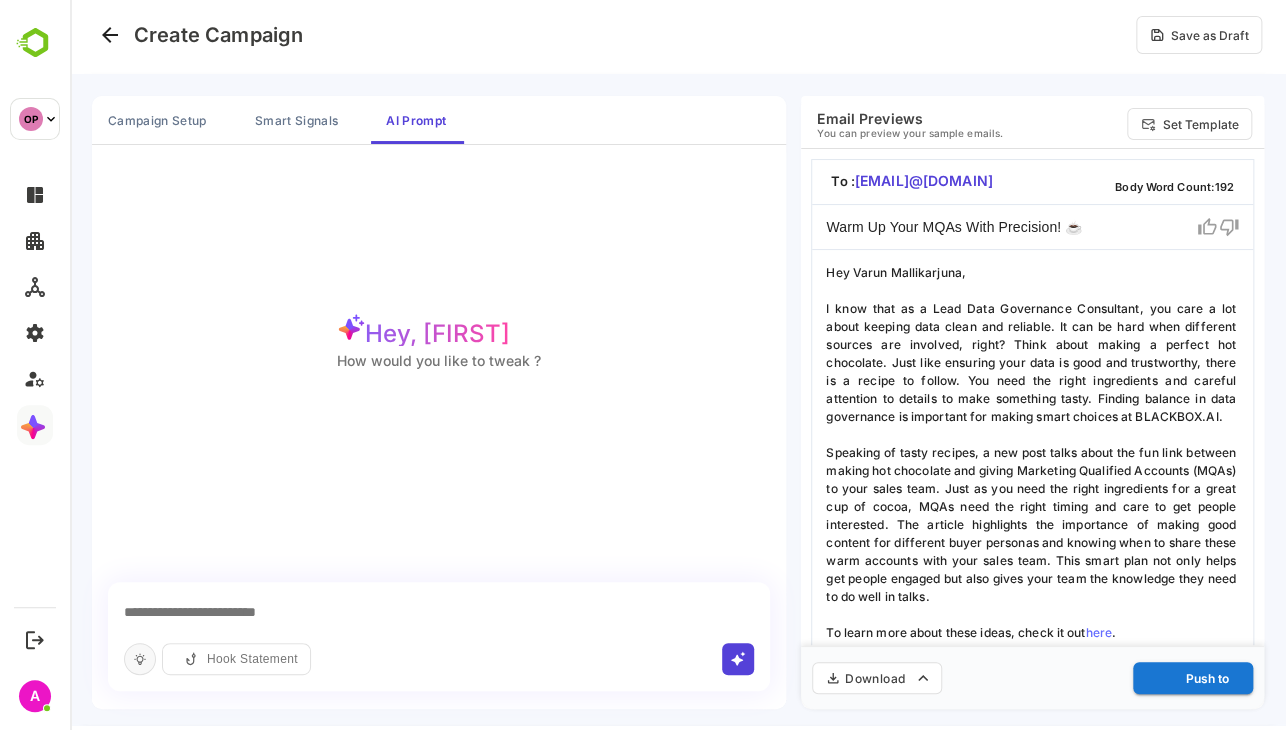 click on "**********" at bounding box center (439, 612) 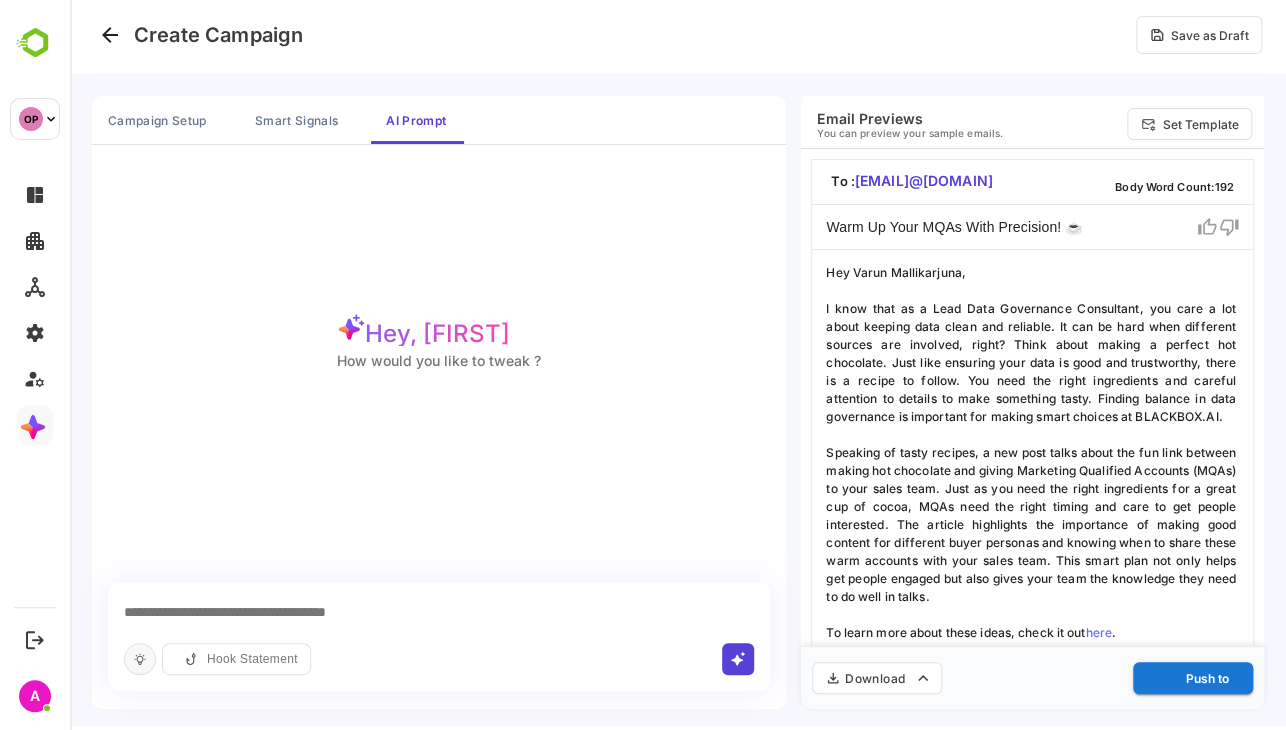 type on "**********" 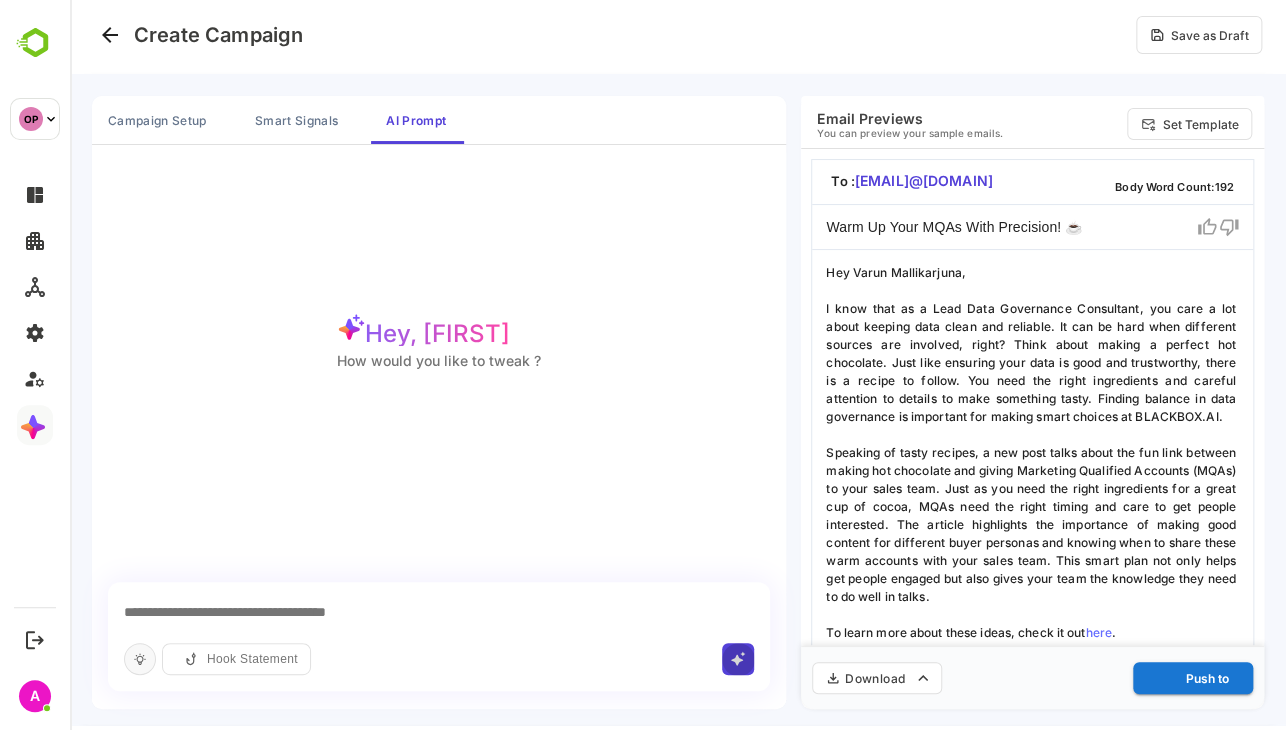 click 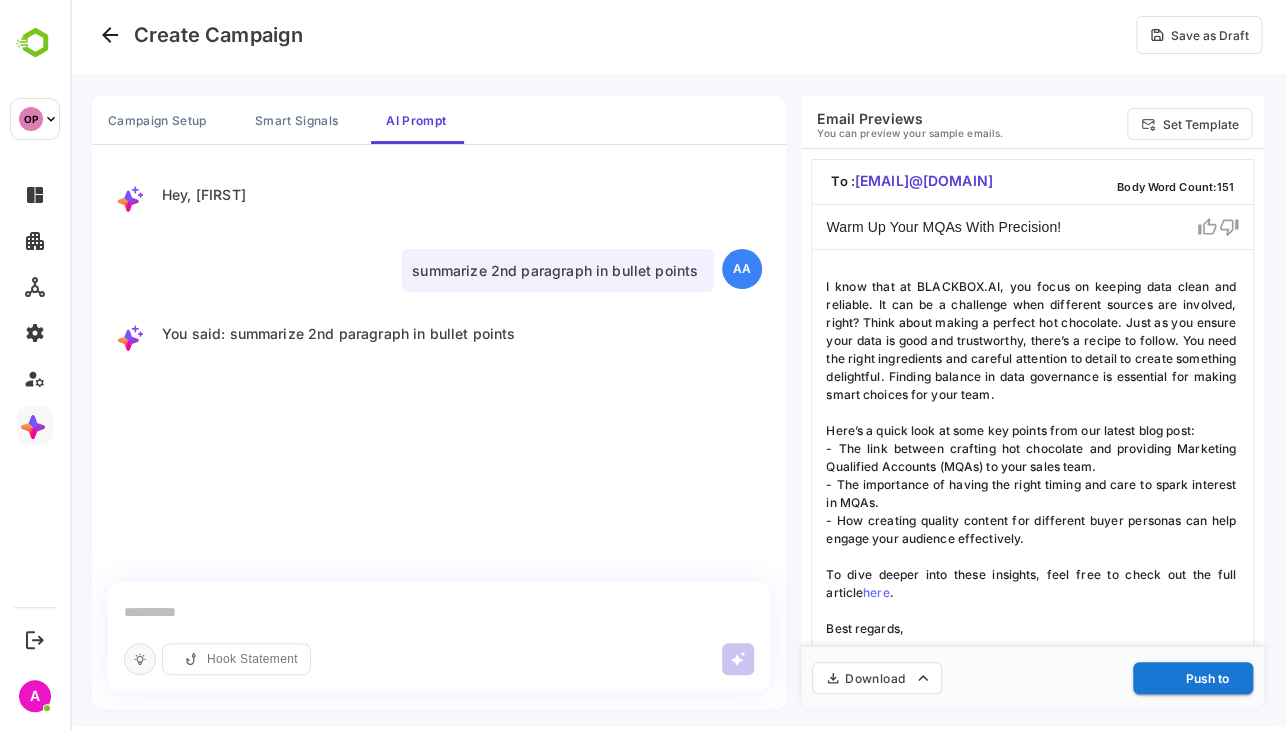 scroll, scrollTop: 32, scrollLeft: 0, axis: vertical 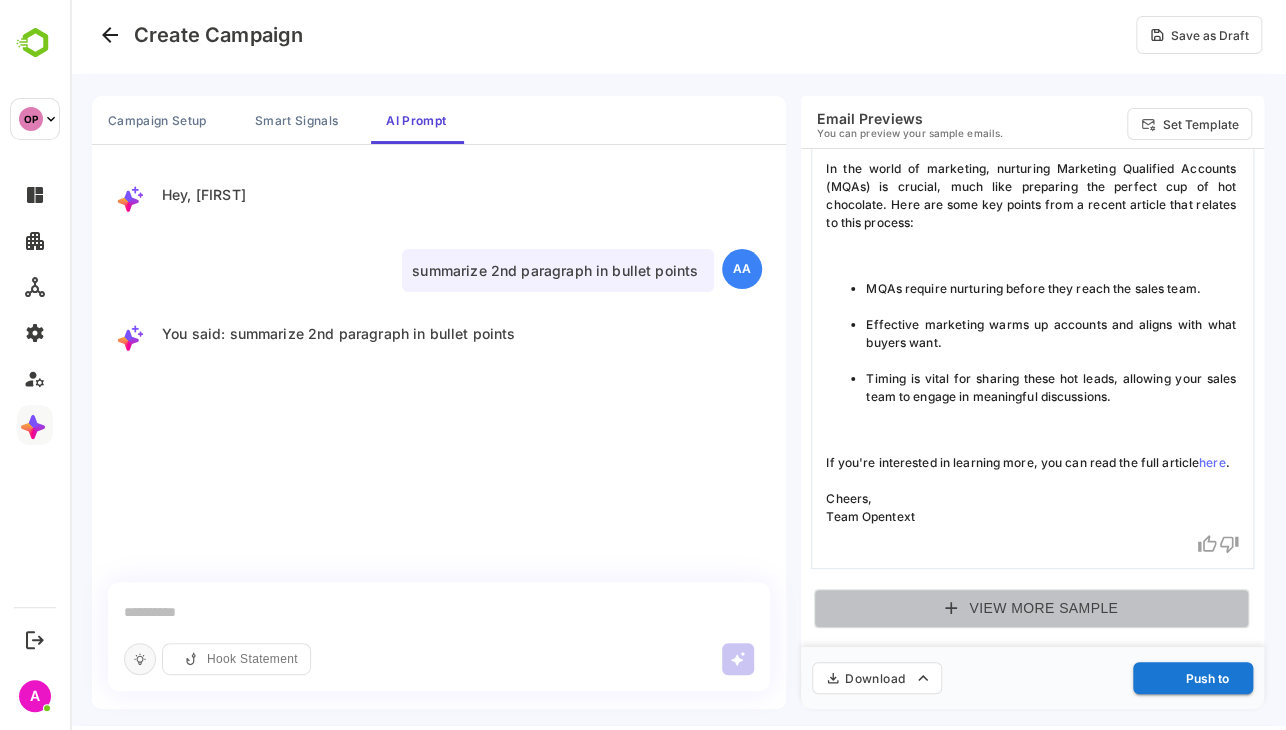 click on "View More Sample" at bounding box center [1031, 608] 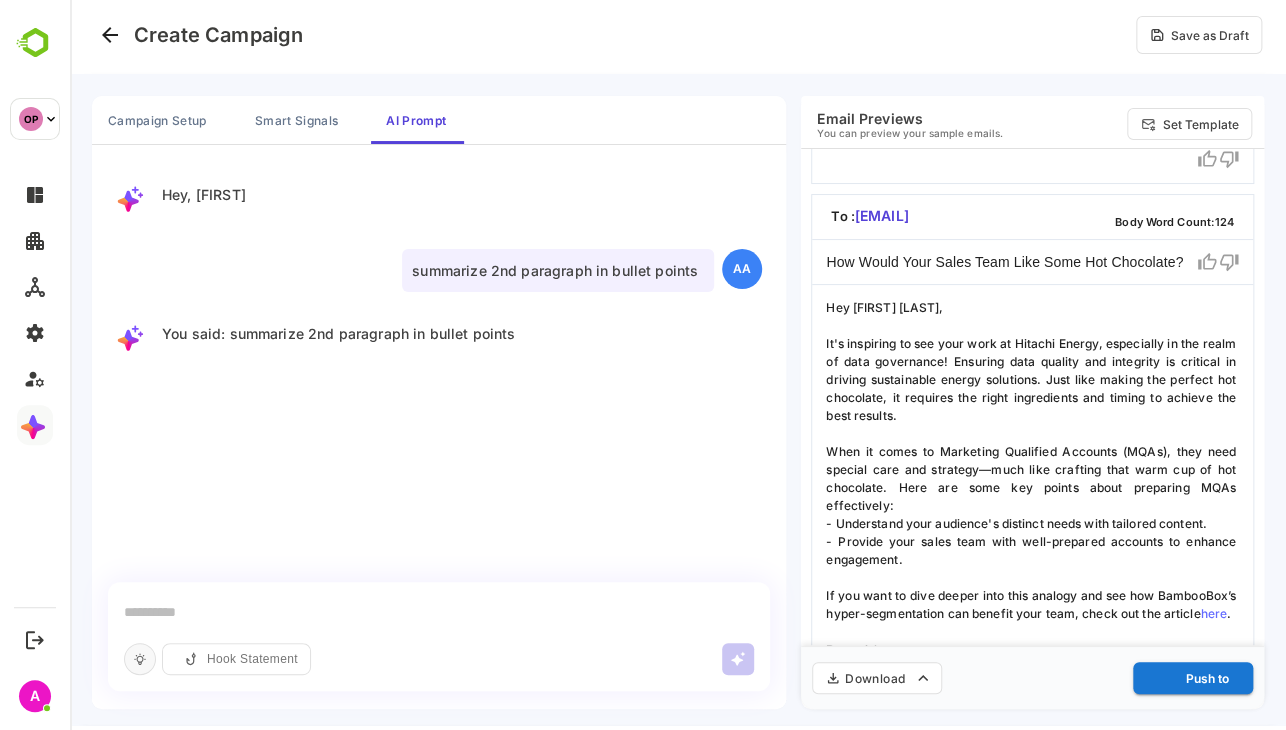scroll, scrollTop: 1087, scrollLeft: 0, axis: vertical 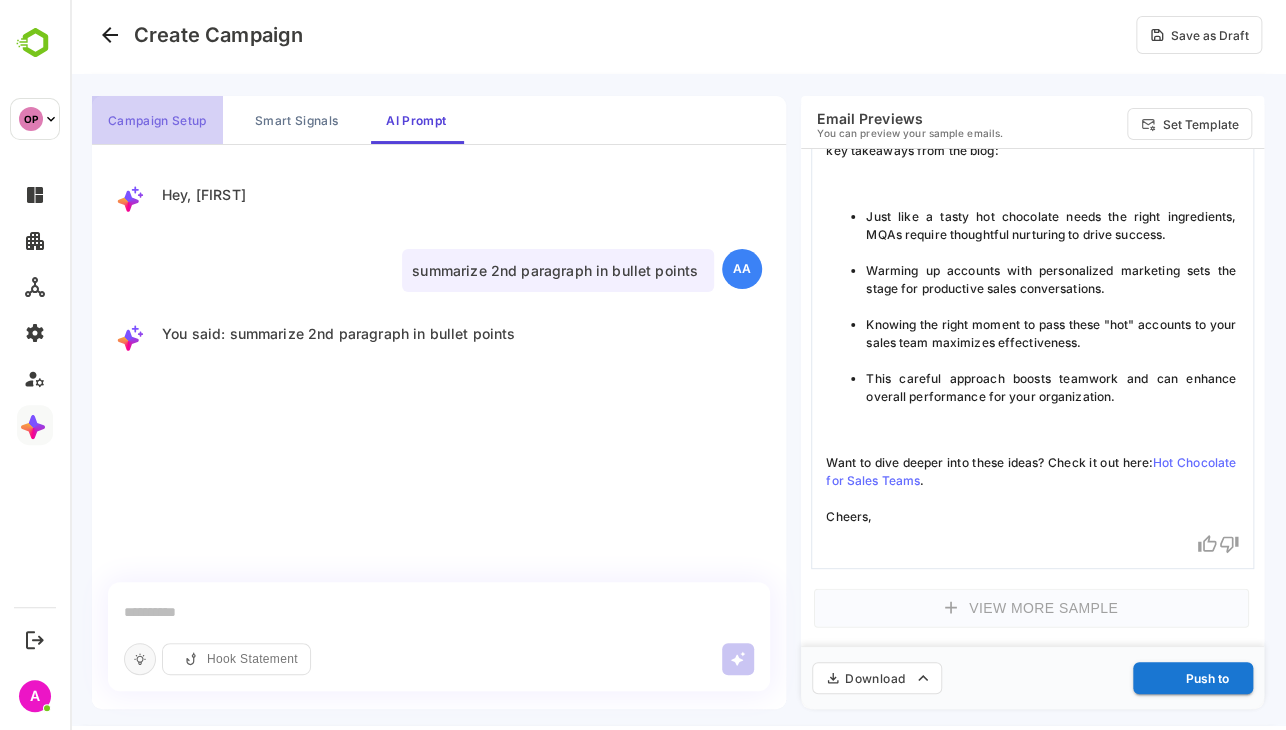 click on "Campaign Setup" at bounding box center [157, 120] 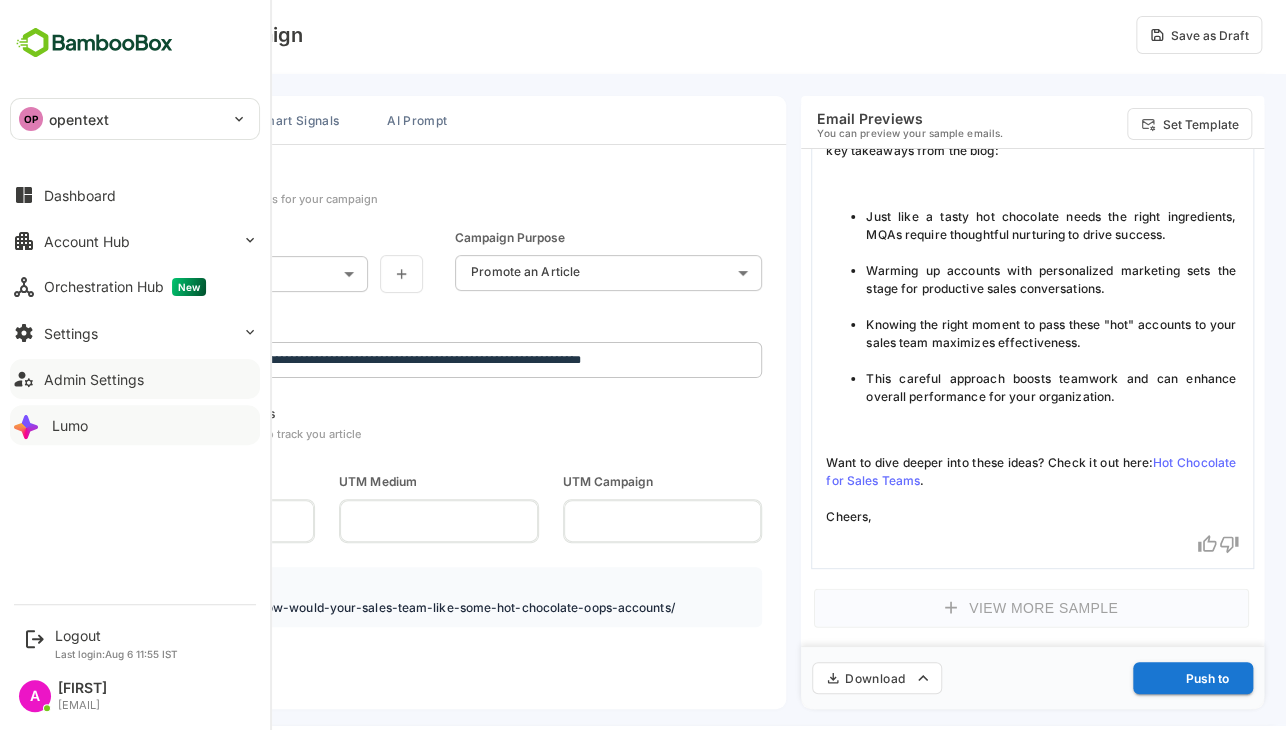 click on "Admin Settings" at bounding box center [135, 379] 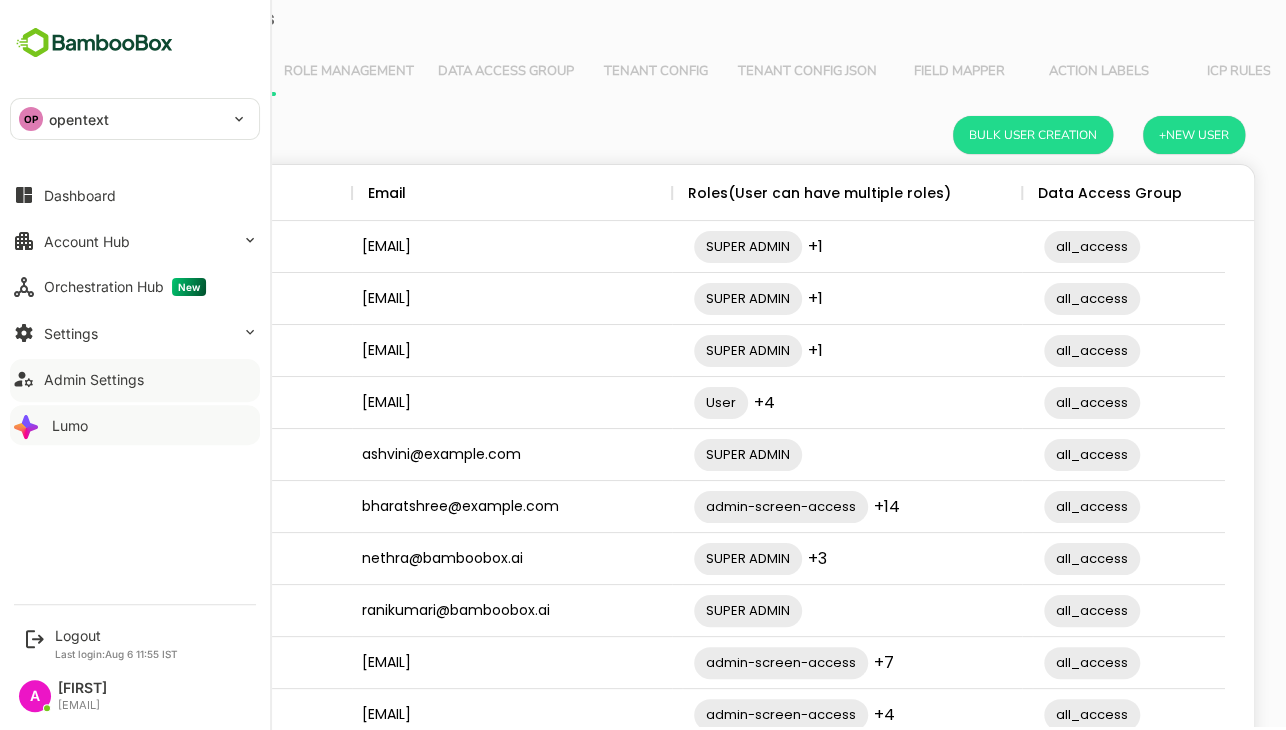 scroll, scrollTop: 0, scrollLeft: 0, axis: both 